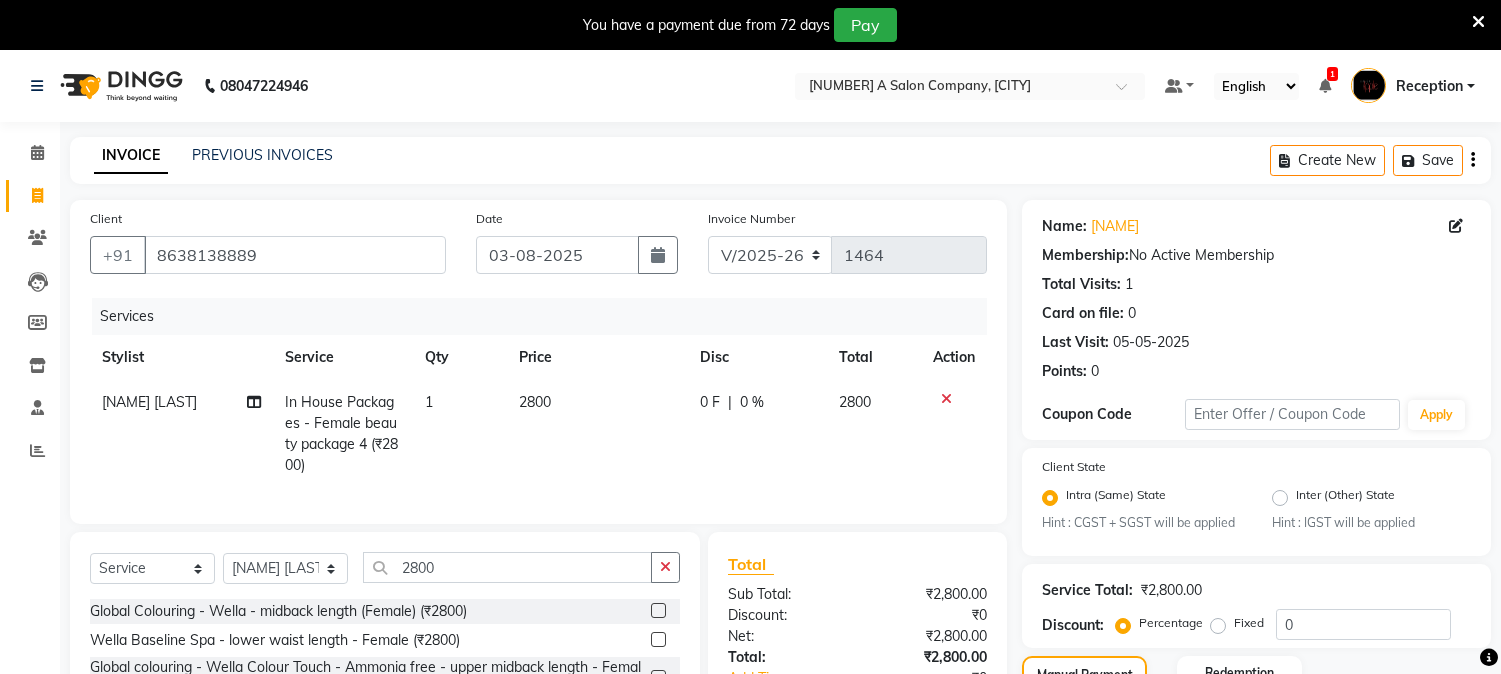 select on "144" 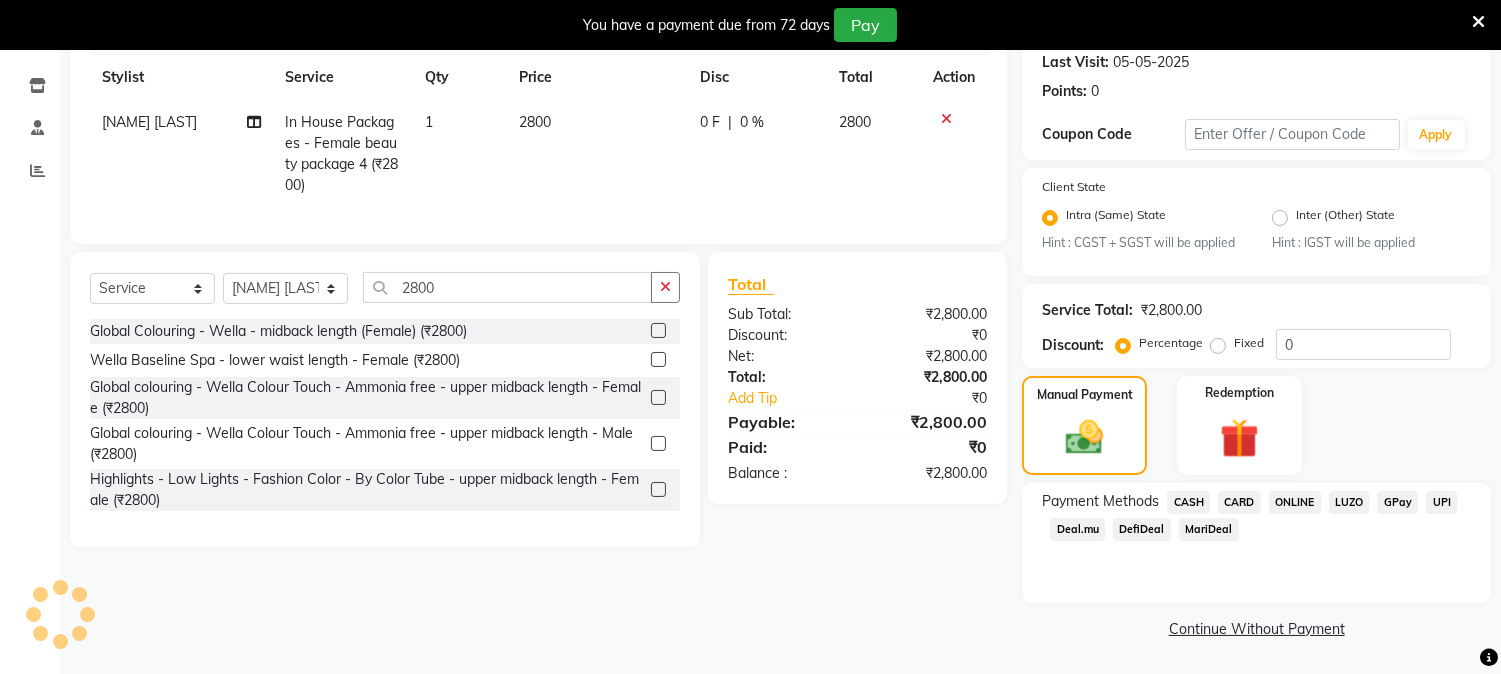scroll, scrollTop: 0, scrollLeft: 0, axis: both 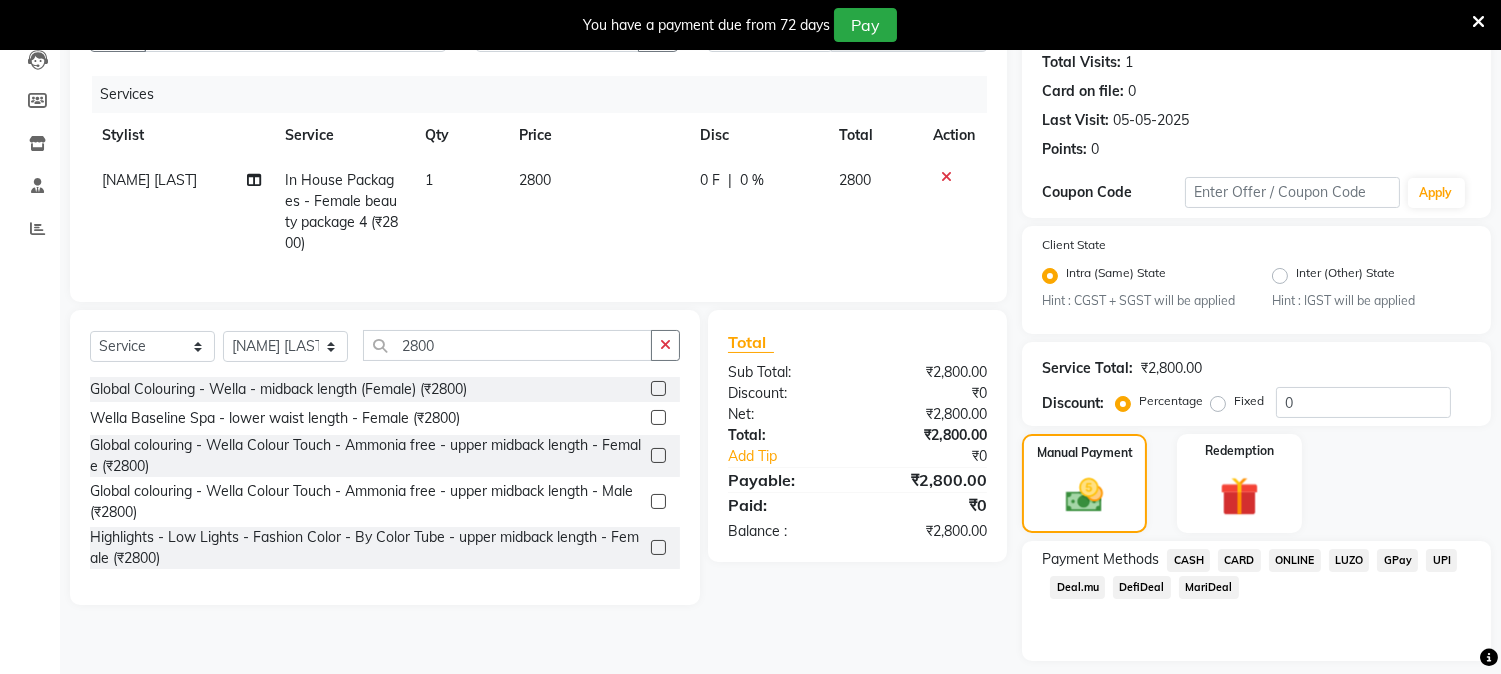 click on "ONLINE" 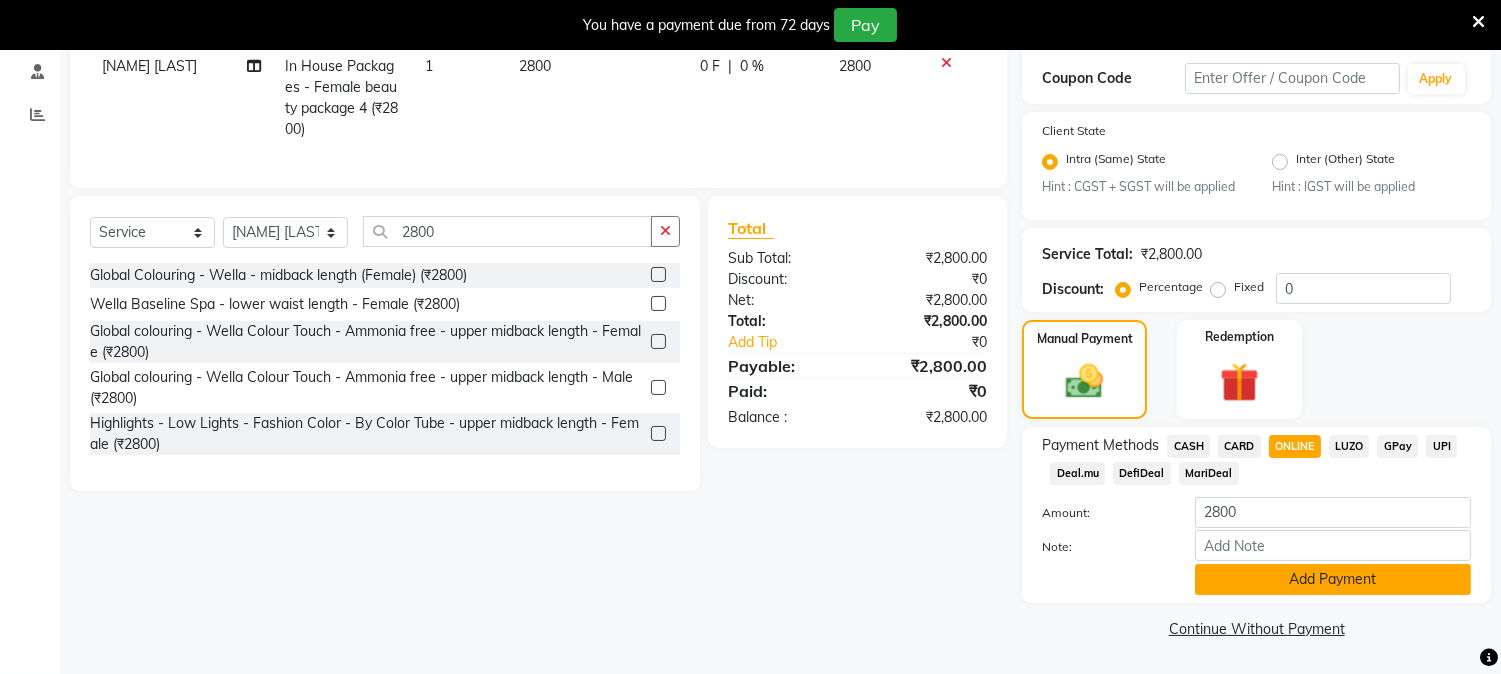 click on "Add Payment" 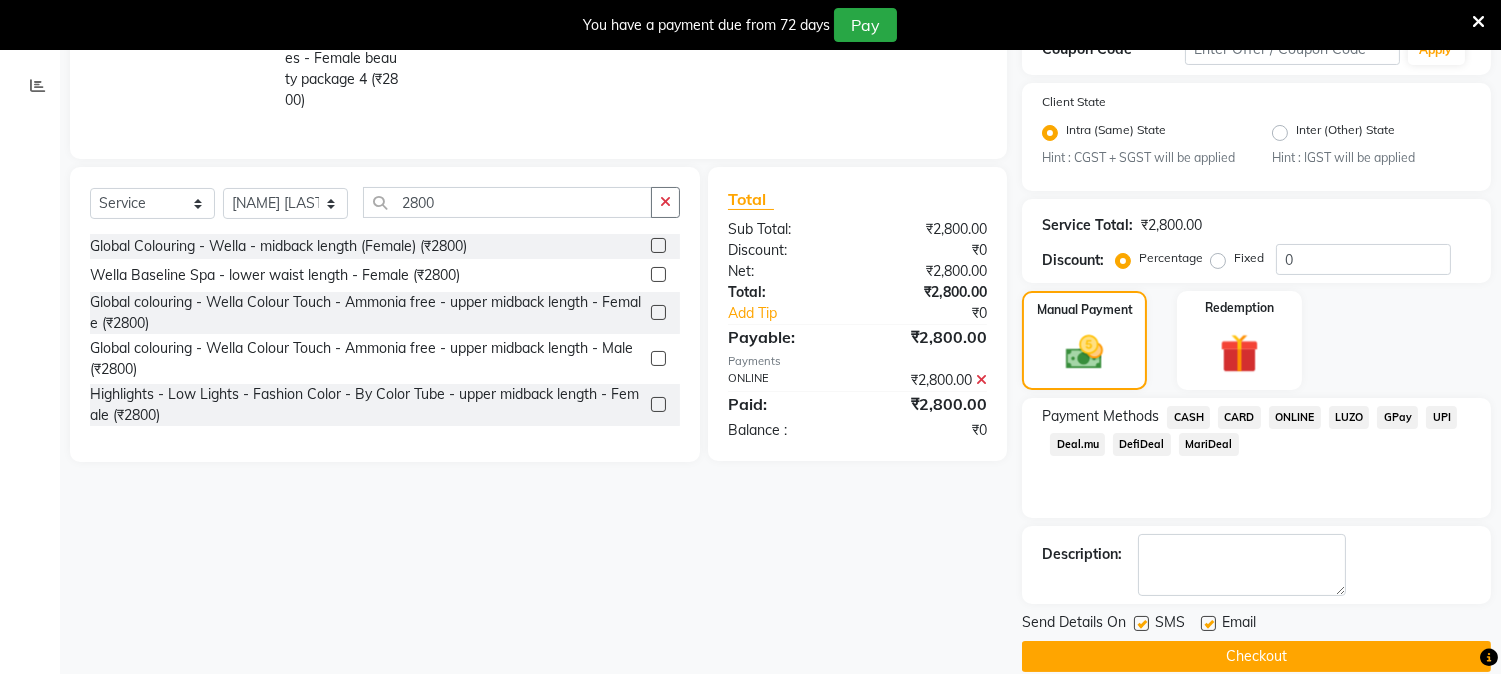 scroll, scrollTop: 393, scrollLeft: 0, axis: vertical 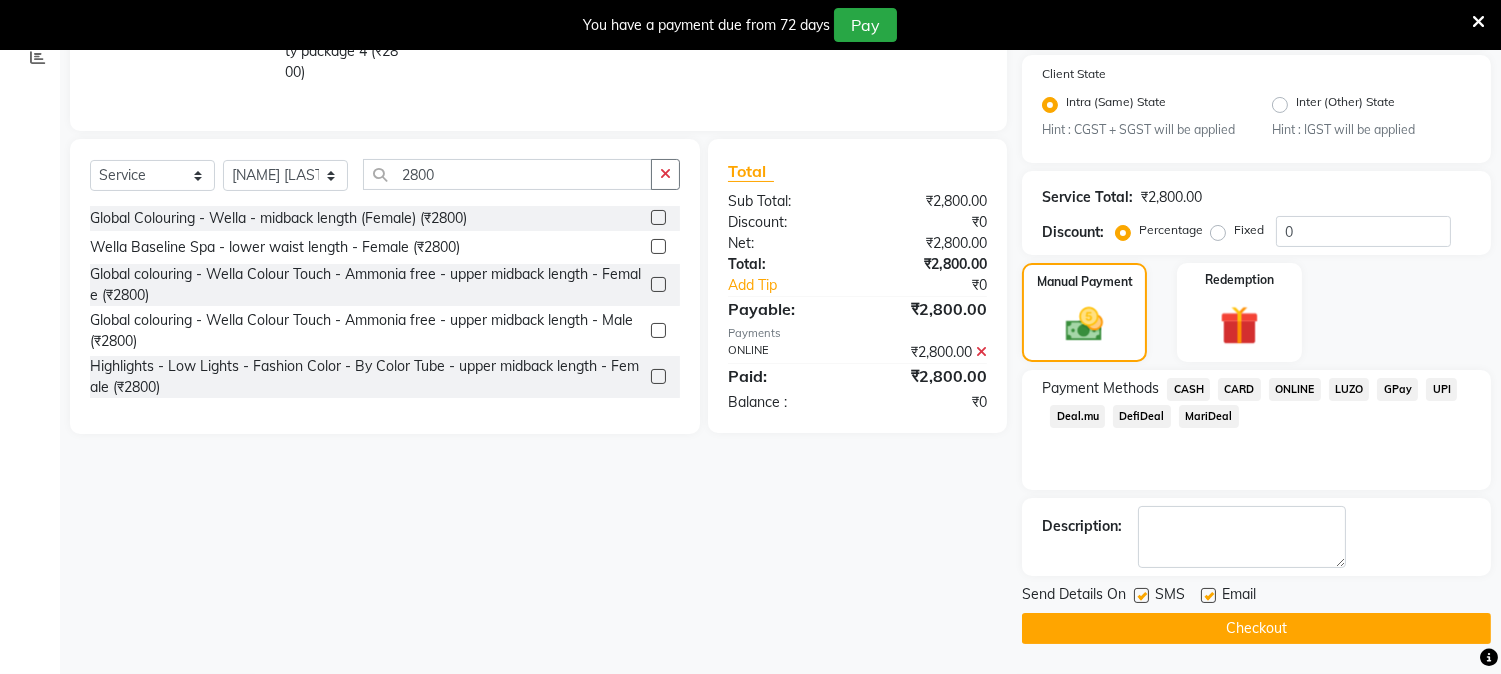 click on "Checkout" 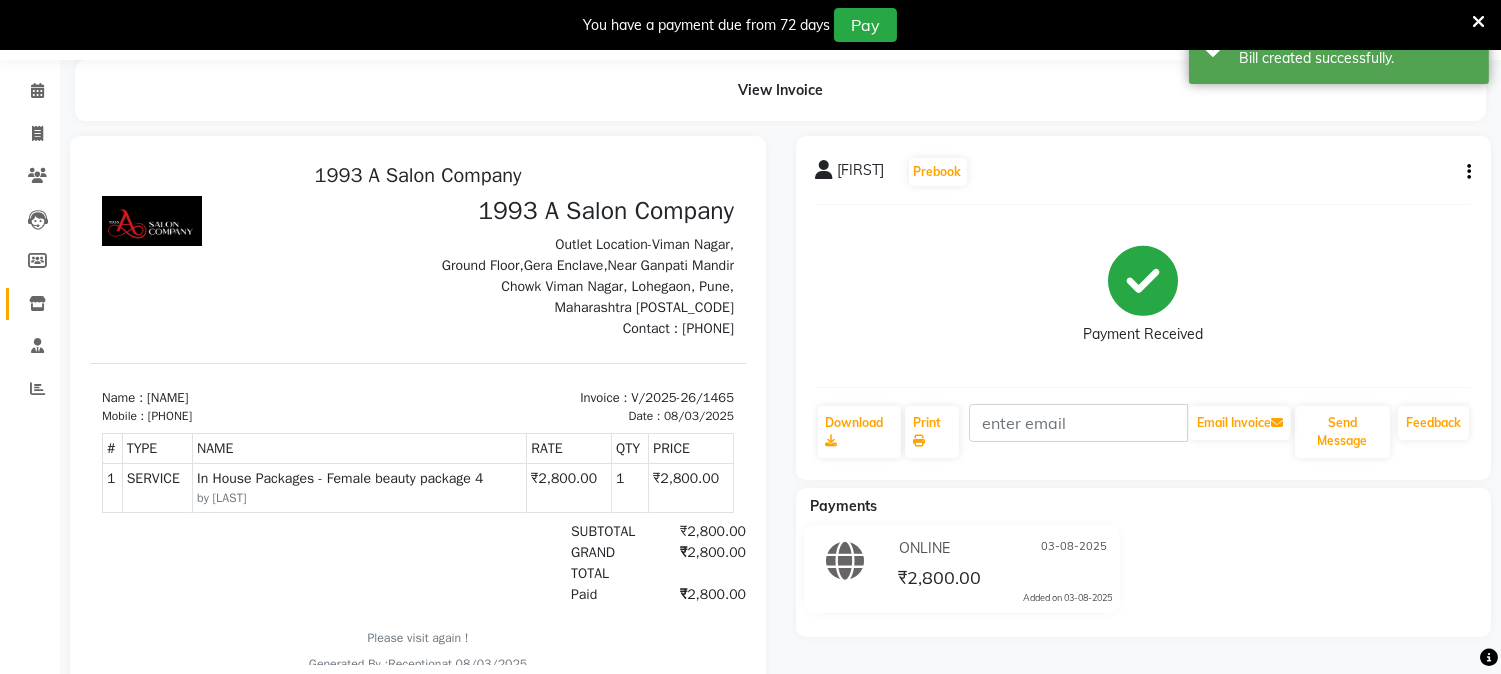 scroll, scrollTop: 0, scrollLeft: 0, axis: both 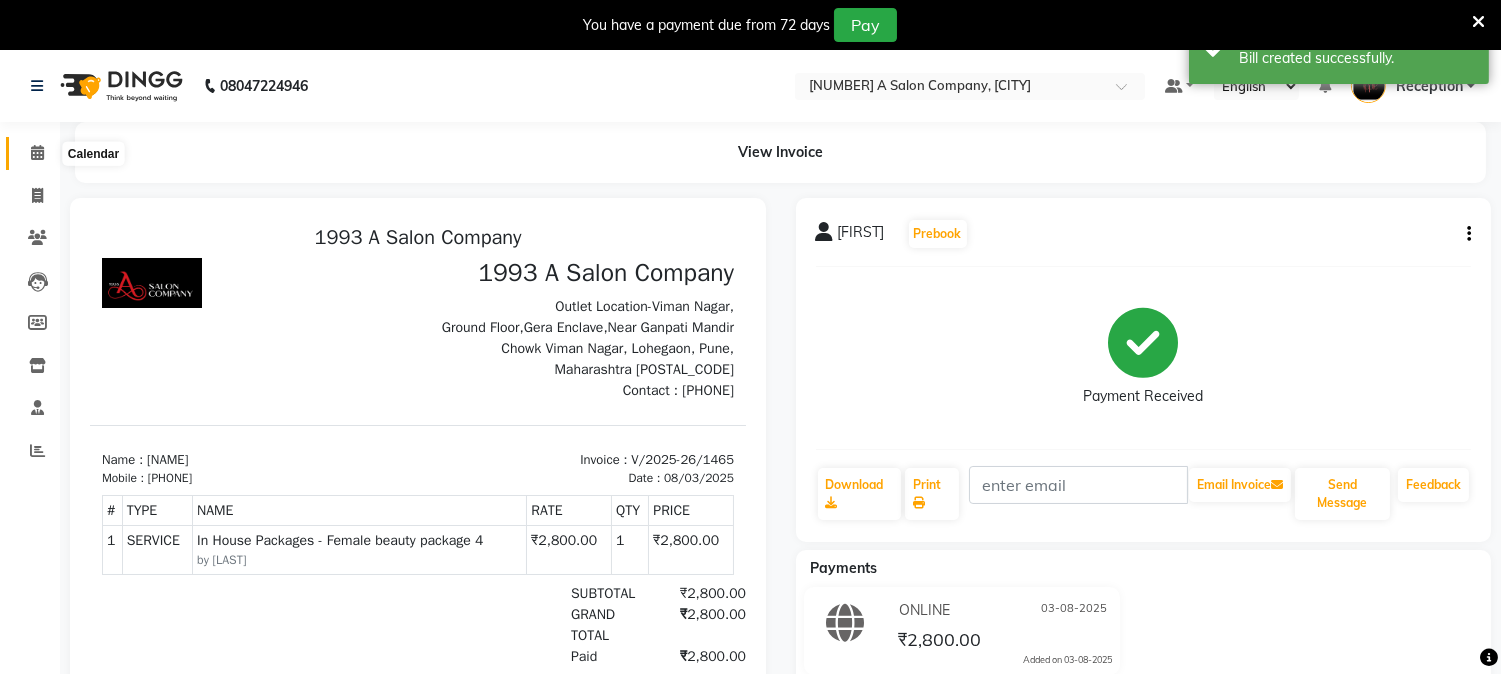 click 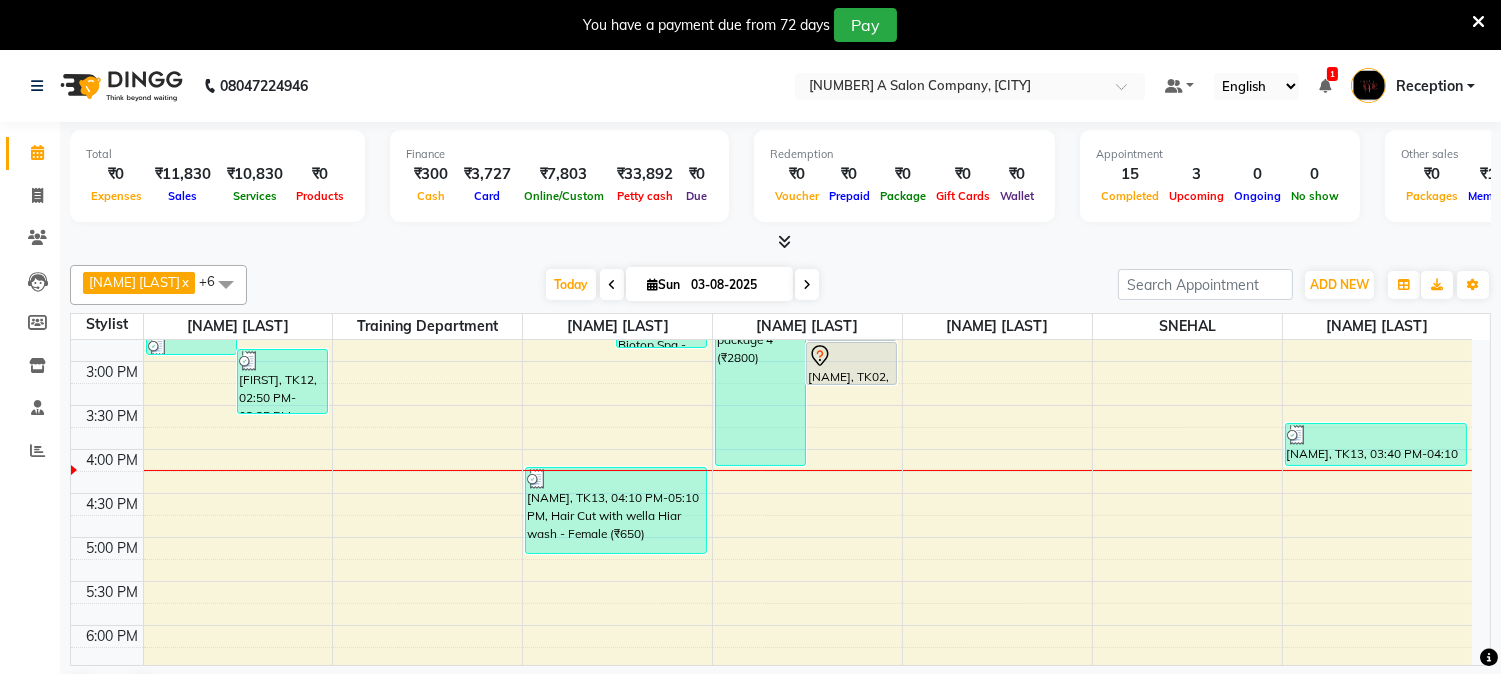 scroll, scrollTop: 444, scrollLeft: 0, axis: vertical 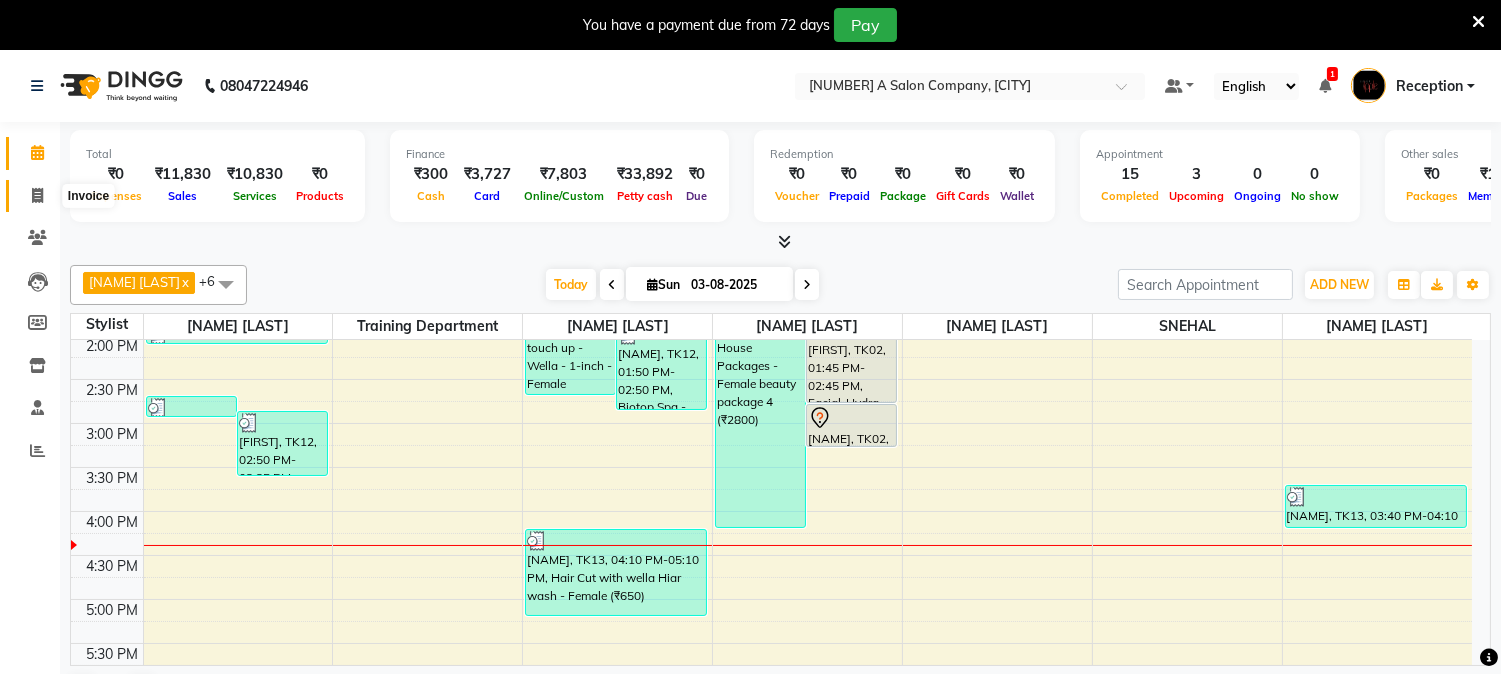 click 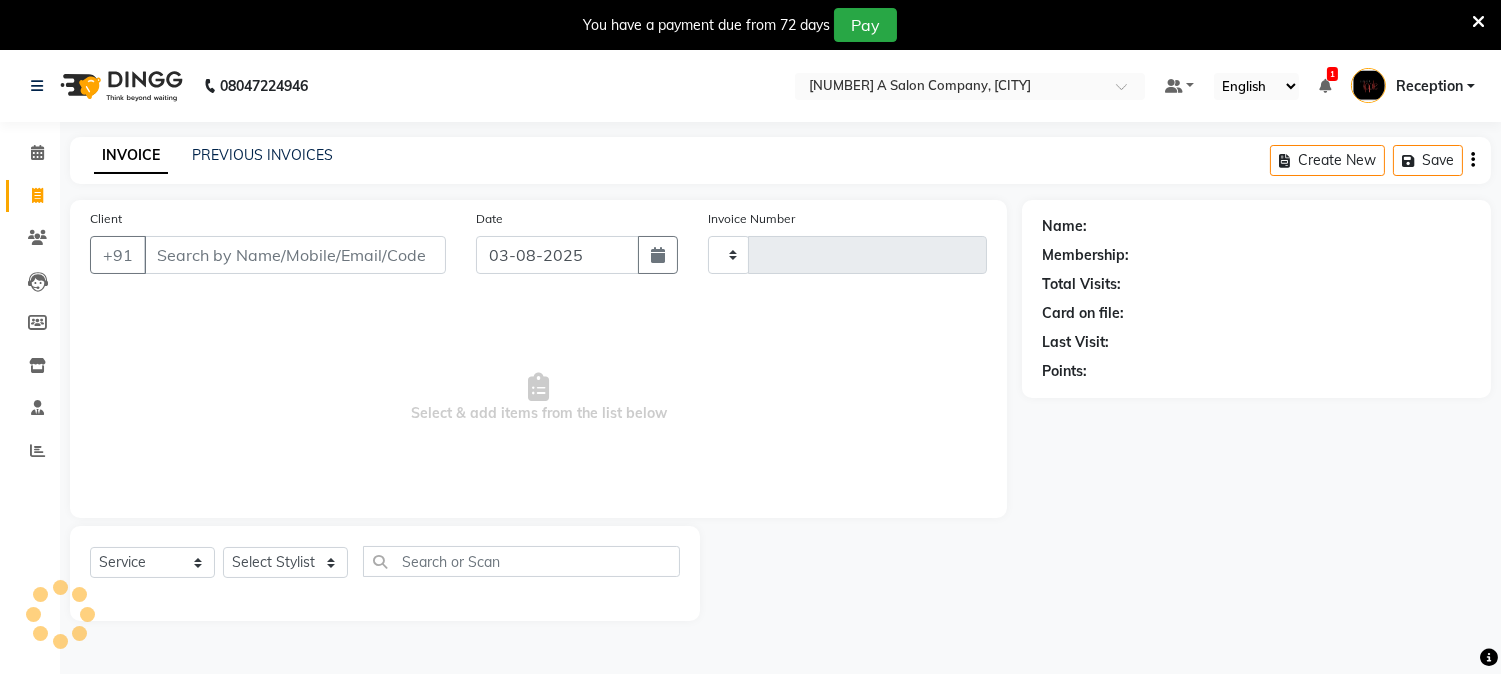 type on "1466" 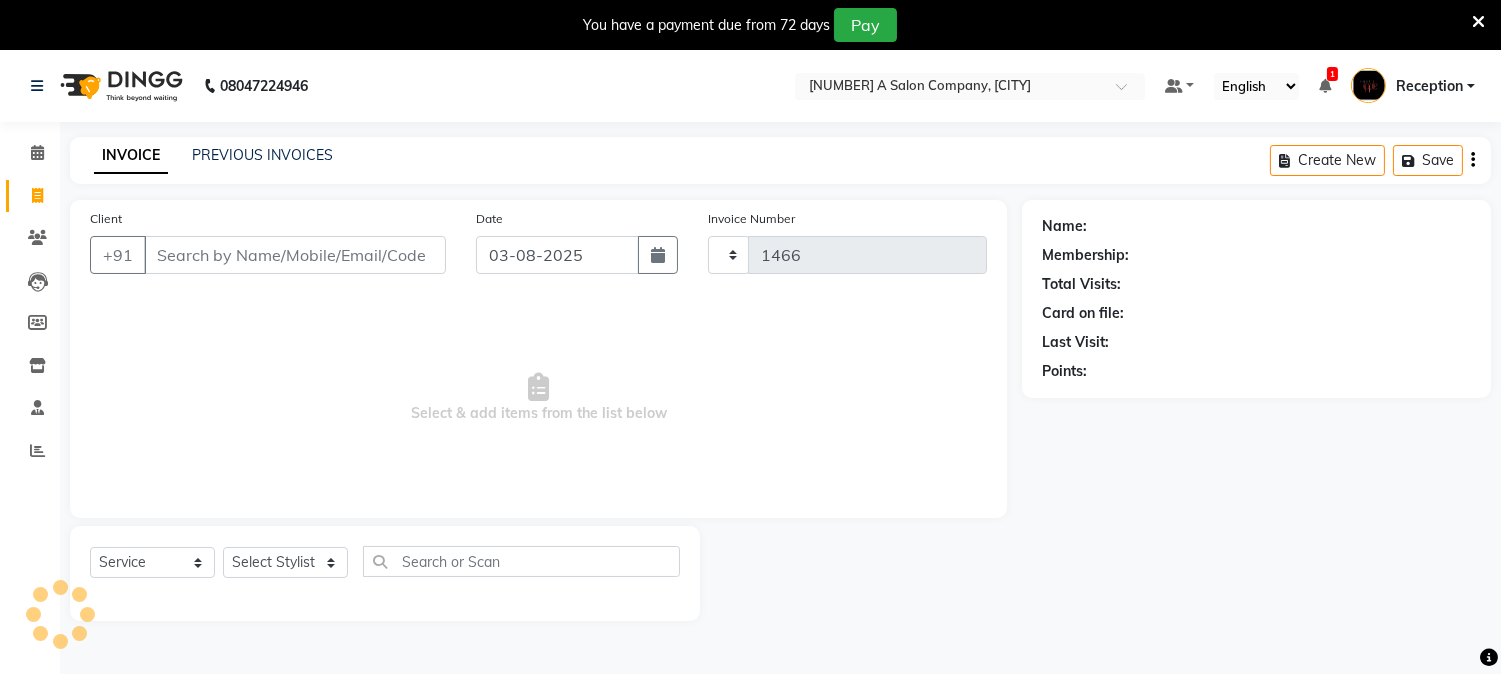 select on "144" 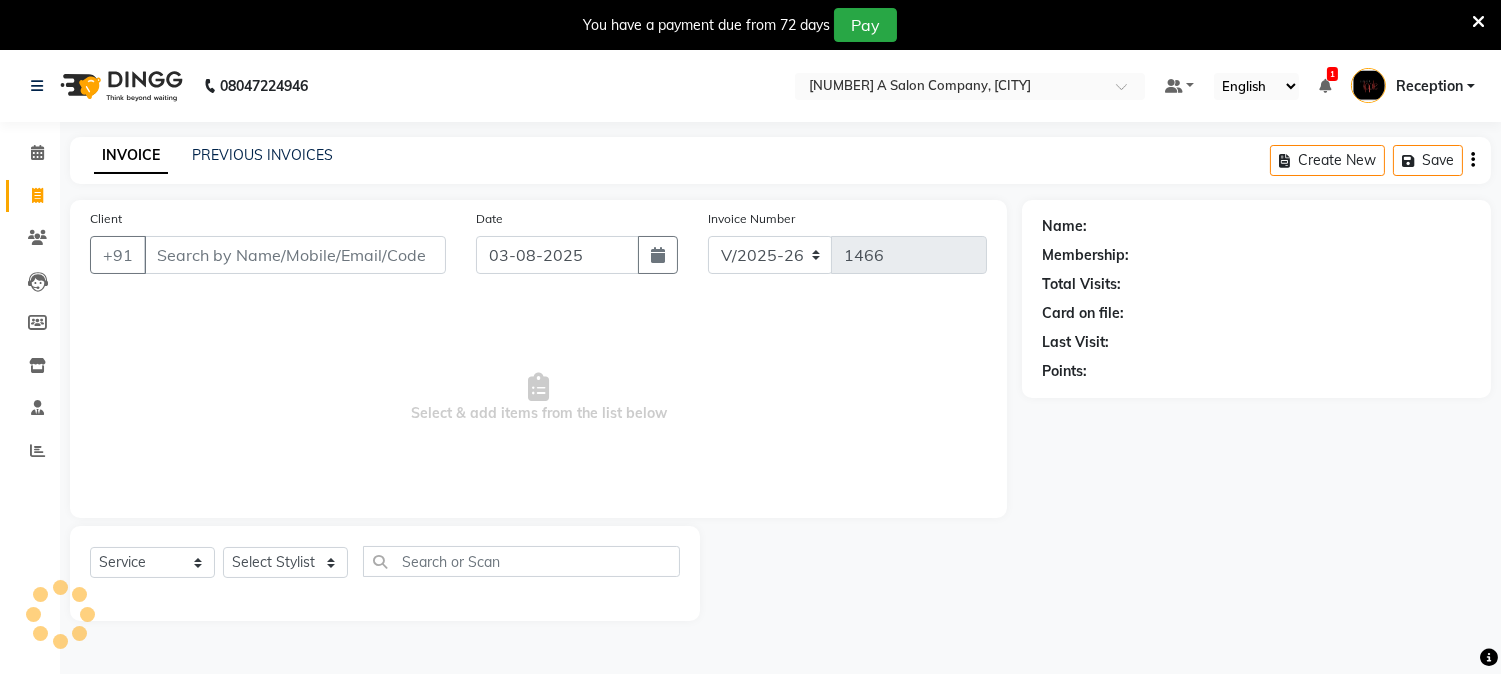 click on "Client" at bounding box center (295, 255) 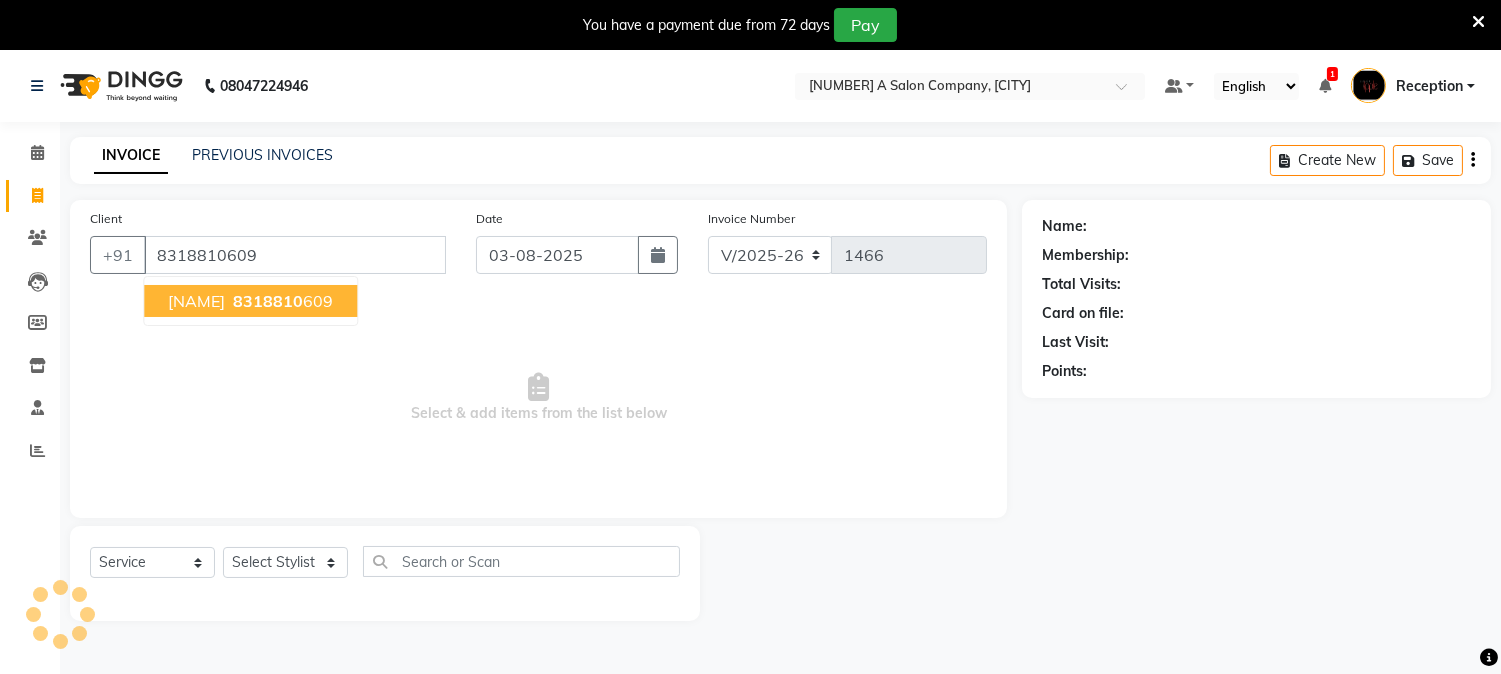 type on "8318810609" 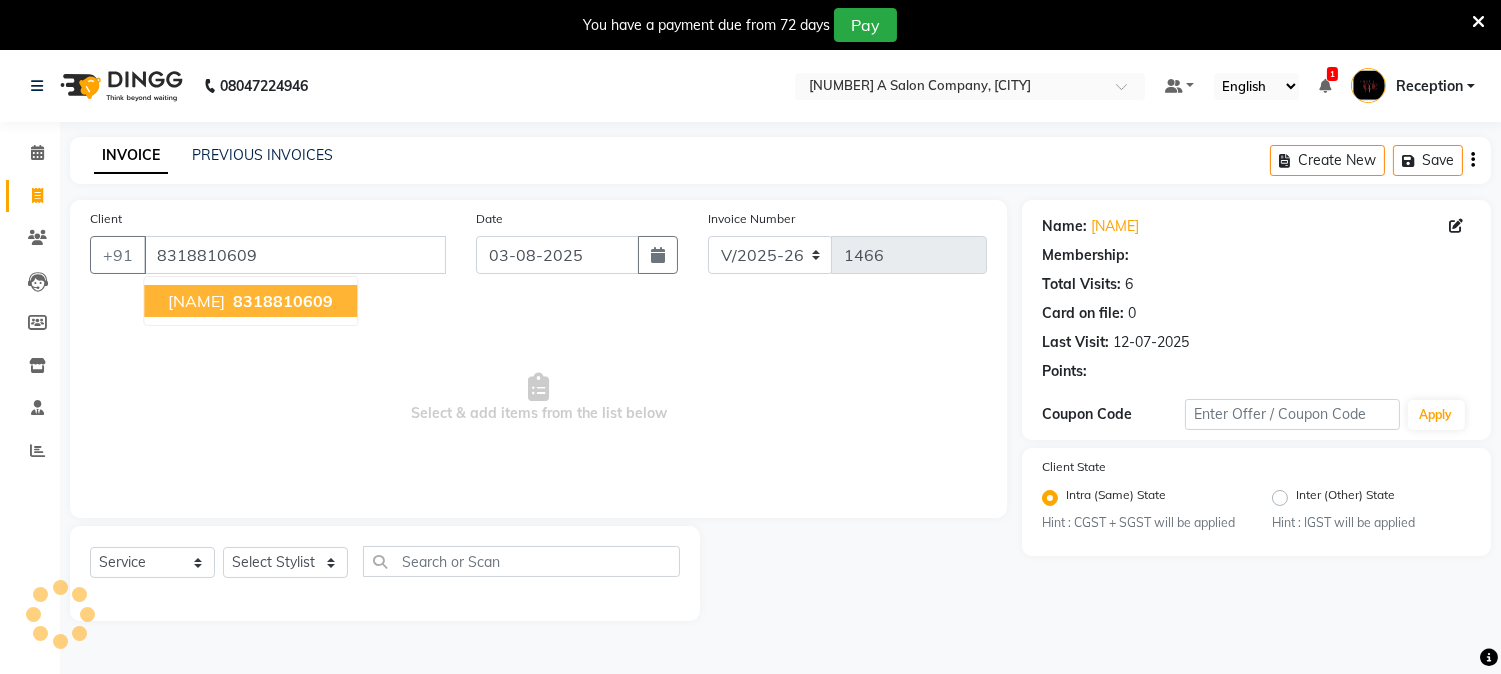 click on "8318810609" at bounding box center (283, 301) 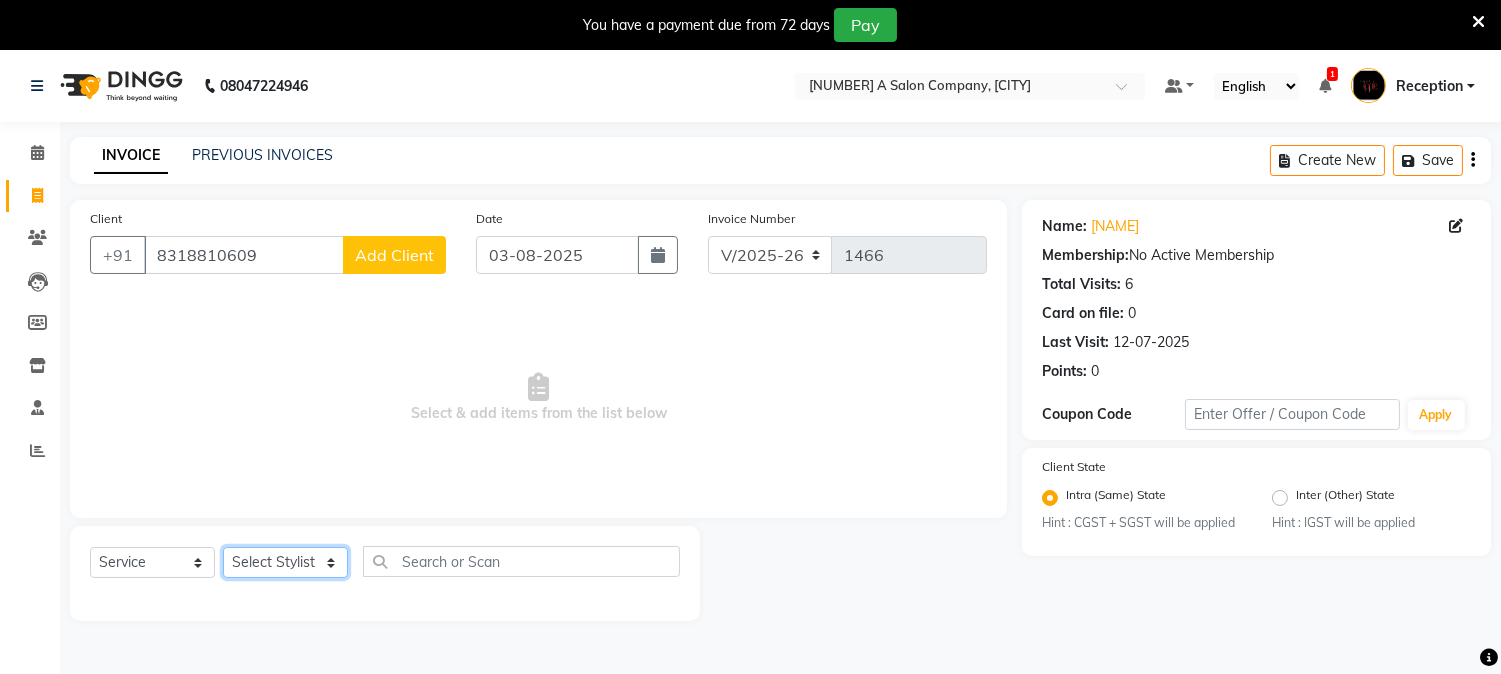click on "Select Stylist Aniket Mane HEENA GAIKWAD kanchan tripathi  Reception  SAIRAJ BHANDARE sarika yadav SNEHAL Training Department Vaibhav Randive Vinit Sir" 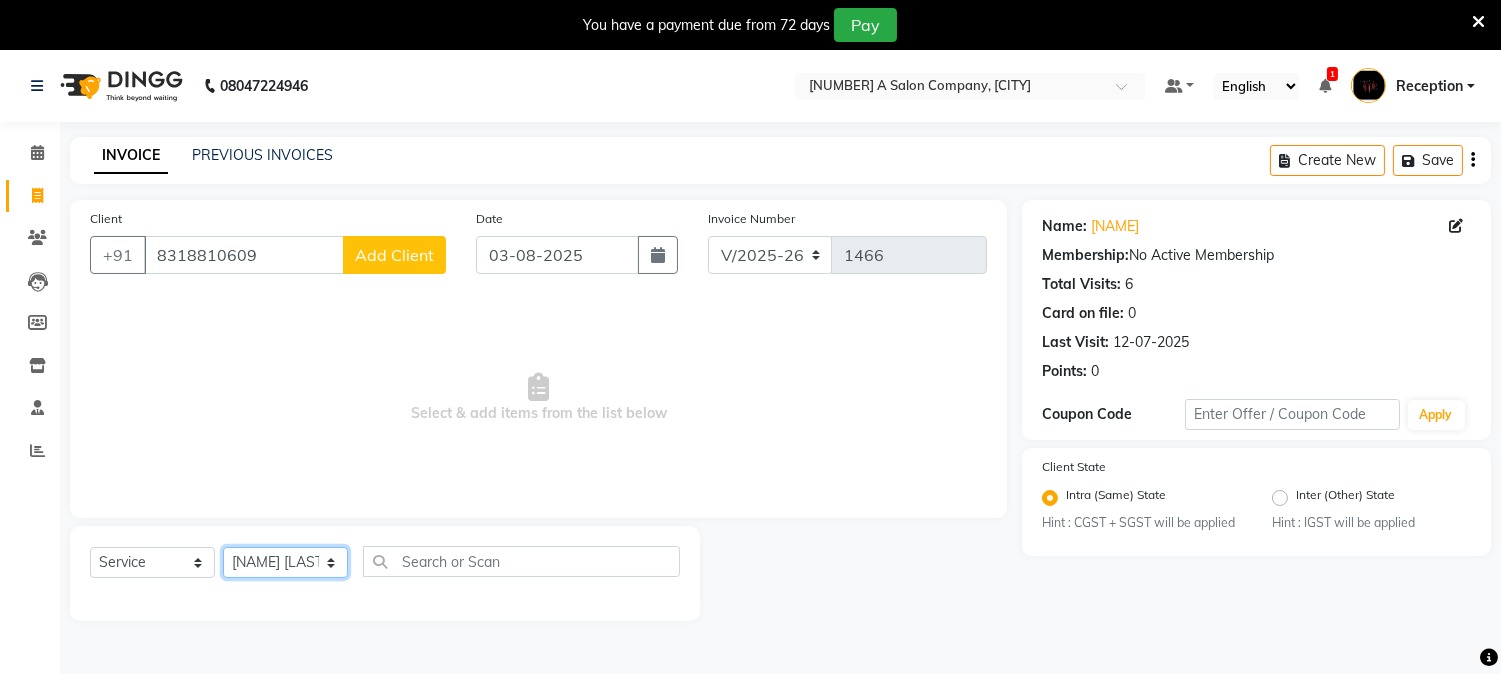 click on "Select Stylist Aniket Mane HEENA GAIKWAD kanchan tripathi  Reception  SAIRAJ BHANDARE sarika yadav SNEHAL Training Department Vaibhav Randive Vinit Sir" 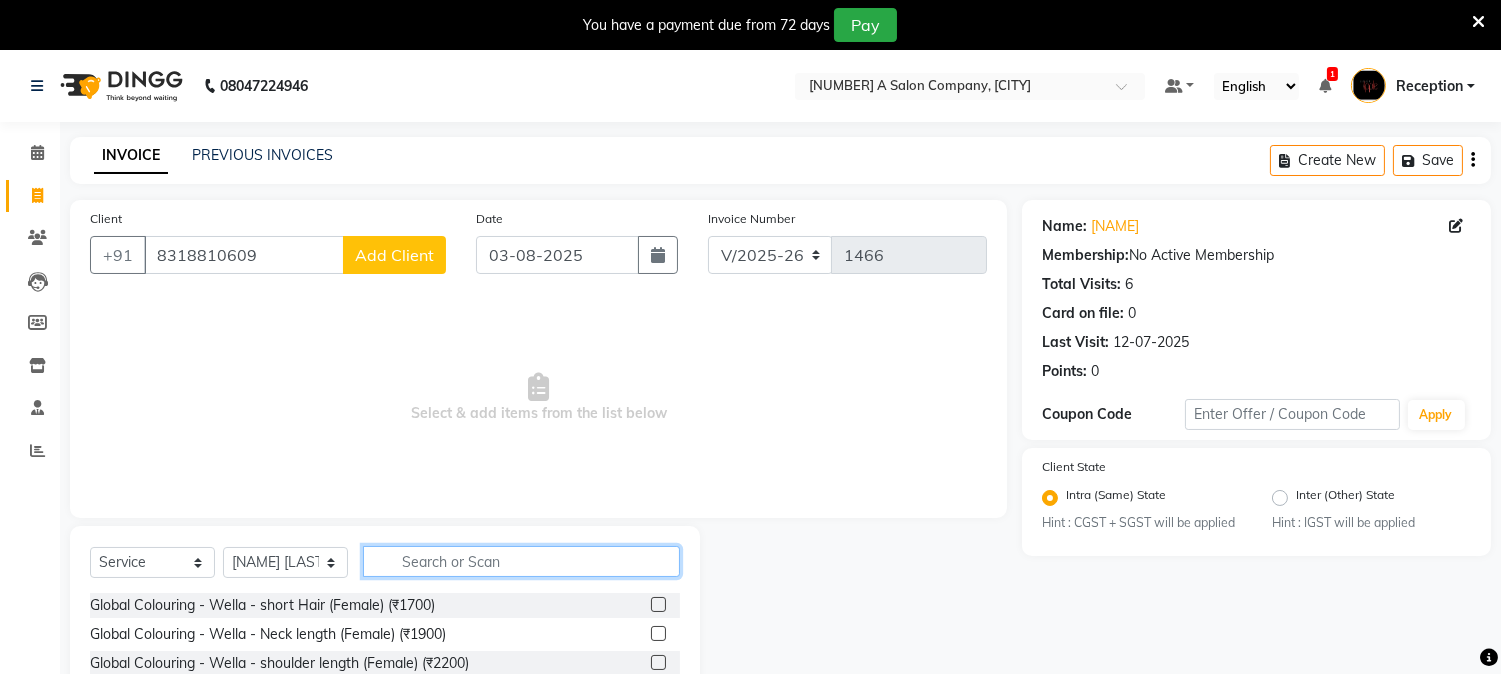 click 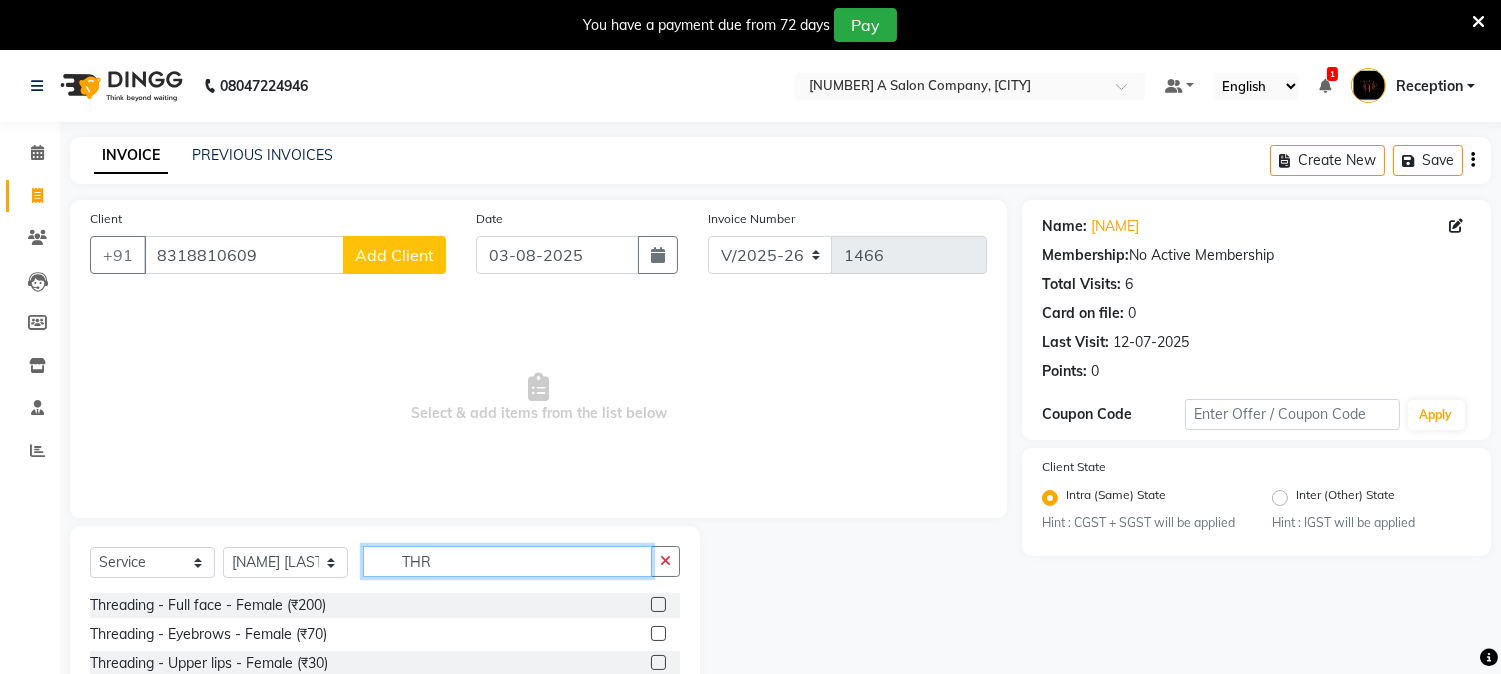 scroll, scrollTop: 176, scrollLeft: 0, axis: vertical 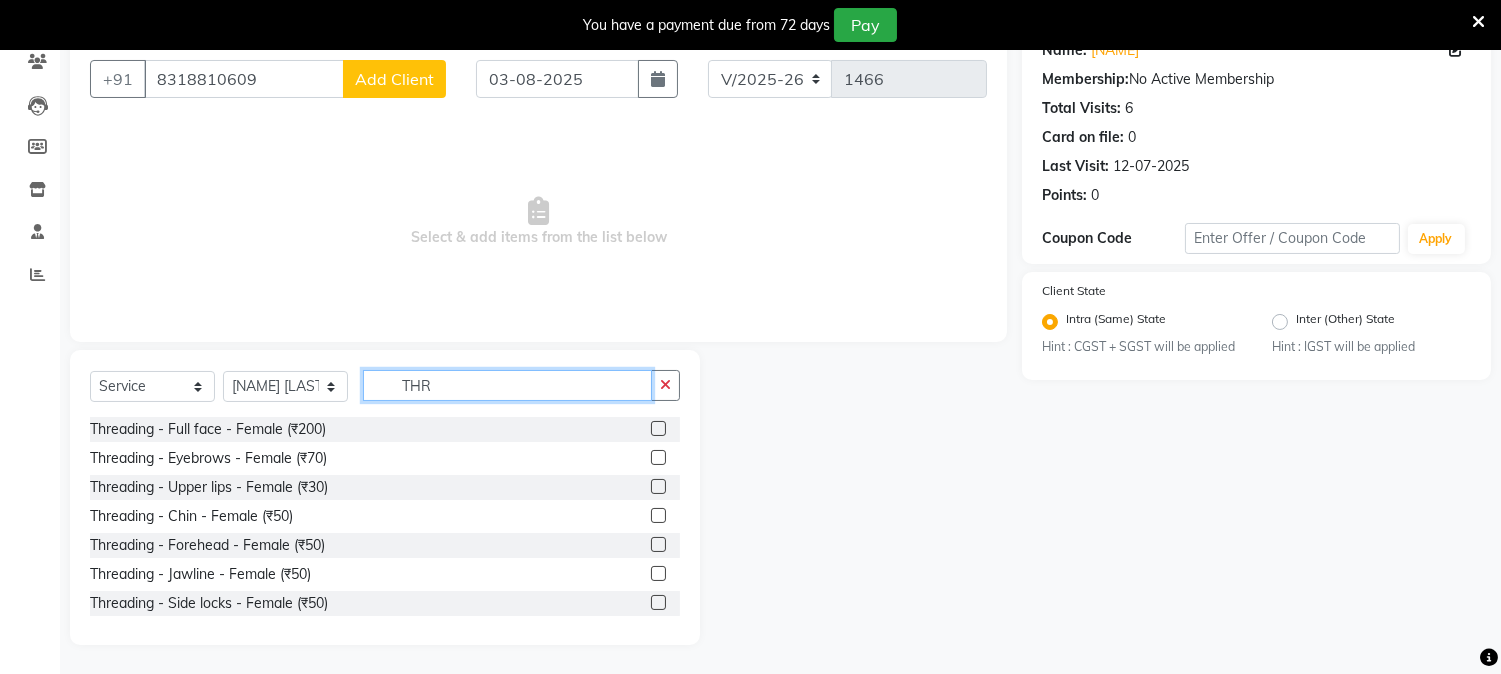 type on "THR" 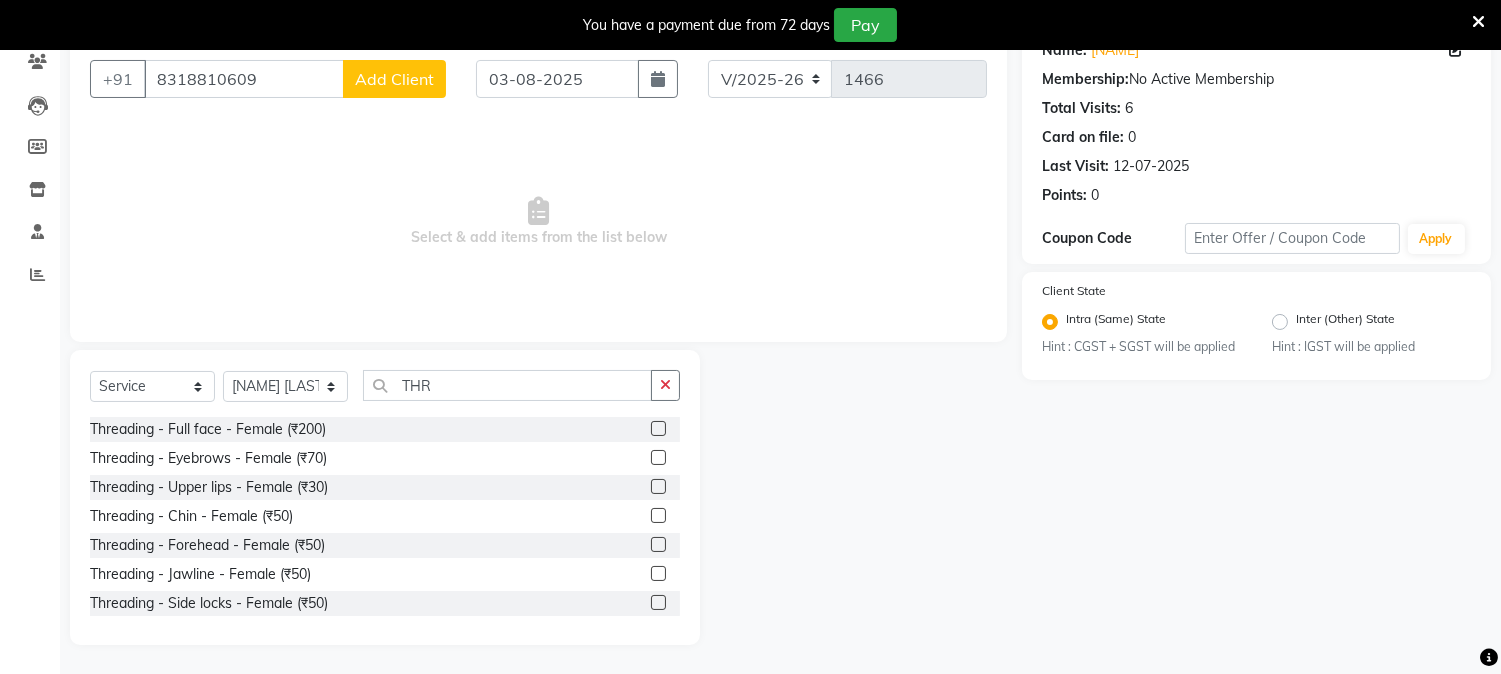 click 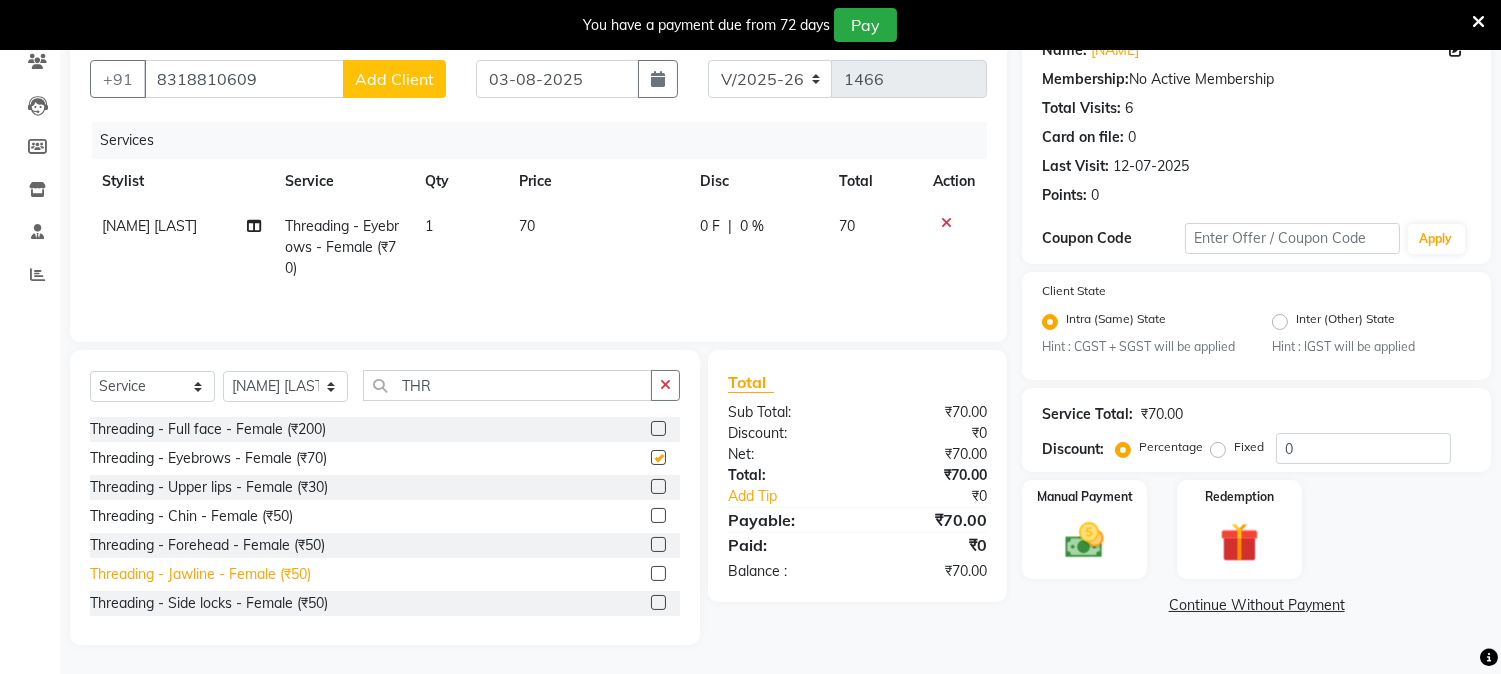 checkbox on "false" 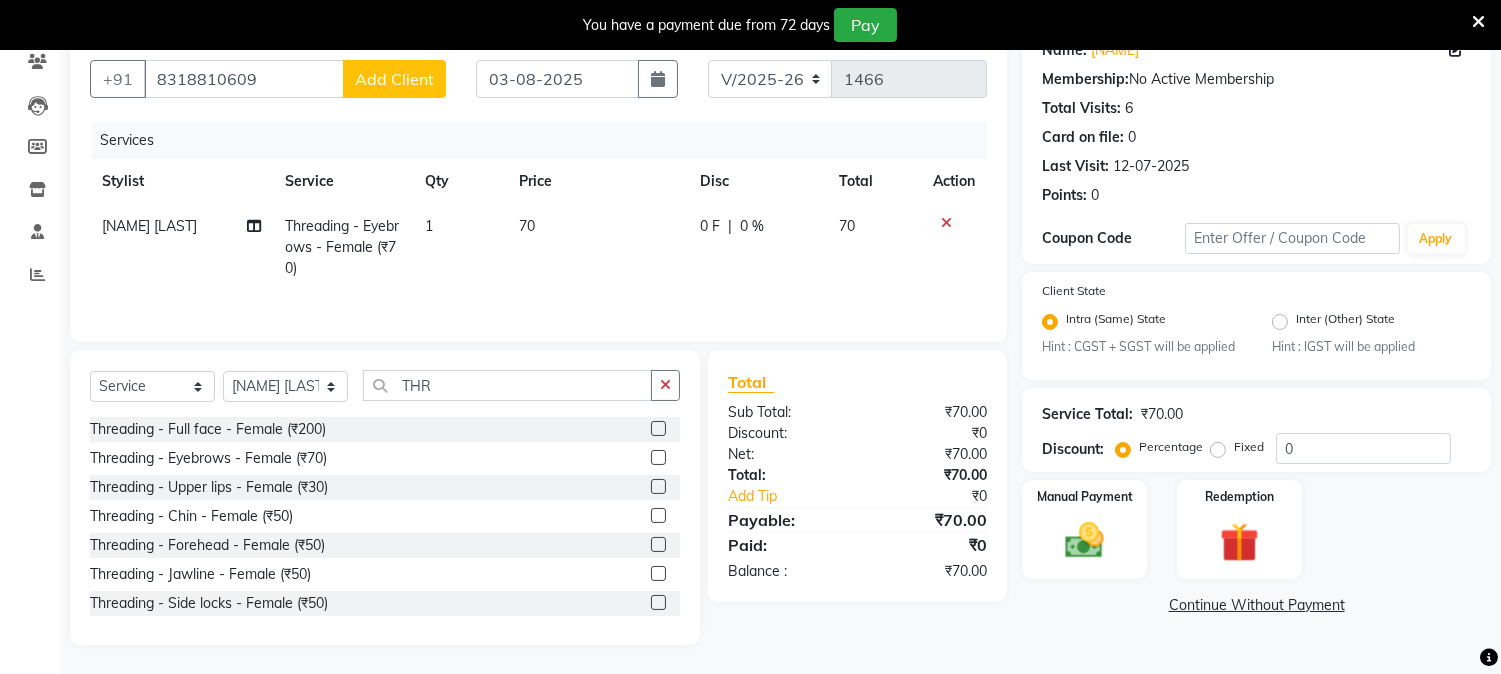 click 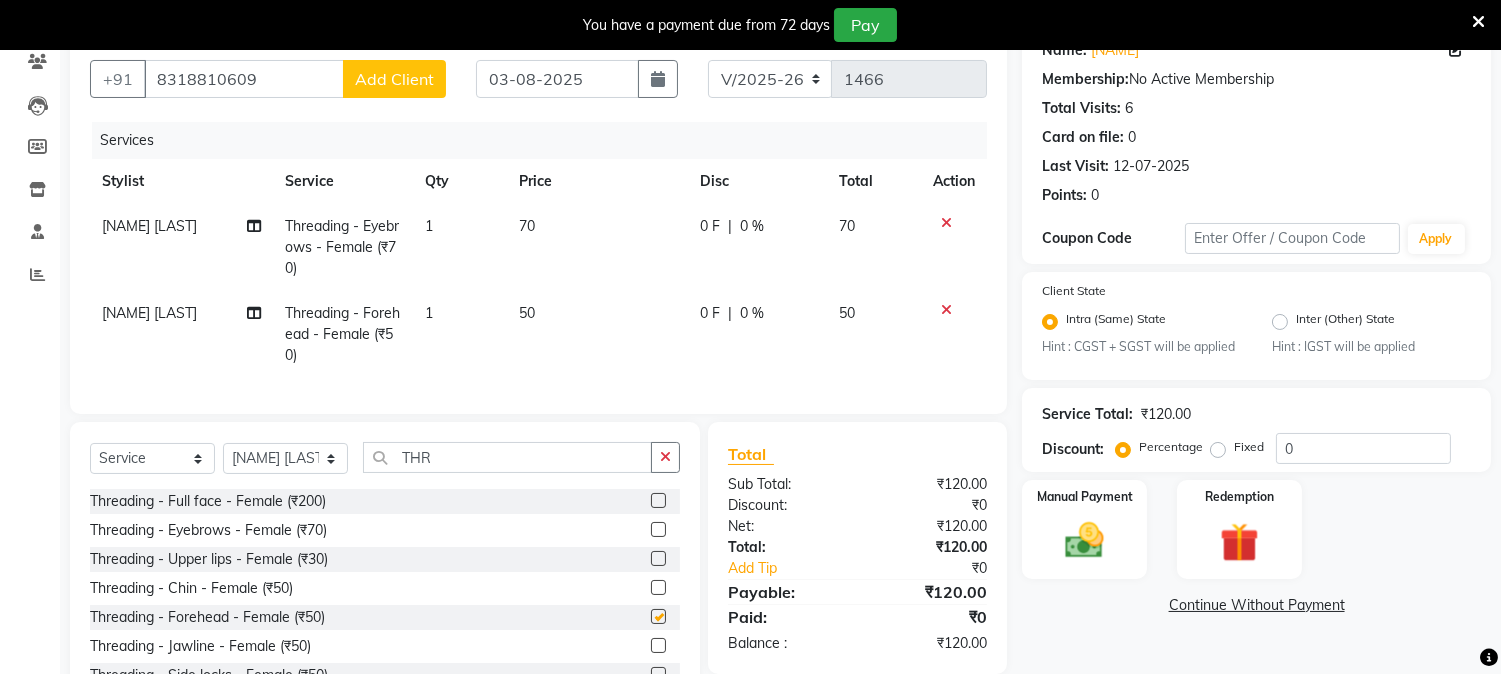 checkbox on "false" 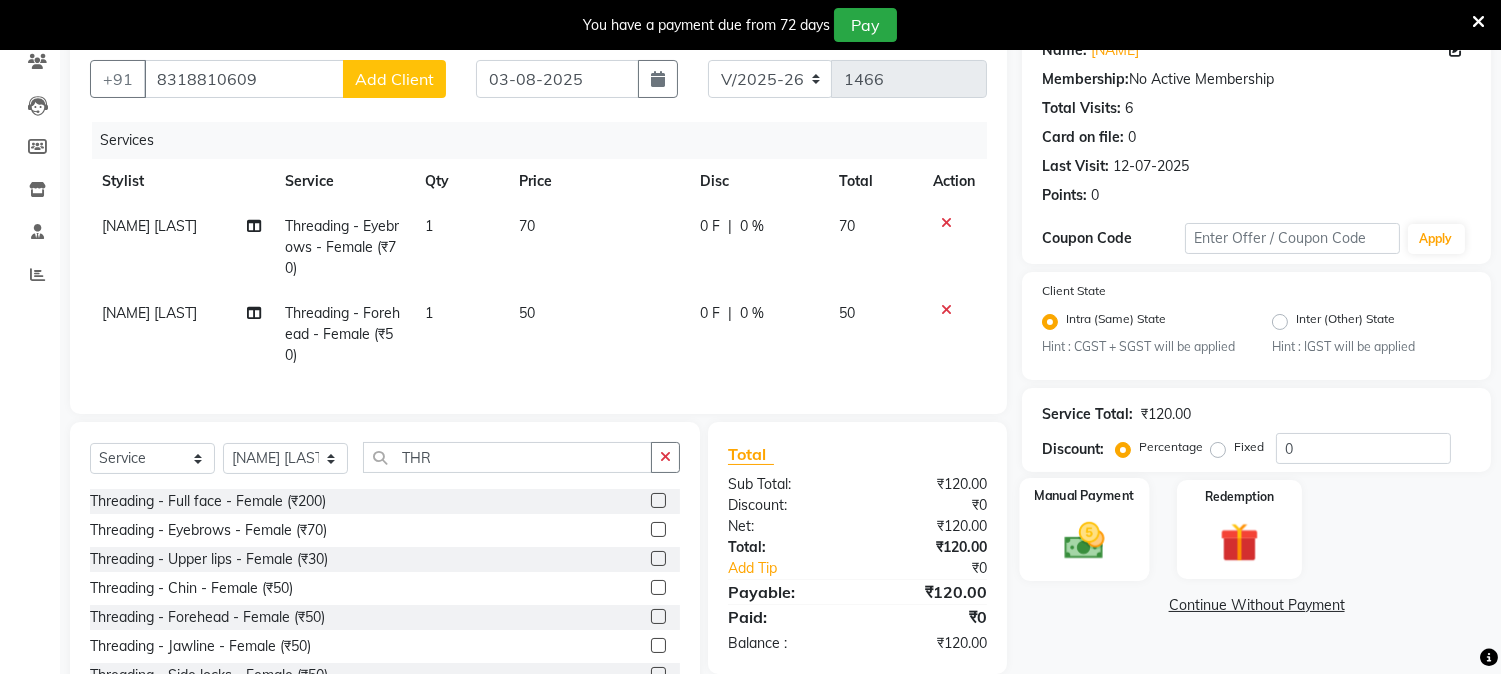 click 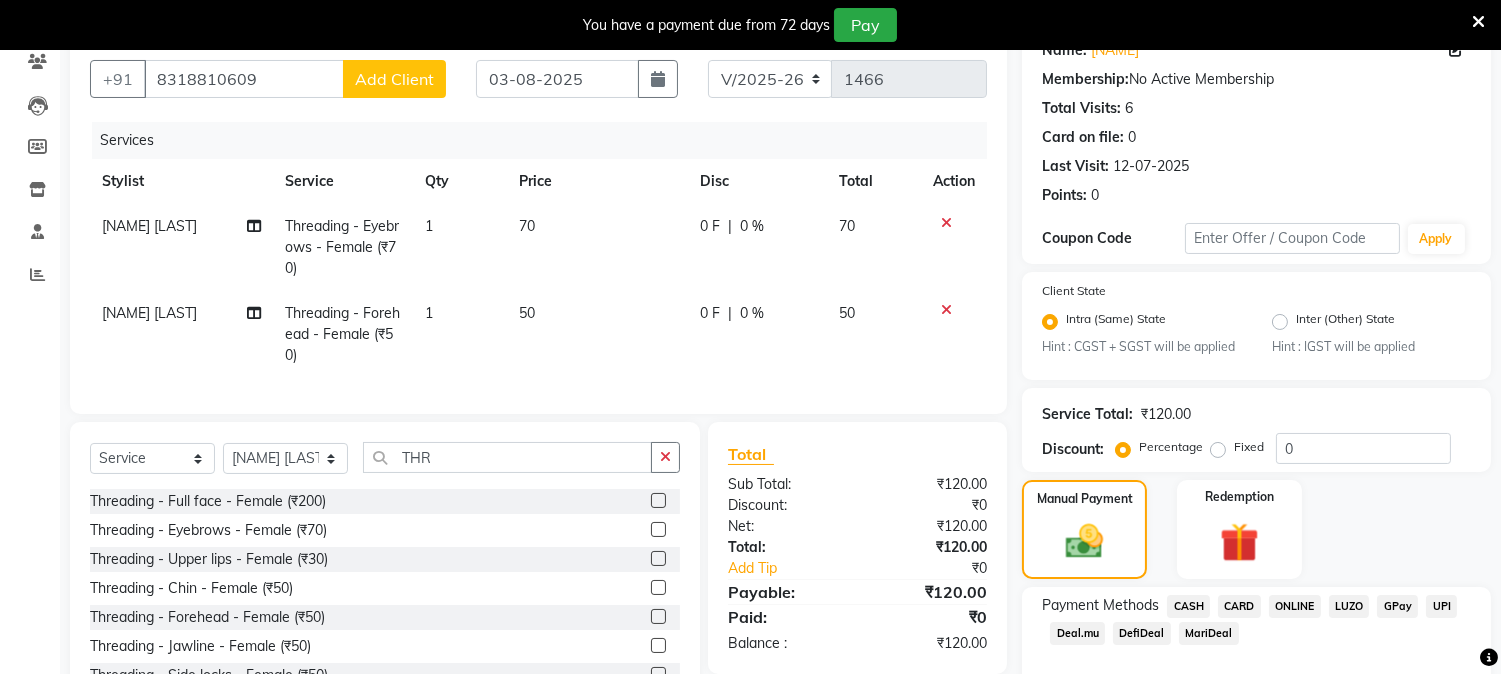 click on "ONLINE" 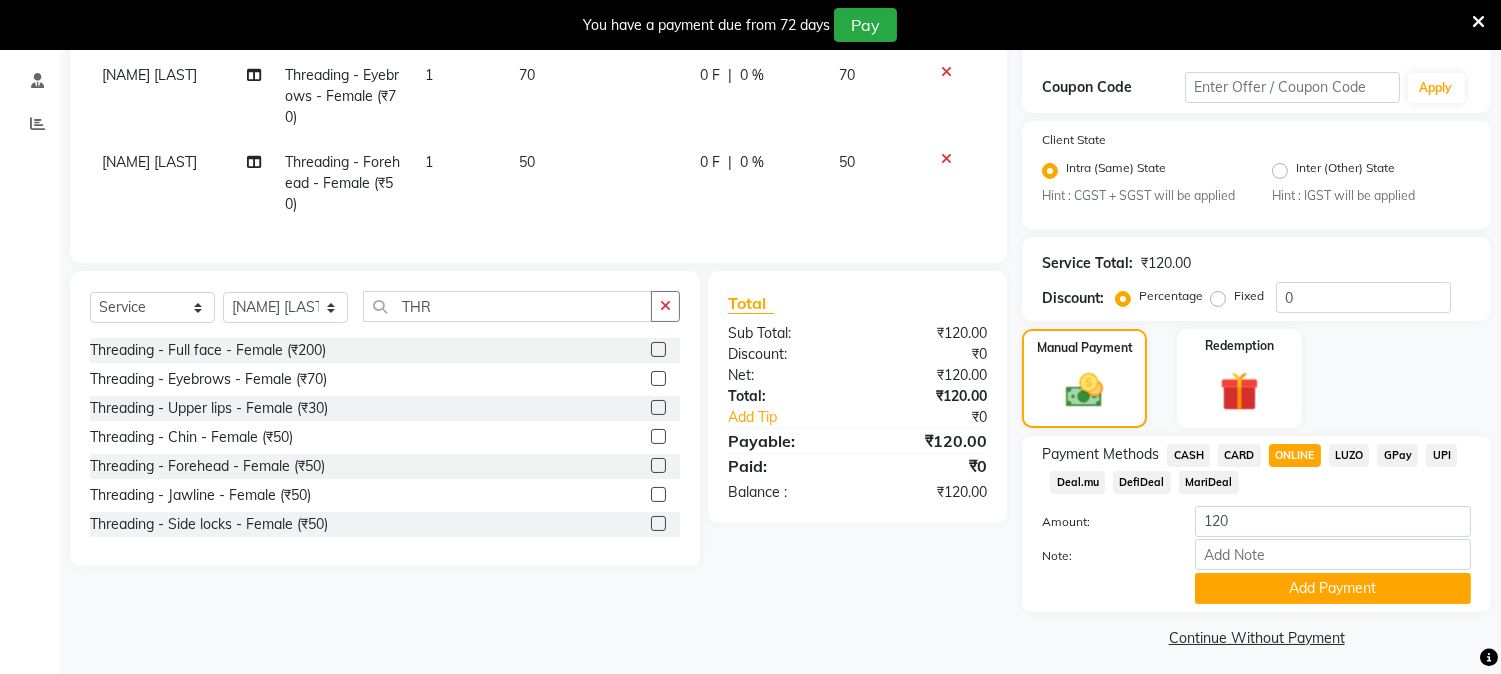 scroll, scrollTop: 336, scrollLeft: 0, axis: vertical 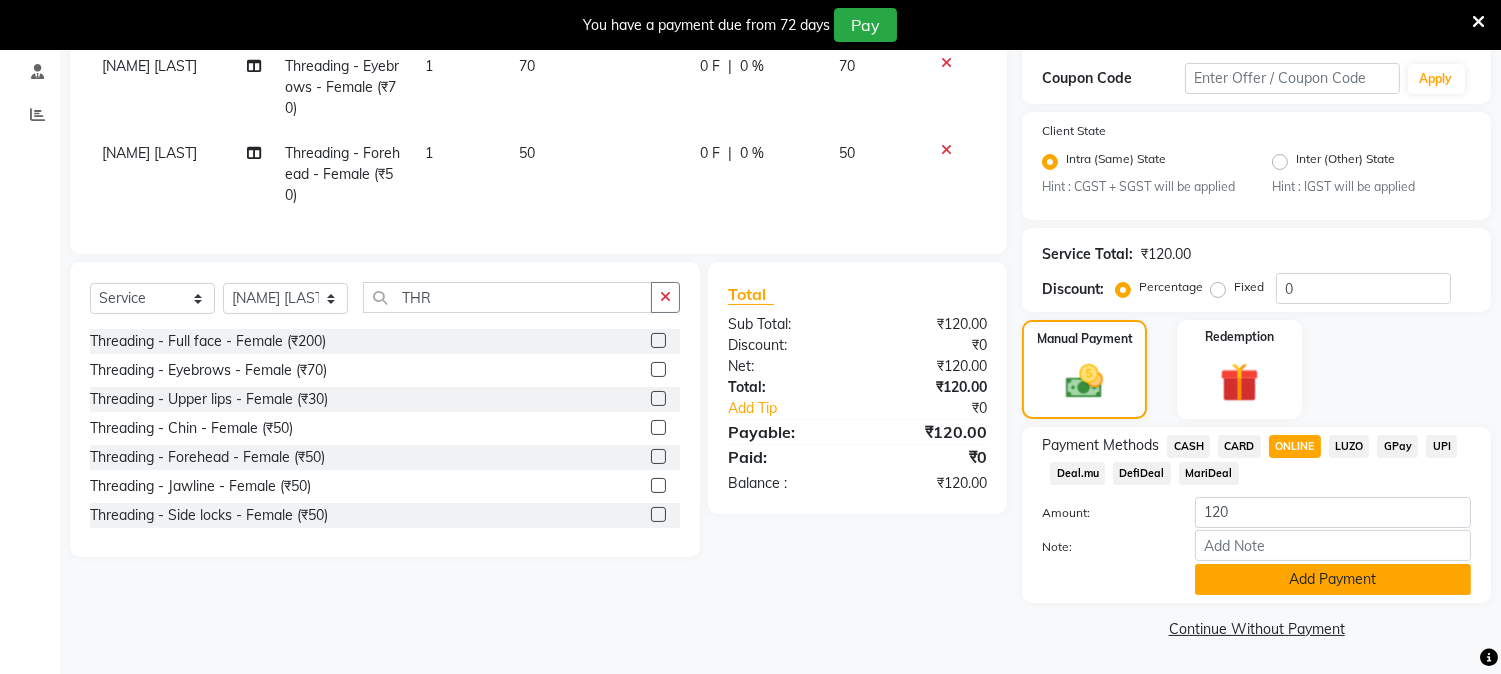 click on "Add Payment" 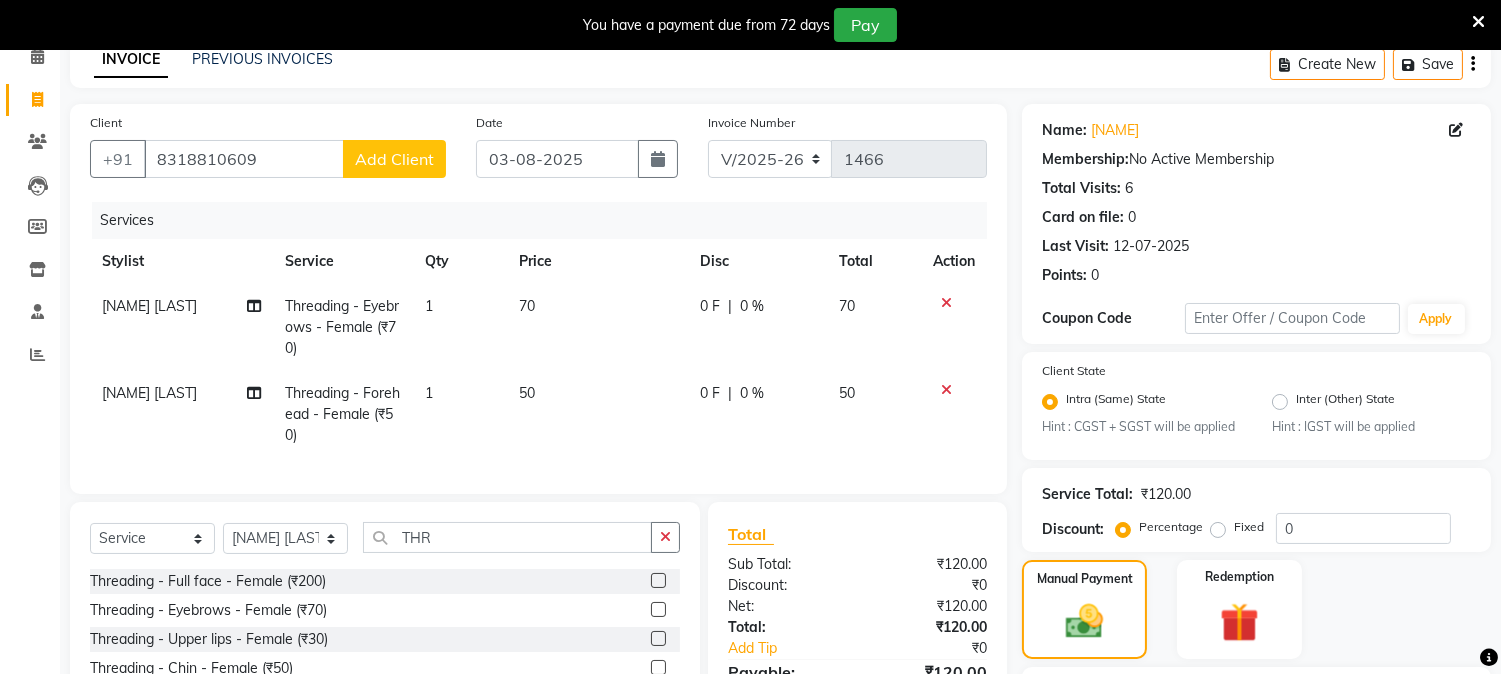 scroll, scrollTop: 111, scrollLeft: 0, axis: vertical 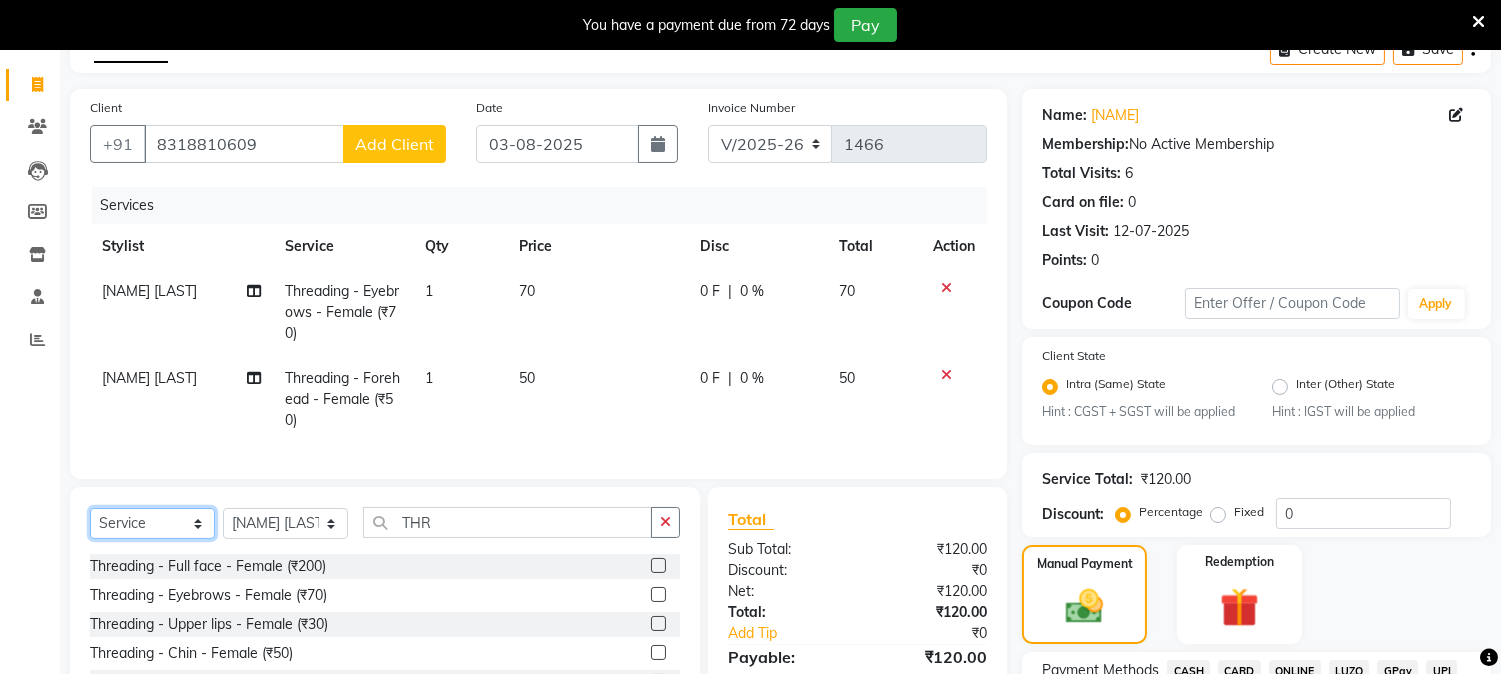click on "Select  Service  Product  Membership  Package Voucher Prepaid Gift Card" 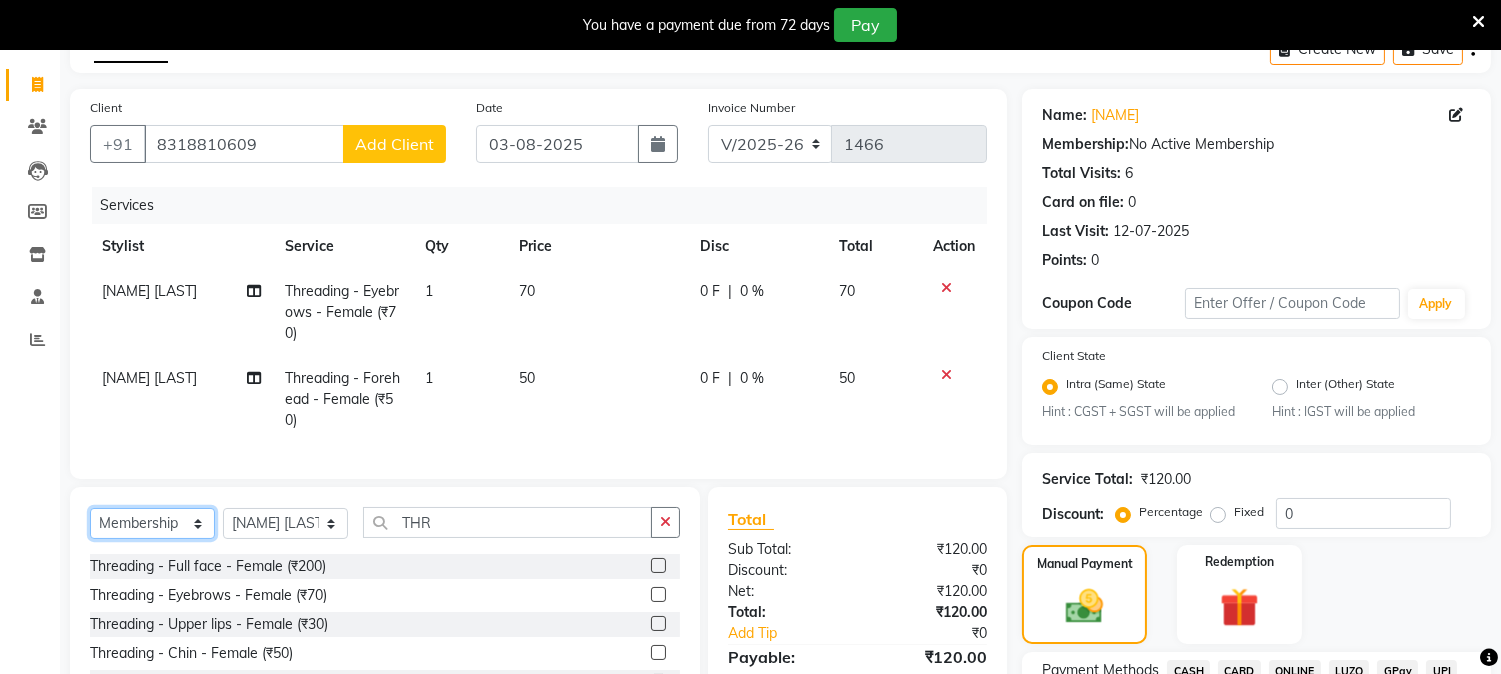 click on "Select  Service  Product  Membership  Package Voucher Prepaid Gift Card" 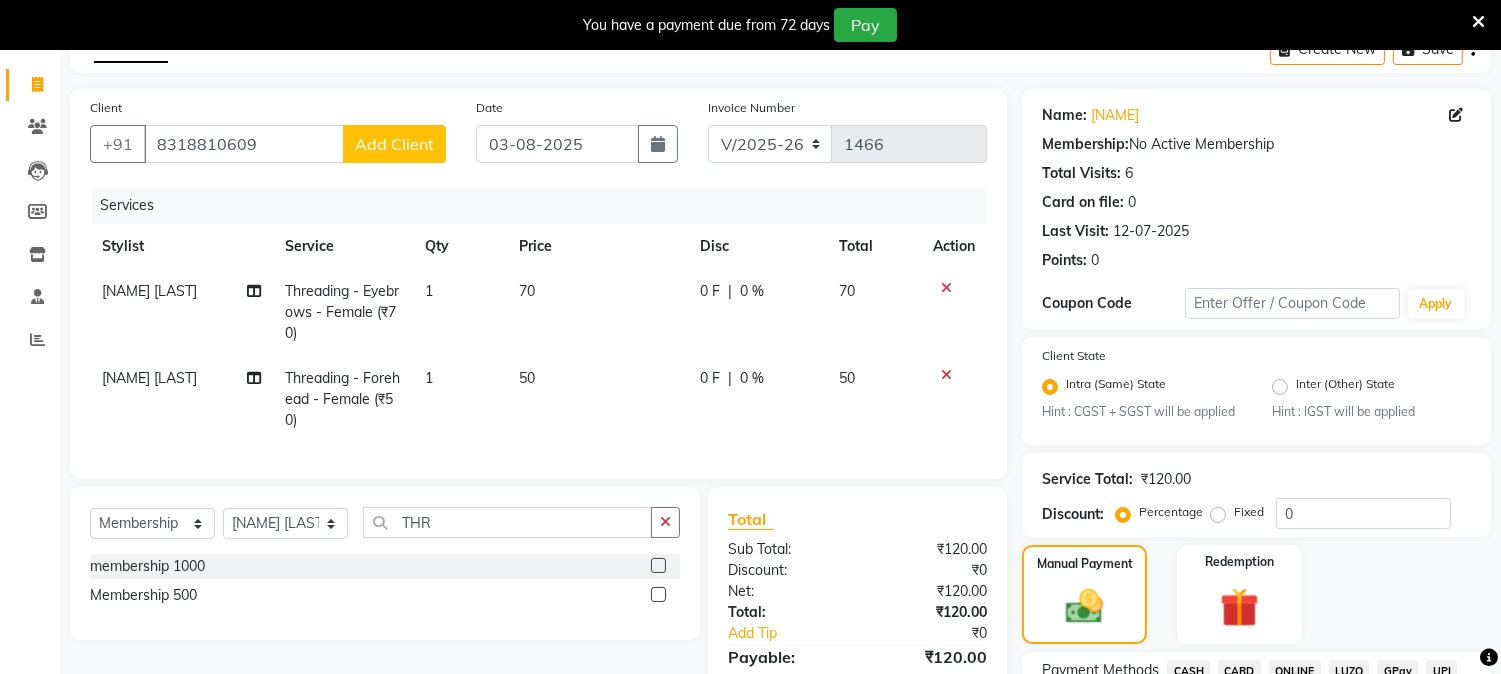 click 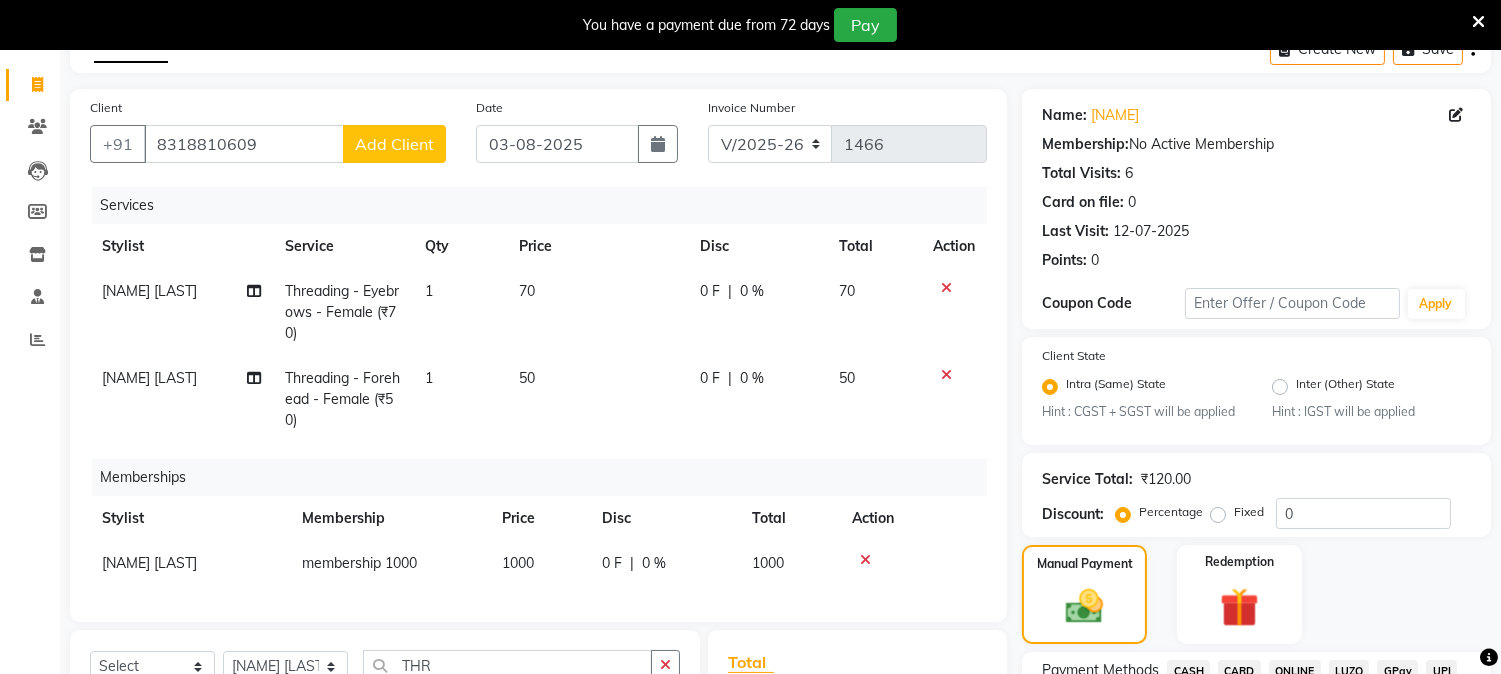 scroll, scrollTop: 333, scrollLeft: 0, axis: vertical 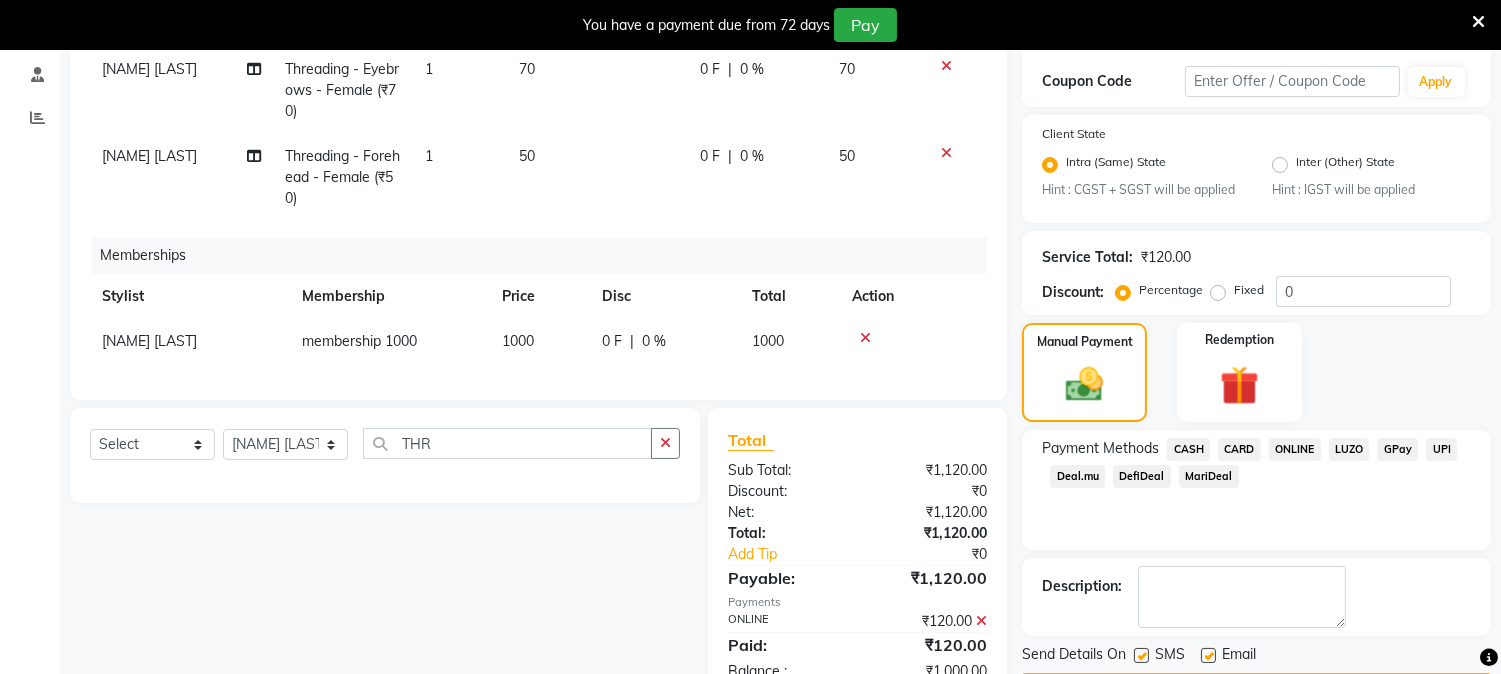 click 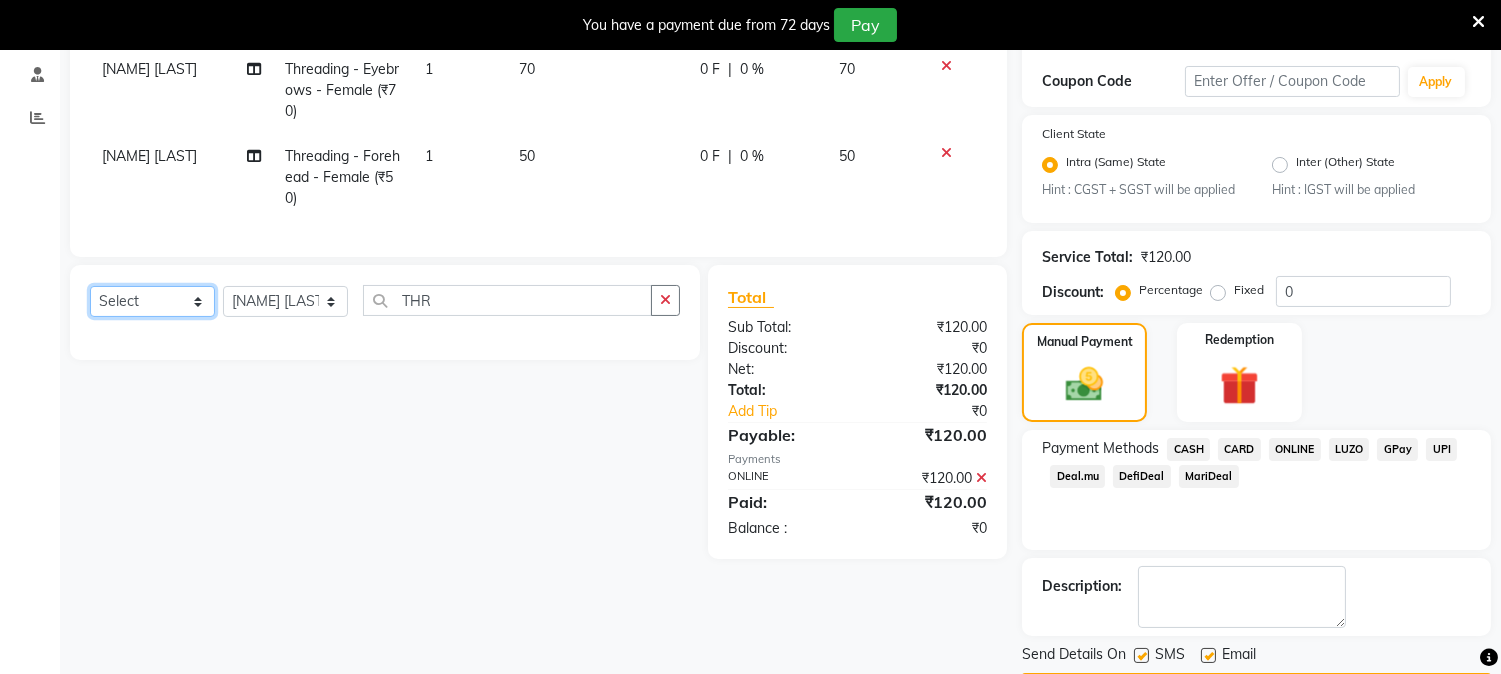 click on "Select  Service  Product  Membership  Package Voucher Prepaid Gift Card" 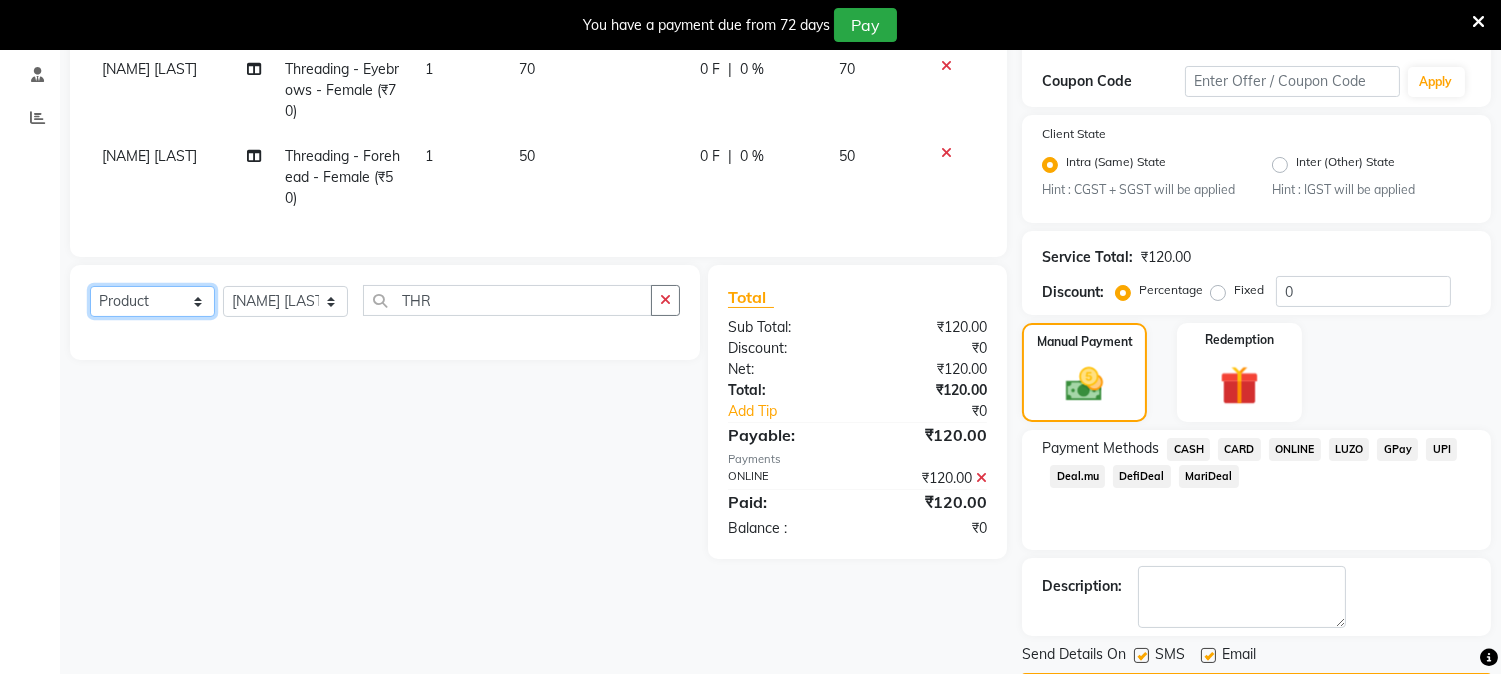 click on "Select  Service  Product  Membership  Package Voucher Prepaid Gift Card" 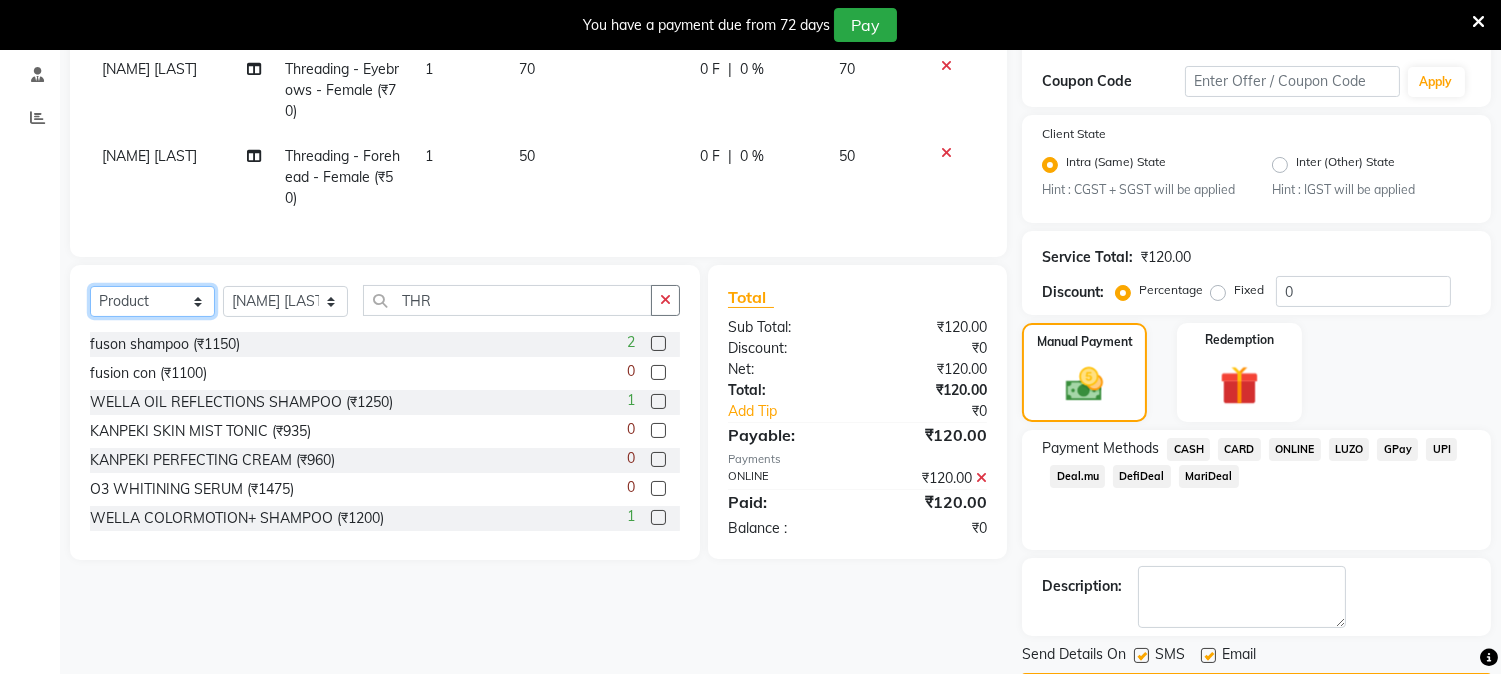 click on "Select  Service  Product  Membership  Package Voucher Prepaid Gift Card" 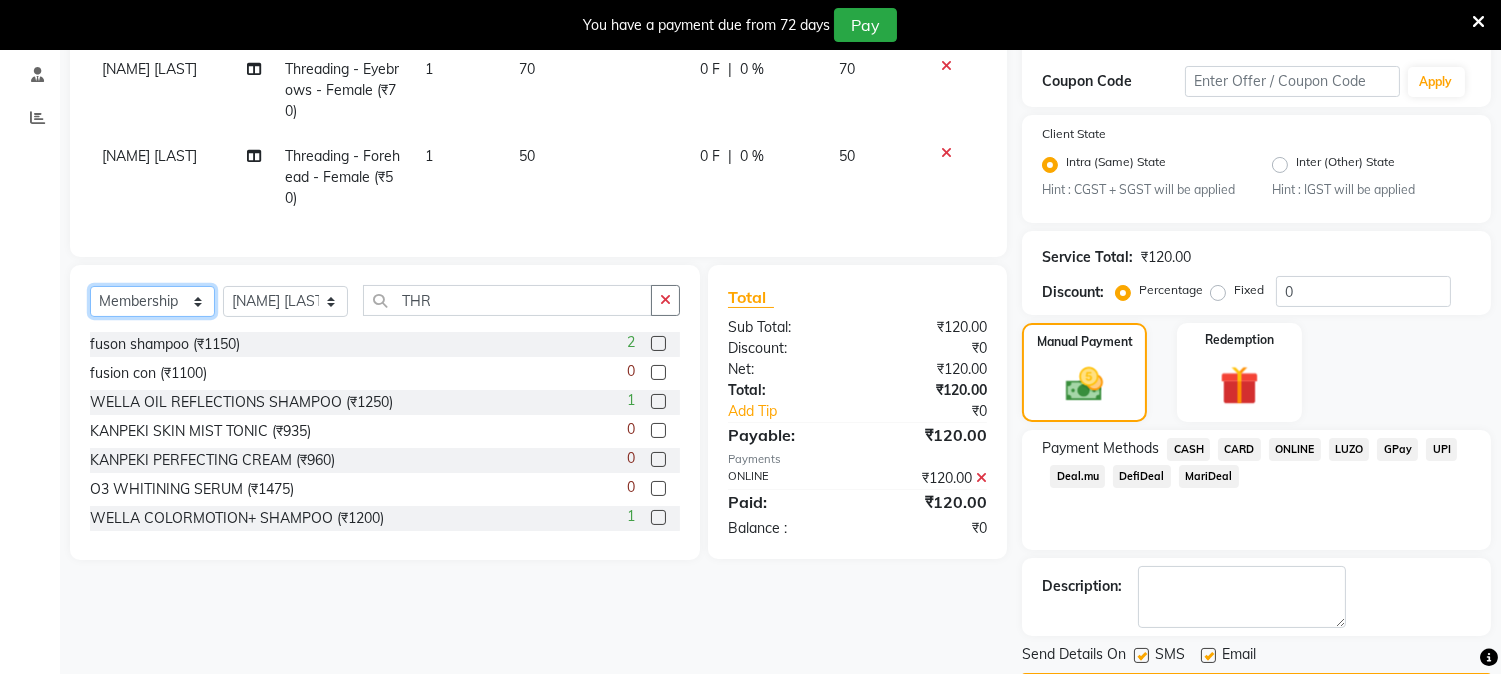 click on "Select  Service  Product  Membership  Package Voucher Prepaid Gift Card" 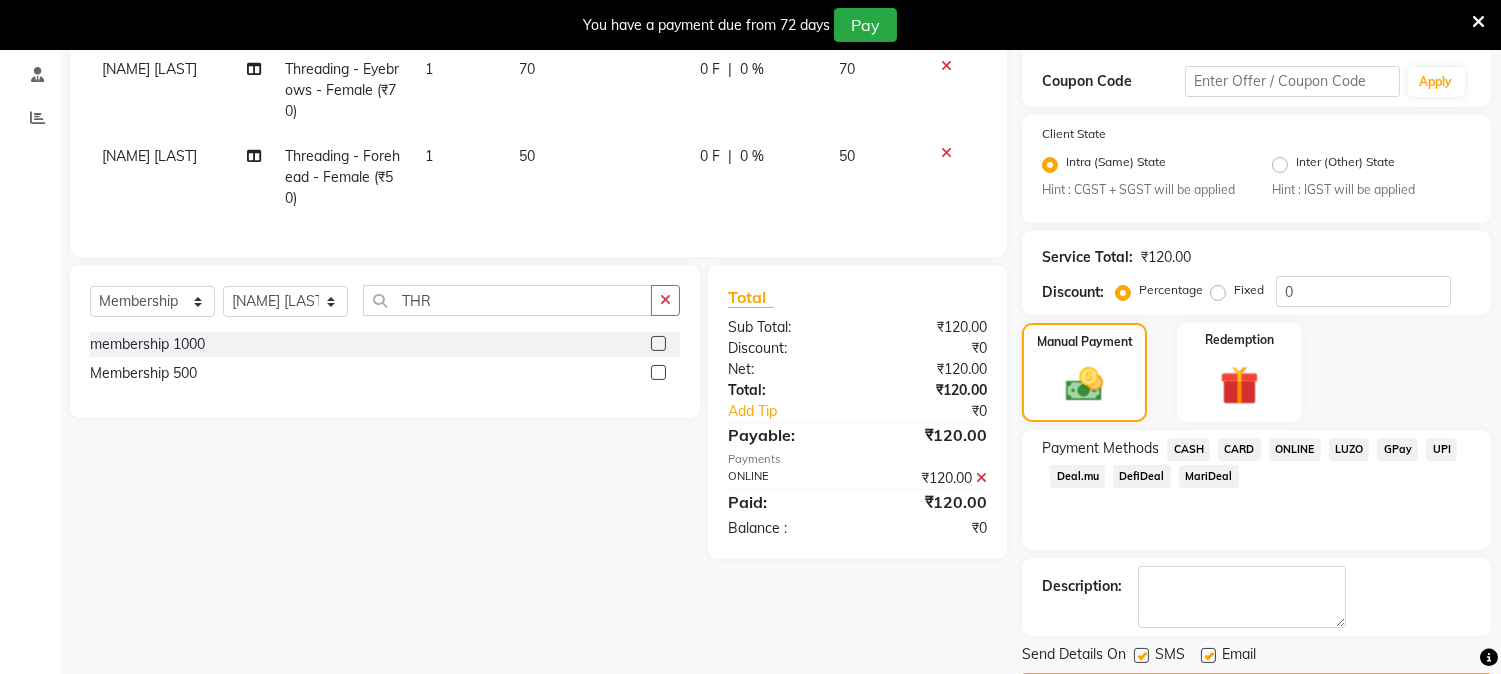 click 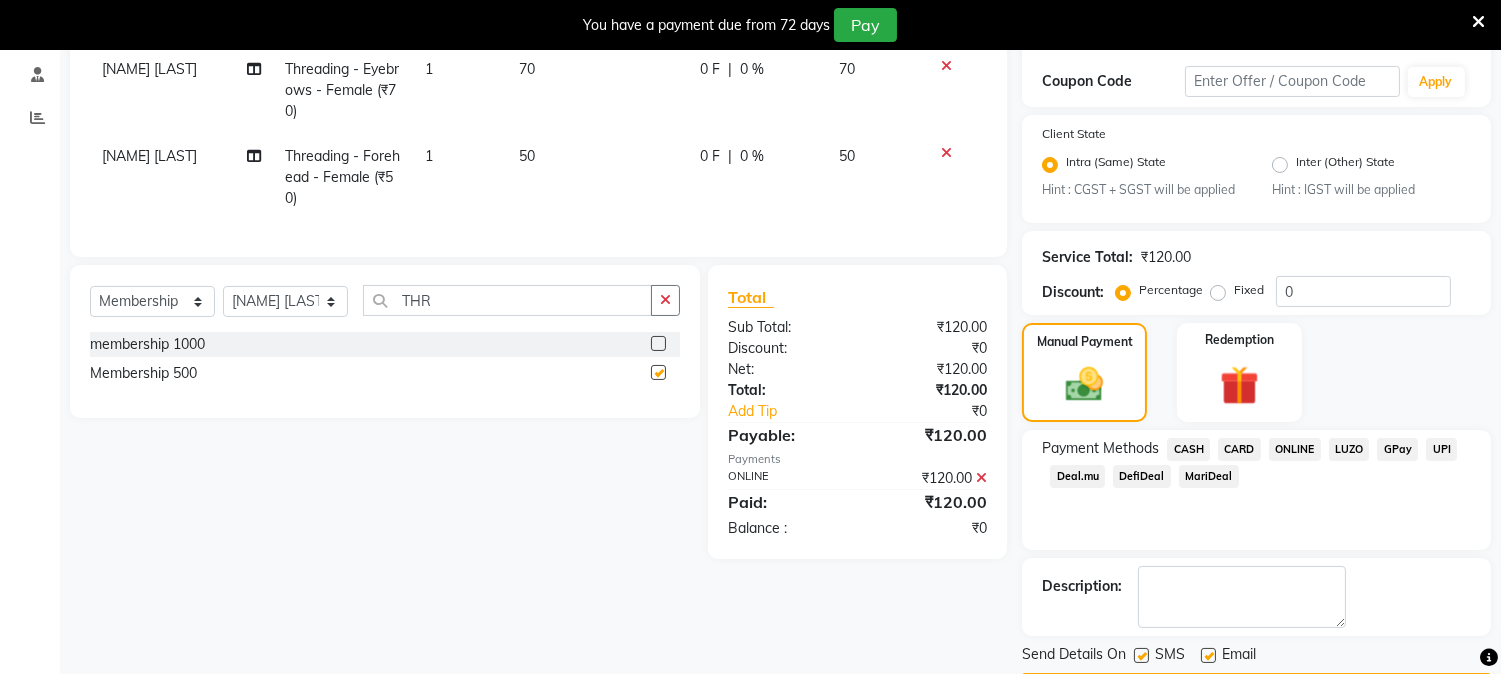 select on "select" 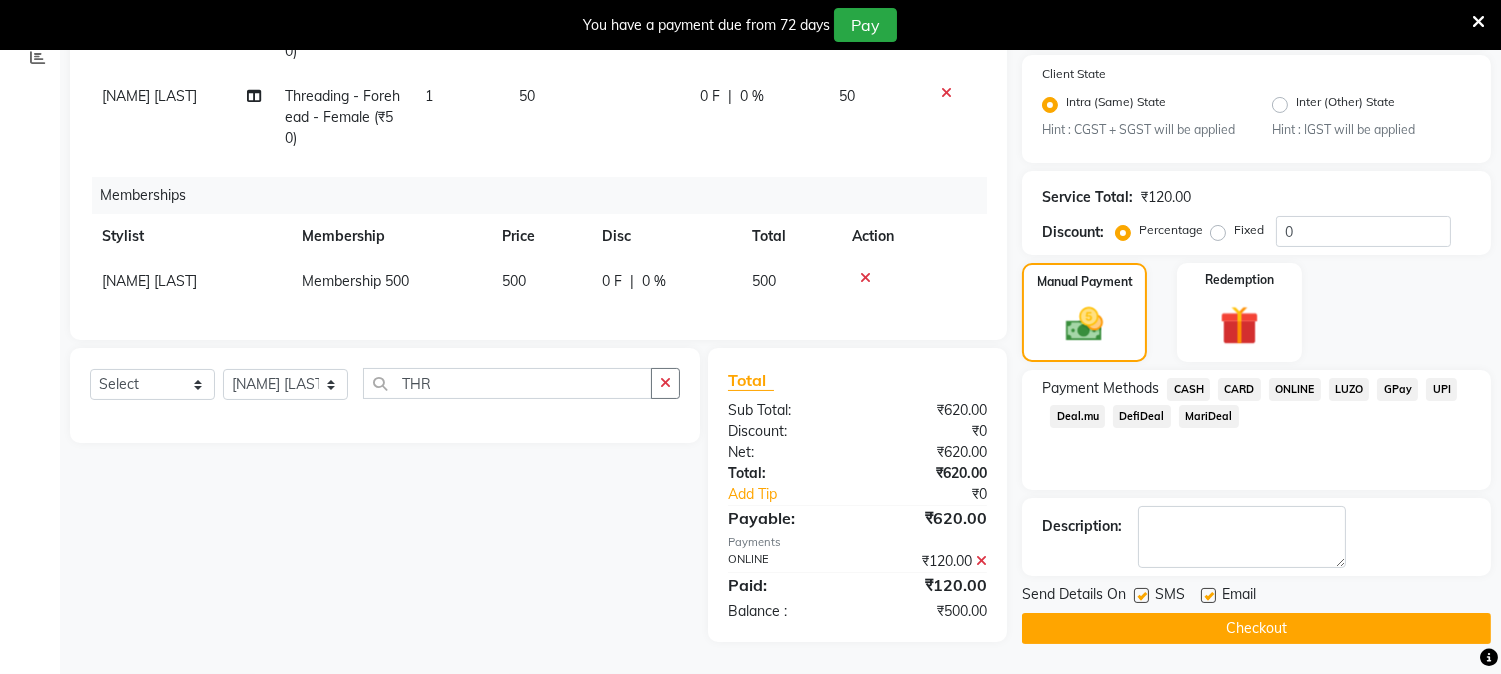 scroll, scrollTop: 406, scrollLeft: 0, axis: vertical 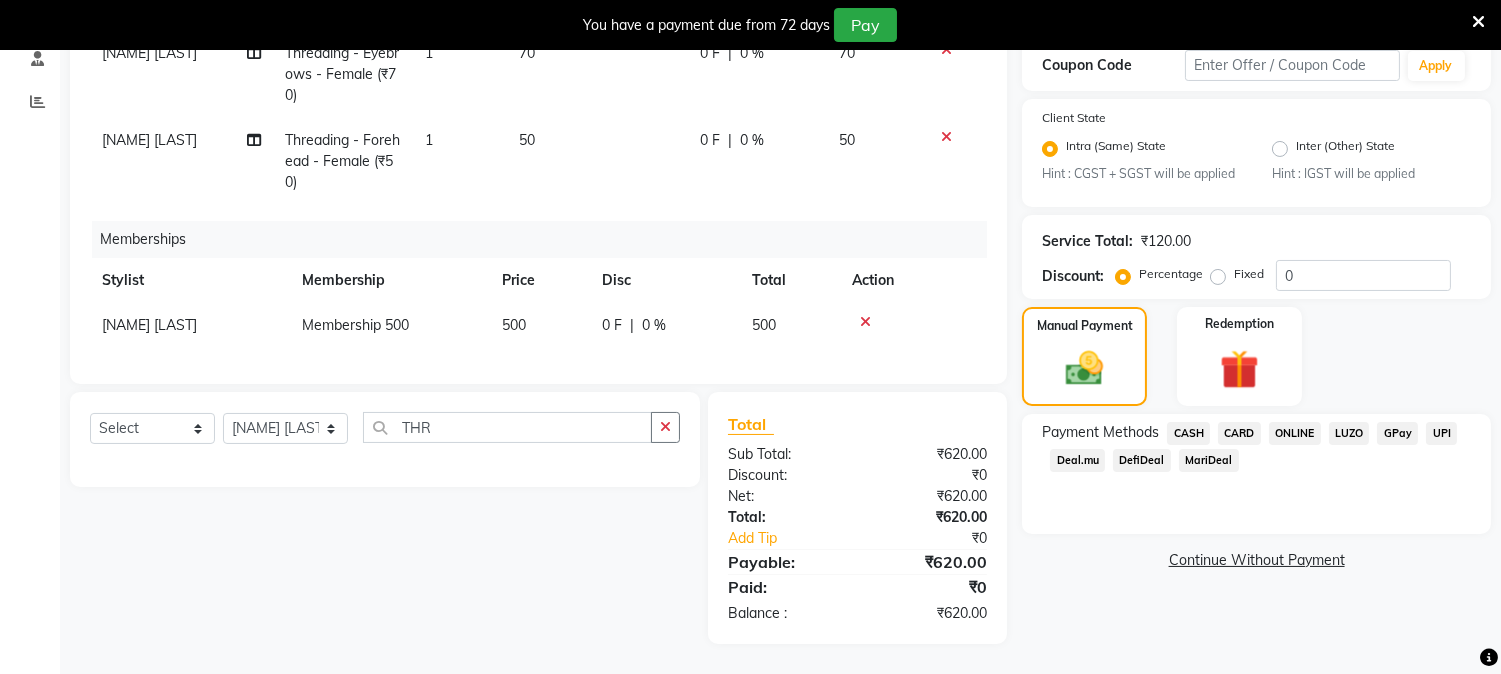 click on "ONLINE" 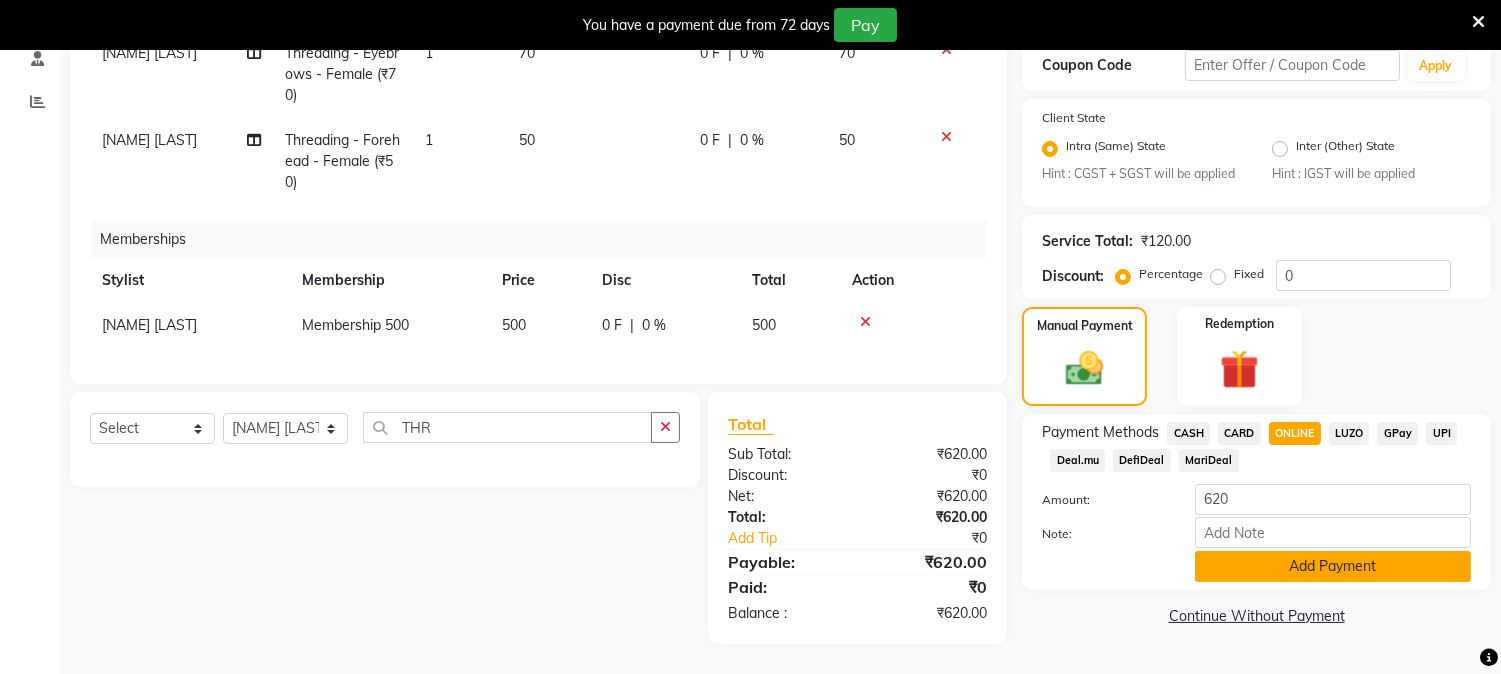 click on "Add Payment" 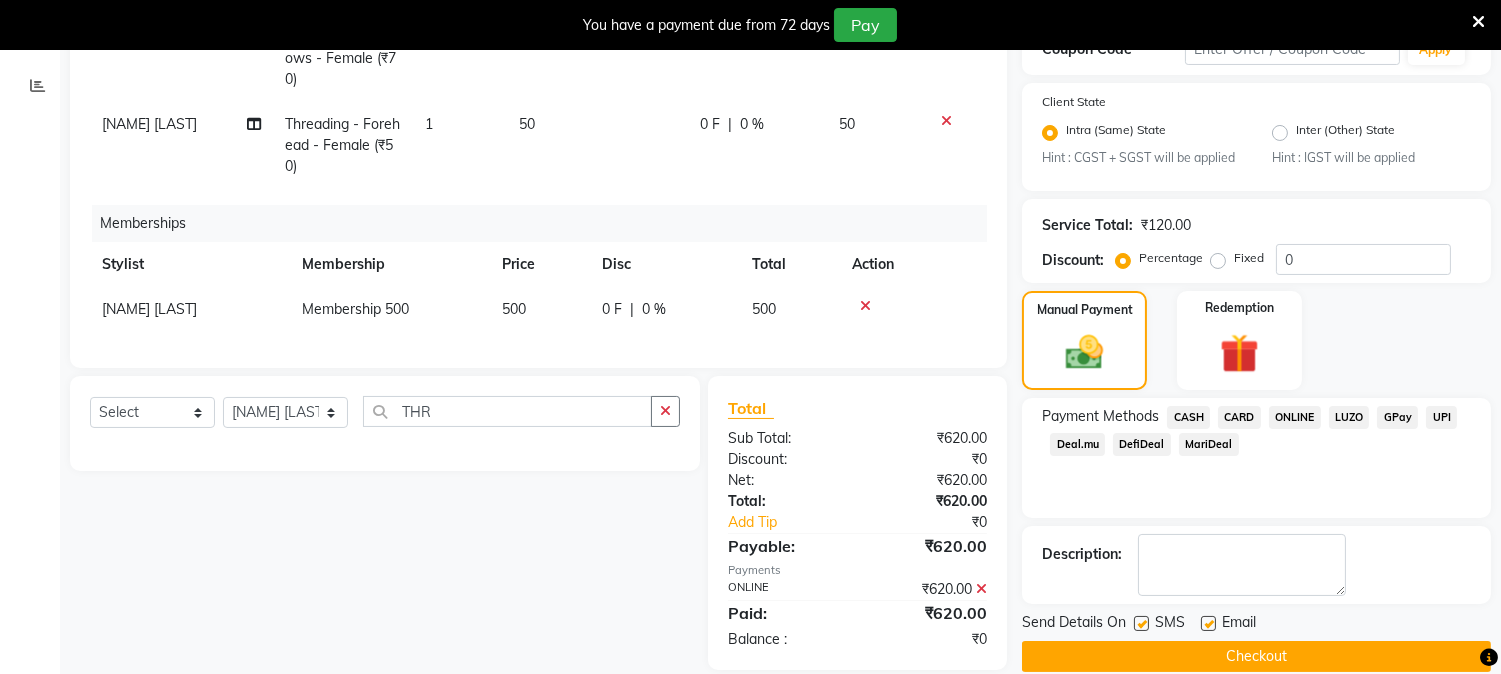 scroll, scrollTop: 406, scrollLeft: 0, axis: vertical 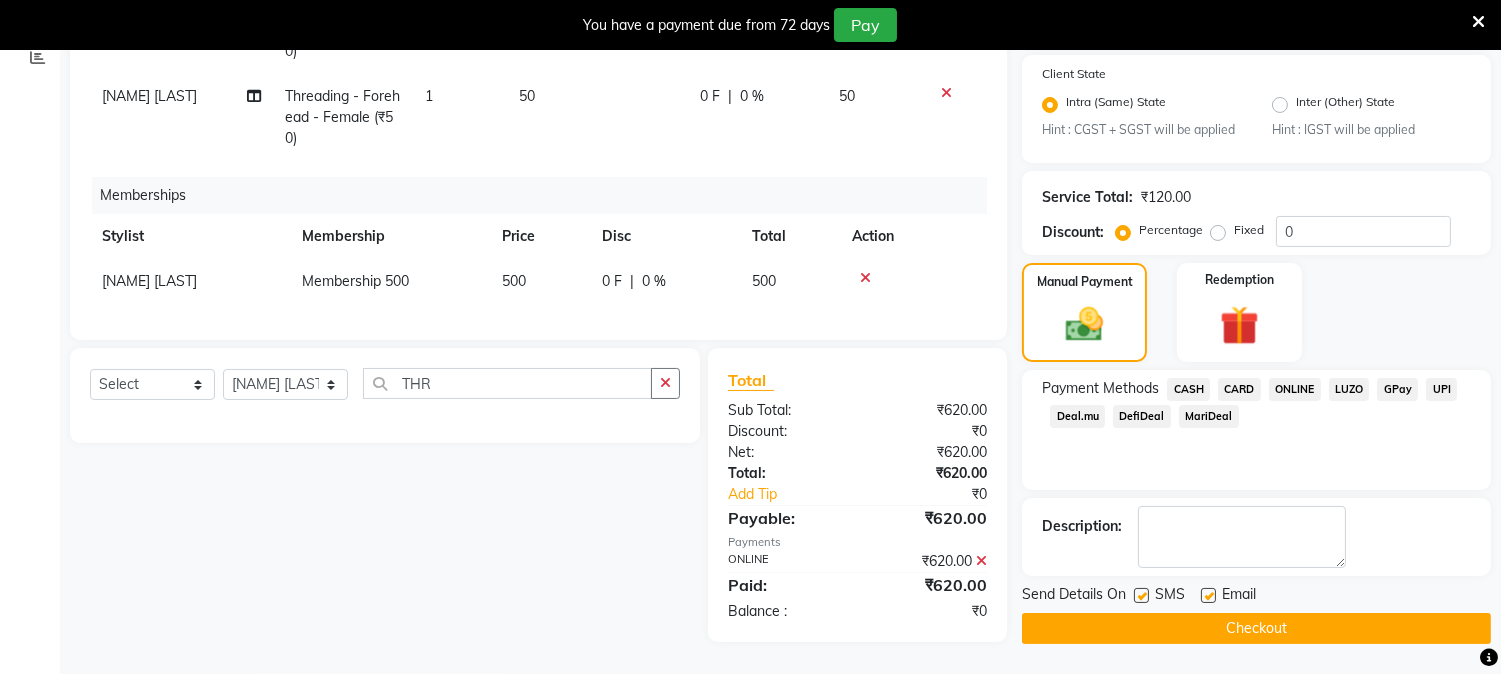 click on "Checkout" 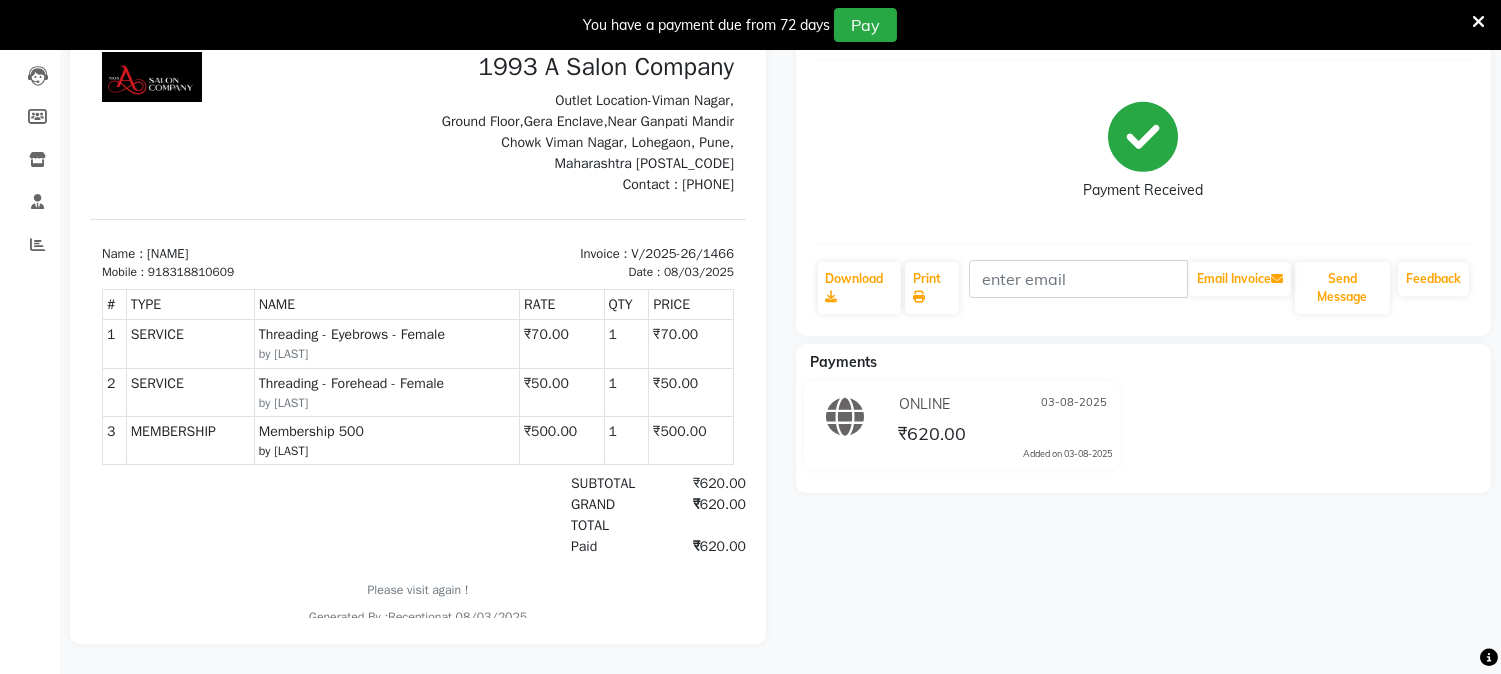 scroll, scrollTop: 0, scrollLeft: 0, axis: both 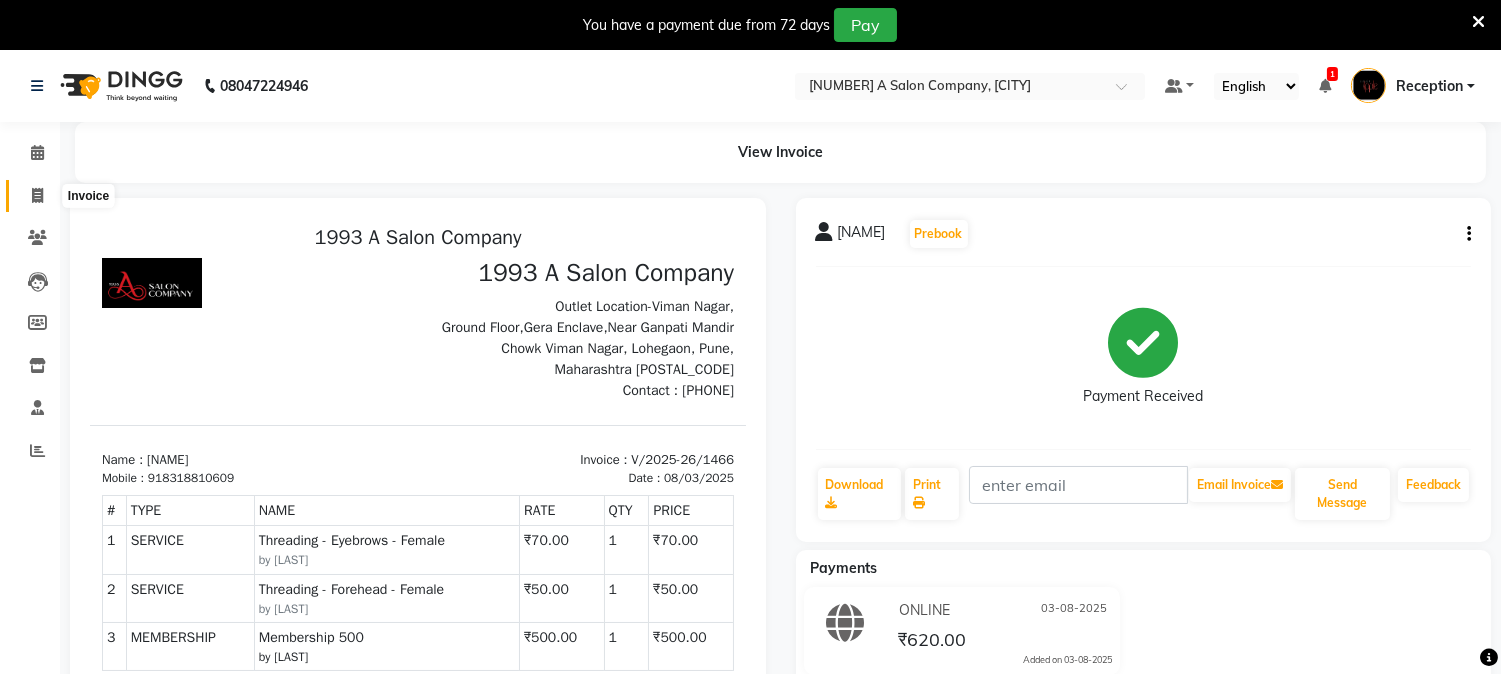 click 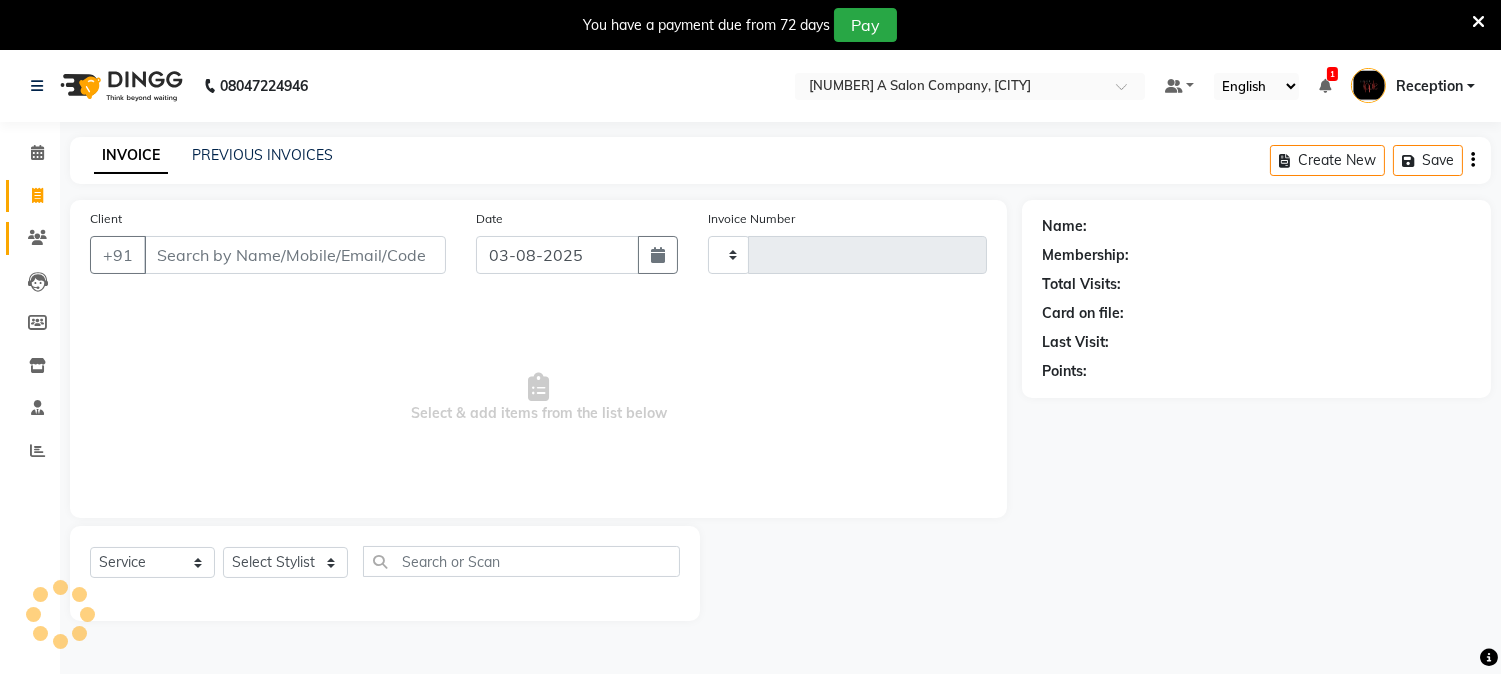 scroll, scrollTop: 50, scrollLeft: 0, axis: vertical 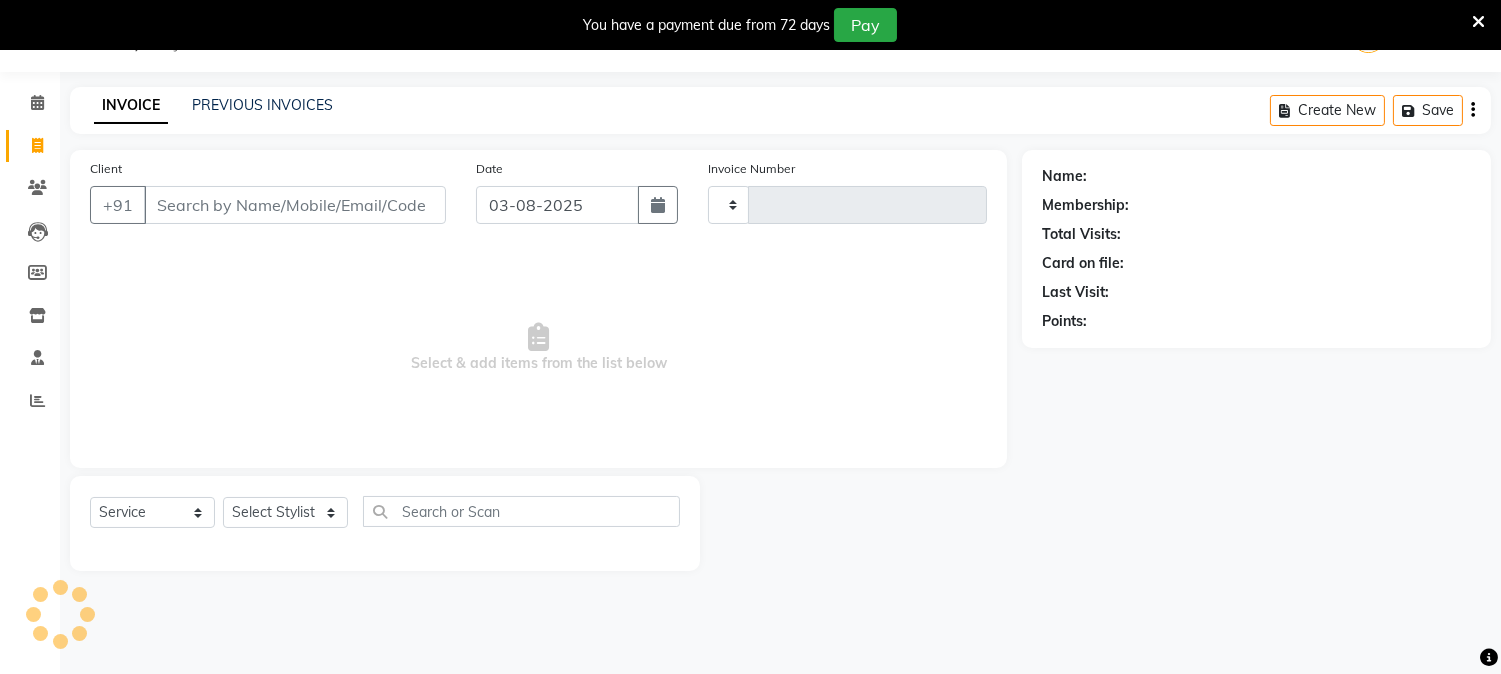 type on "1467" 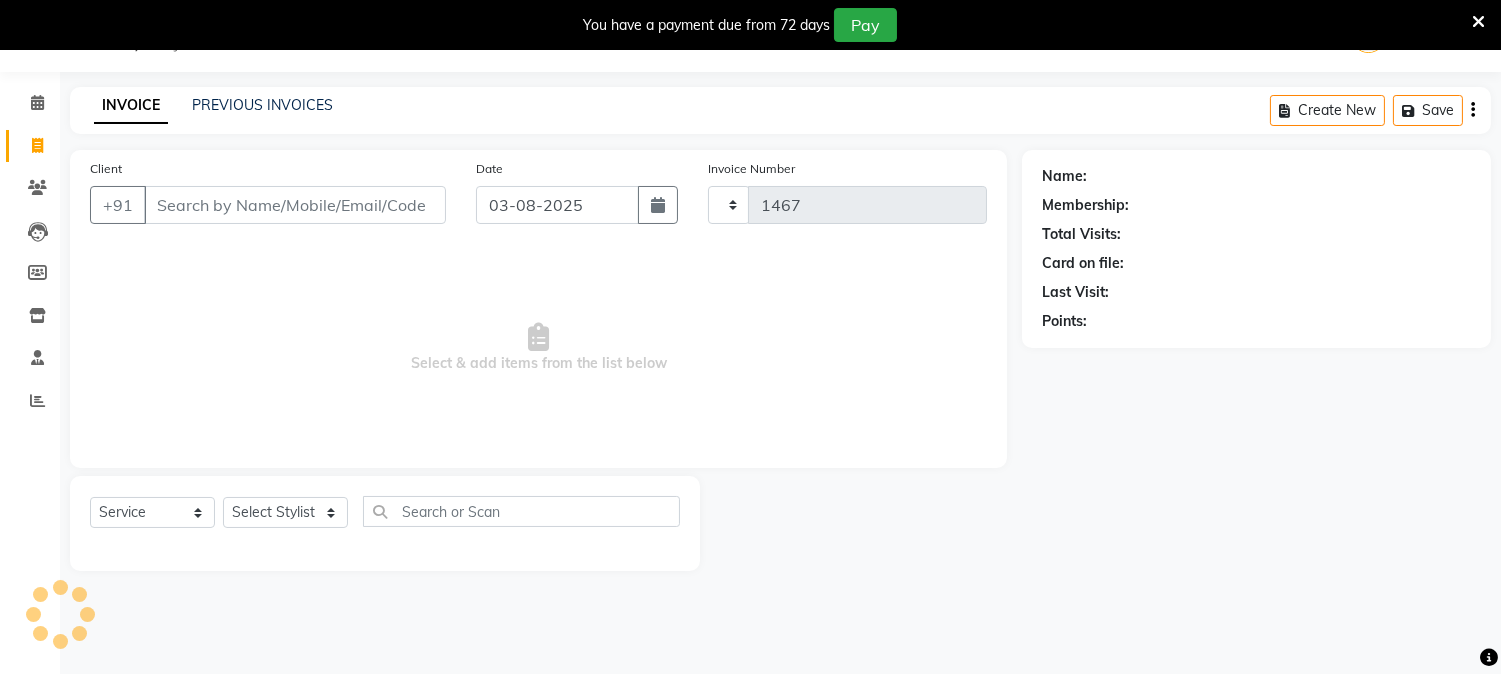 select on "144" 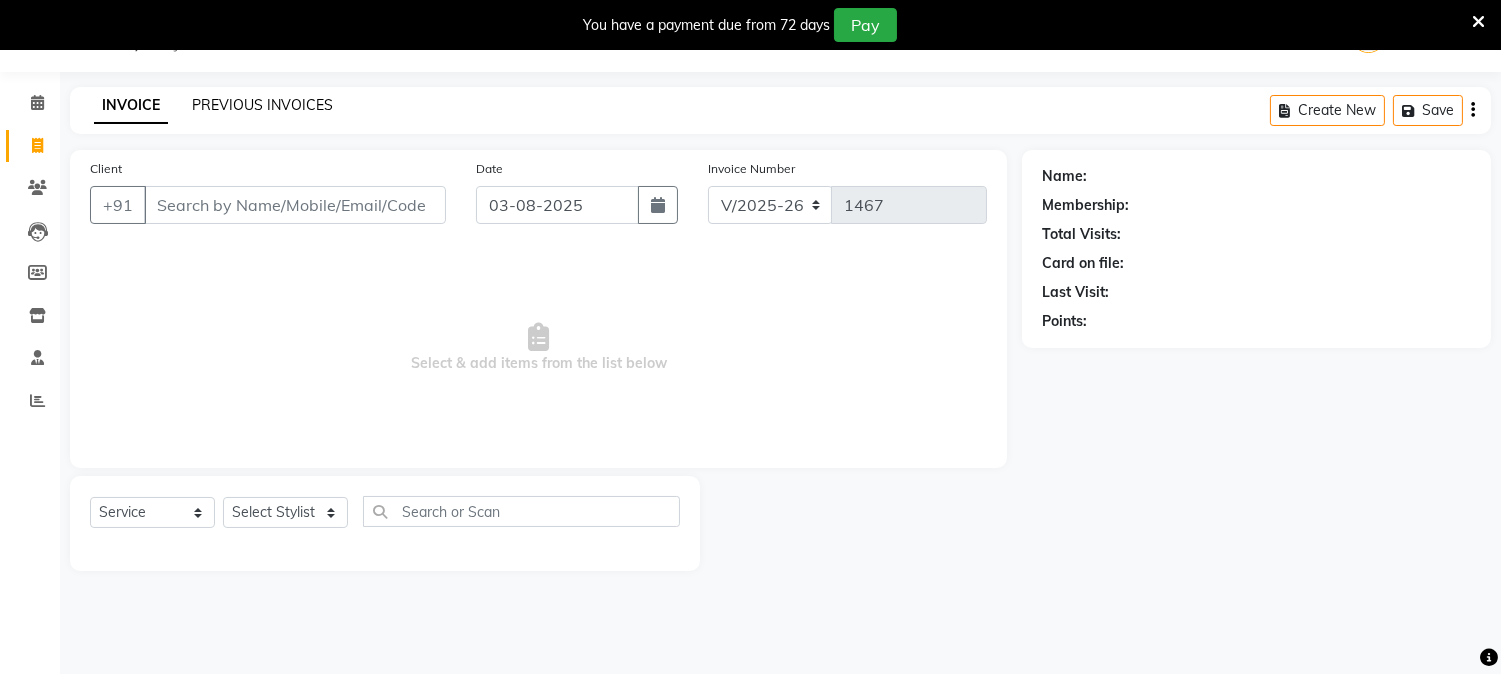 click on "PREVIOUS INVOICES" 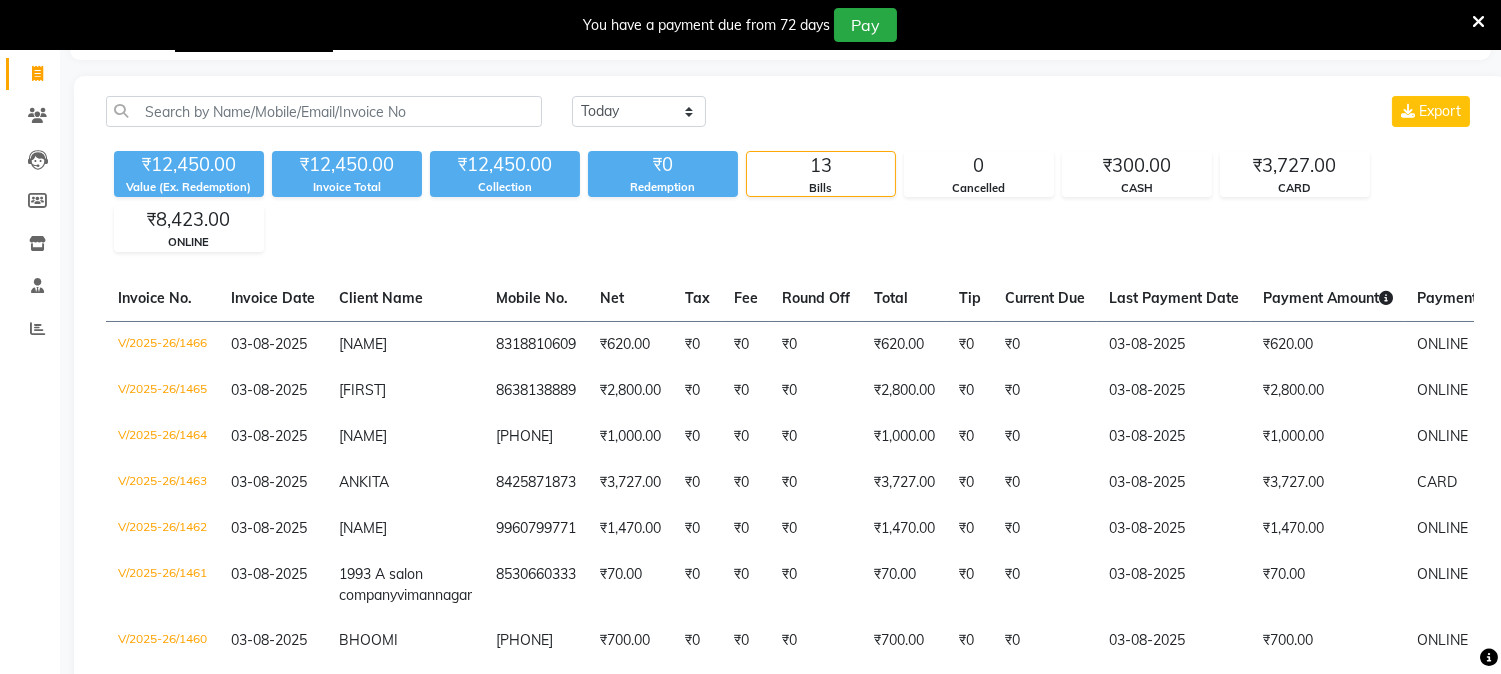 scroll, scrollTop: 161, scrollLeft: 0, axis: vertical 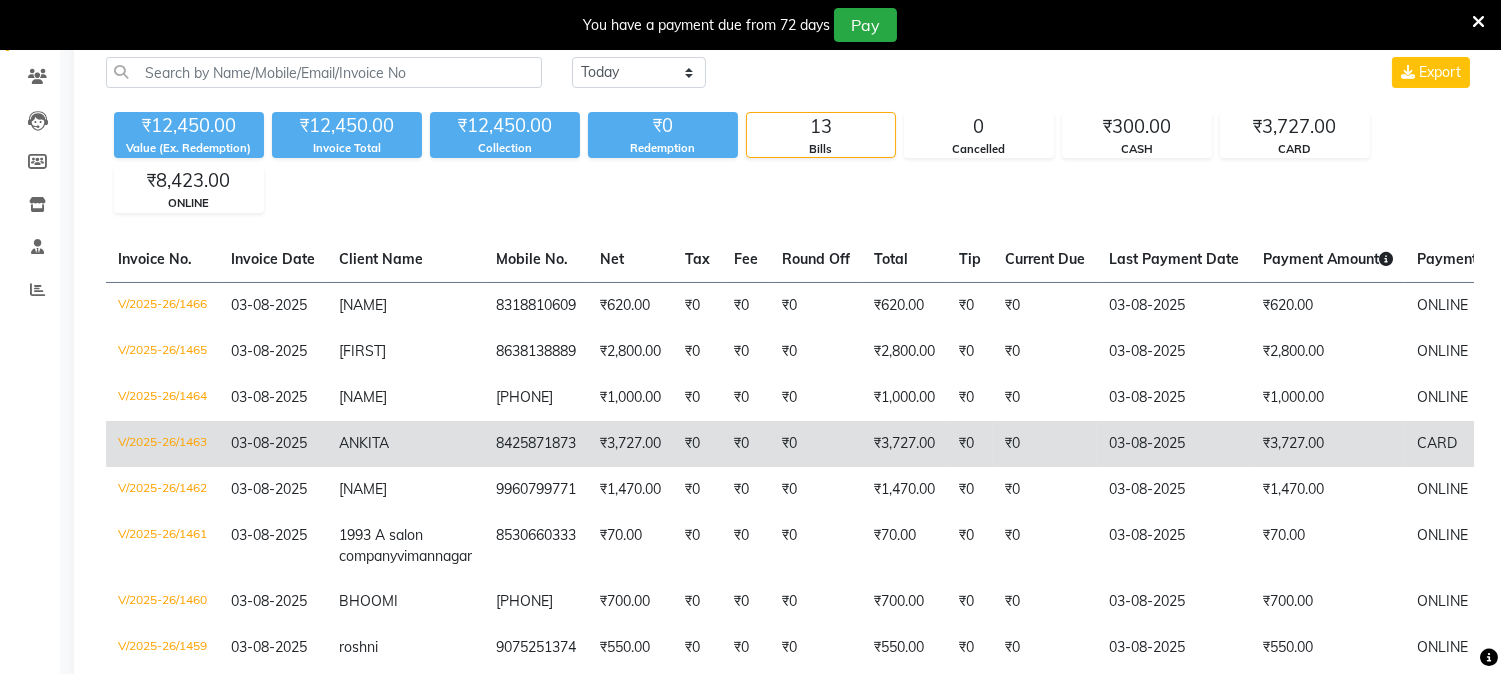 click on "₹3,727.00" 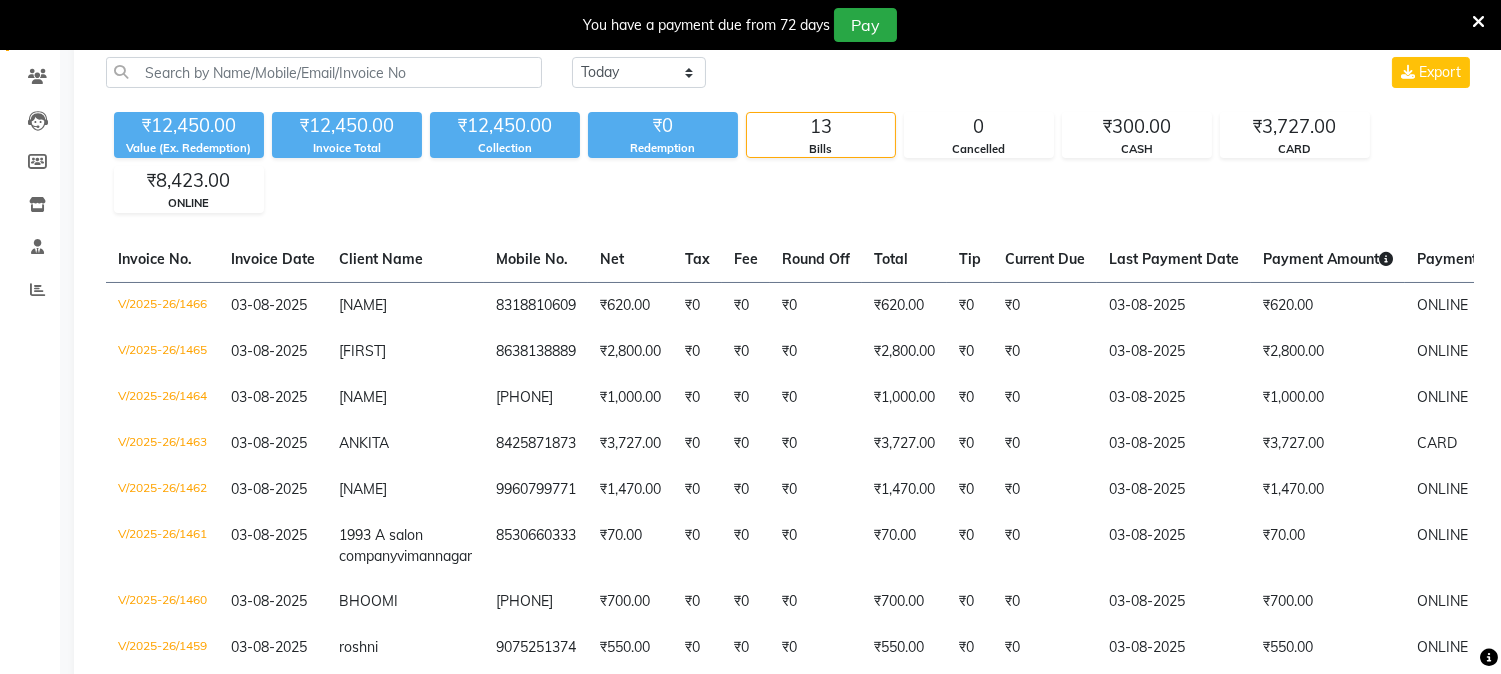 scroll, scrollTop: 0, scrollLeft: 0, axis: both 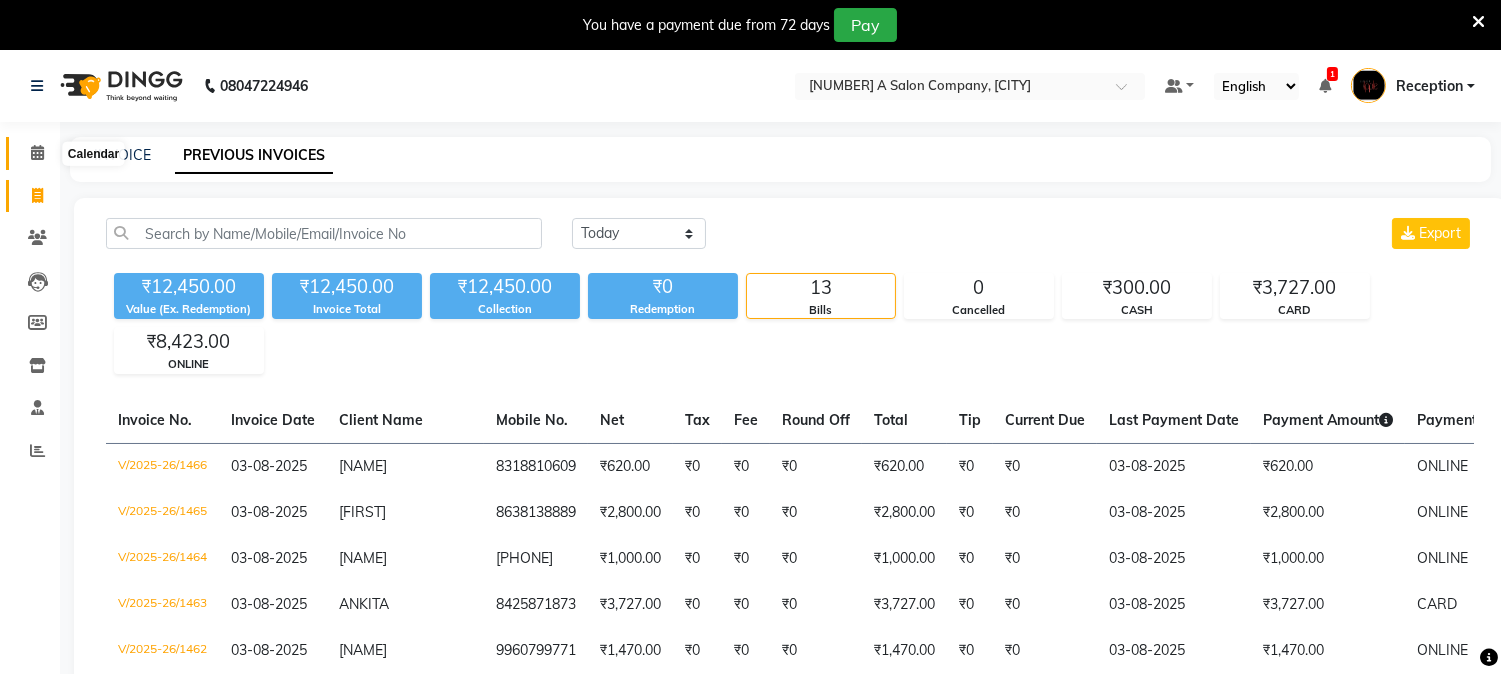 click 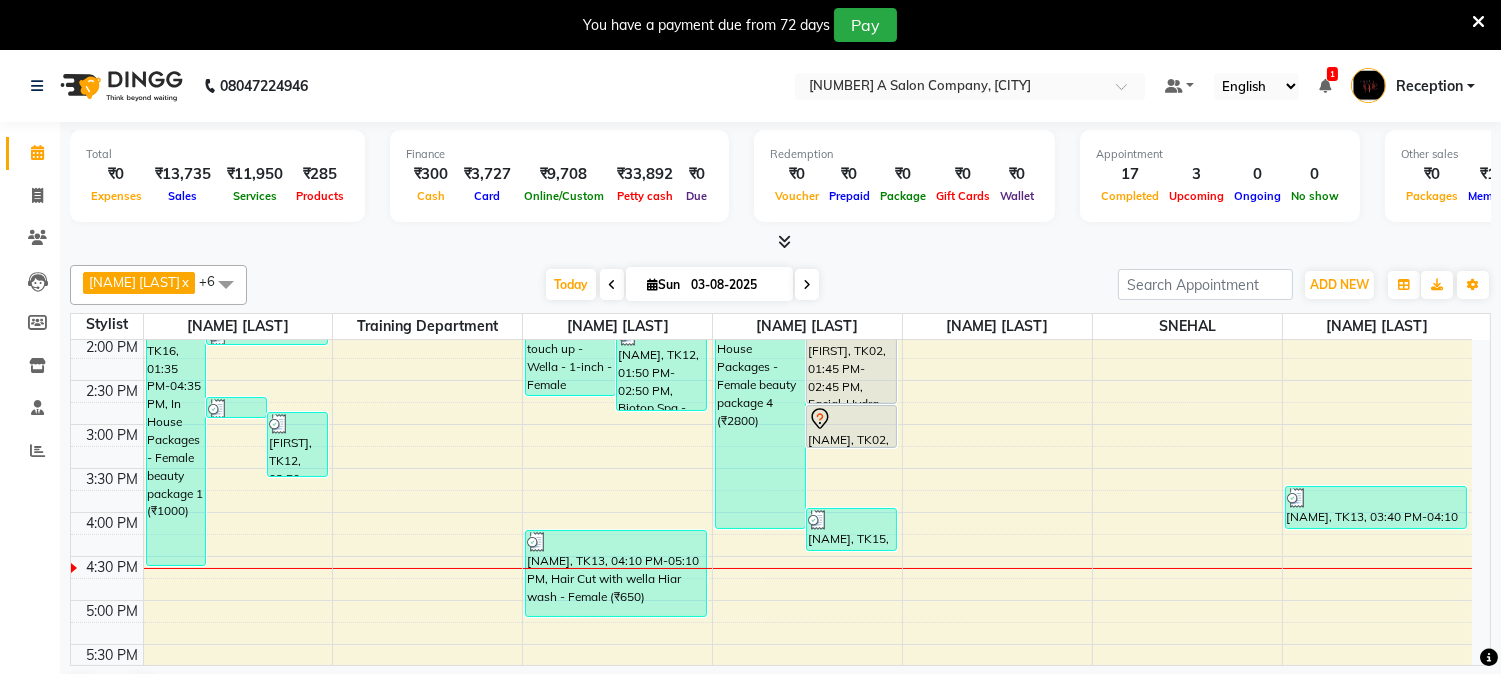 scroll, scrollTop: 444, scrollLeft: 0, axis: vertical 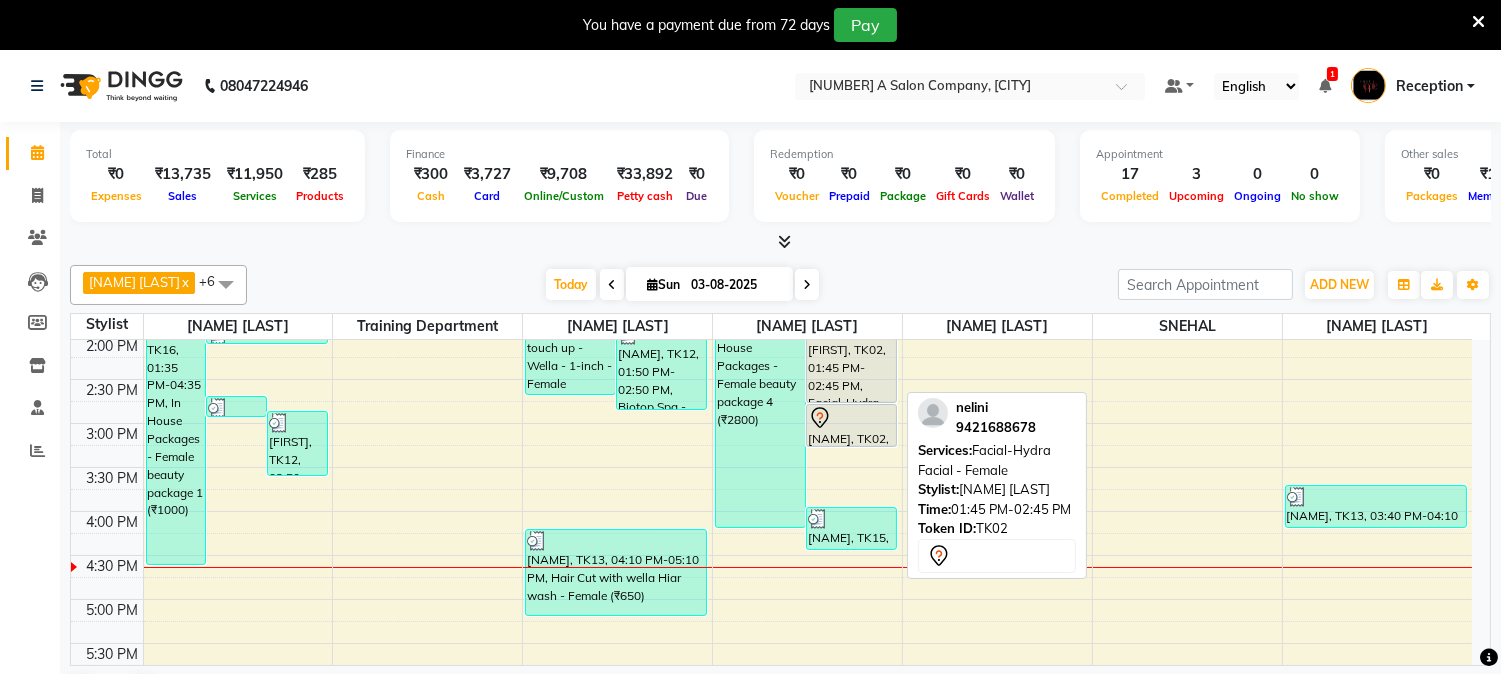click on "nelini, TK02, 01:45 PM-02:45 PM, Facial-Hydra Facial - Female" at bounding box center [851, 359] 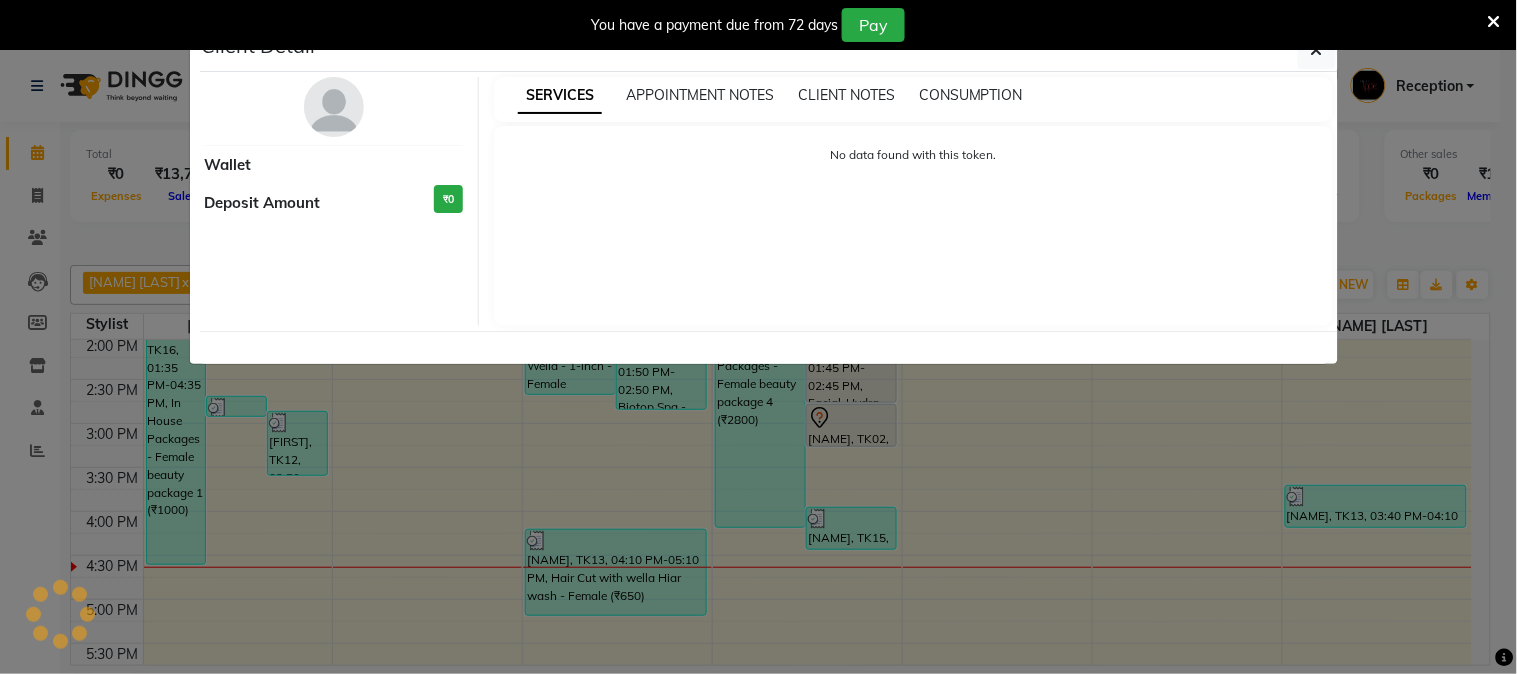 select on "7" 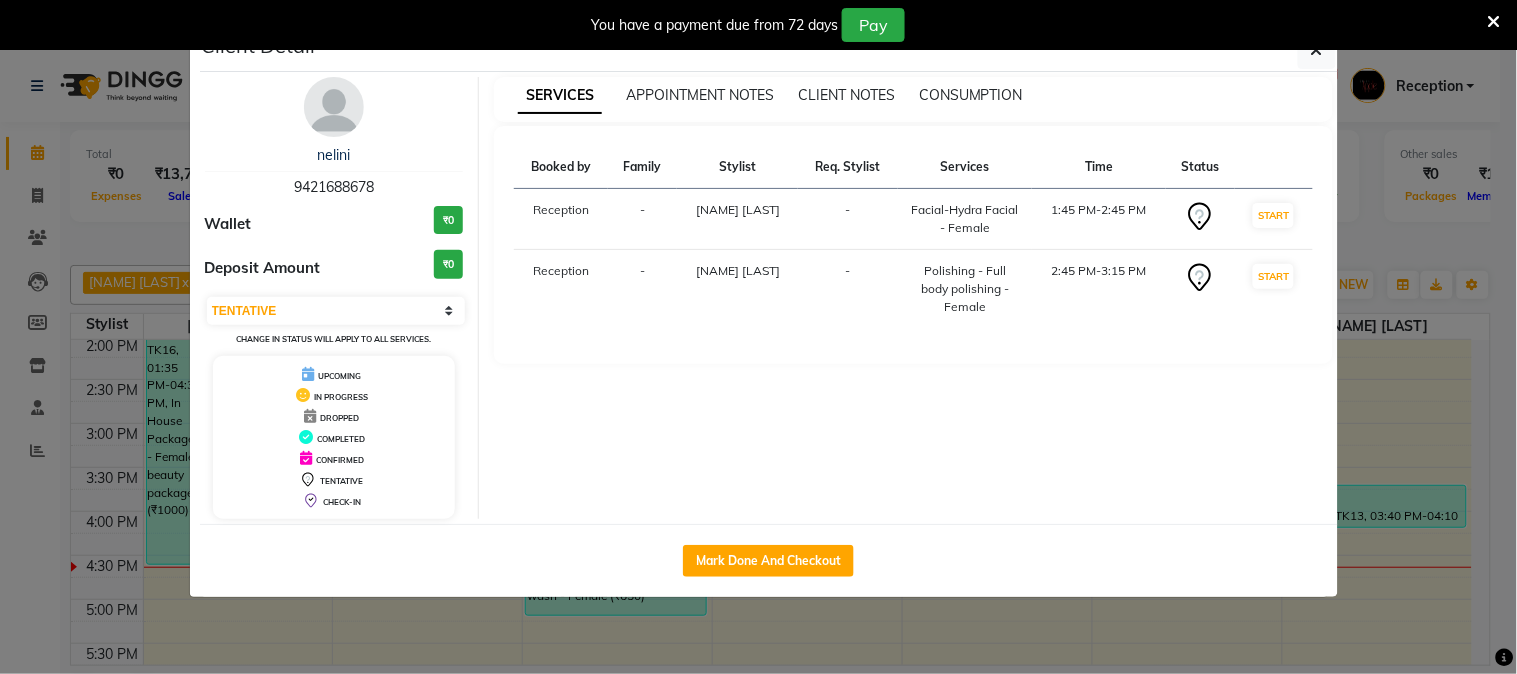 click on "Mark Done And Checkout" 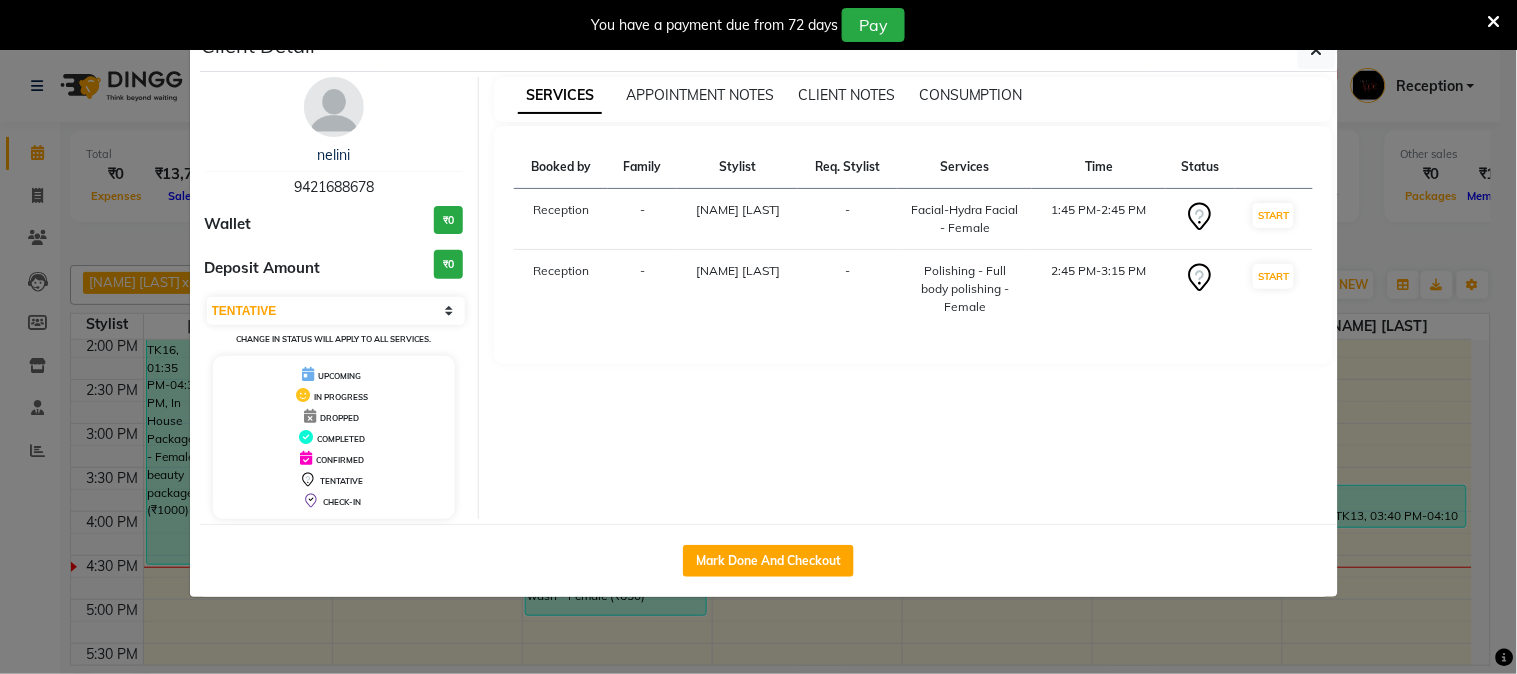 click on "Client Detail  nelini    9421688678 Wallet ₹0 Deposit Amount  ₹0  Select IN SERVICE CONFIRMED TENTATIVE CHECK IN MARK DONE DROPPED UPCOMING Change in status will apply to all services. UPCOMING IN PROGRESS DROPPED COMPLETED CONFIRMED TENTATIVE CHECK-IN SERVICES APPOINTMENT NOTES CLIENT NOTES CONSUMPTION Booked by Family Stylist Req. Stylist Services Time Status  Reception   - kanchan tripathi  -  Facial-Hydra Facial - Female   1:45 PM-2:45 PM   START   Reception   - kanchan tripathi  -  Polishing - Full body polishing - Female   2:45 PM-3:15 PM   START   Mark Done And Checkout" 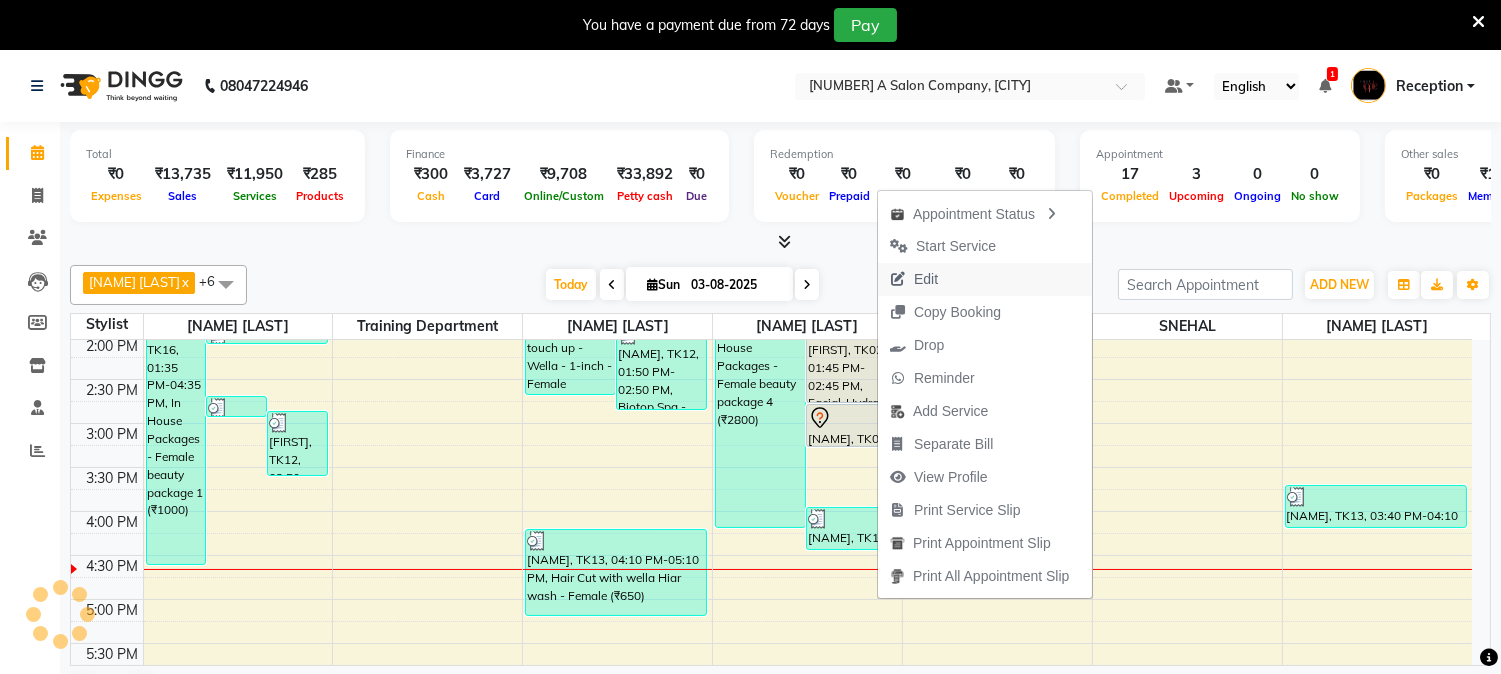 click on "Edit" at bounding box center (926, 279) 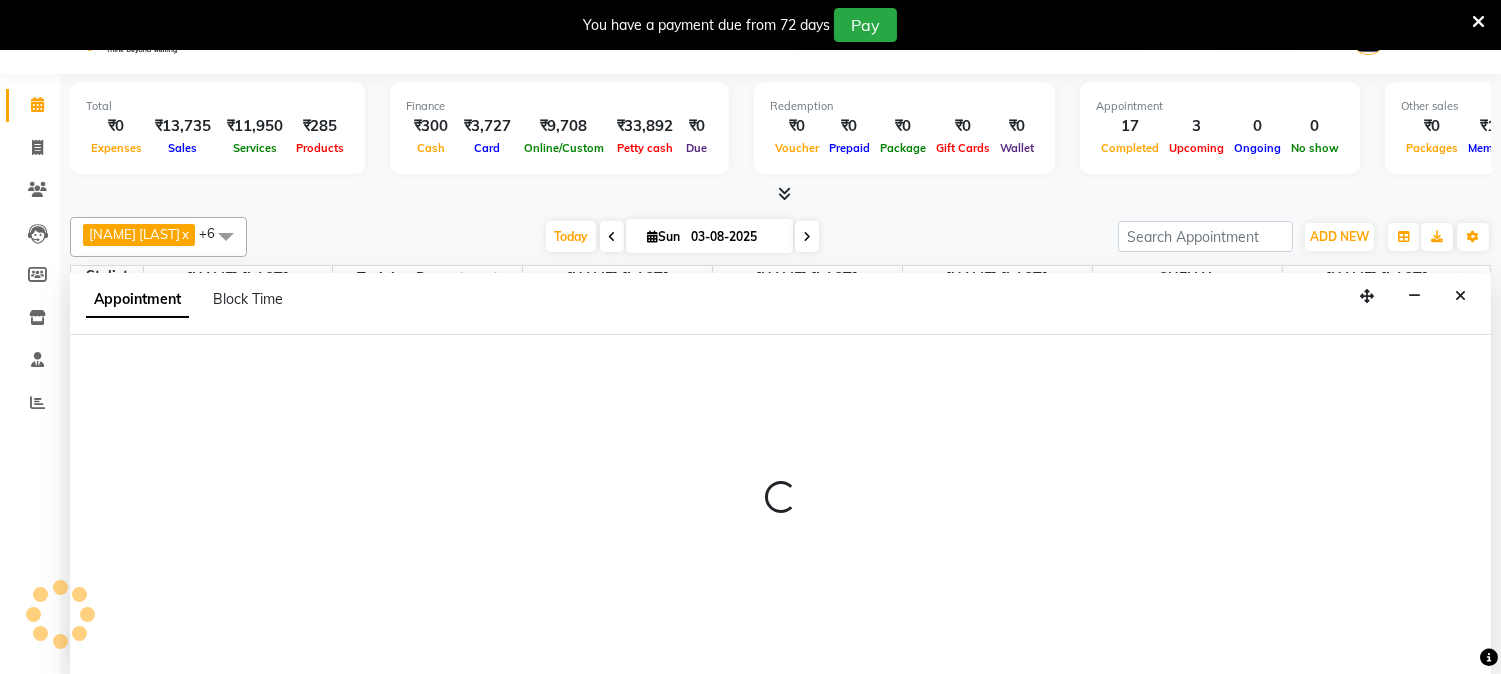 scroll, scrollTop: 50, scrollLeft: 0, axis: vertical 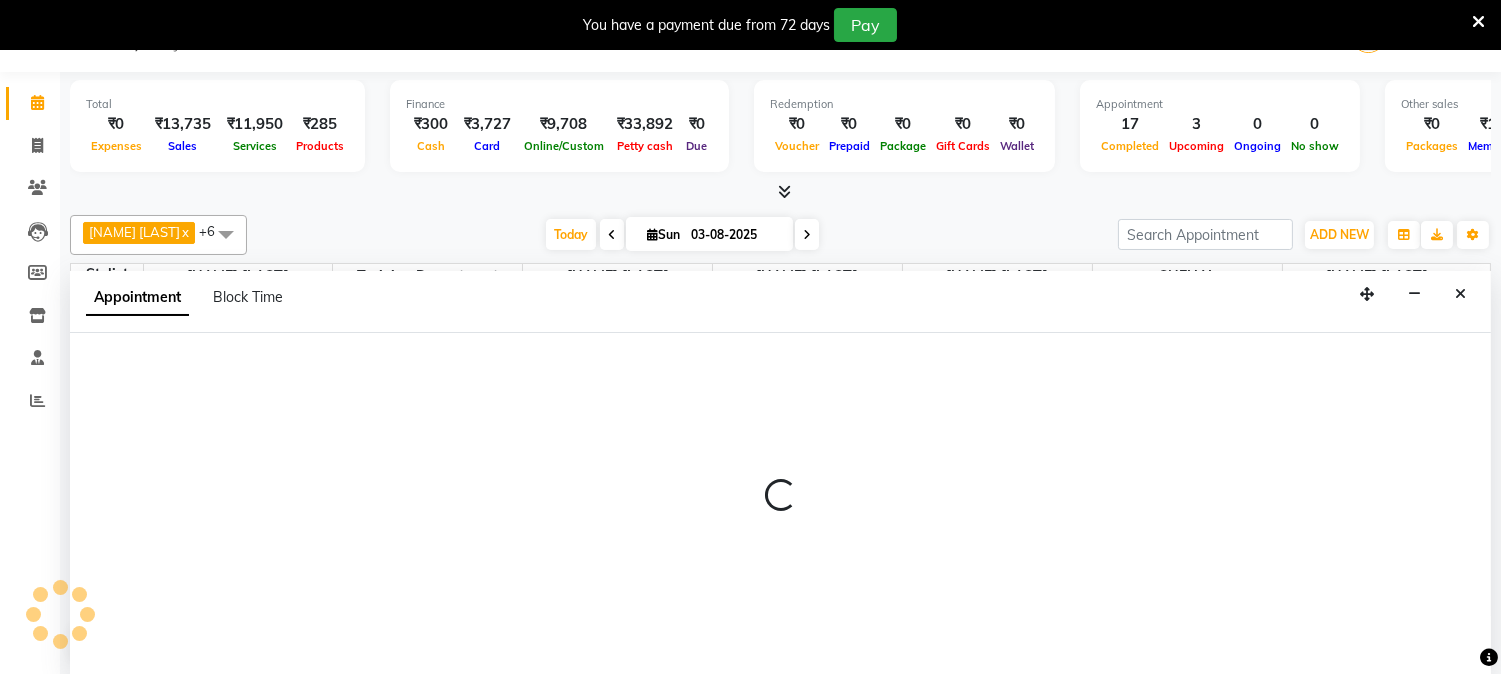 select on "tentative" 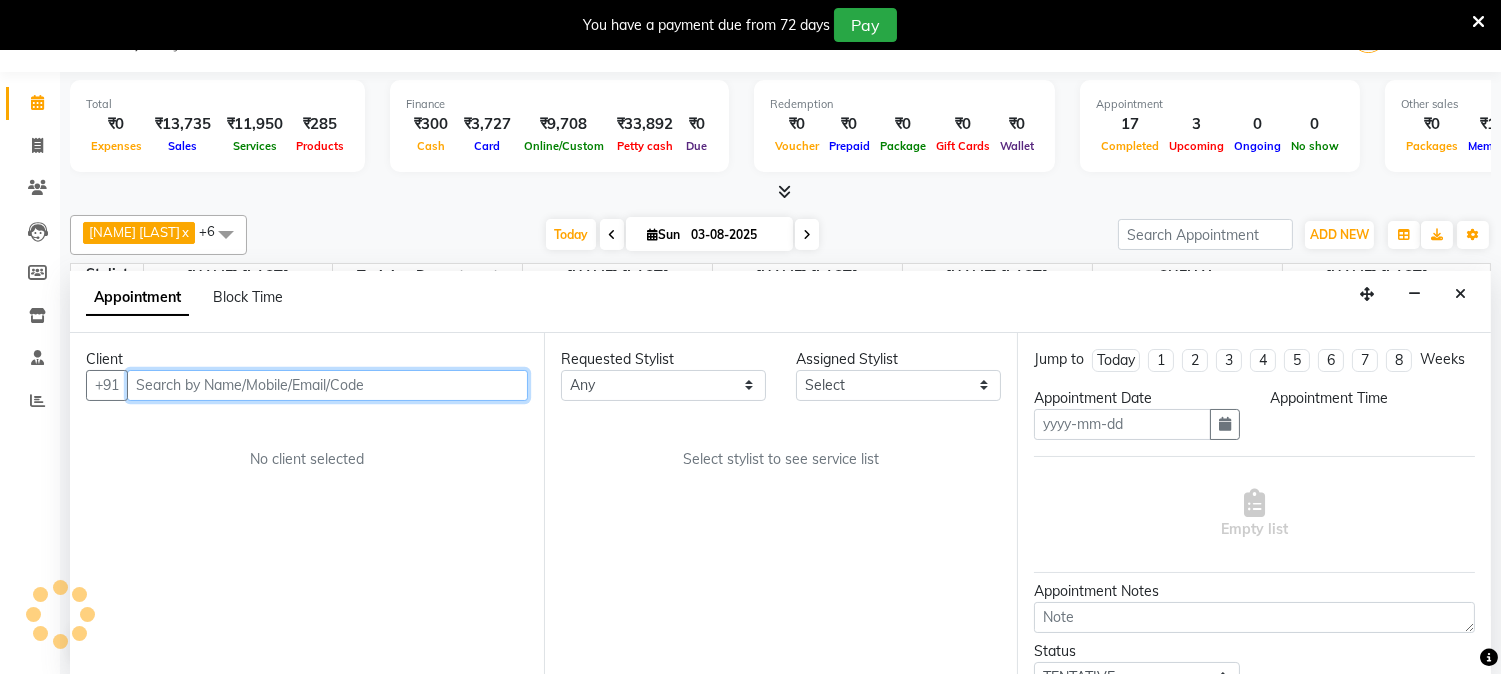 type on "03-08-2025" 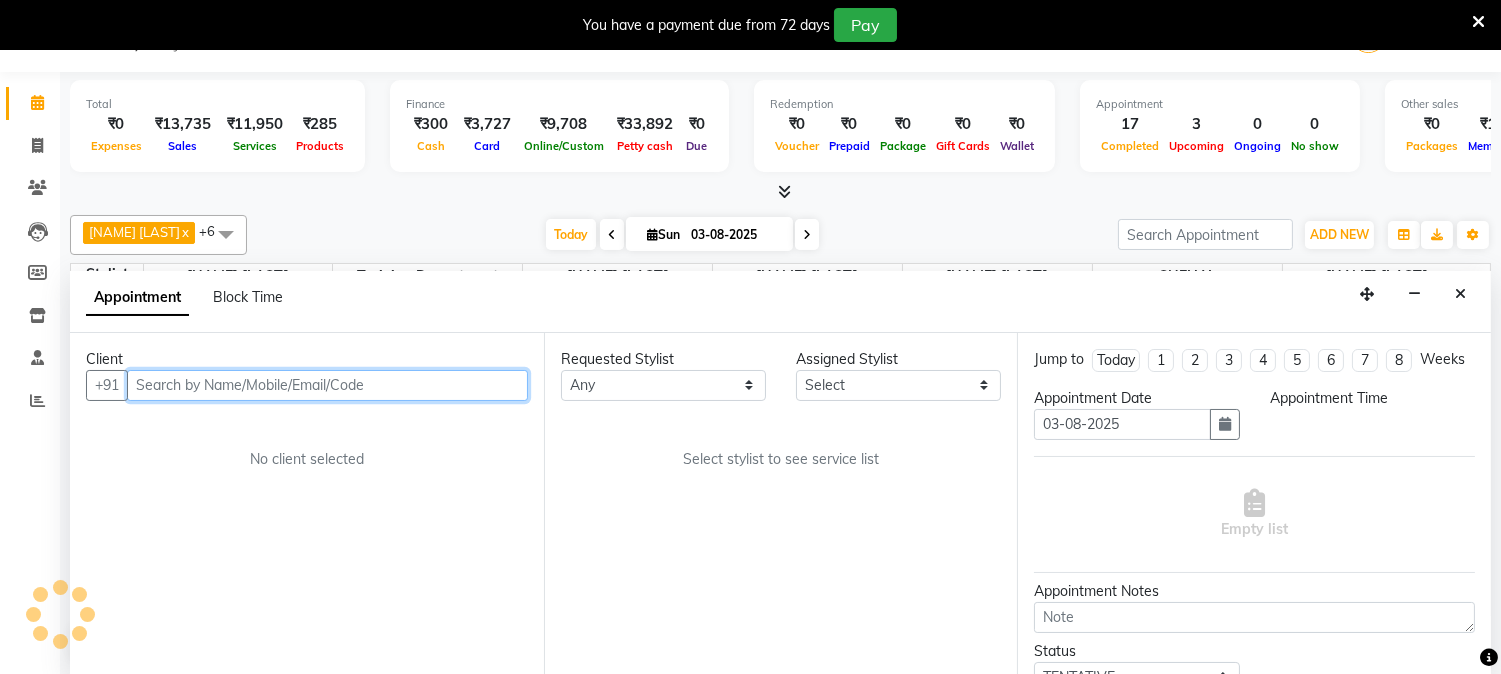 scroll, scrollTop: 0, scrollLeft: 0, axis: both 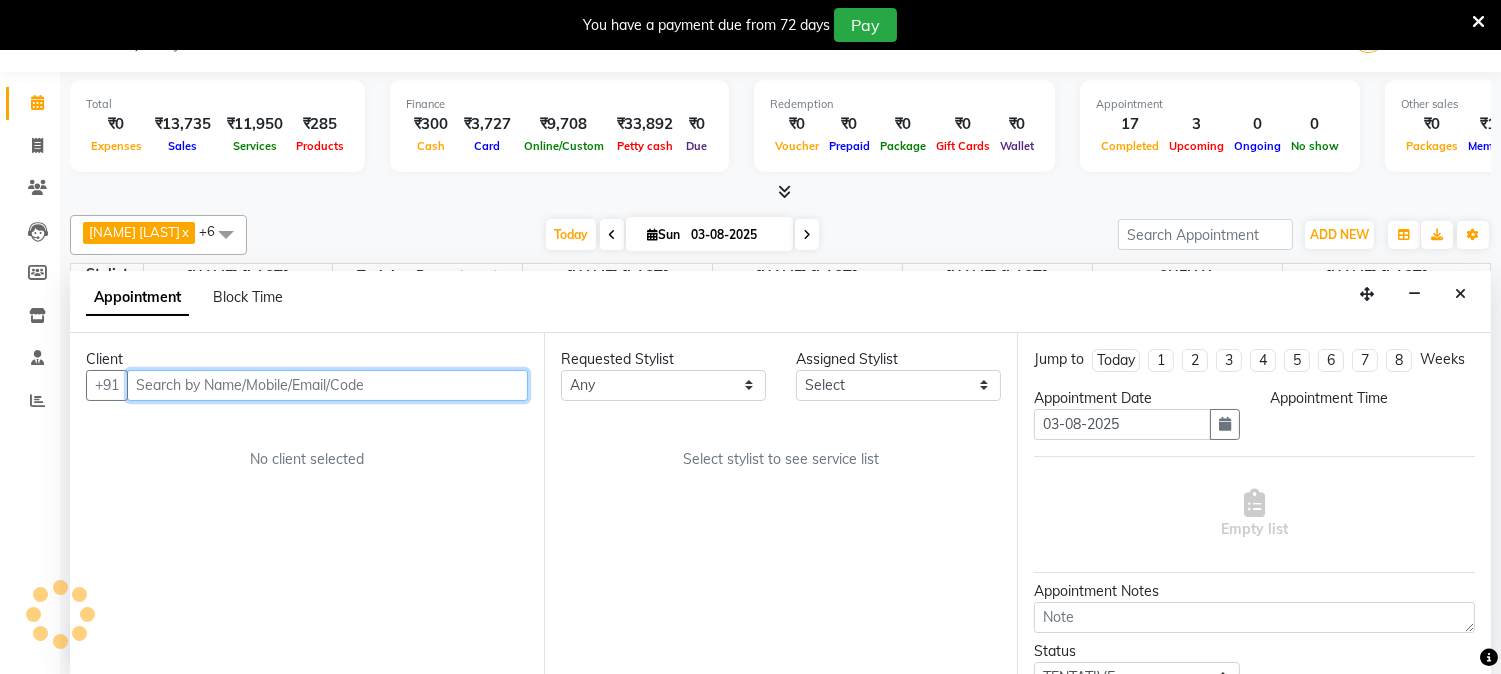 select on "825" 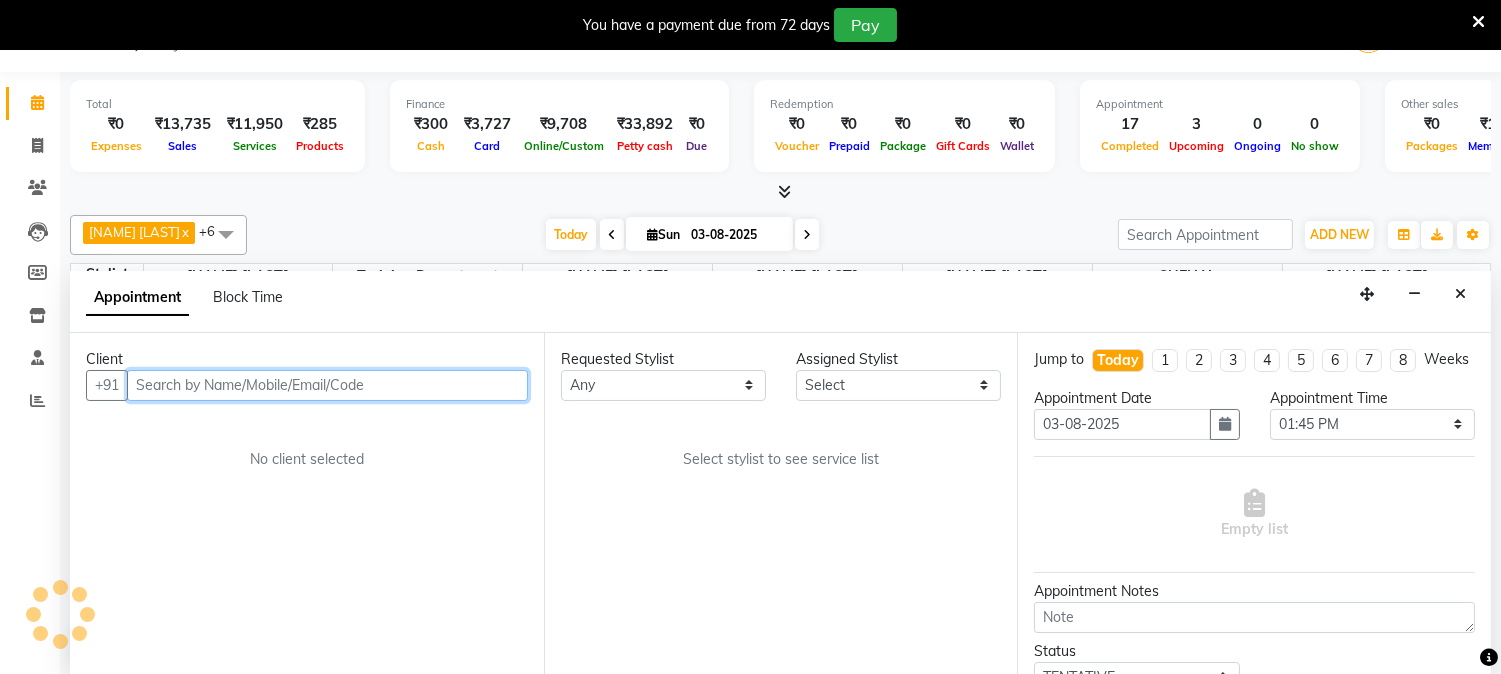 select on "48179" 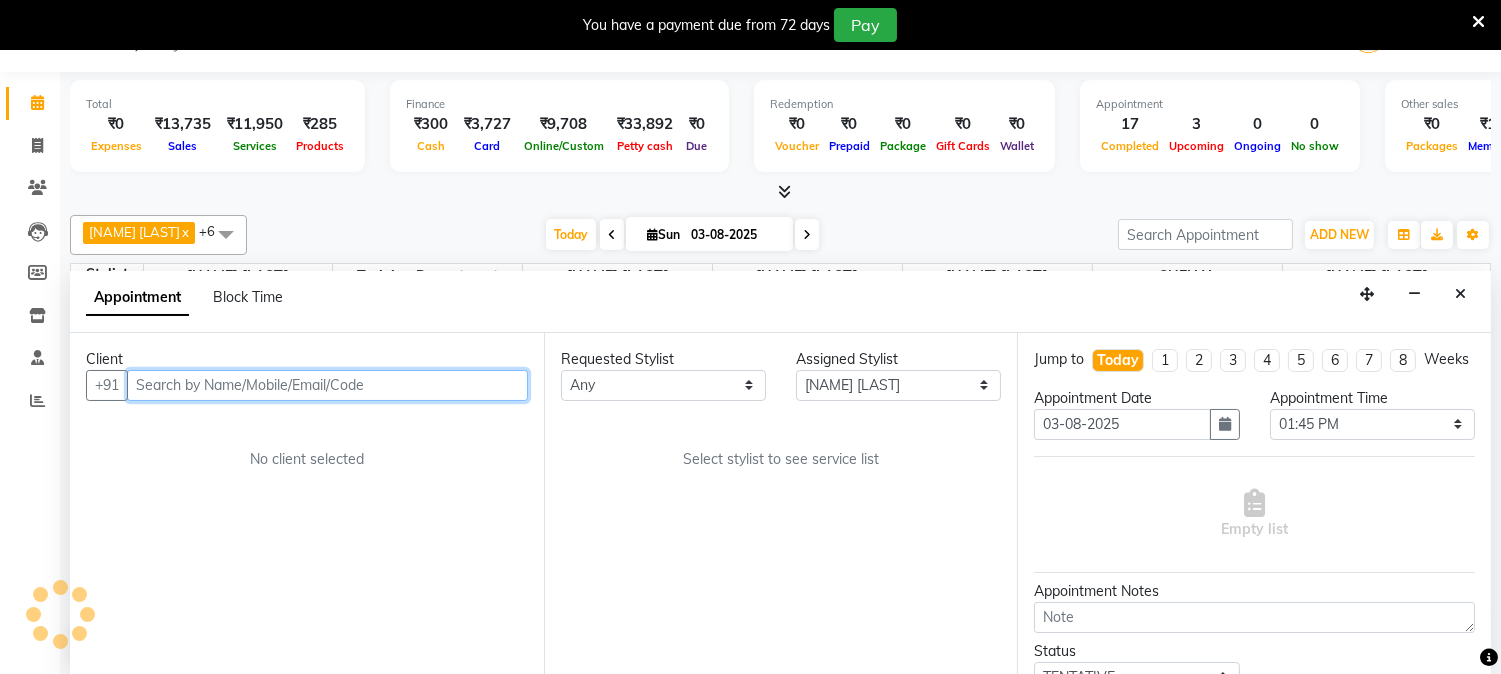 scroll, scrollTop: 620, scrollLeft: 0, axis: vertical 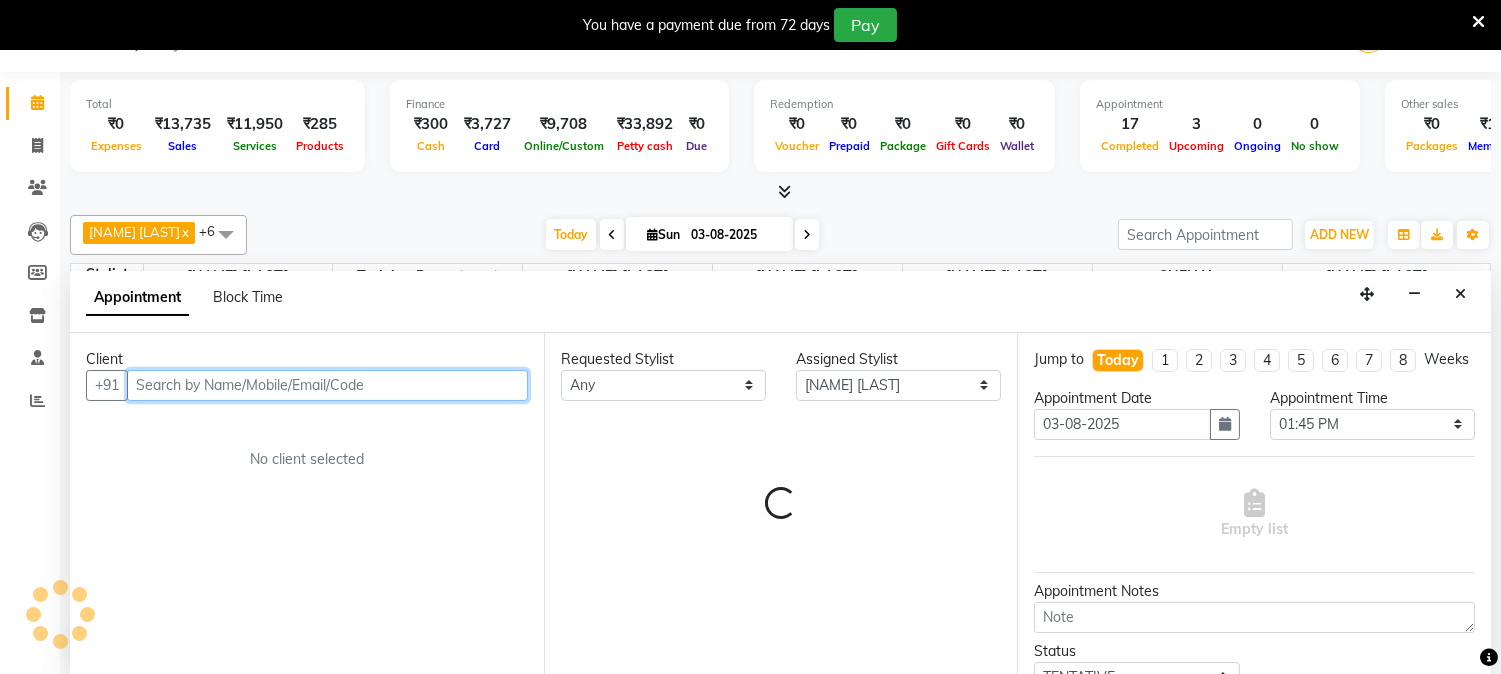 select on "689" 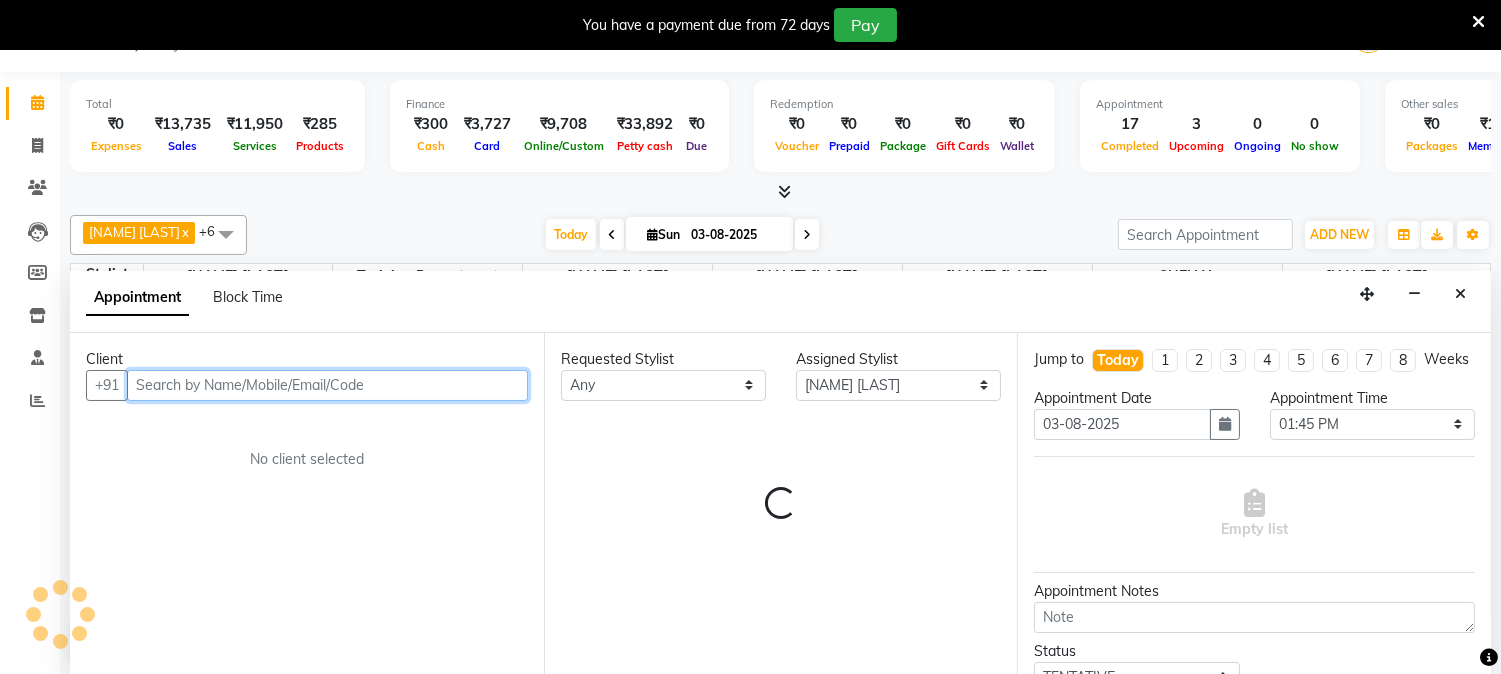select on "689" 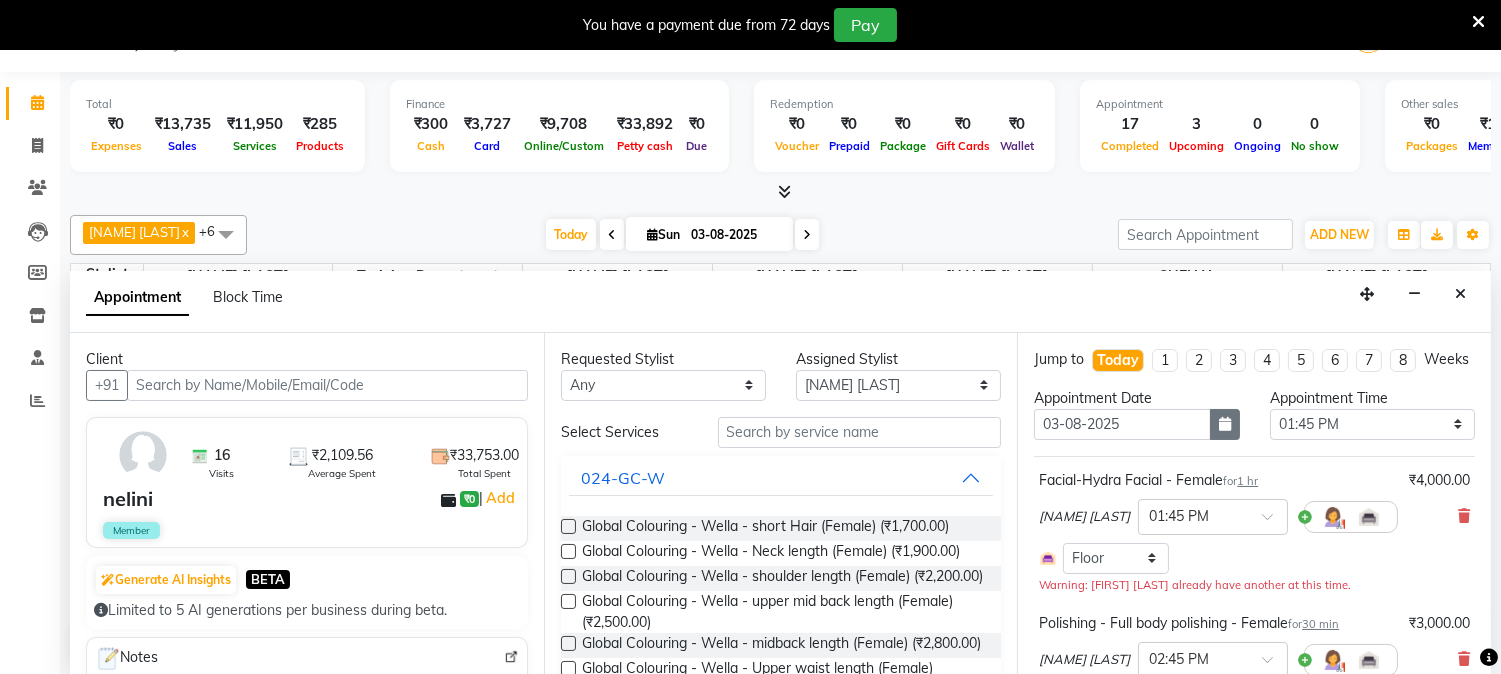 click at bounding box center [1225, 424] 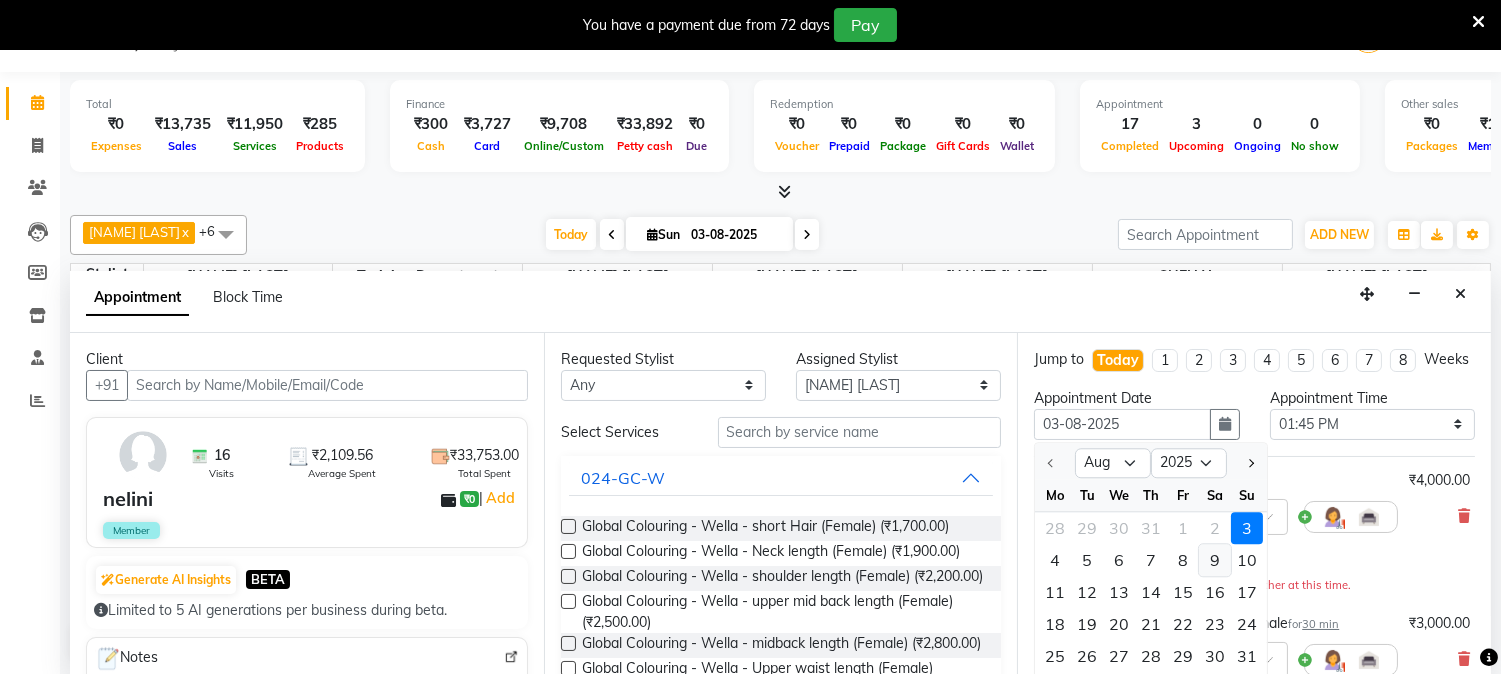 click on "9" at bounding box center [1215, 560] 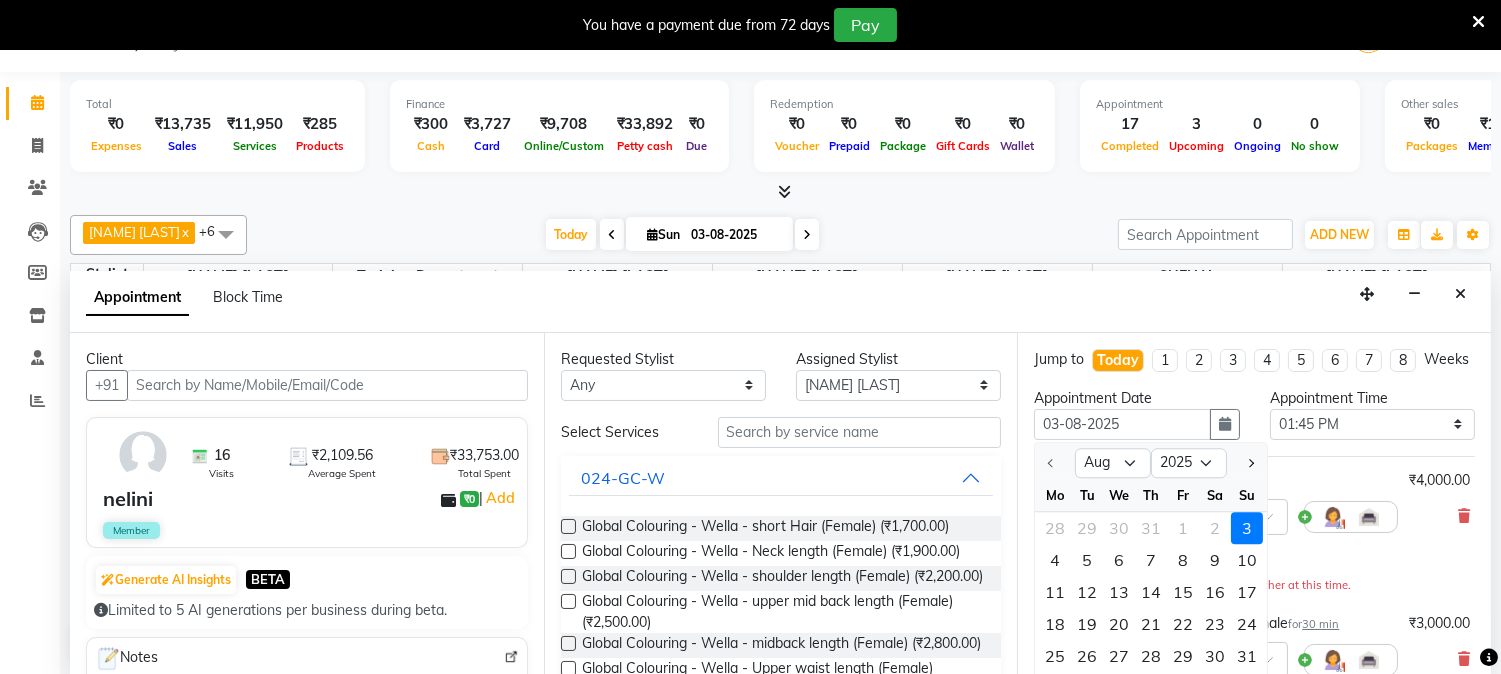 type on "09-08-2025" 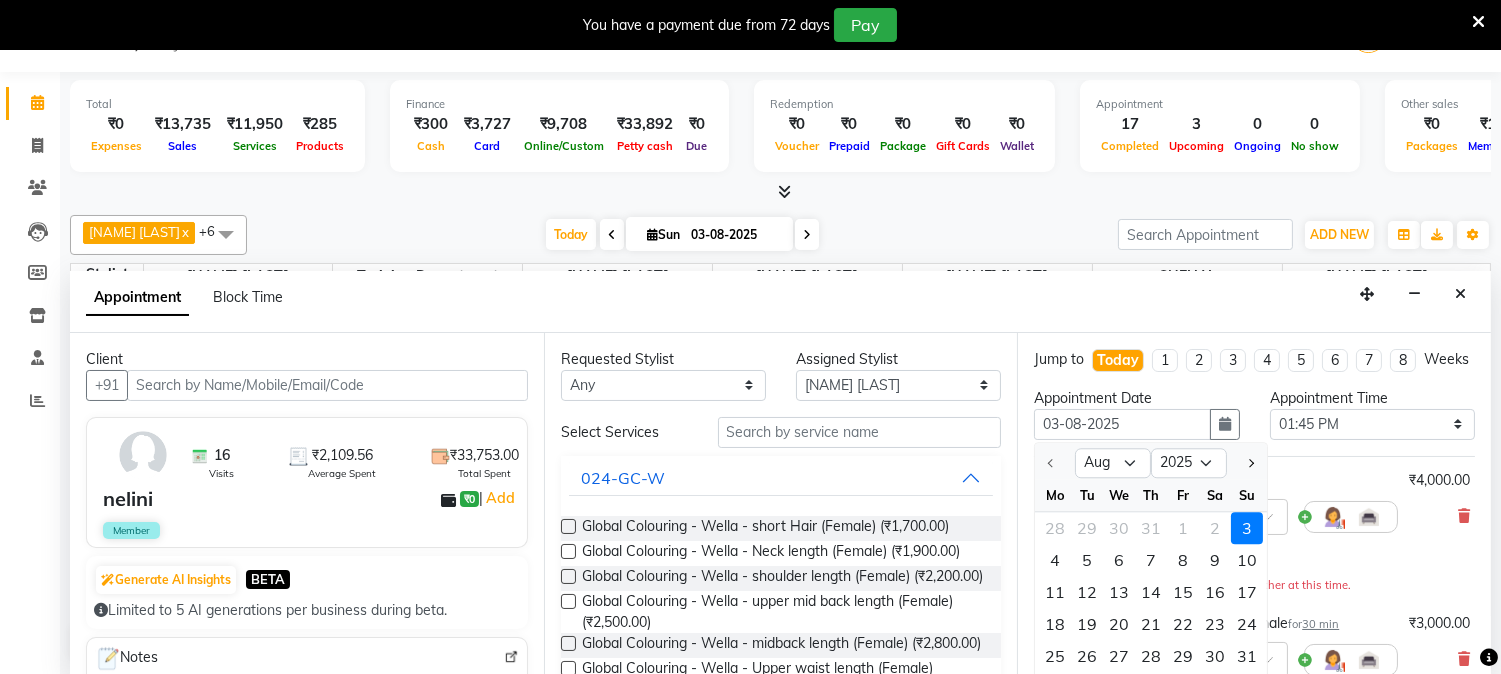type on "09-08-2025" 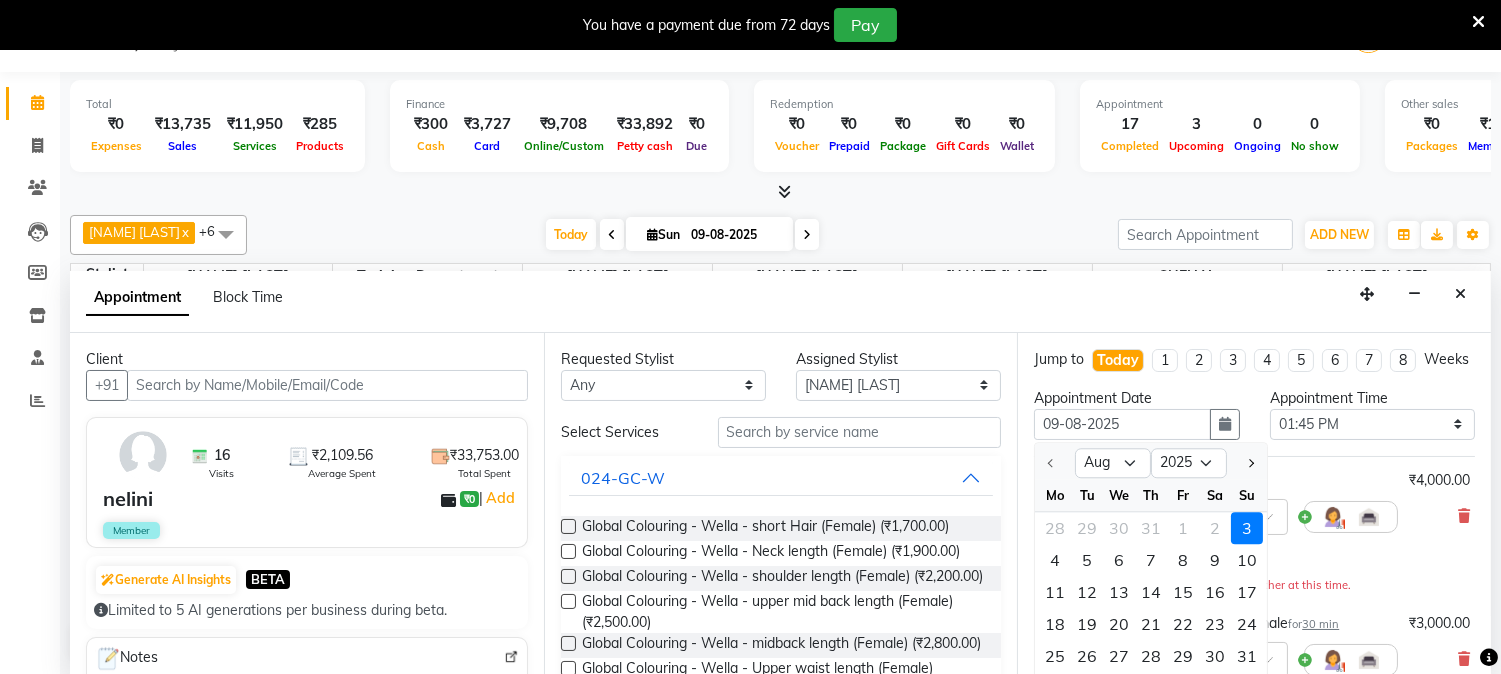 select on "825" 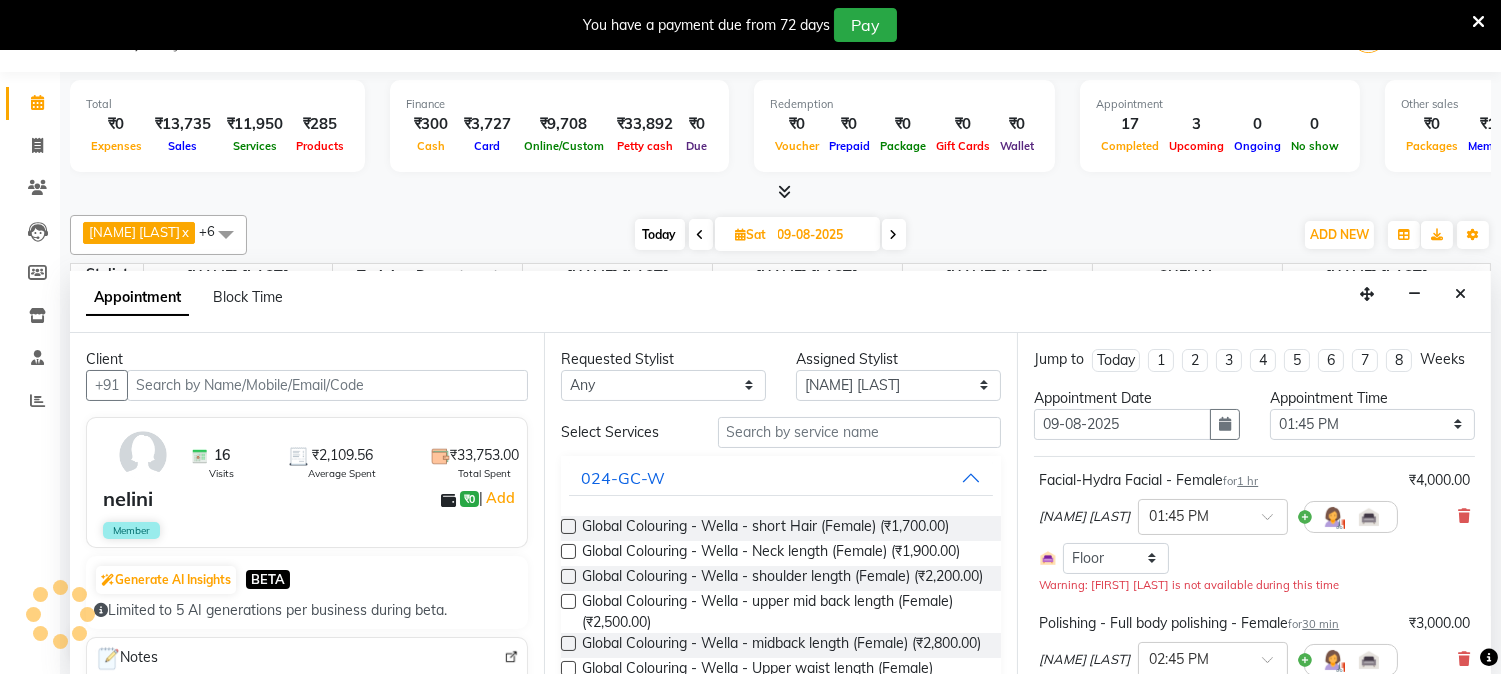scroll, scrollTop: 620, scrollLeft: 0, axis: vertical 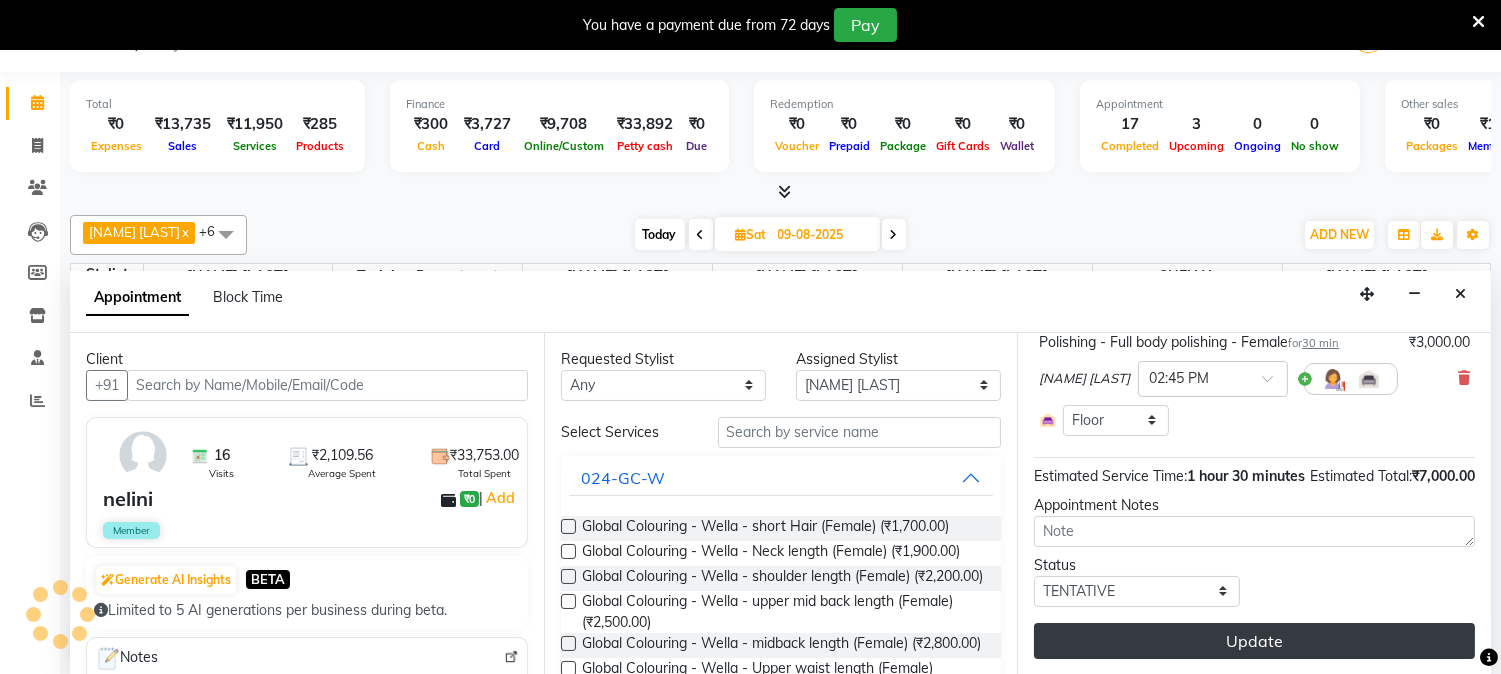click on "Update" at bounding box center [1254, 641] 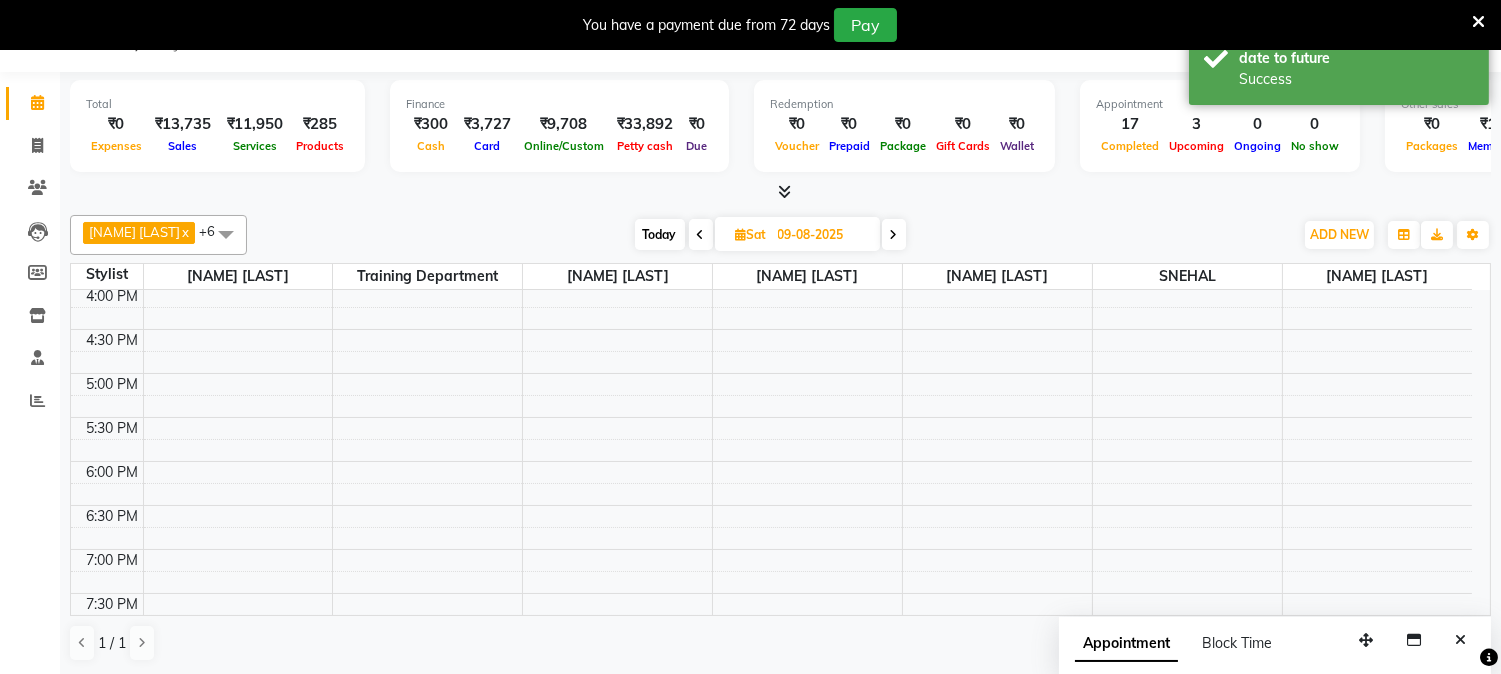 scroll, scrollTop: 0, scrollLeft: 0, axis: both 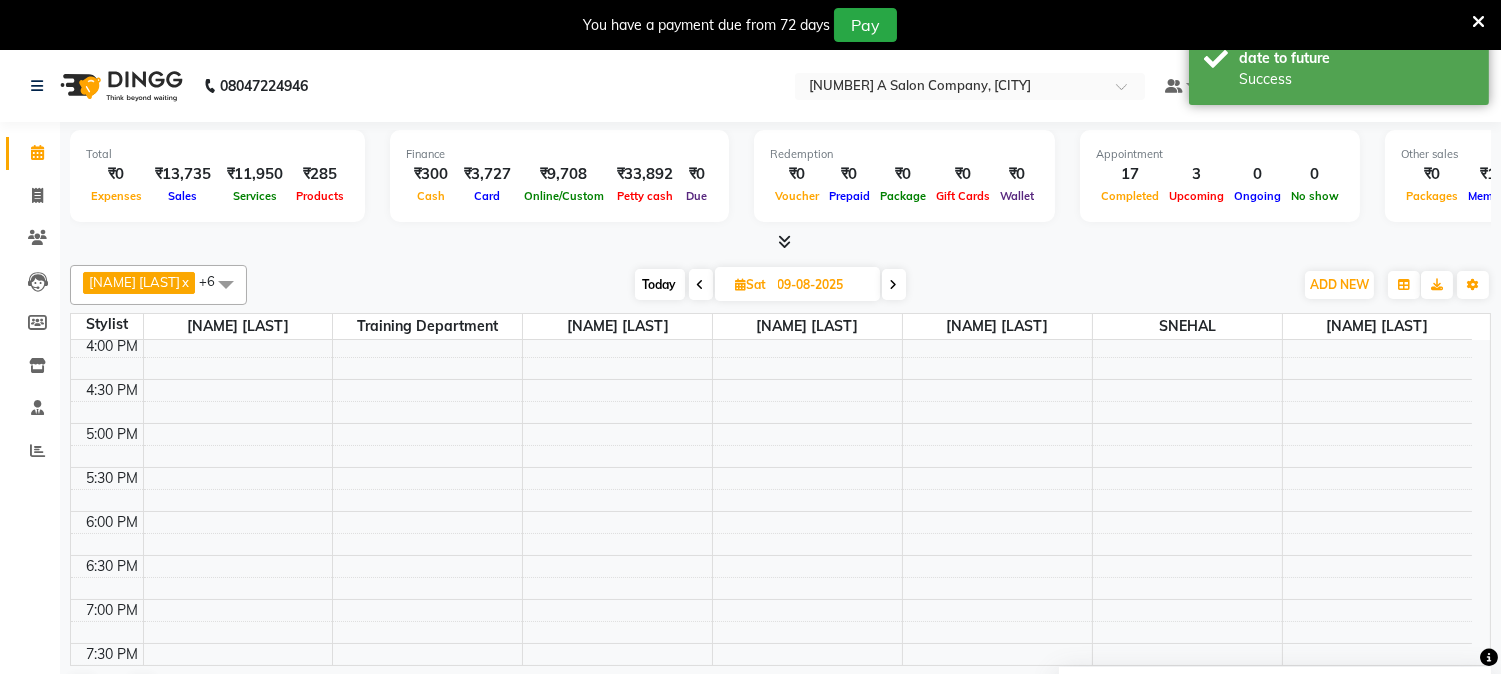 click on "09-08-2025" at bounding box center (822, 285) 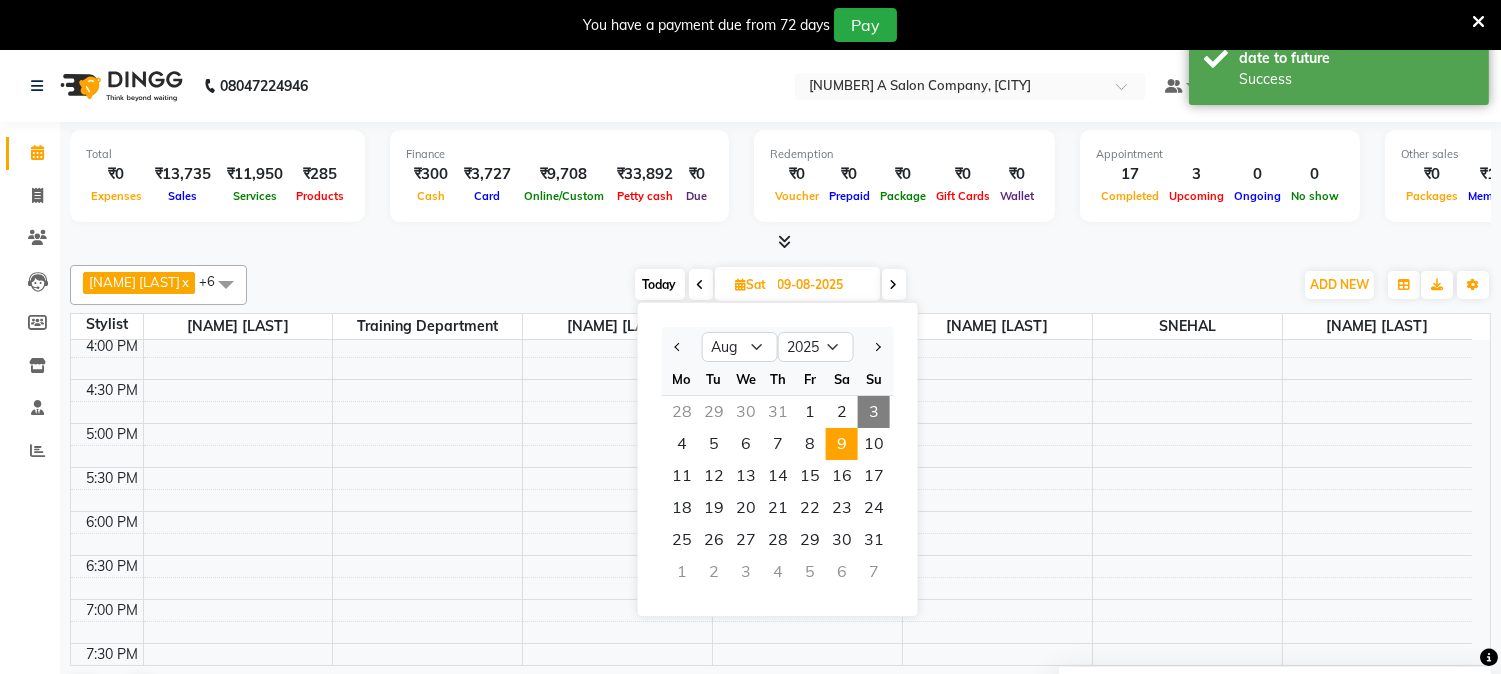 click on "3" at bounding box center [874, 412] 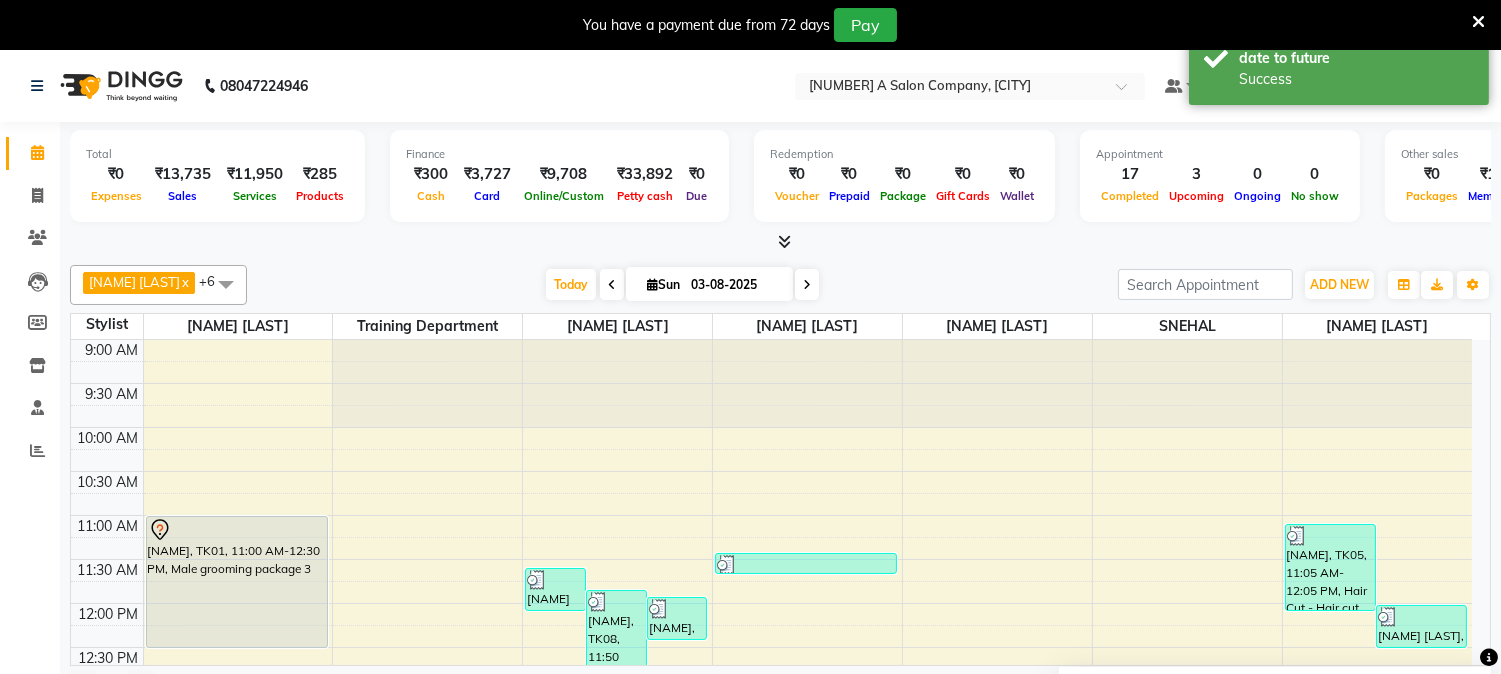 scroll, scrollTop: 111, scrollLeft: 0, axis: vertical 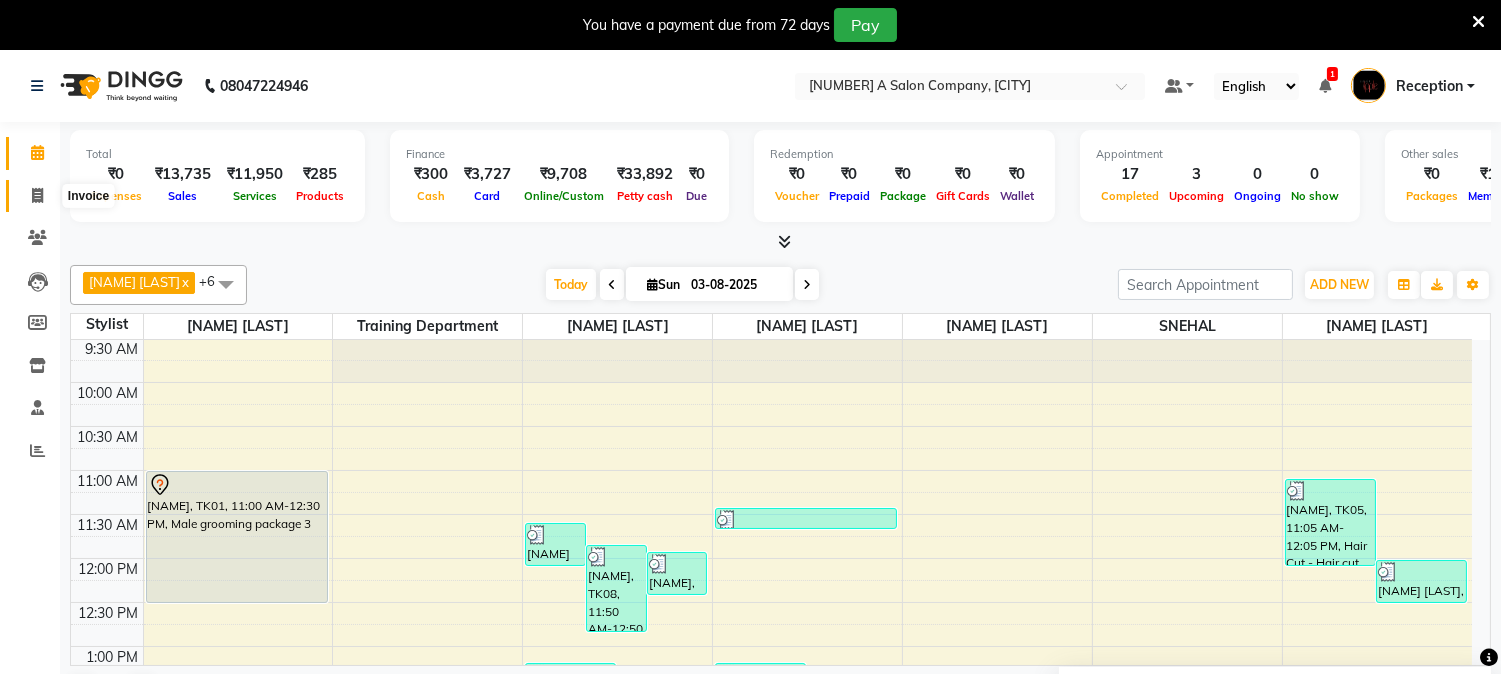 click 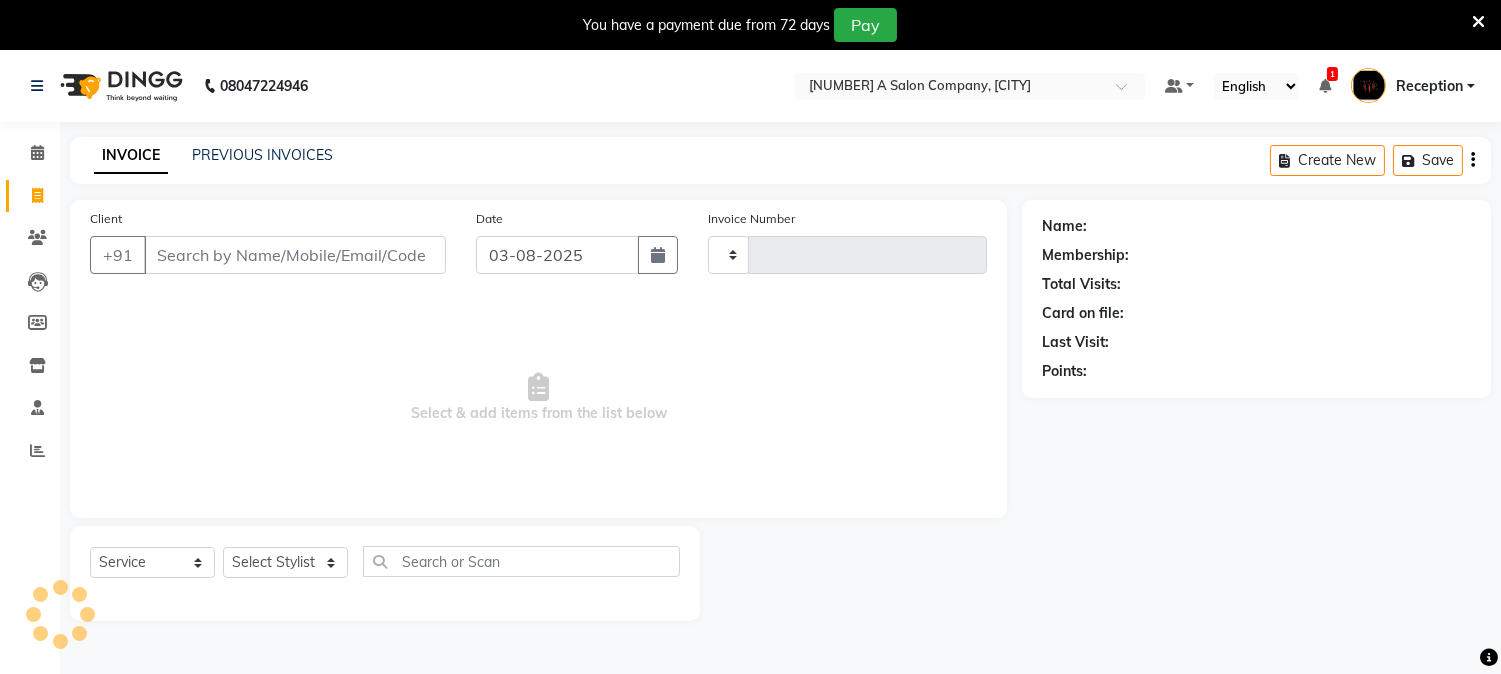 type on "1468" 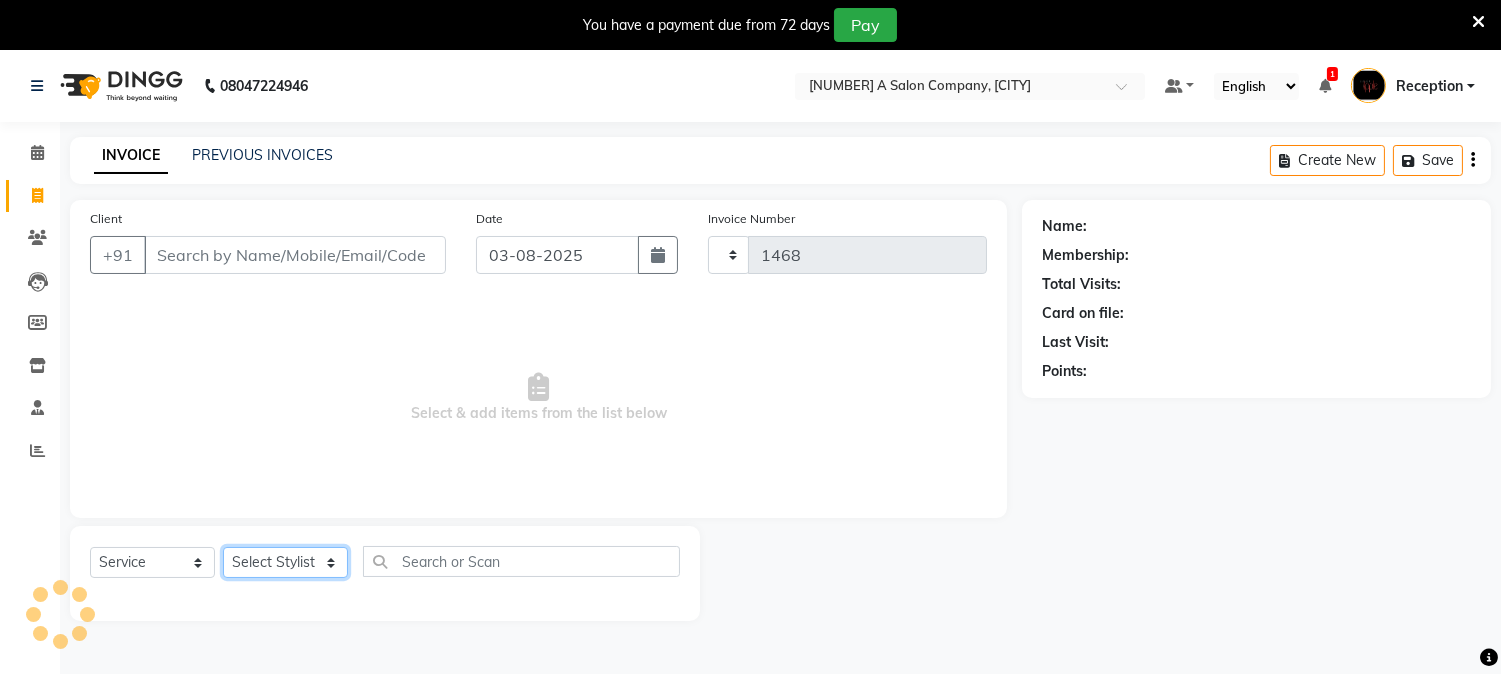 click on "Select Stylist" 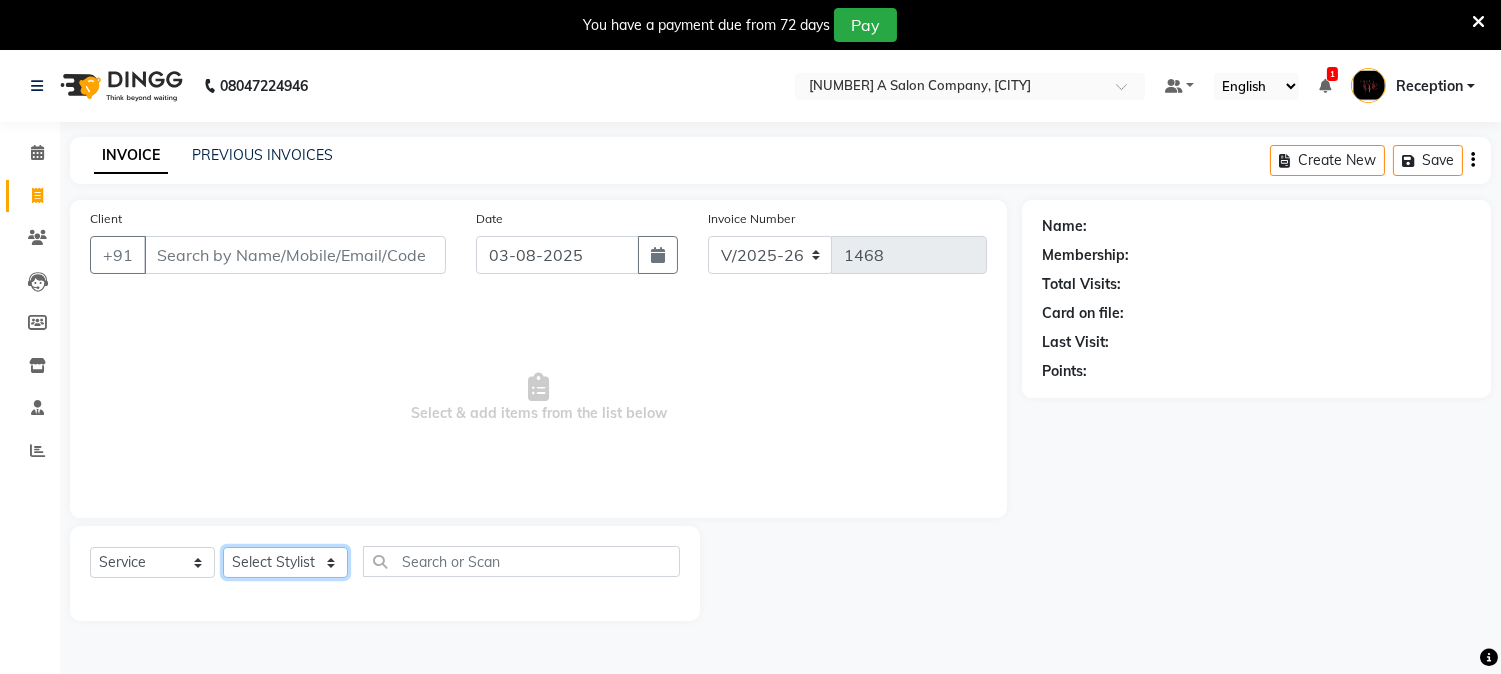 select on "48179" 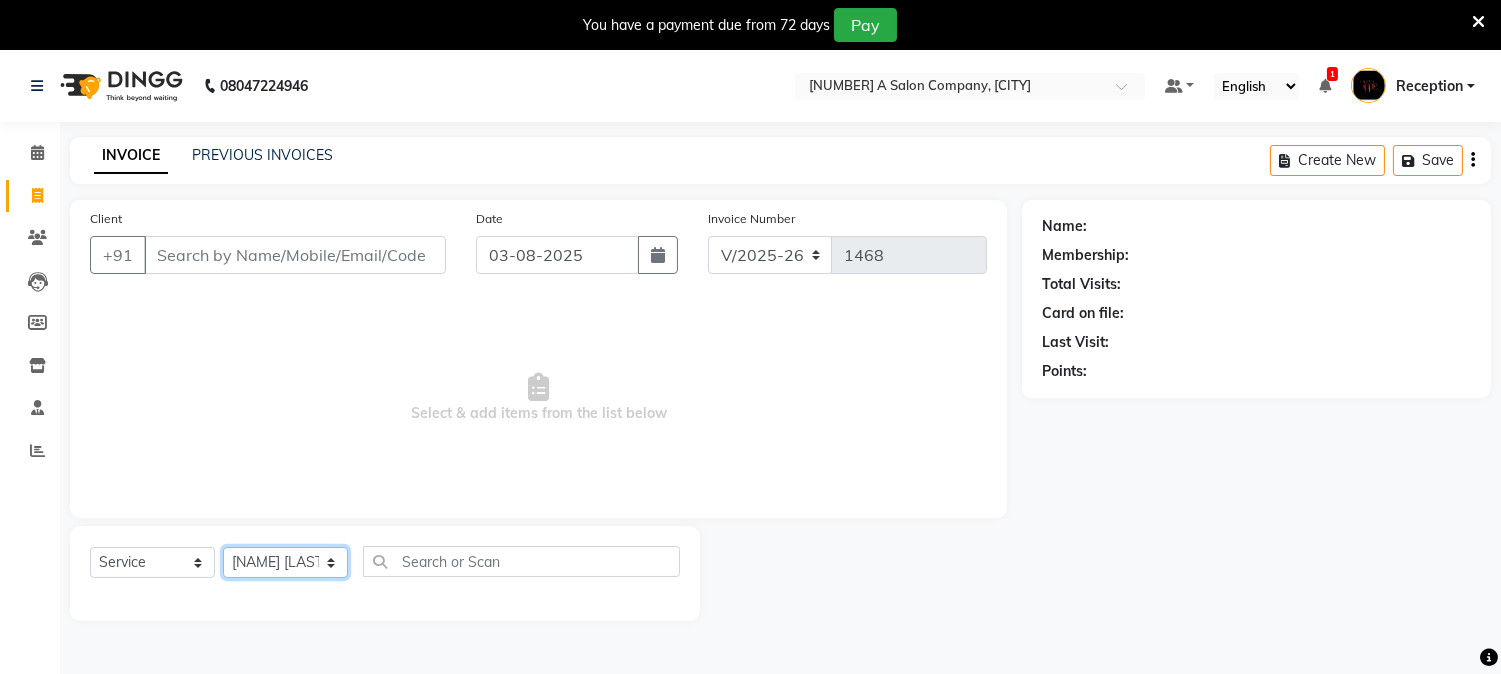 click on "Select Stylist Aniket Mane HEENA GAIKWAD kanchan tripathi  Reception  SAIRAJ BHANDARE sarika yadav SNEHAL Training Department Vaibhav Randive Vinit Sir" 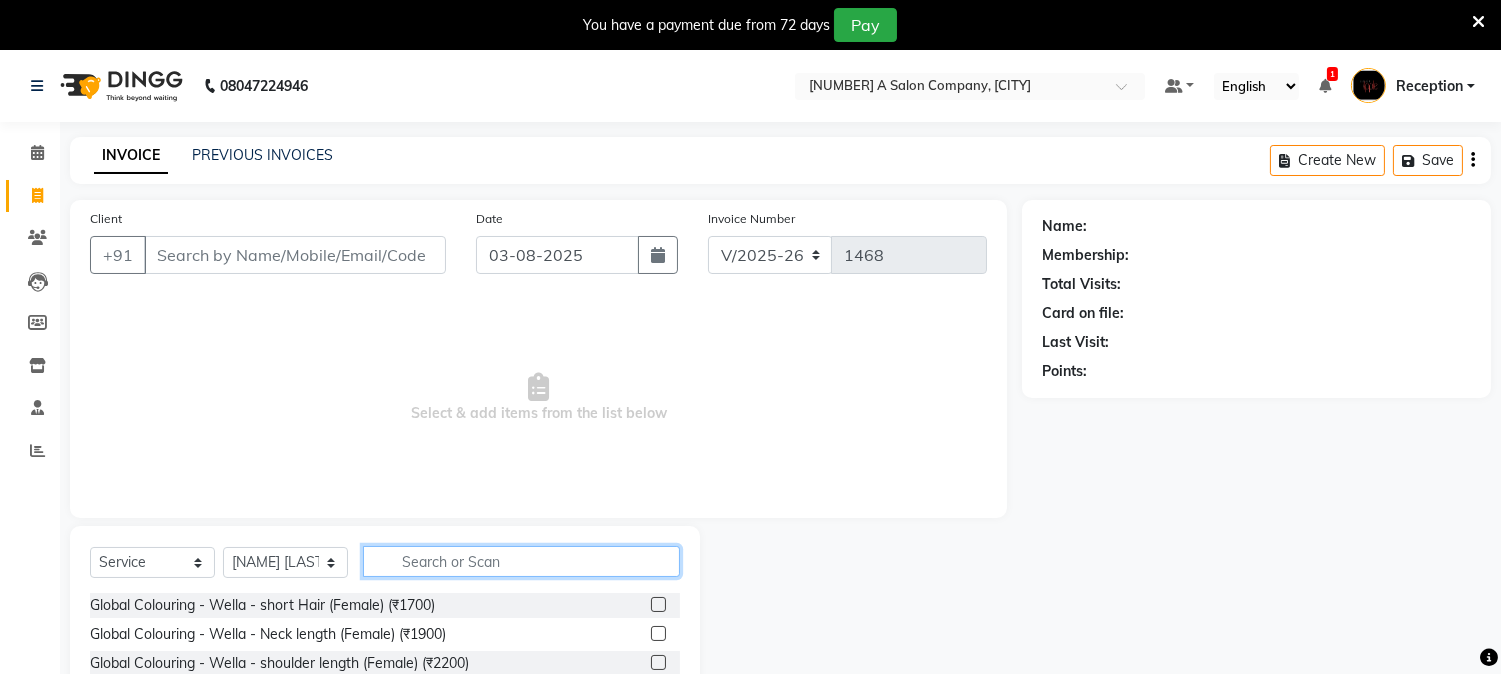 click 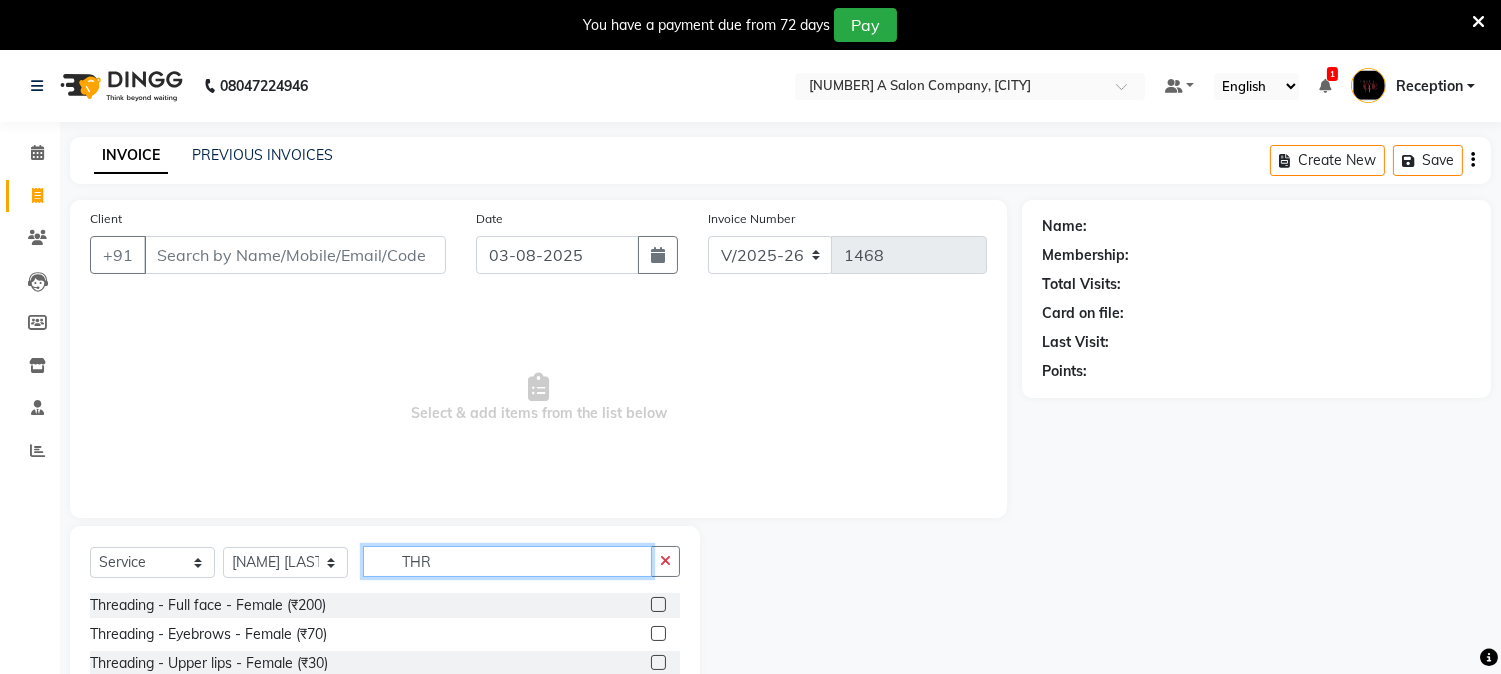 type on "THR" 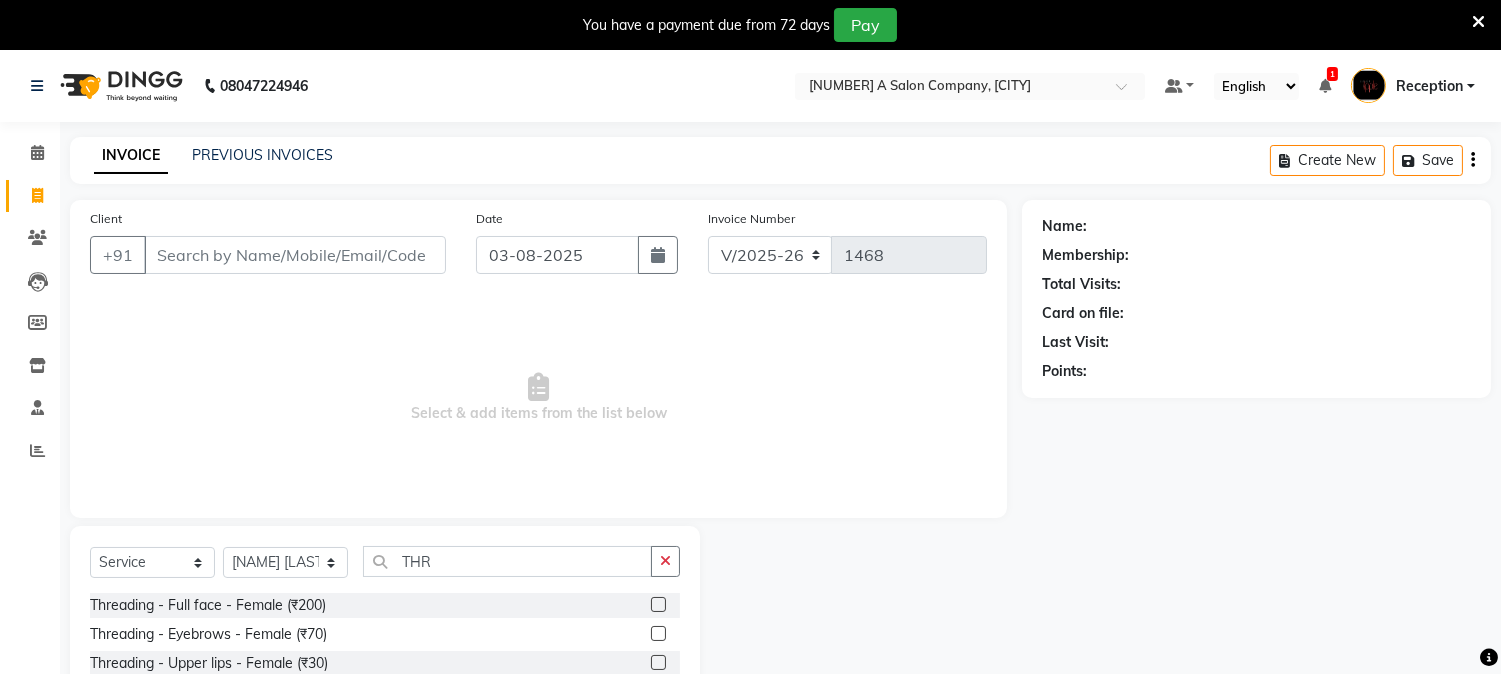 click 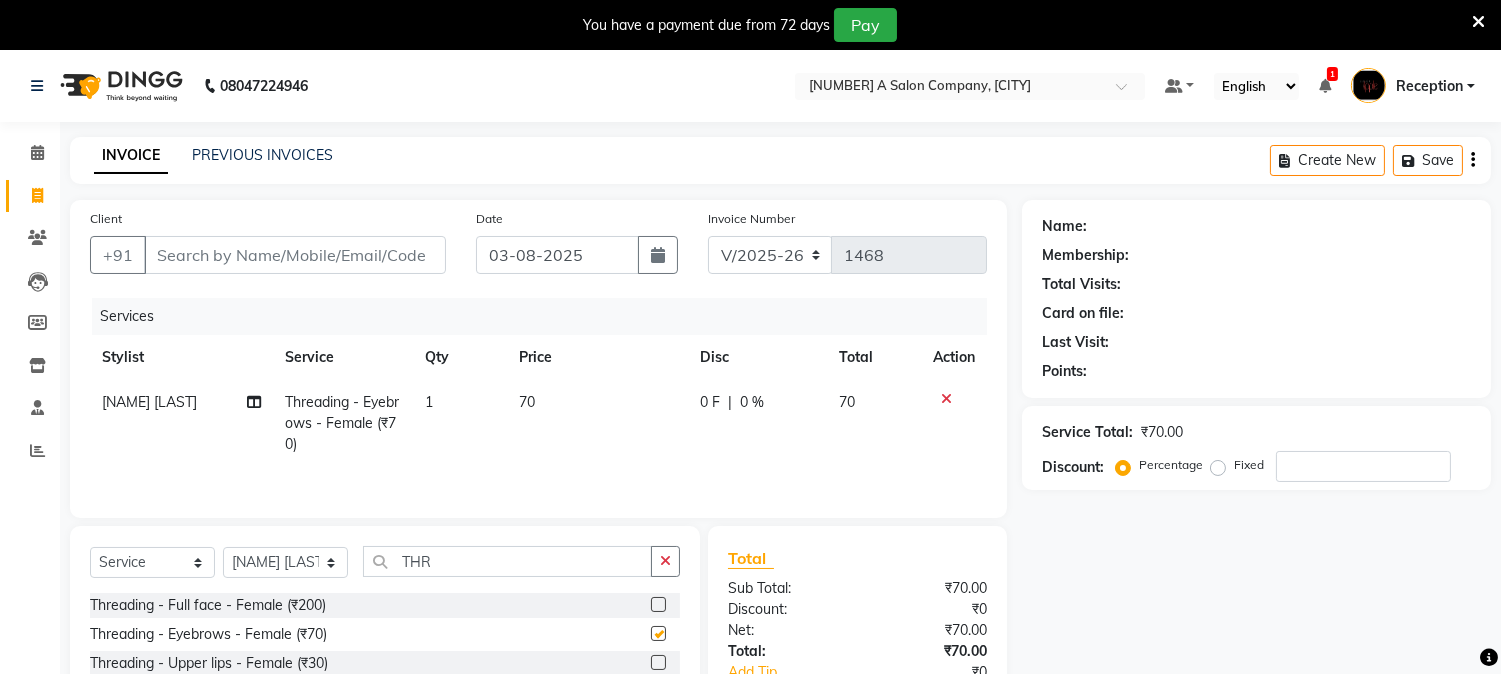 checkbox on "false" 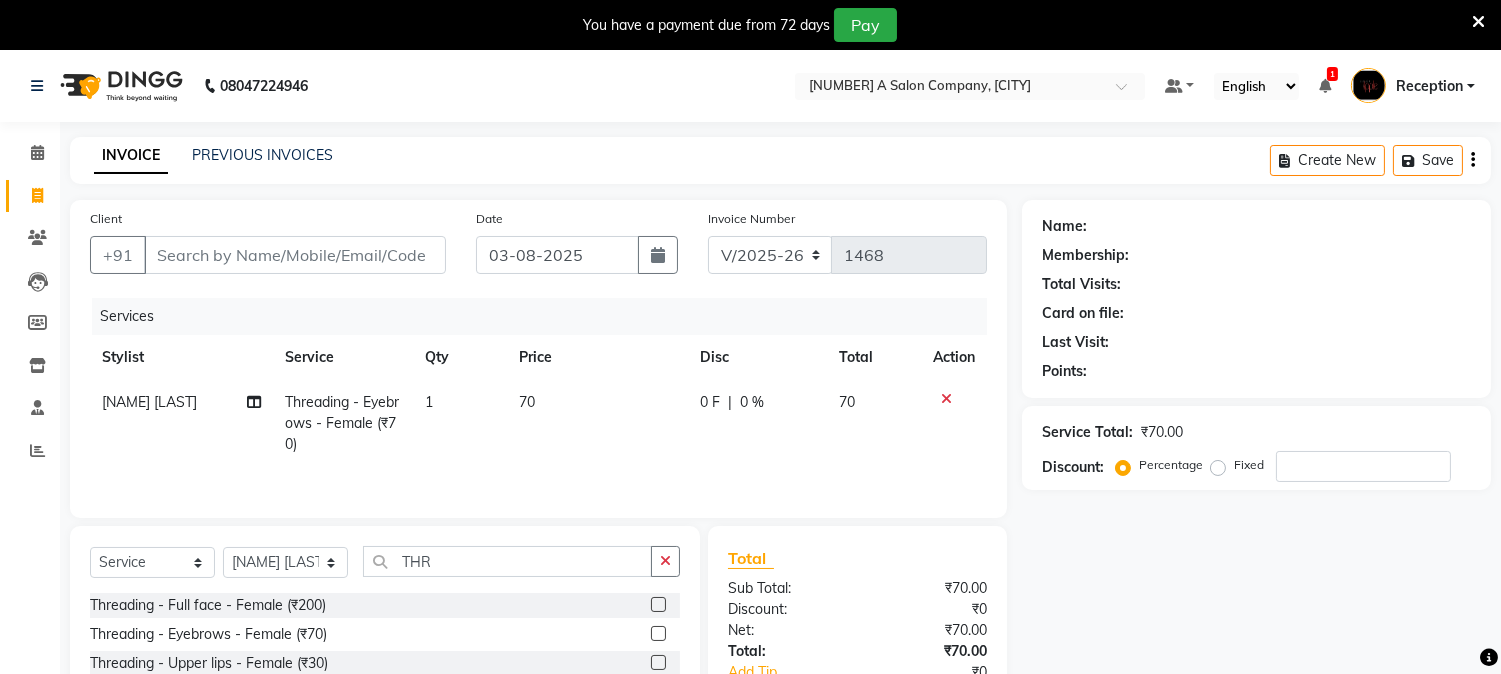 click 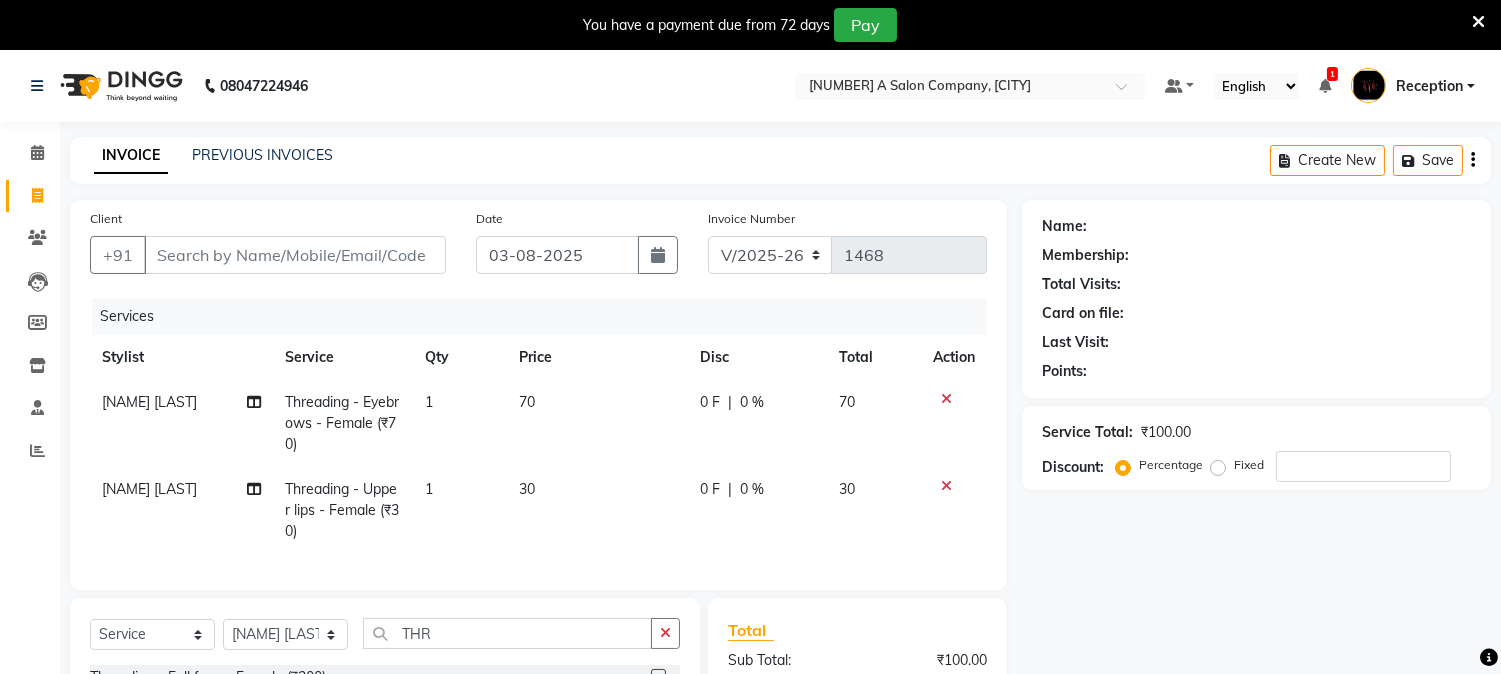checkbox on "false" 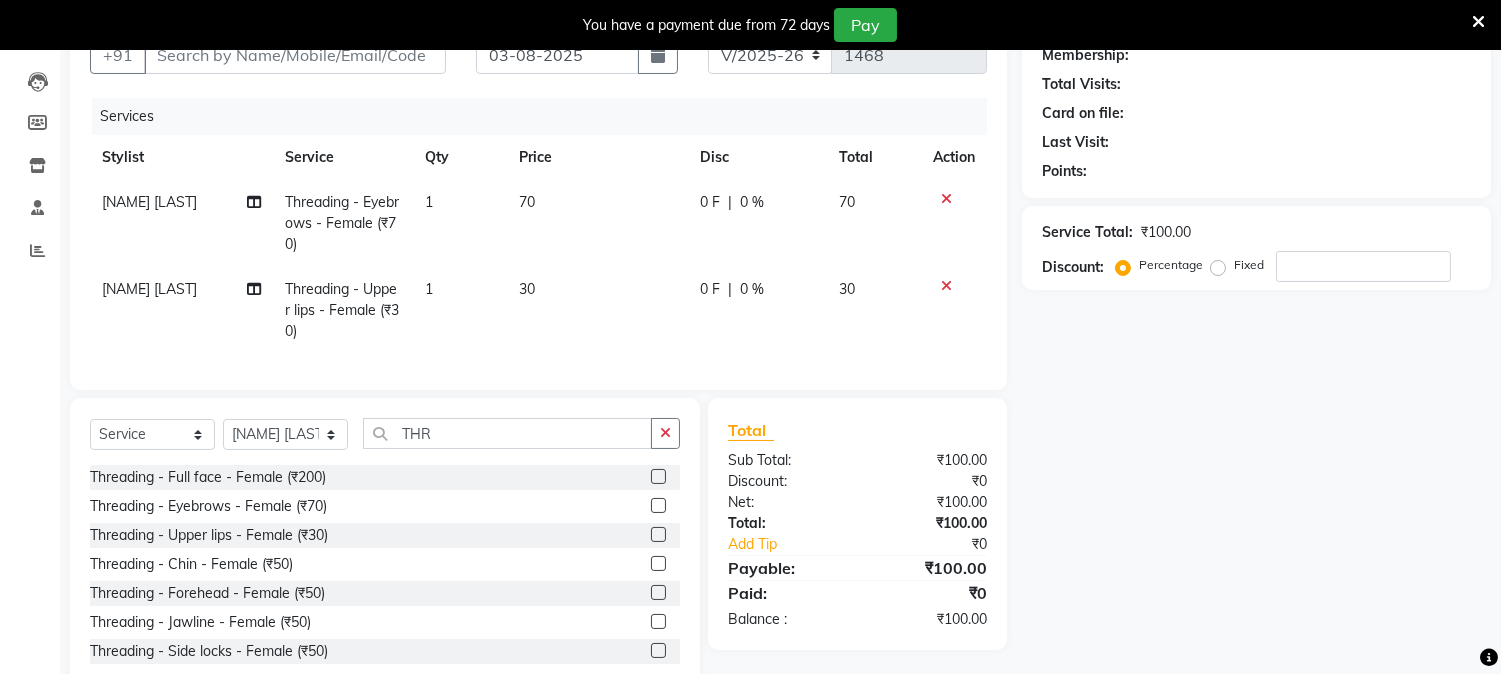 scroll, scrollTop: 265, scrollLeft: 0, axis: vertical 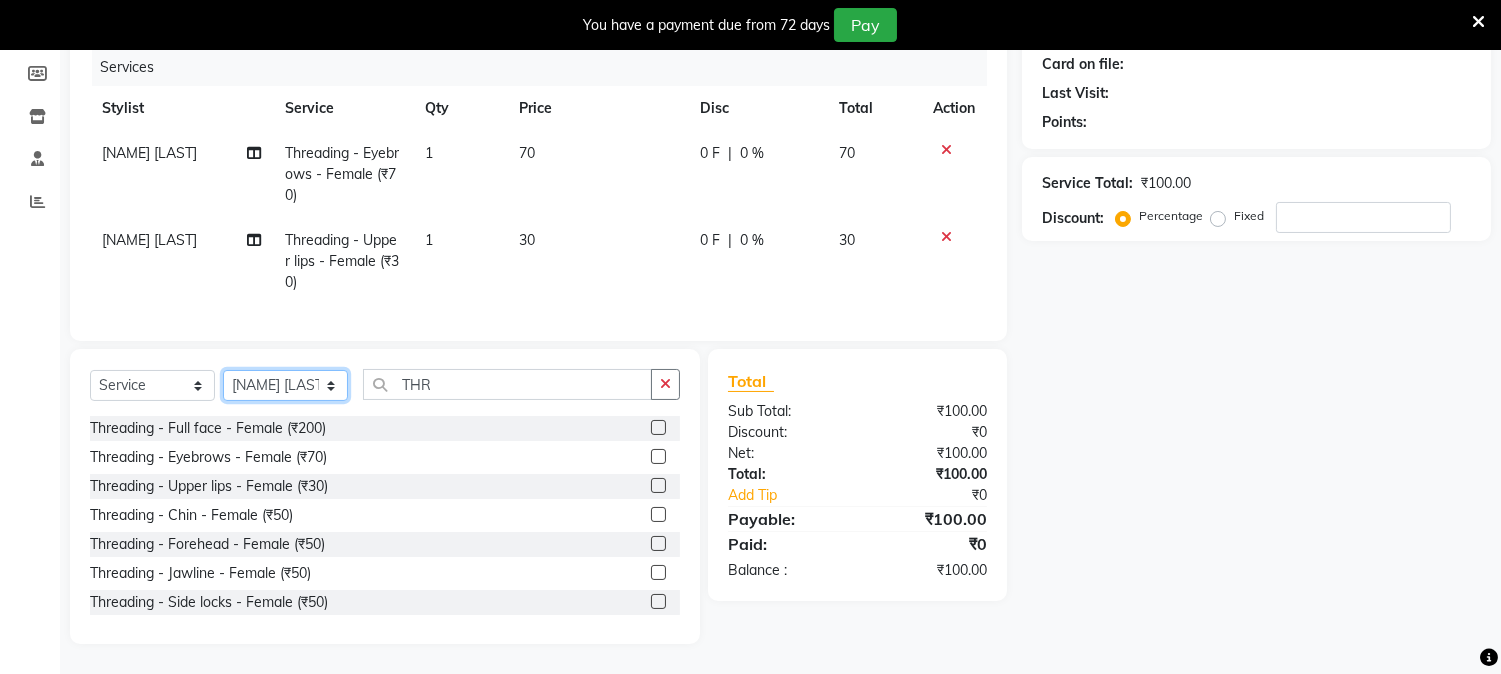 click on "Select Stylist Aniket Mane HEENA GAIKWAD kanchan tripathi  Reception  SAIRAJ BHANDARE sarika yadav SNEHAL Training Department Vaibhav Randive Vinit Sir" 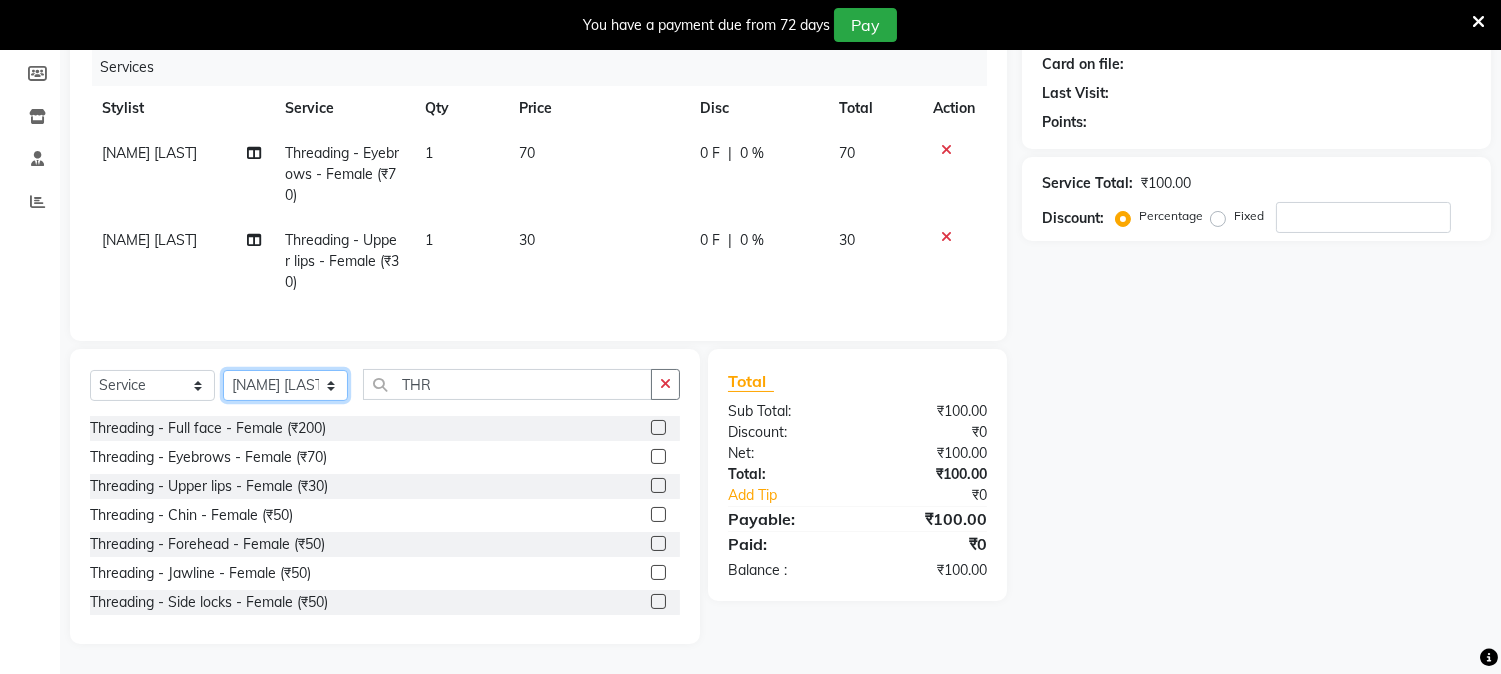 select on "86362" 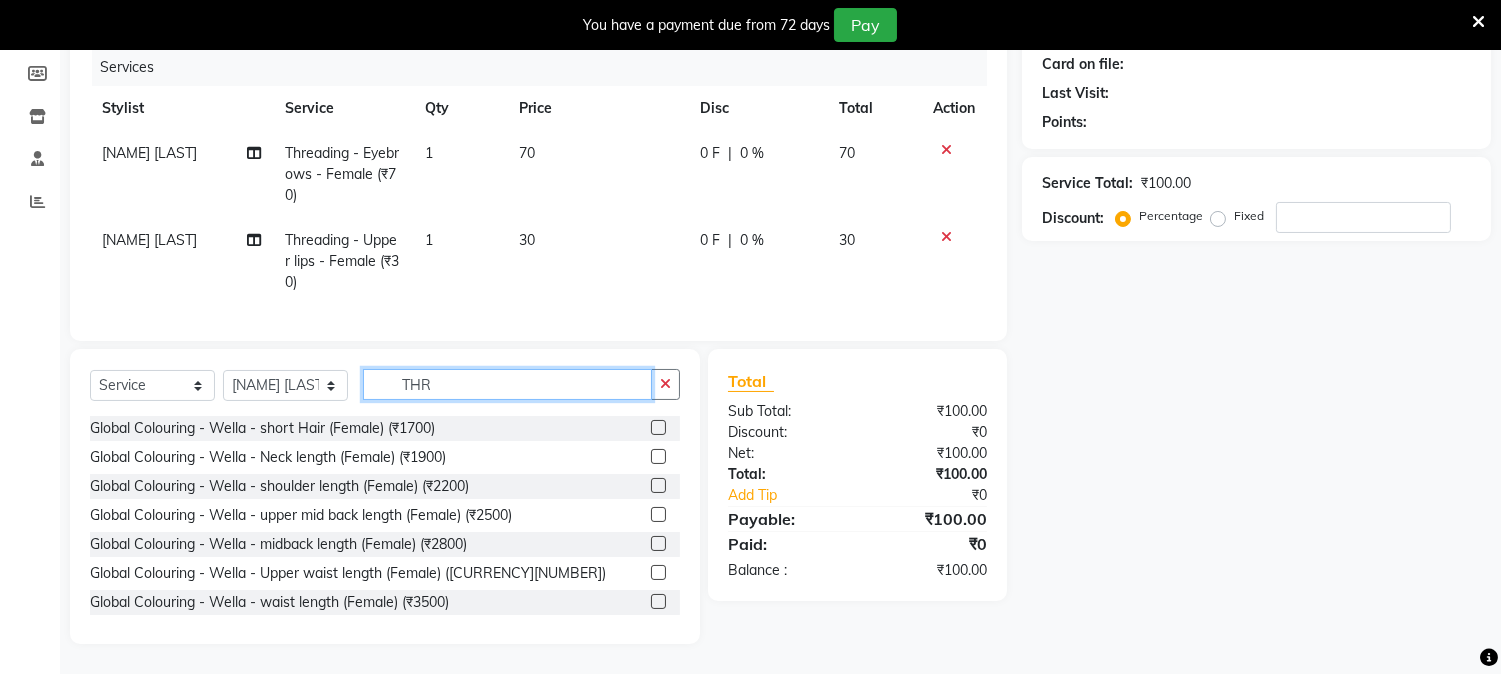 click on "THR" 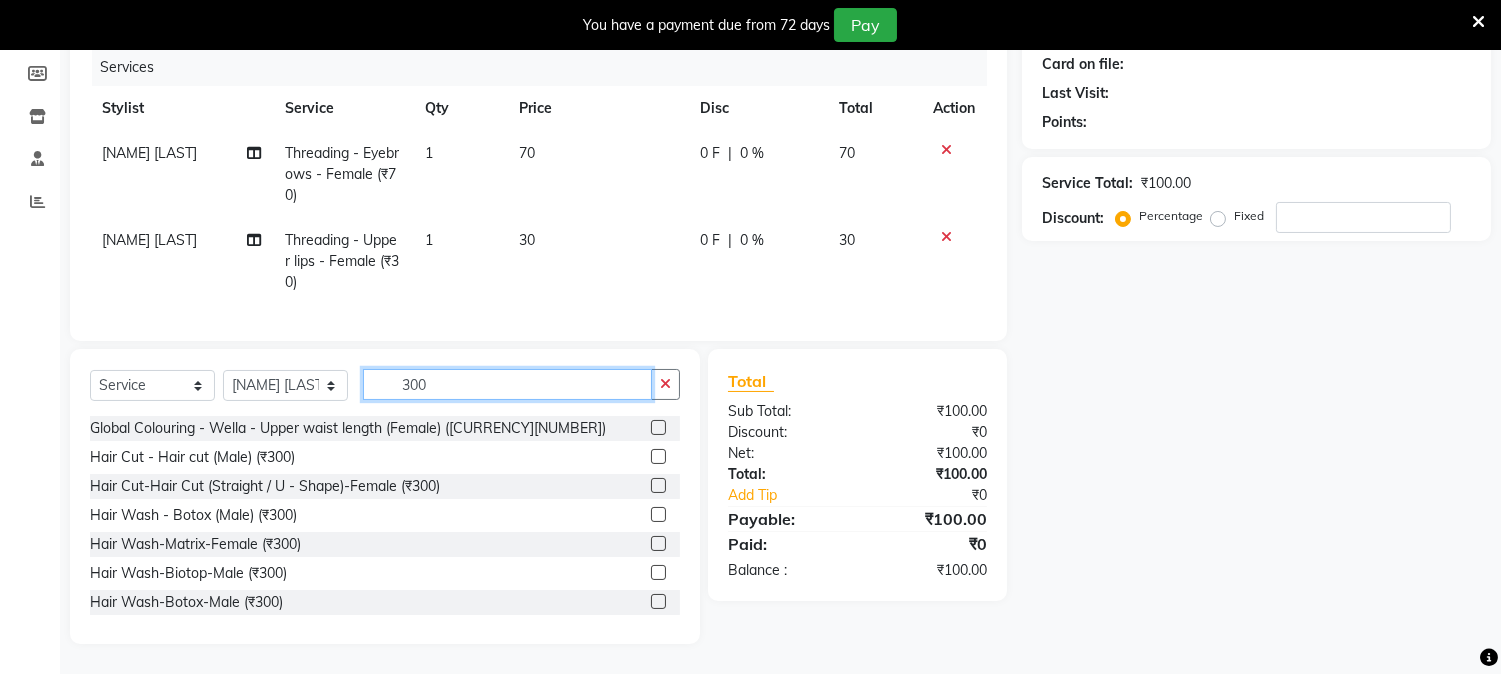 type on "300" 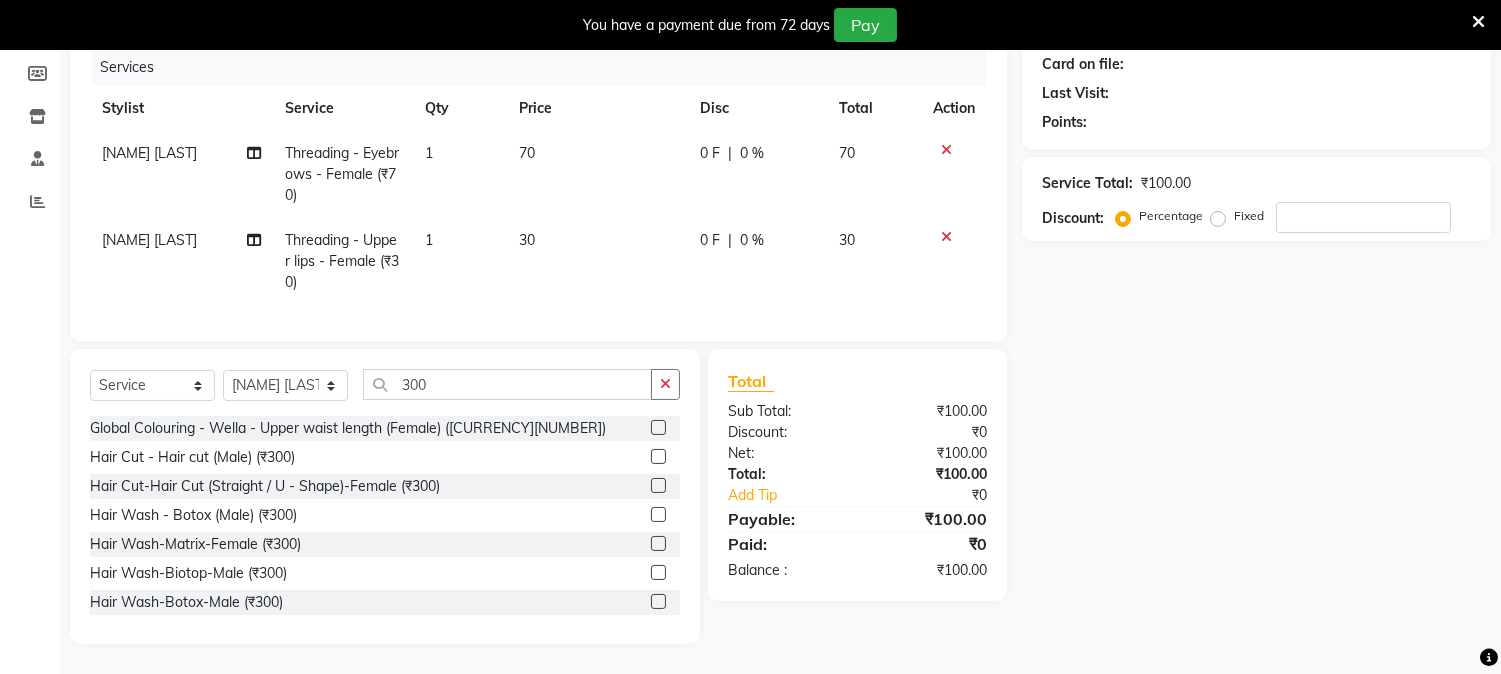 click 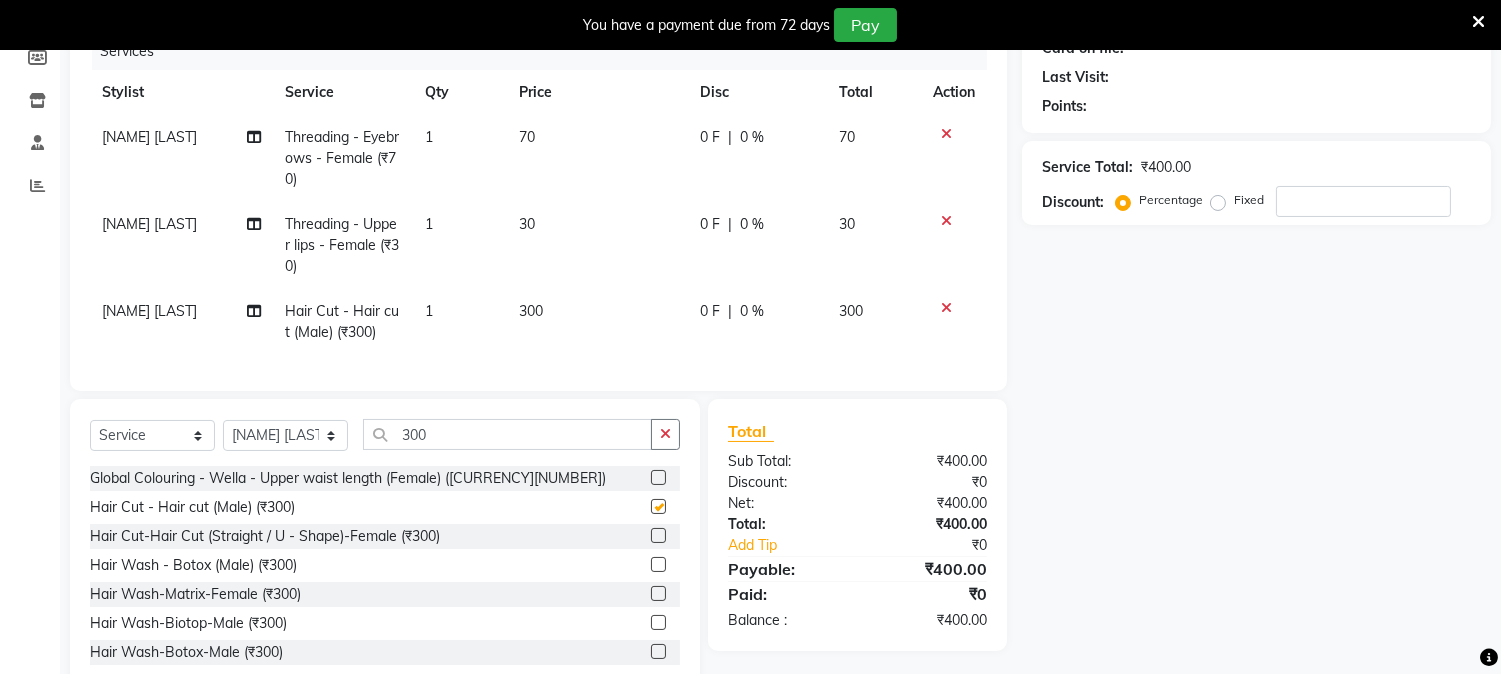 checkbox on "false" 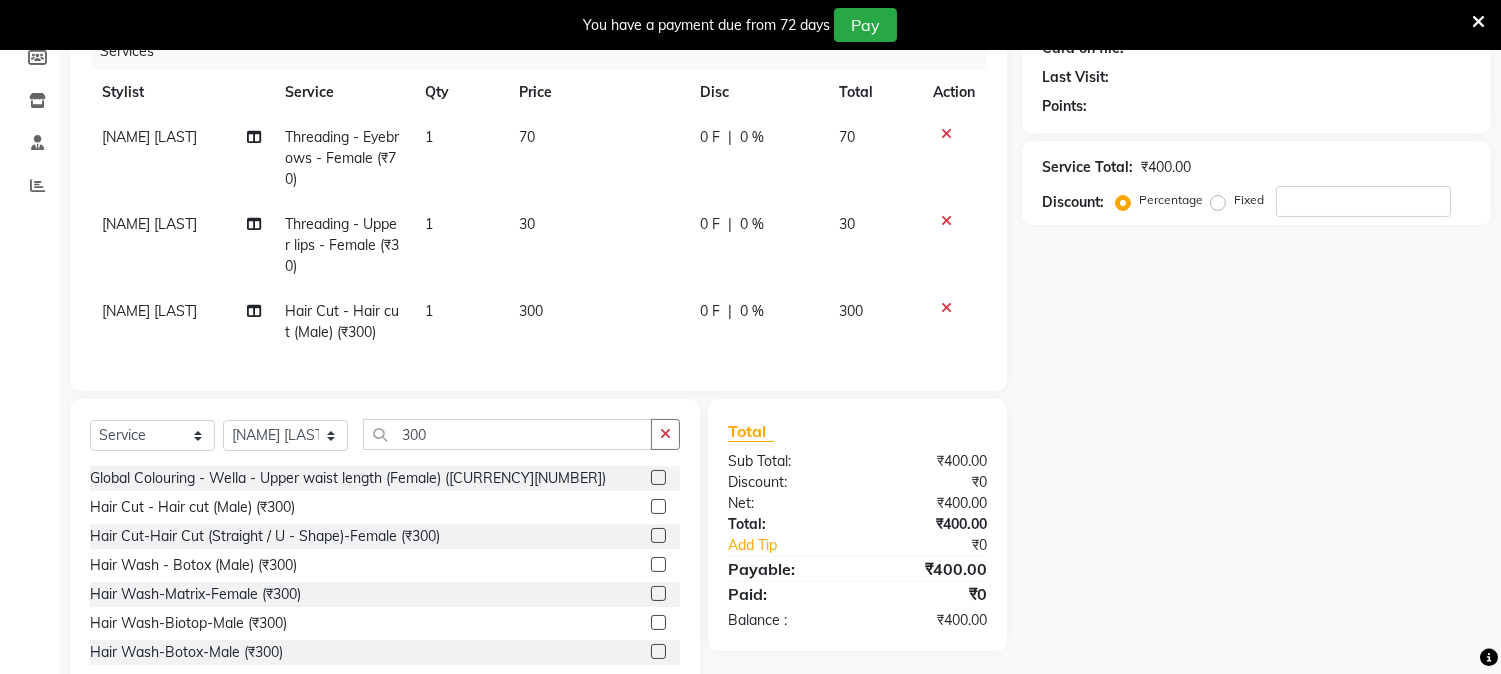 click 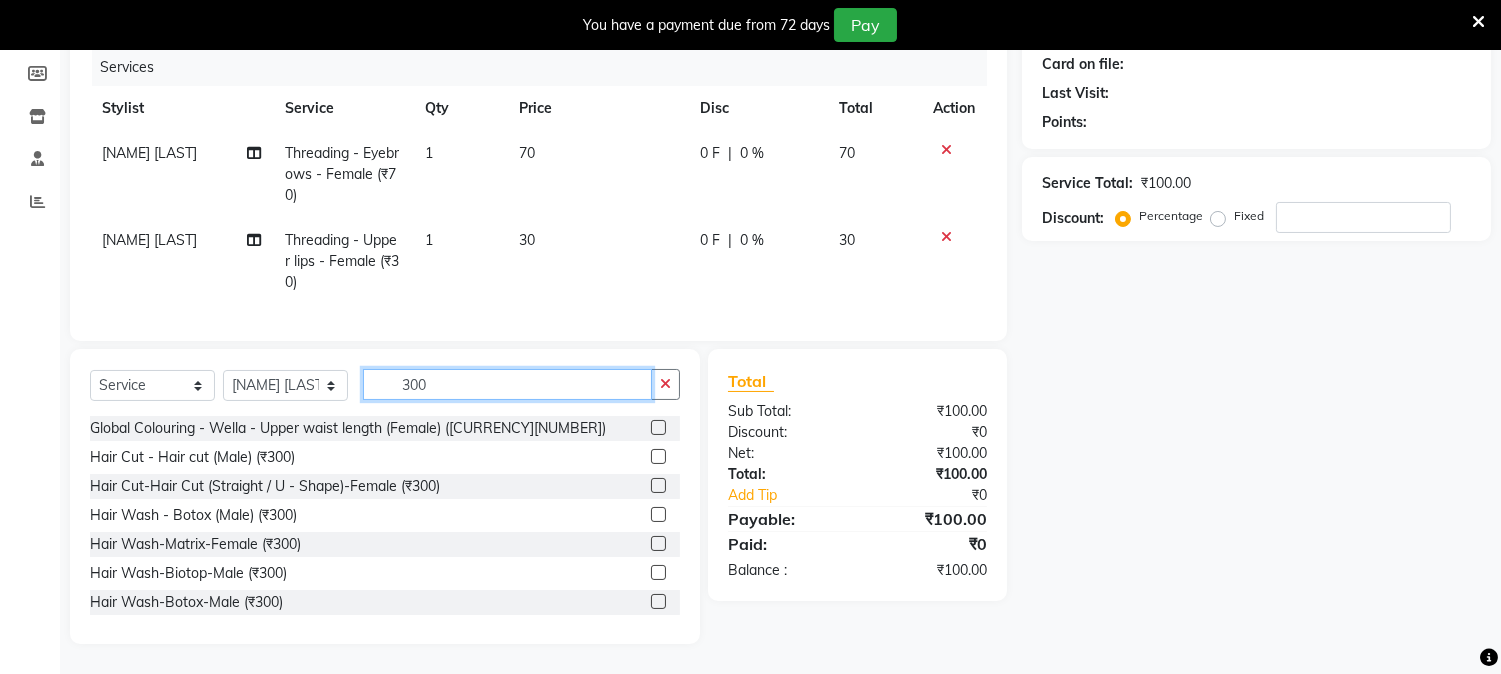 click on "300" 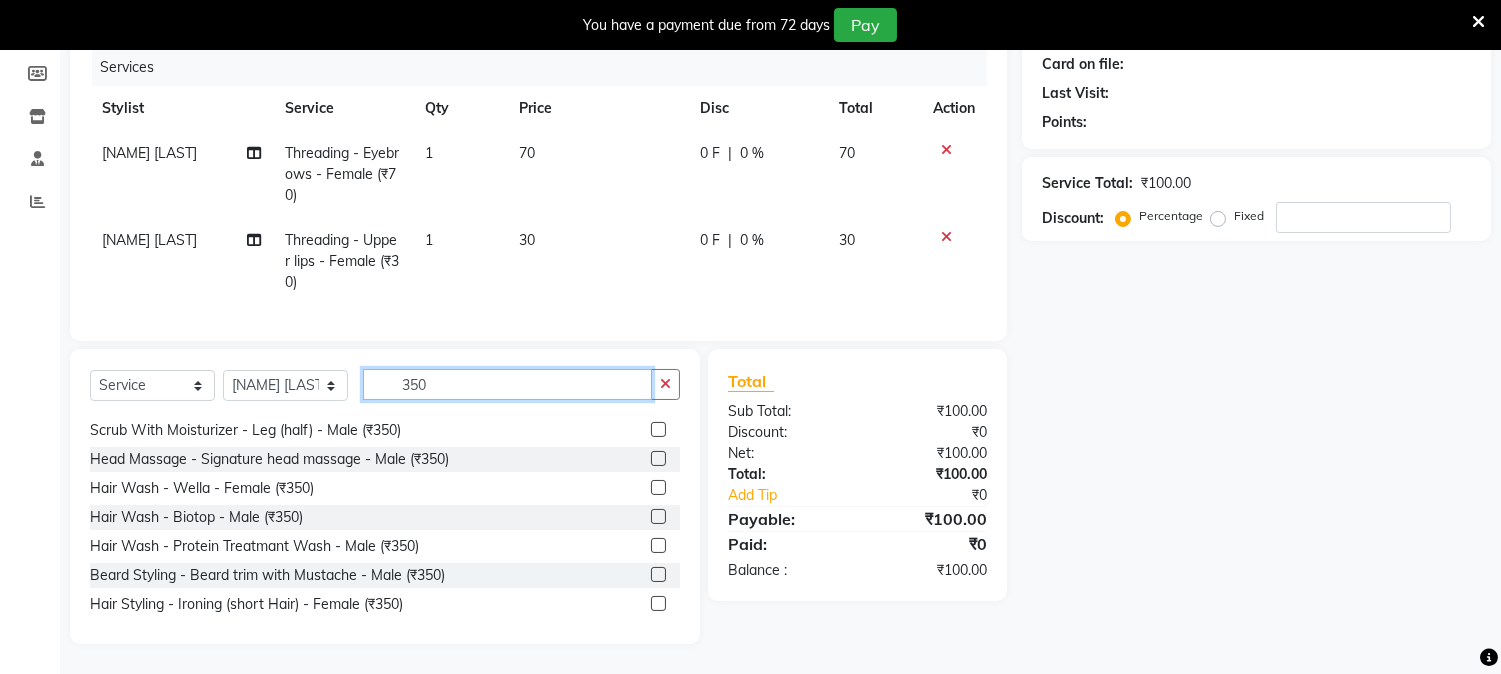 scroll, scrollTop: 222, scrollLeft: 0, axis: vertical 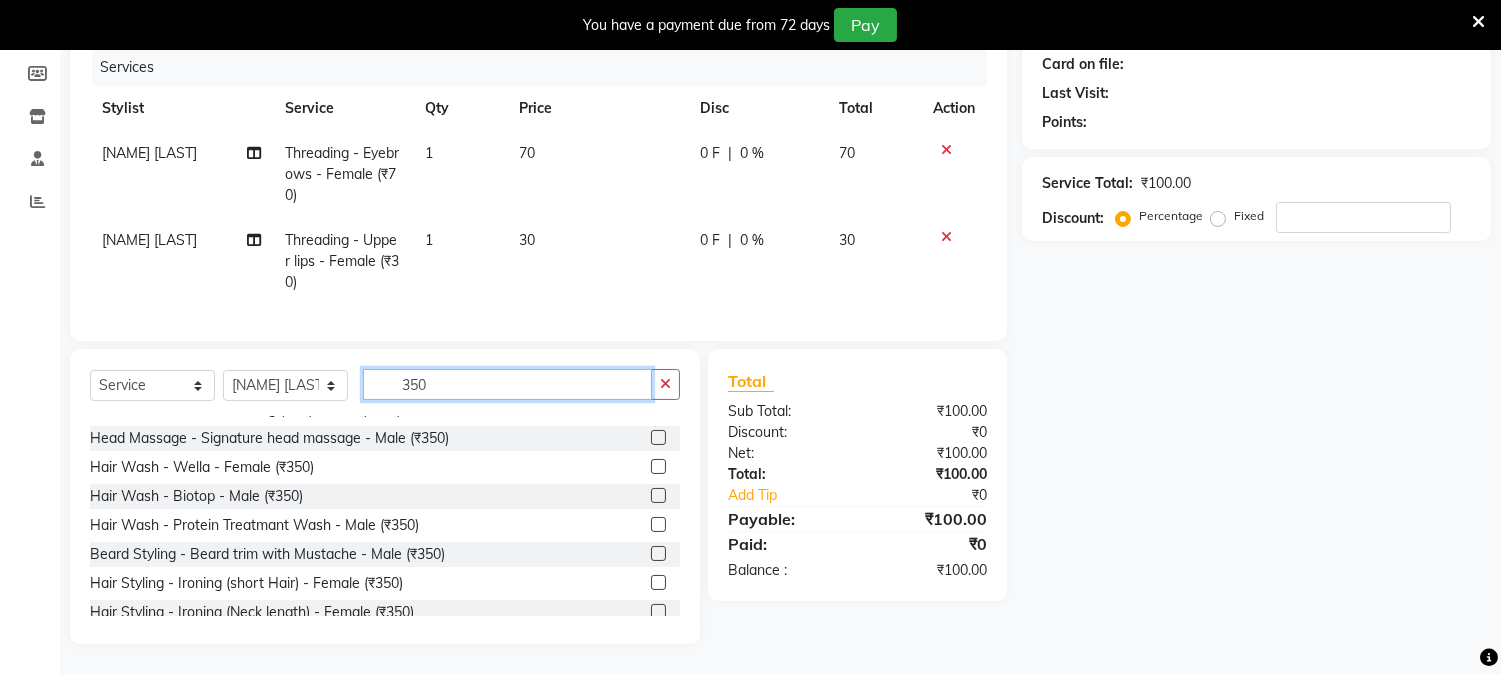 type on "350" 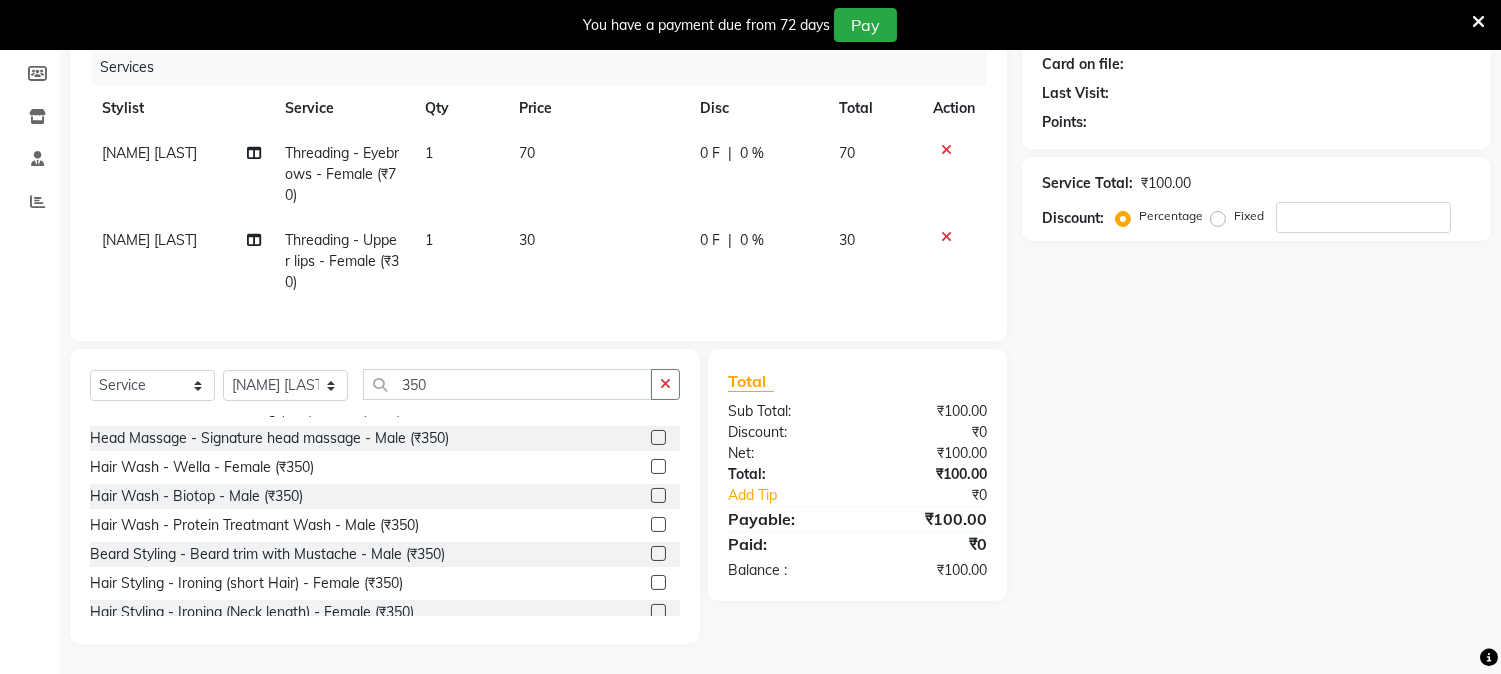 click 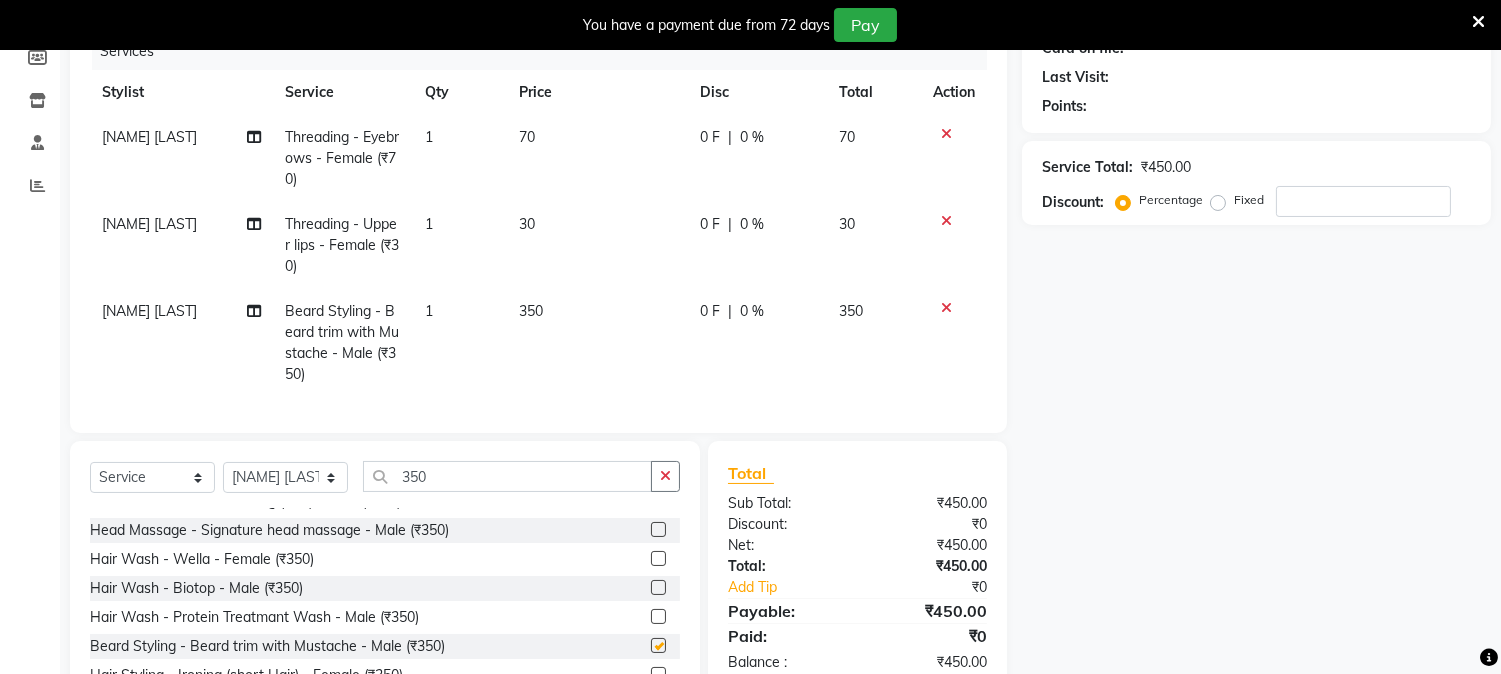 checkbox on "false" 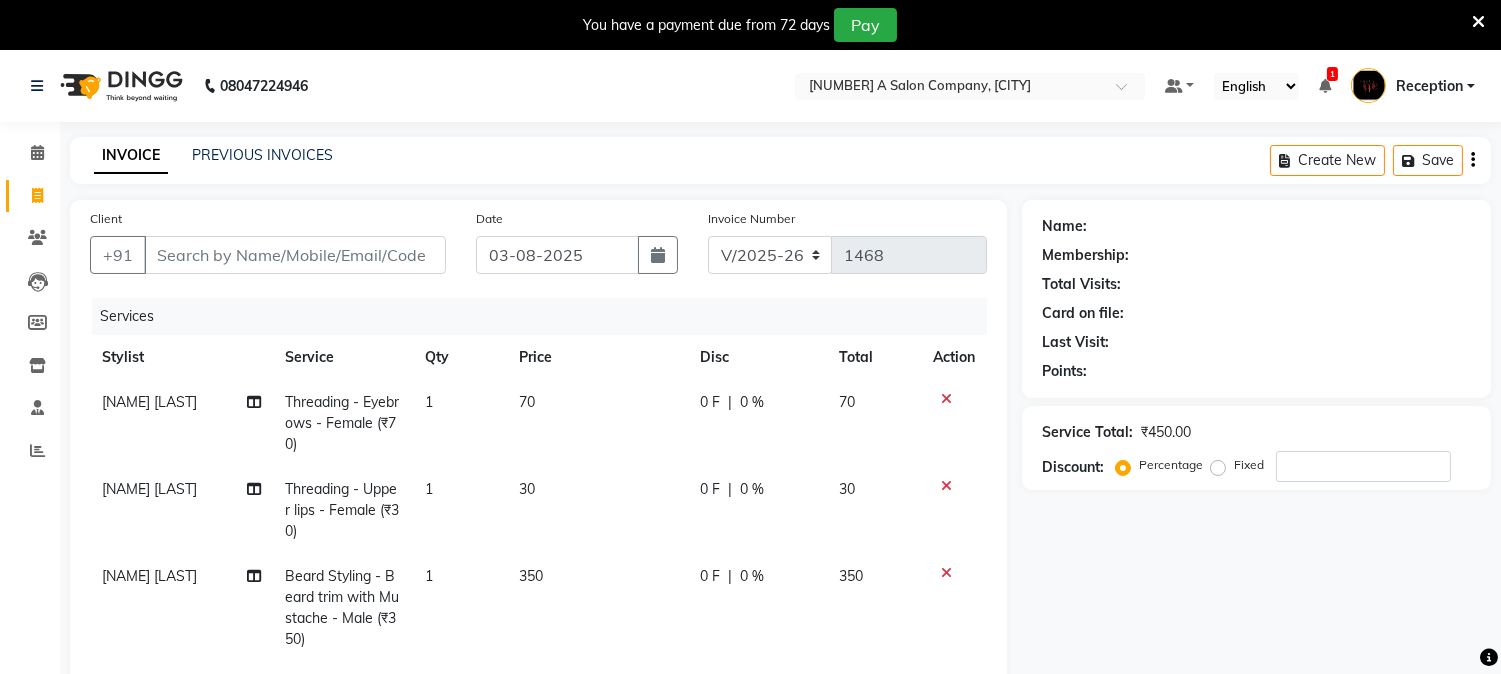 scroll, scrollTop: 111, scrollLeft: 0, axis: vertical 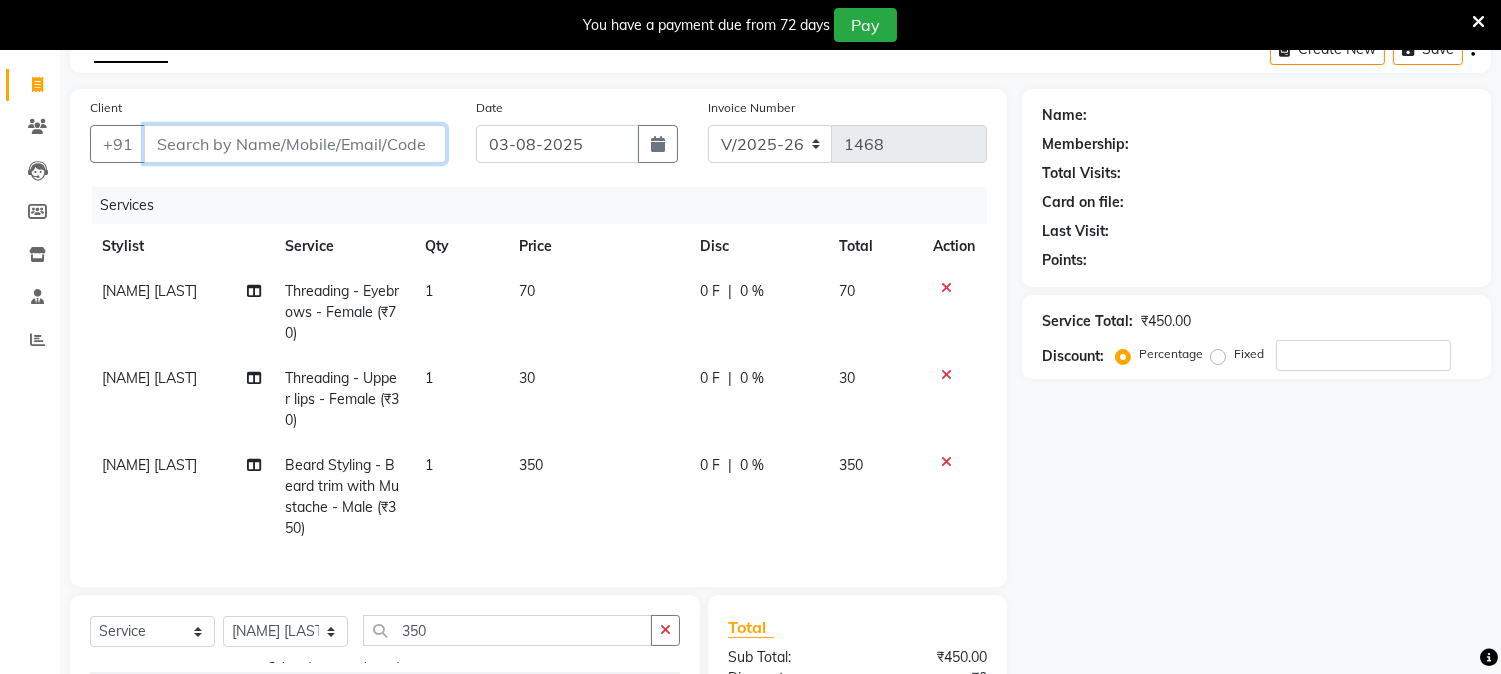click on "Client" at bounding box center (295, 144) 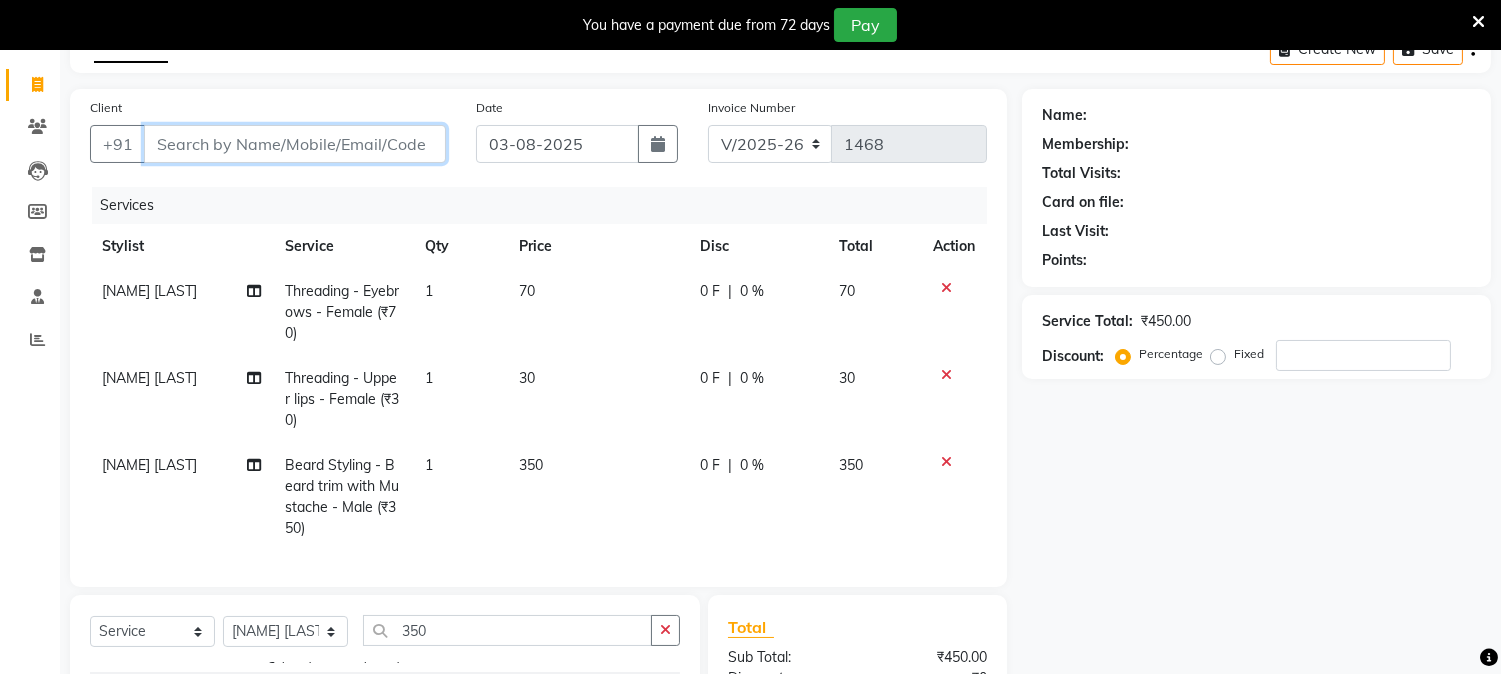 scroll, scrollTop: 333, scrollLeft: 0, axis: vertical 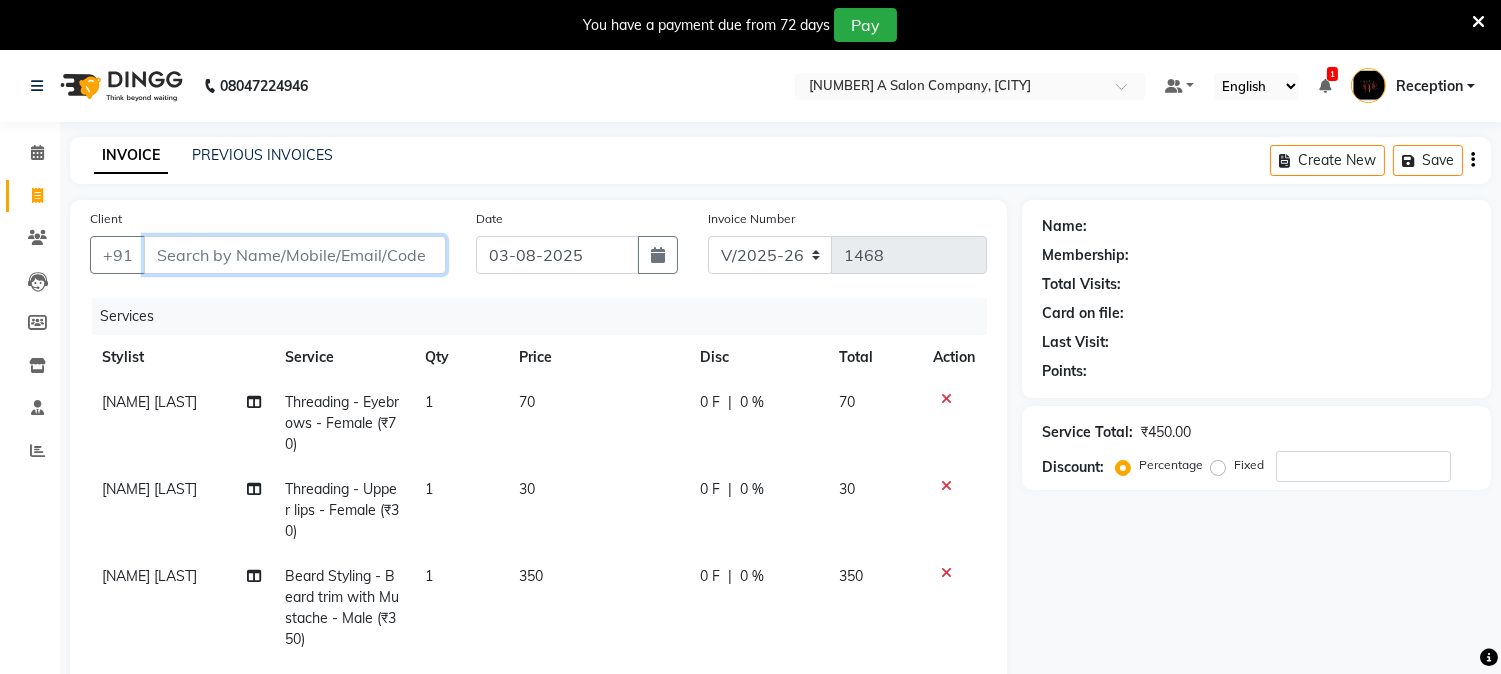 click on "Client" at bounding box center (295, 255) 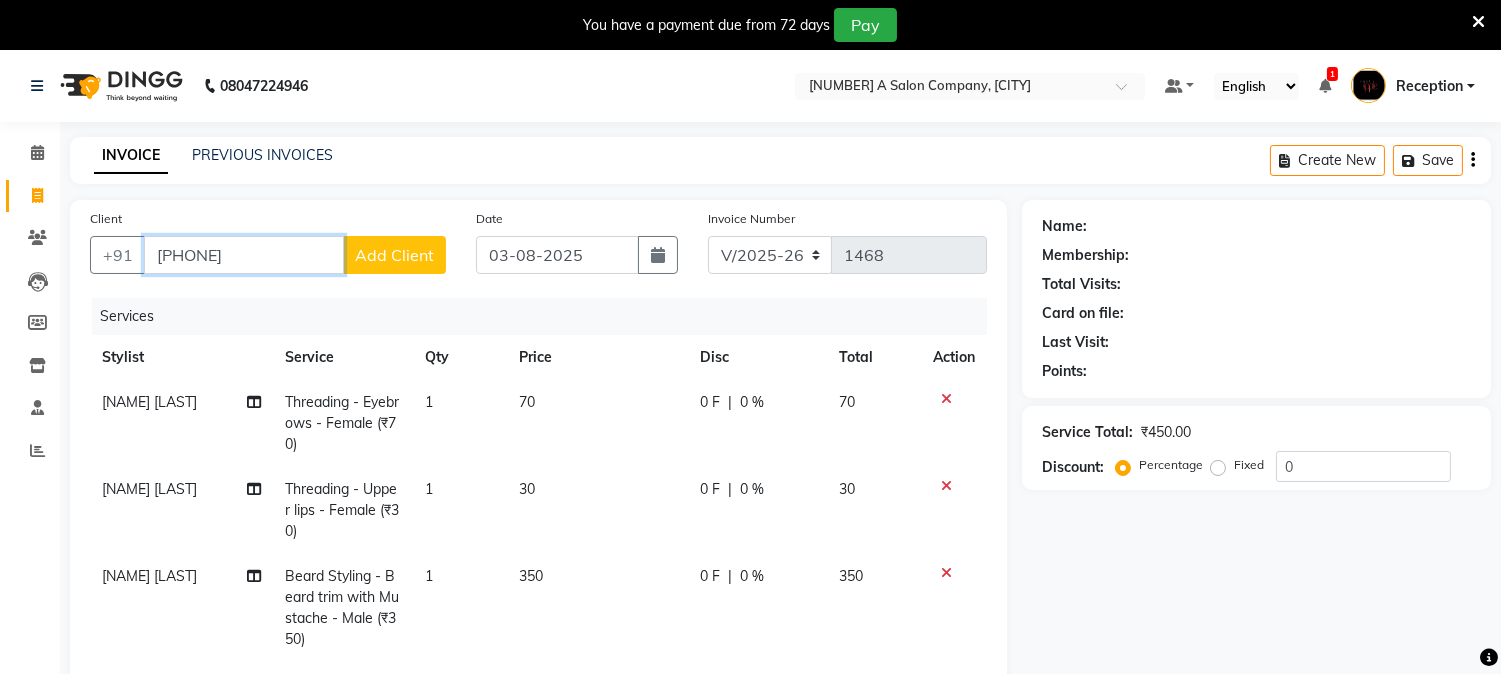 type on "9637655050" 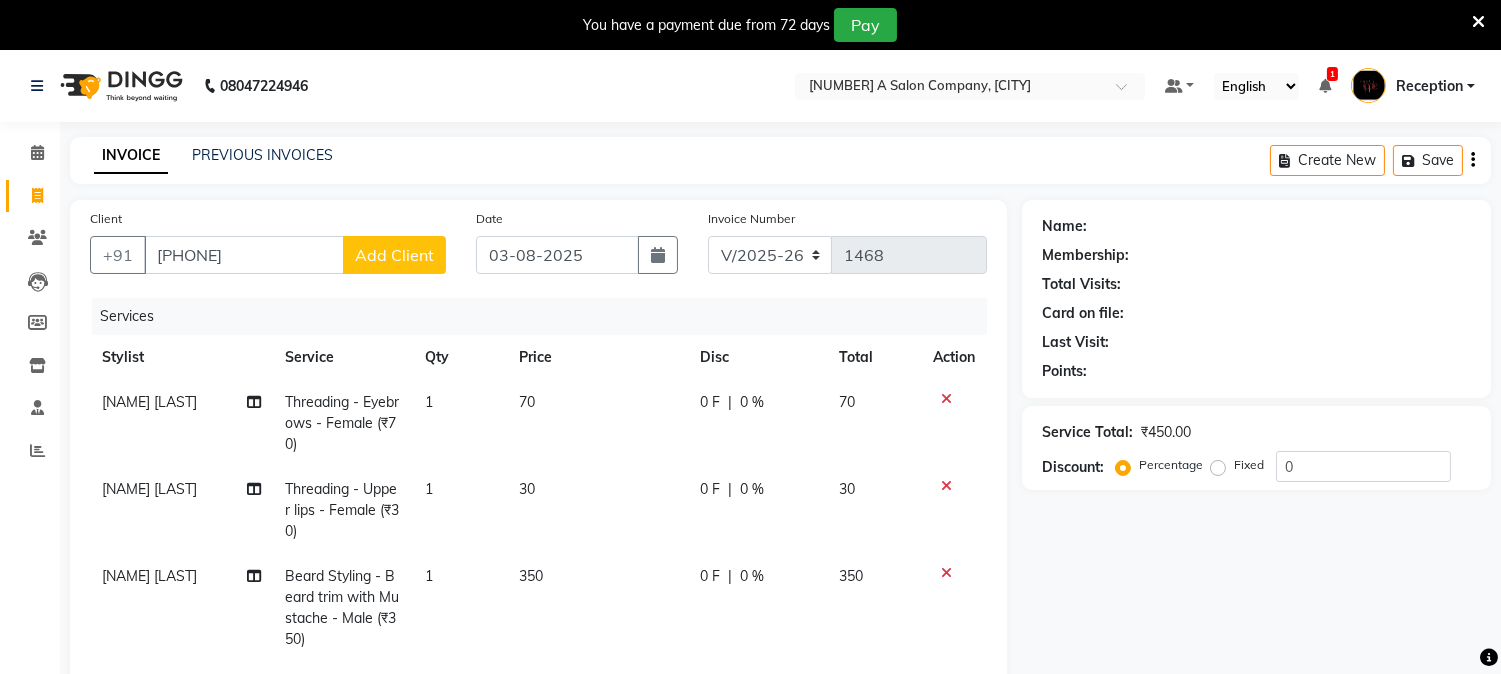 click on "Add Client" 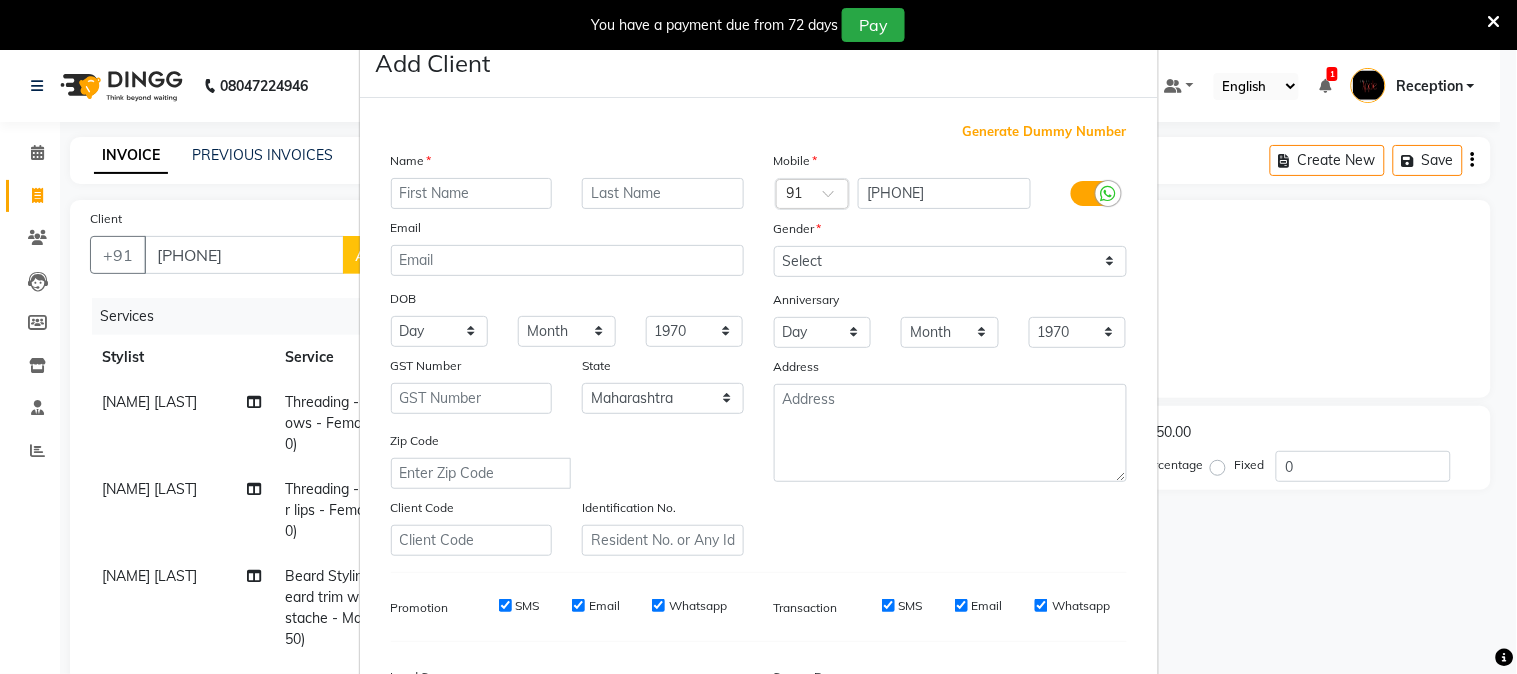 click at bounding box center [472, 193] 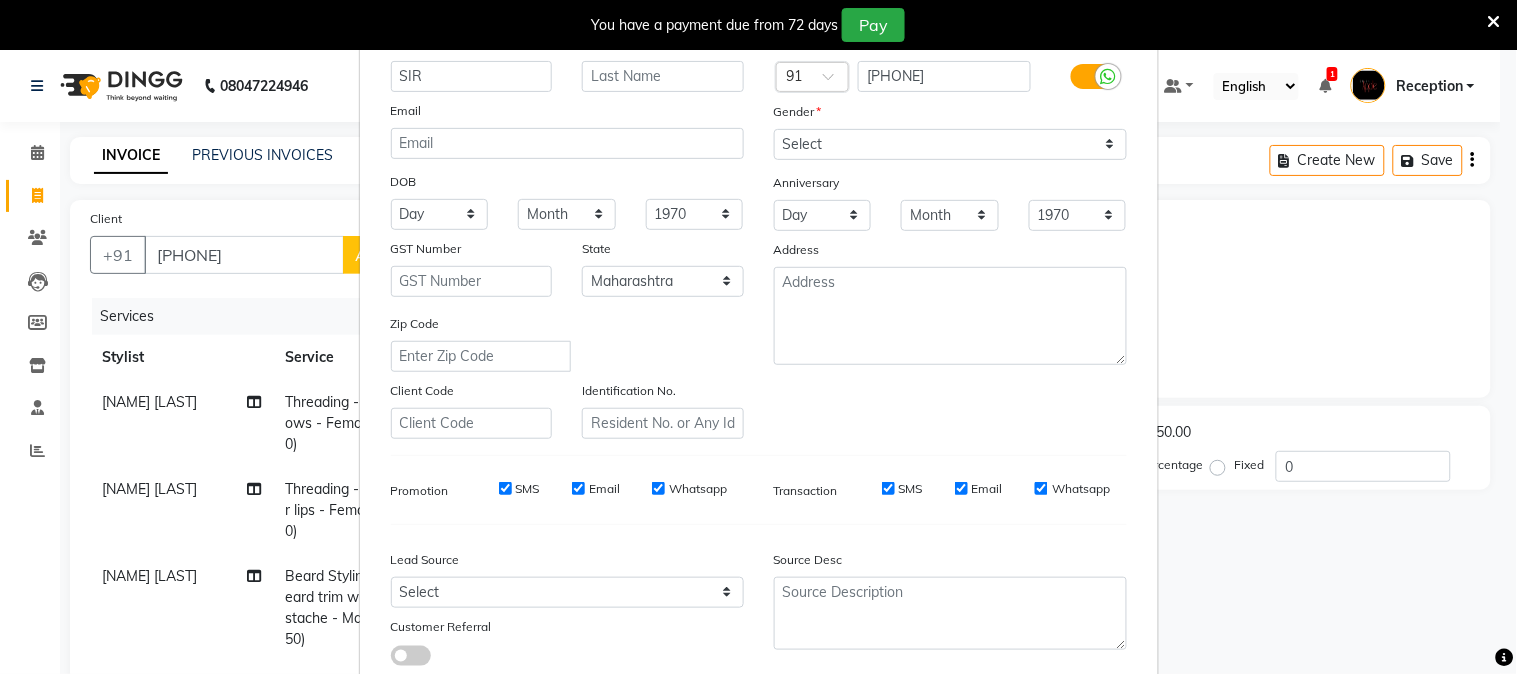 scroll, scrollTop: 250, scrollLeft: 0, axis: vertical 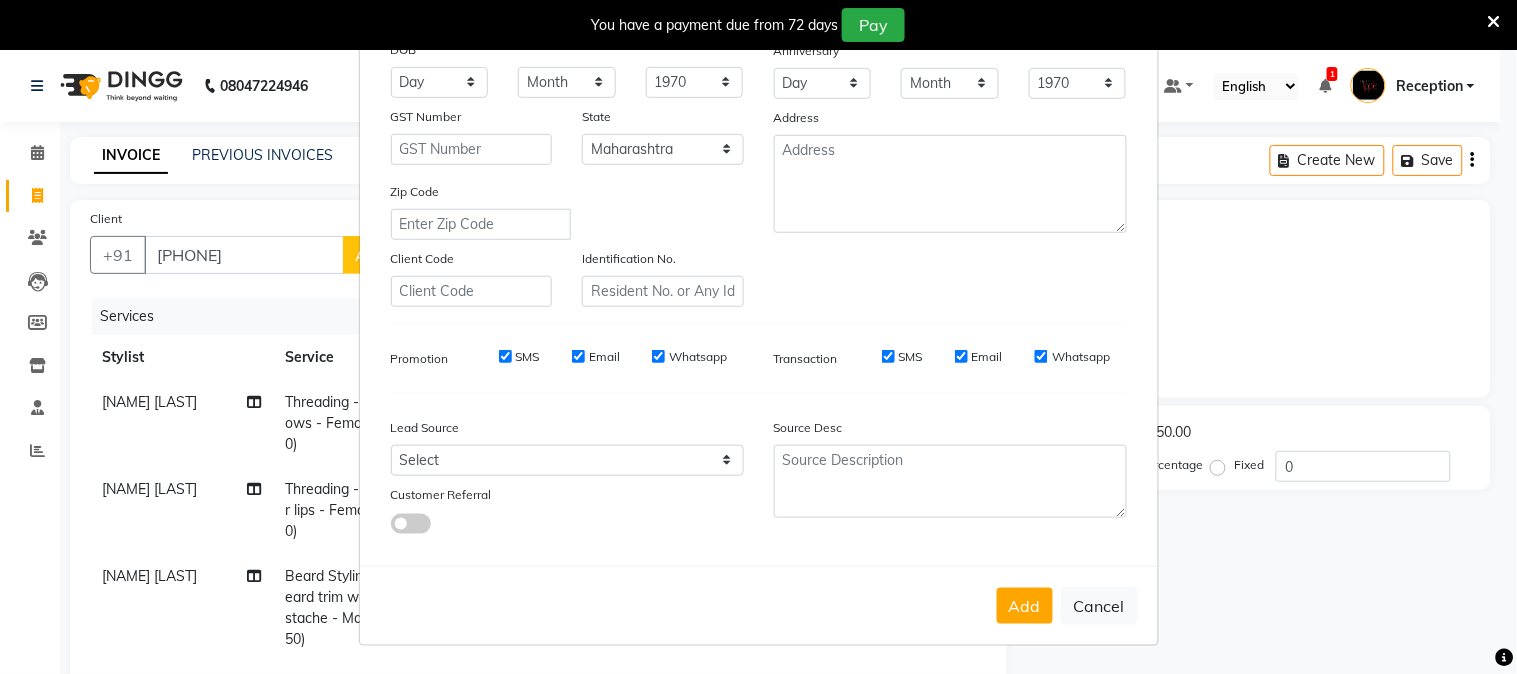 type on "SIR" 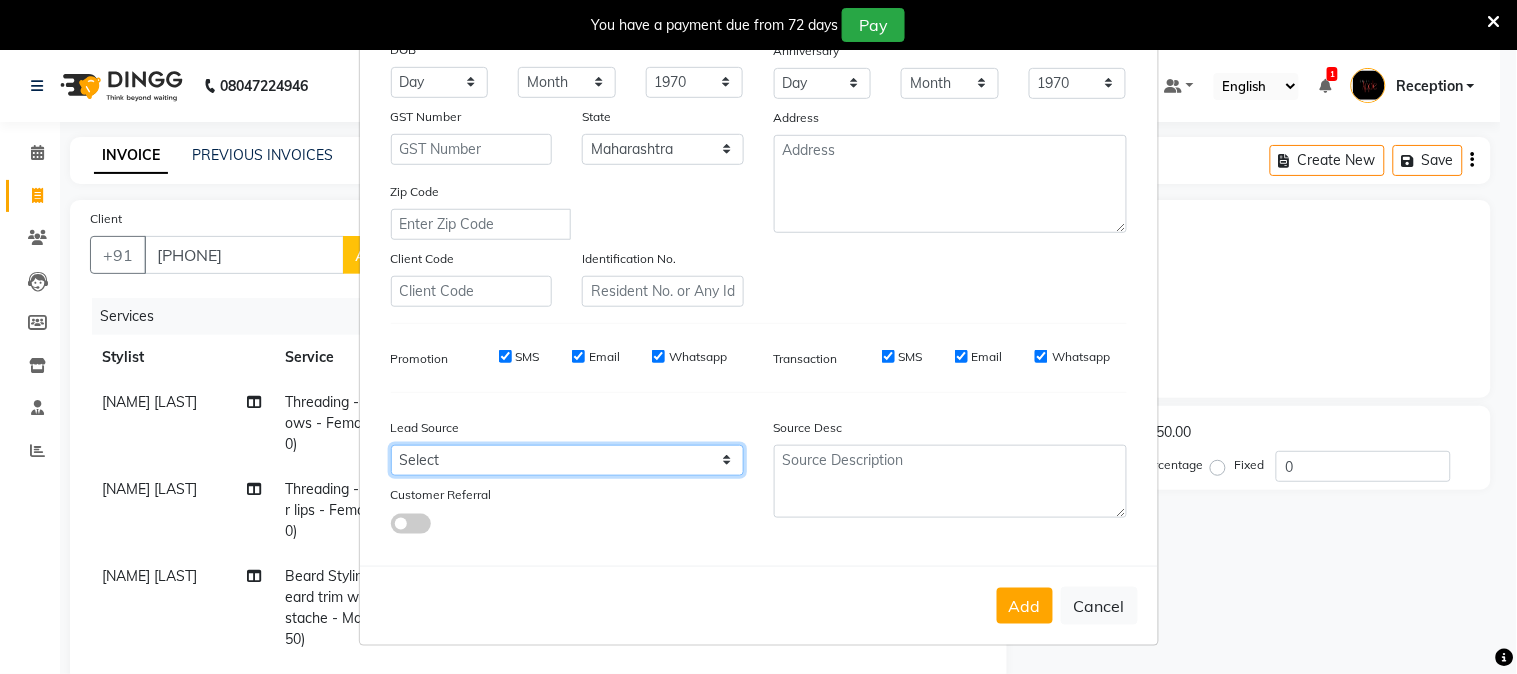 click on "Select Walk-in Referral Internet Friend Word of Mouth Advertisement Facebook Justdial Google Other Direct Call Instagram Chat Website Repeated WedmeGood Signage Newspaper Ad CRM Chat Bot IVR Call WhatsApp YouTube" at bounding box center (567, 460) 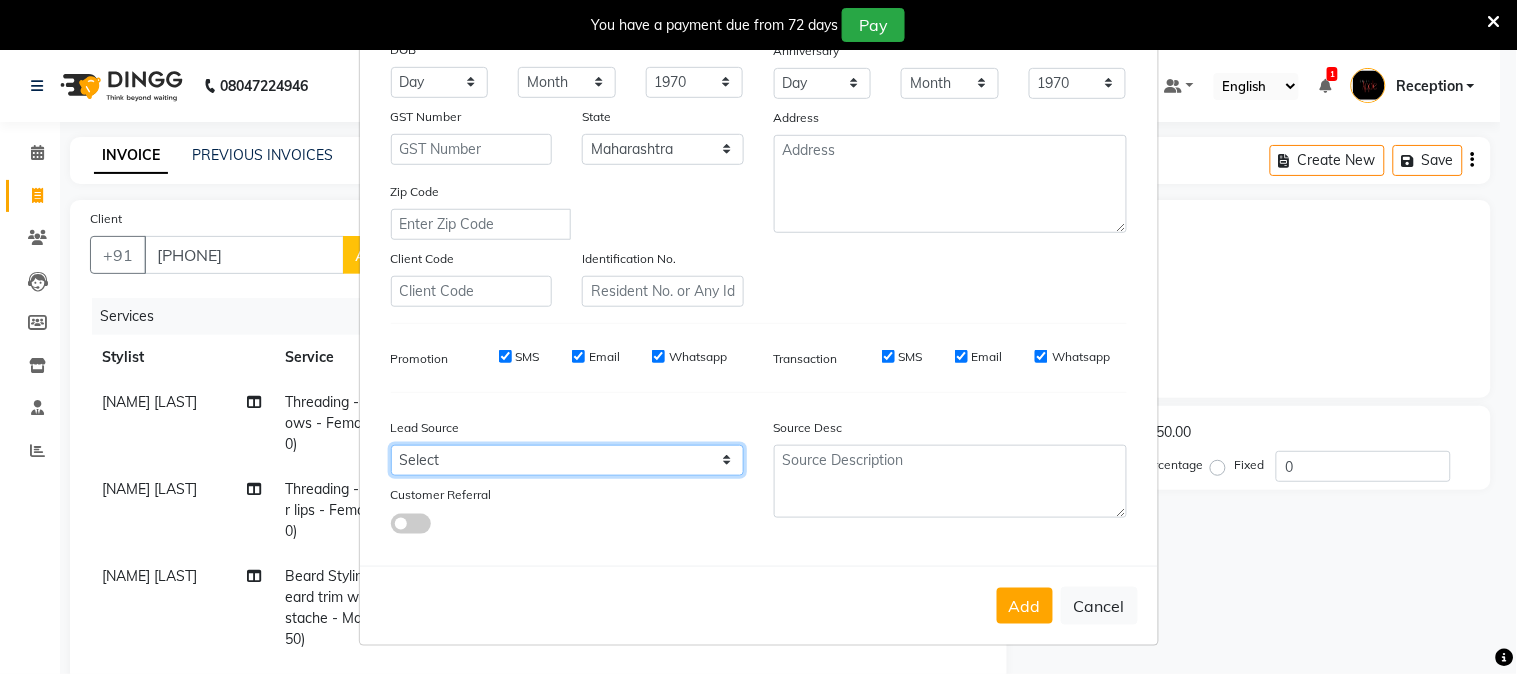 select on "9075" 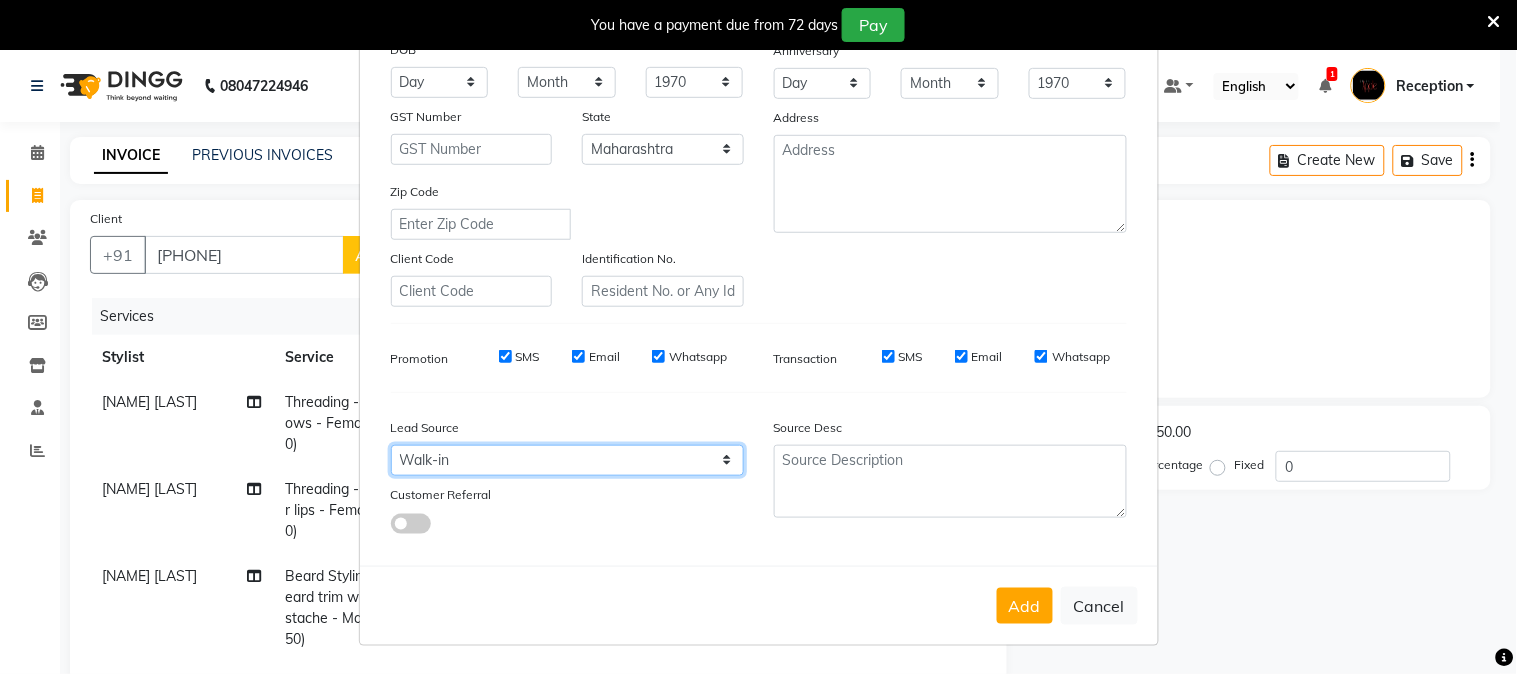 click on "Select Walk-in Referral Internet Friend Word of Mouth Advertisement Facebook Justdial Google Other Direct Call Instagram Chat Website Repeated WedmeGood Signage Newspaper Ad CRM Chat Bot IVR Call WhatsApp YouTube" at bounding box center [567, 460] 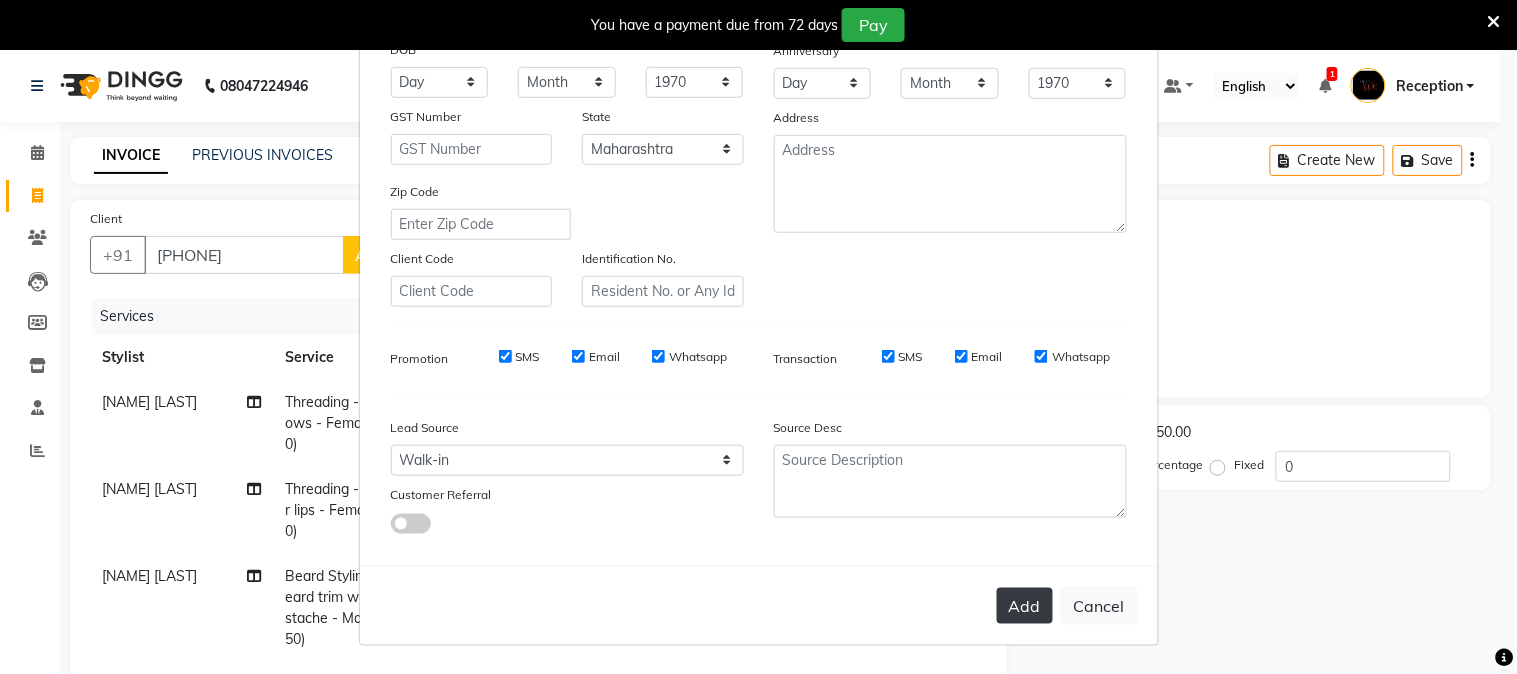 click on "Add" at bounding box center (1025, 606) 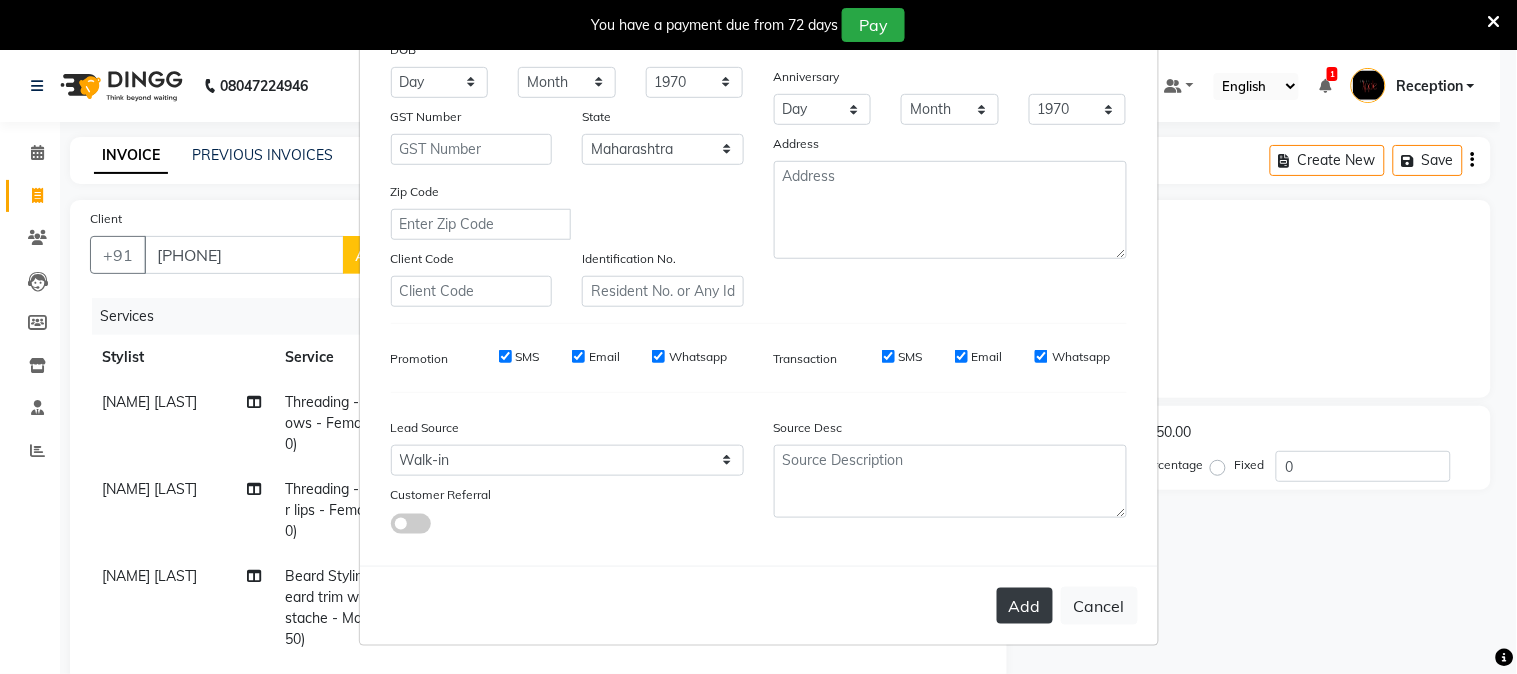 click on "Add" at bounding box center [1025, 606] 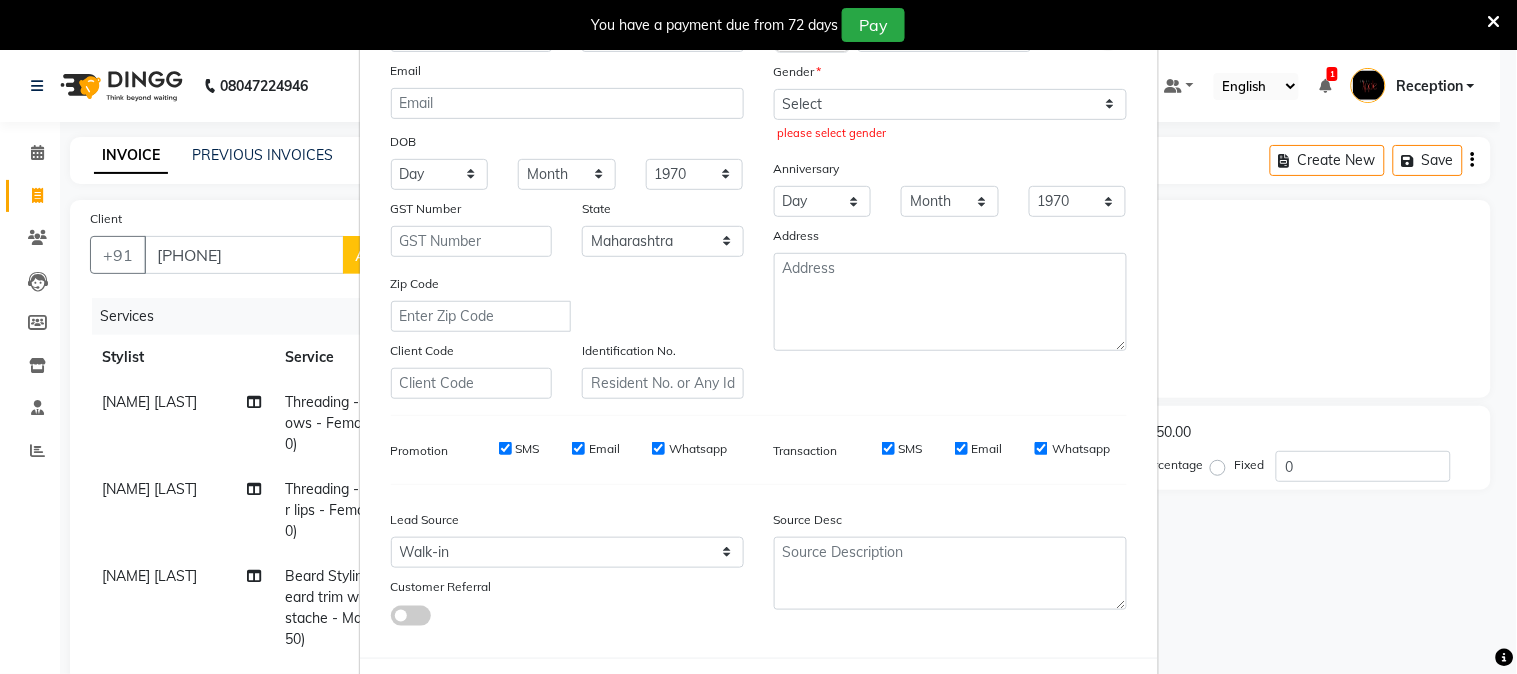 scroll, scrollTop: 0, scrollLeft: 0, axis: both 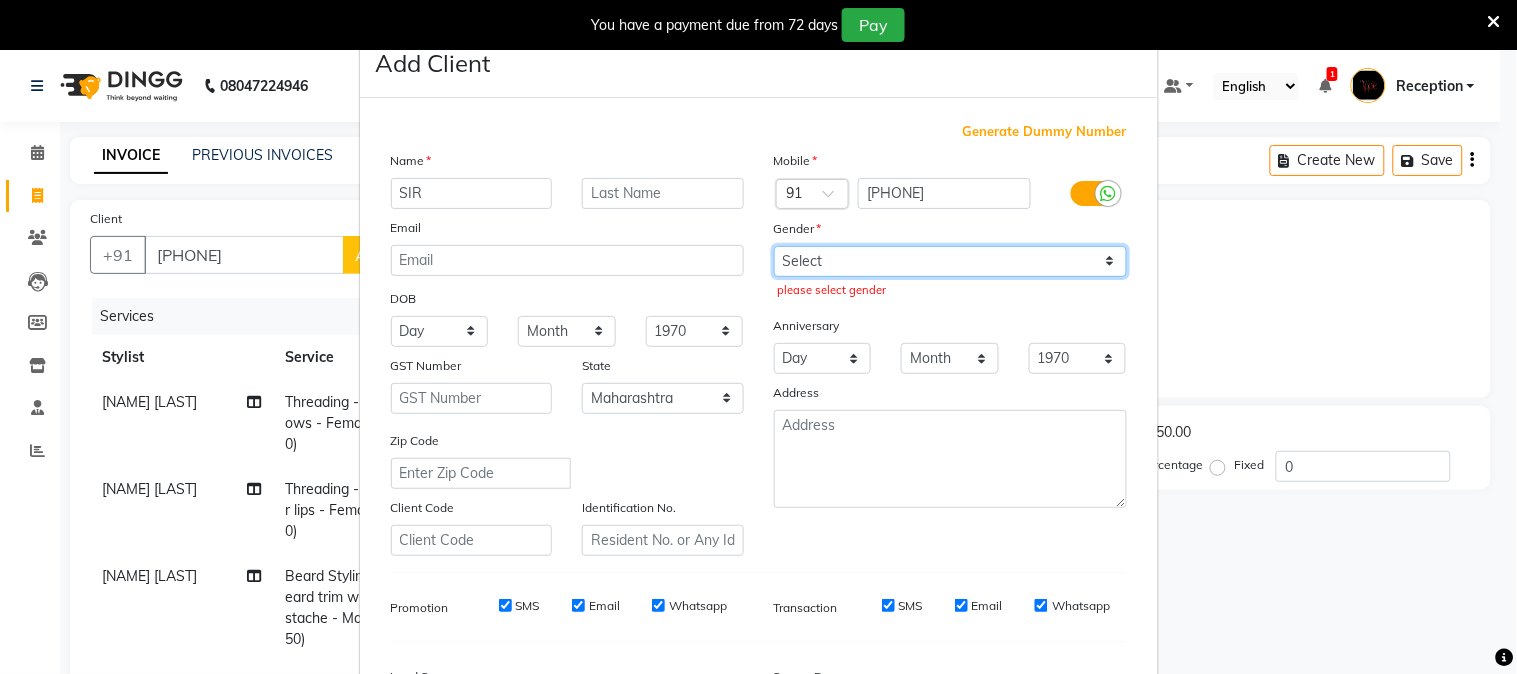 click on "Select Male Female Other Prefer Not To Say" at bounding box center (950, 261) 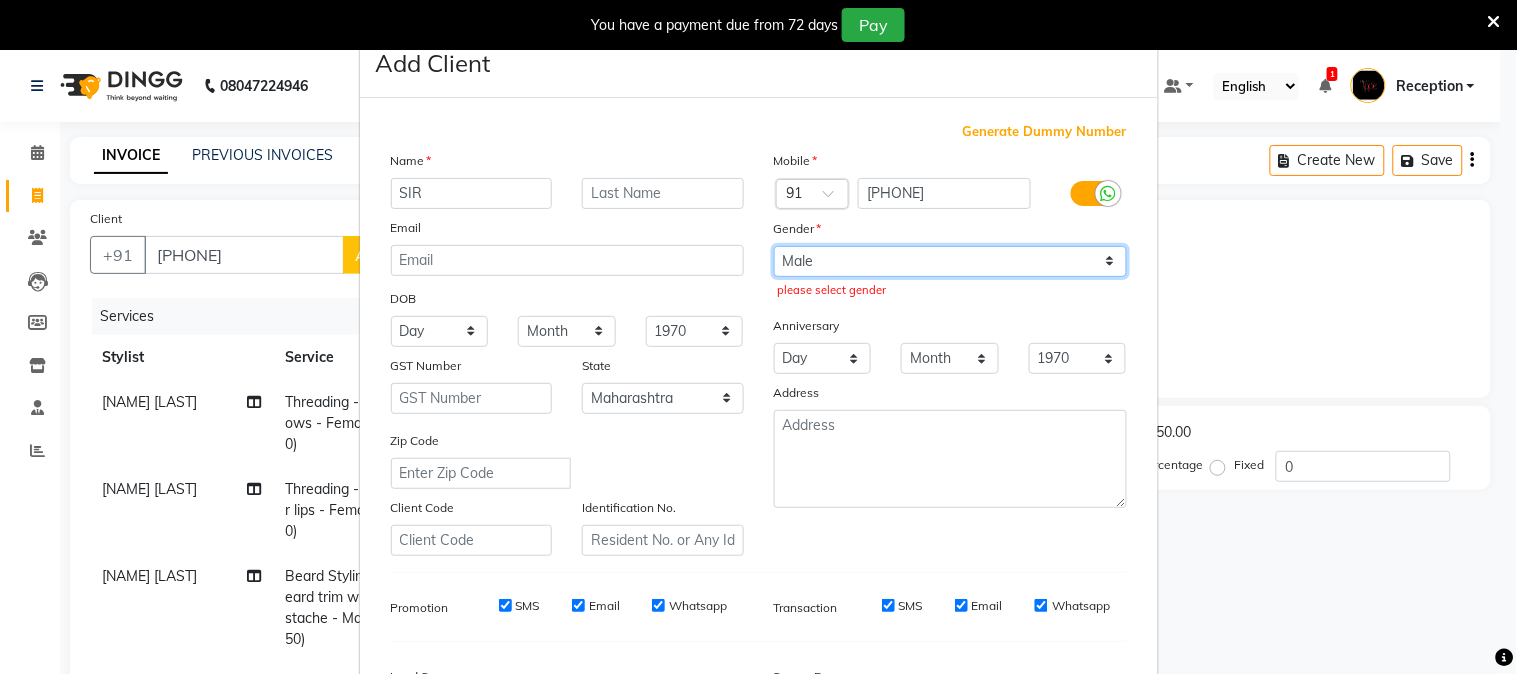 click on "Select Male Female Other Prefer Not To Say" at bounding box center (950, 261) 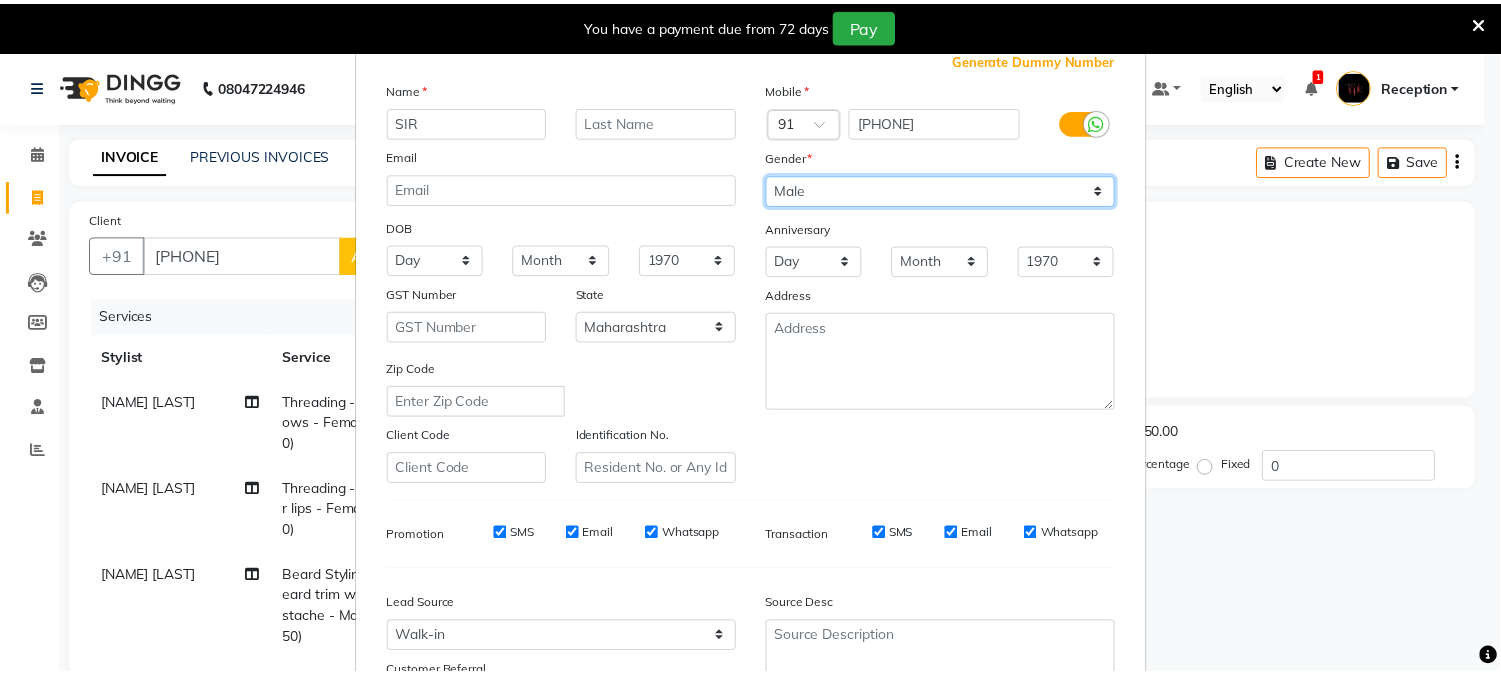 scroll, scrollTop: 250, scrollLeft: 0, axis: vertical 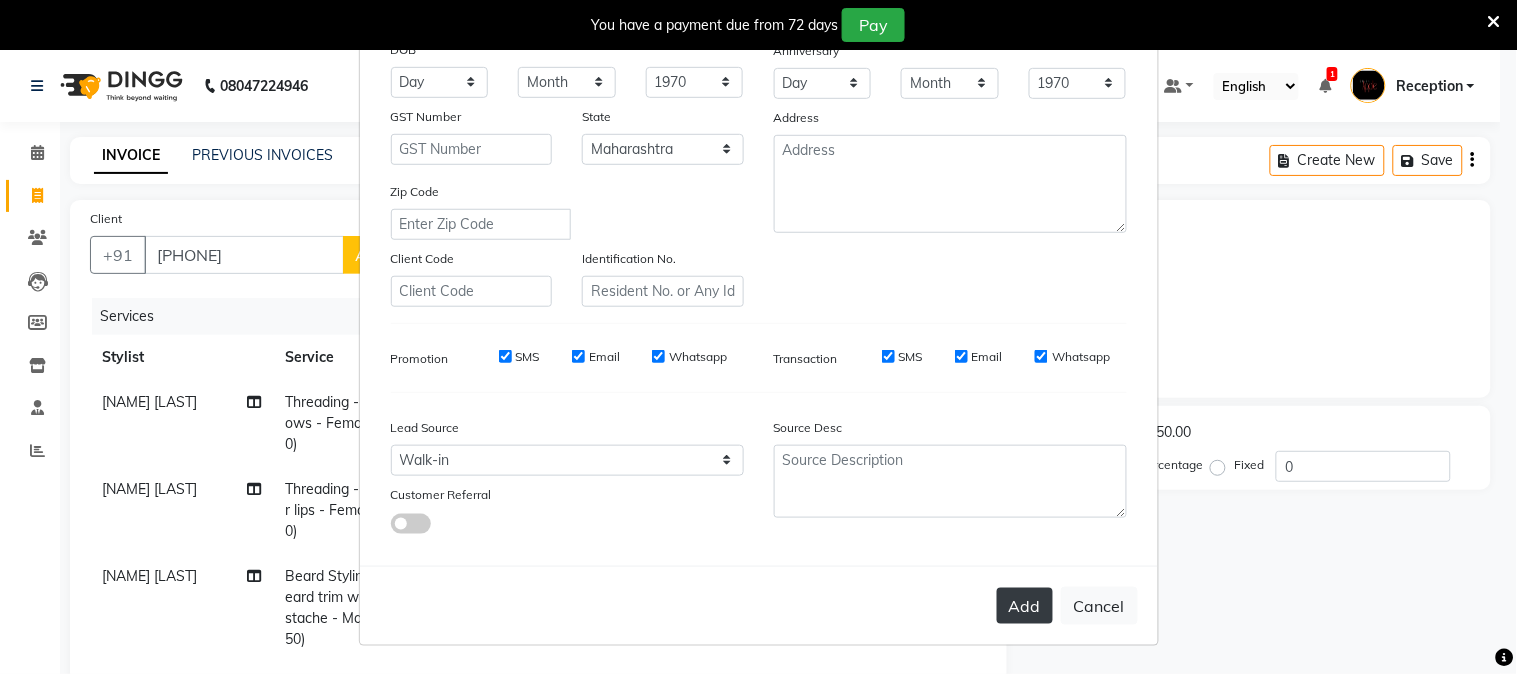 click on "Add" at bounding box center (1025, 606) 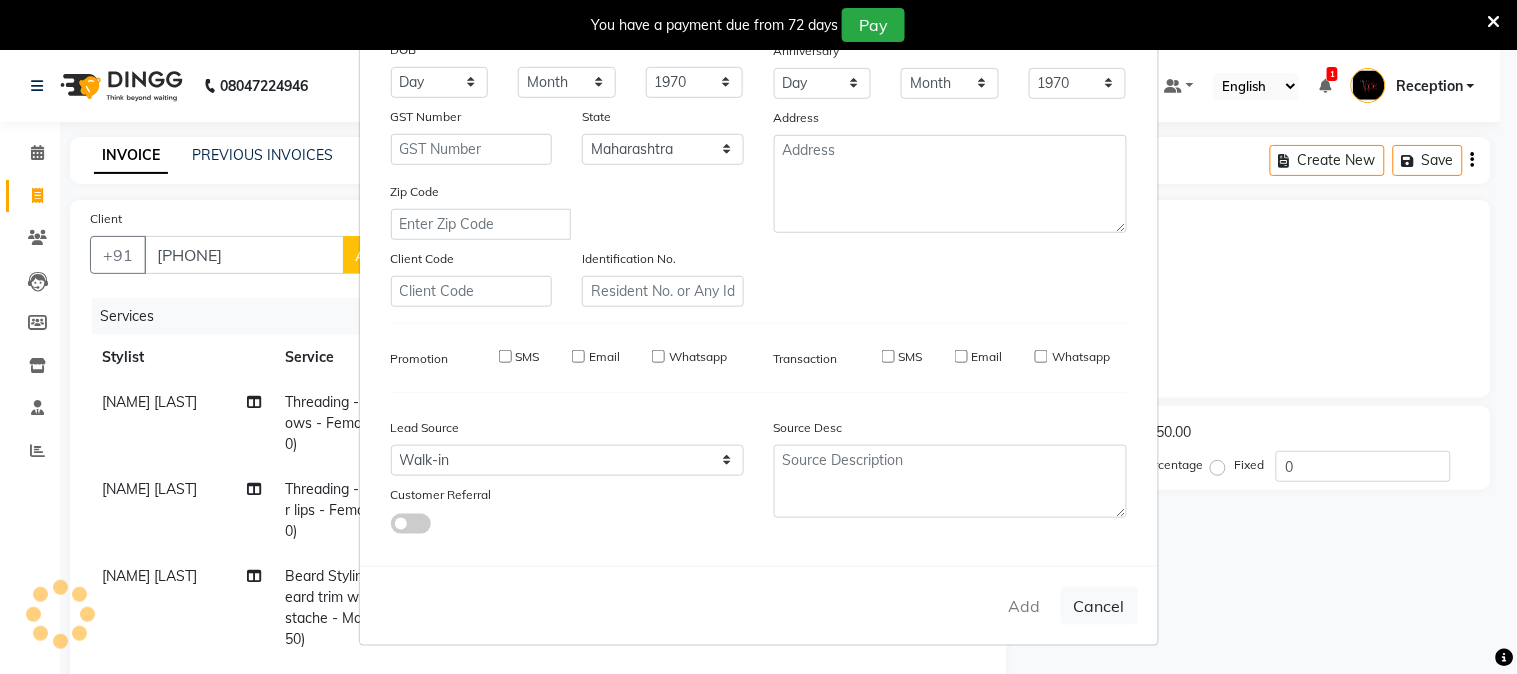 type 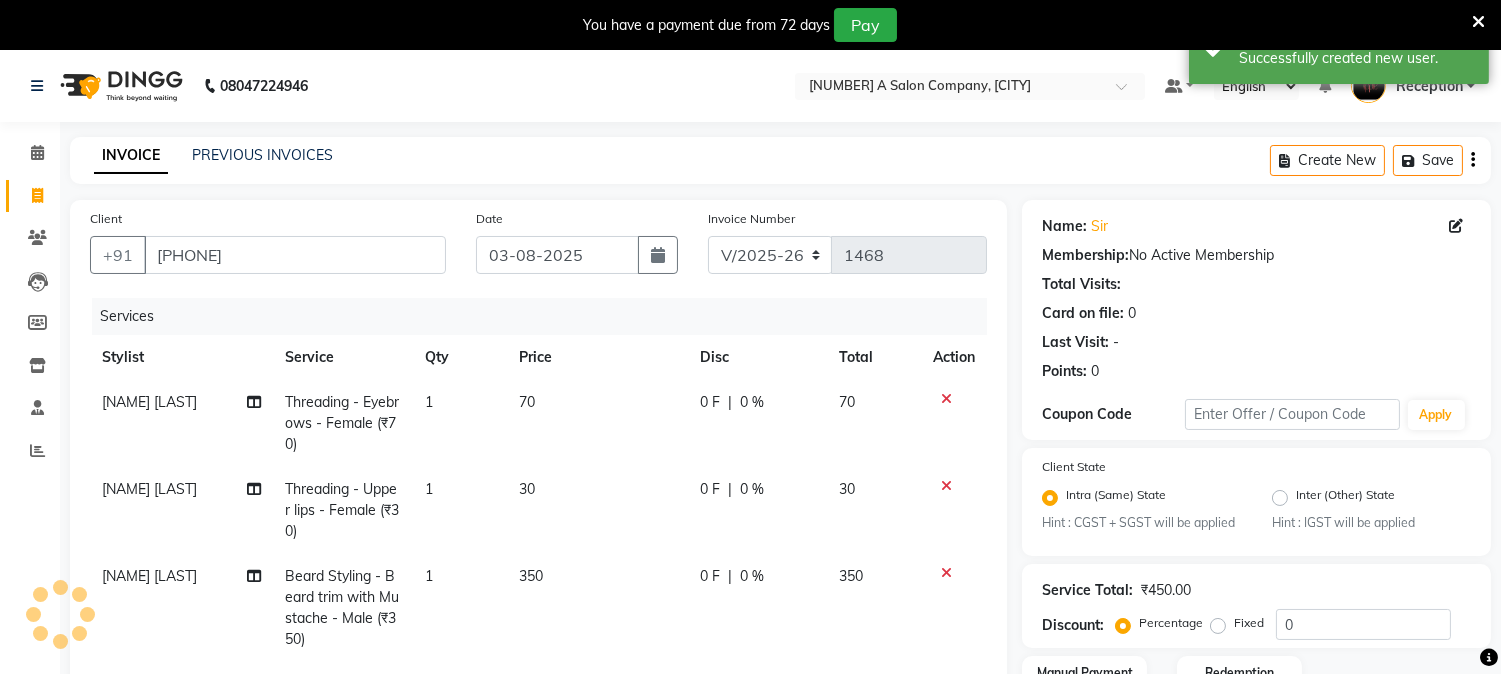 scroll, scrollTop: 373, scrollLeft: 0, axis: vertical 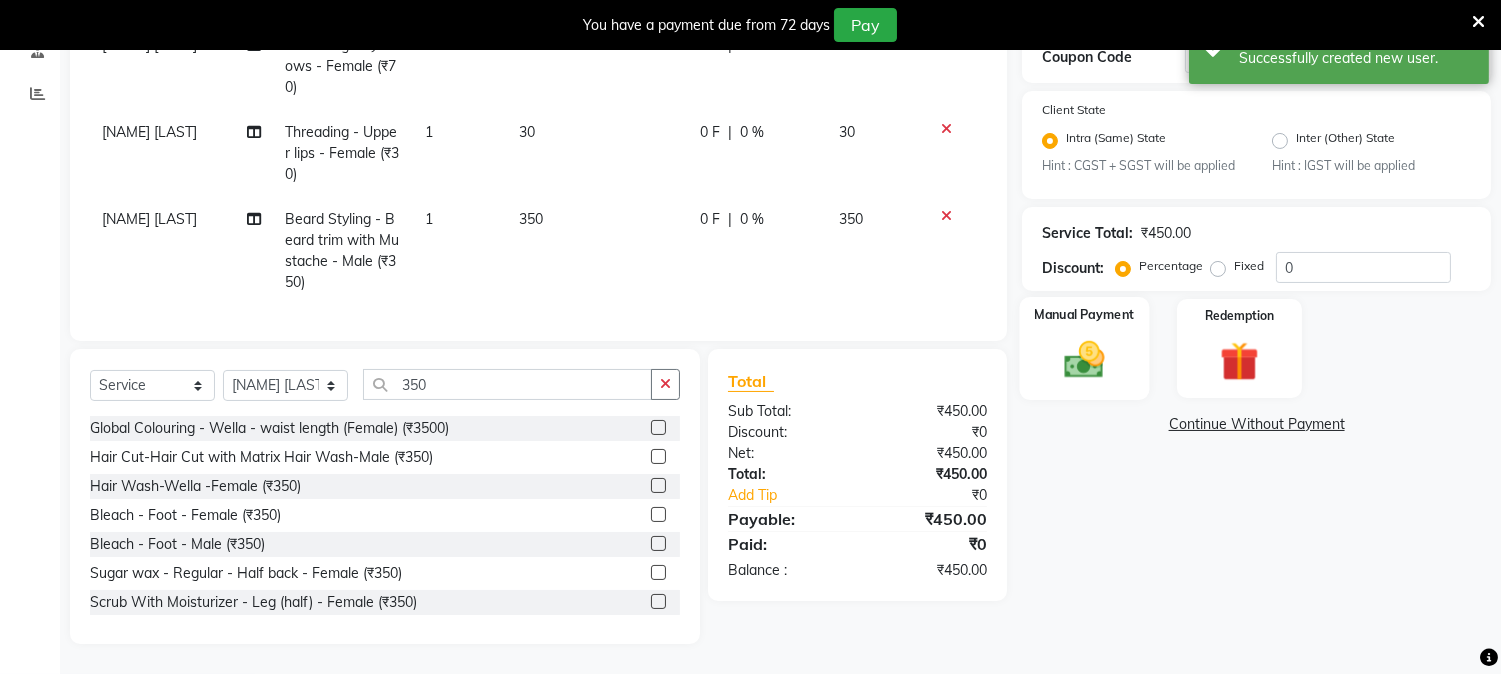click on "Manual Payment" 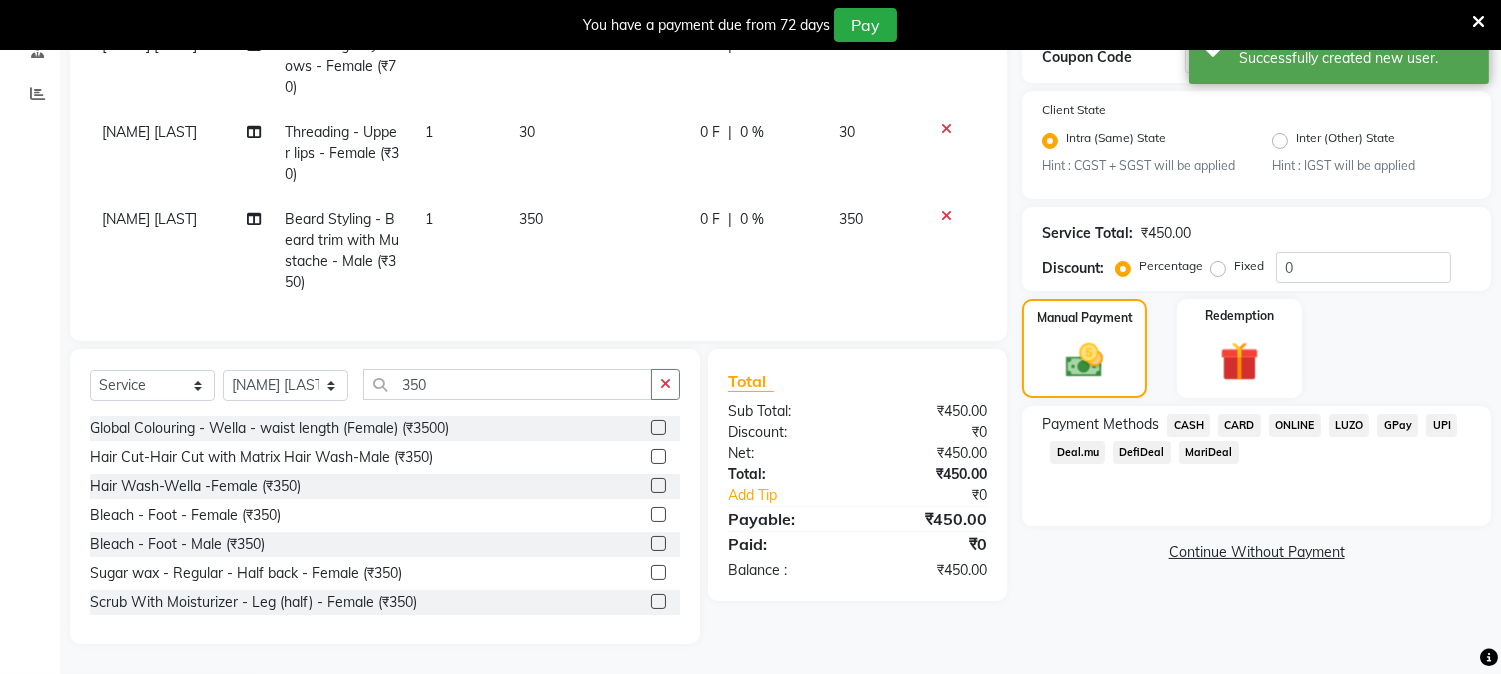 click on "ONLINE" 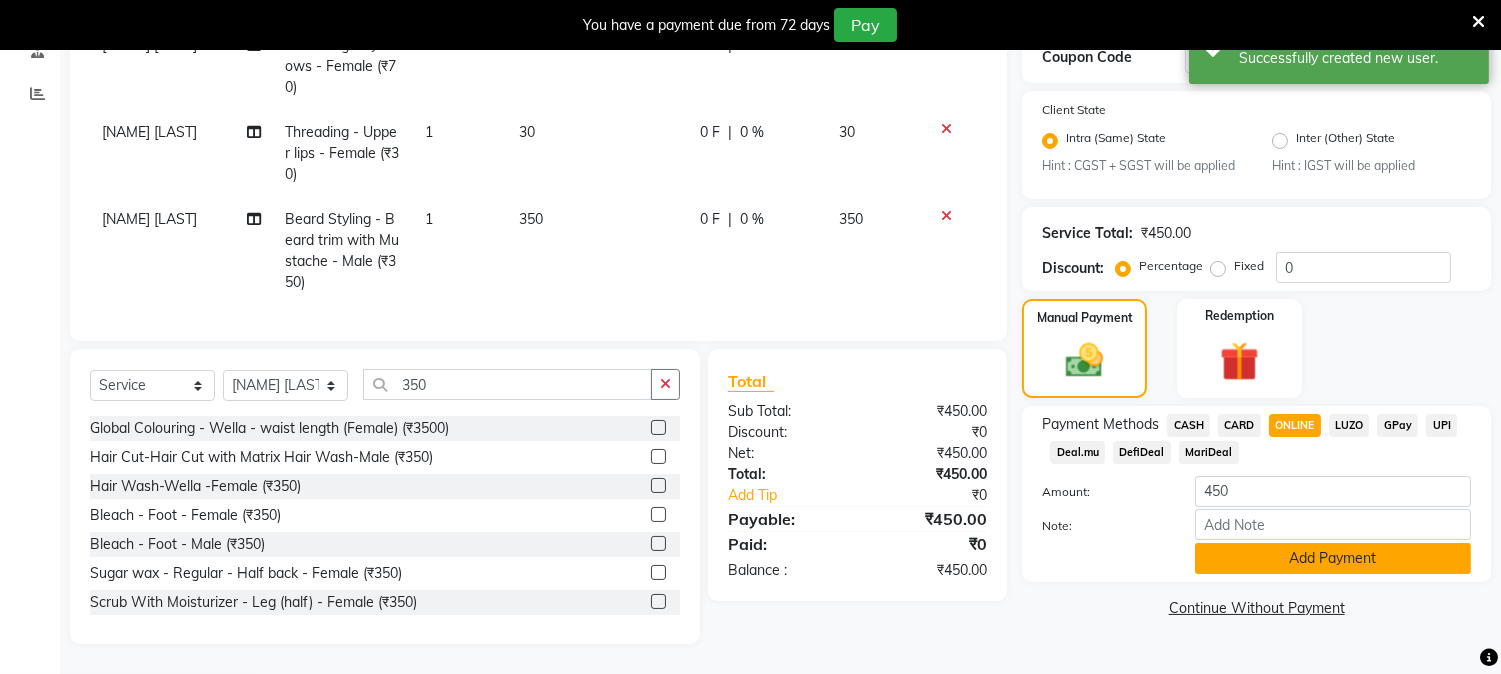 click on "Add Payment" 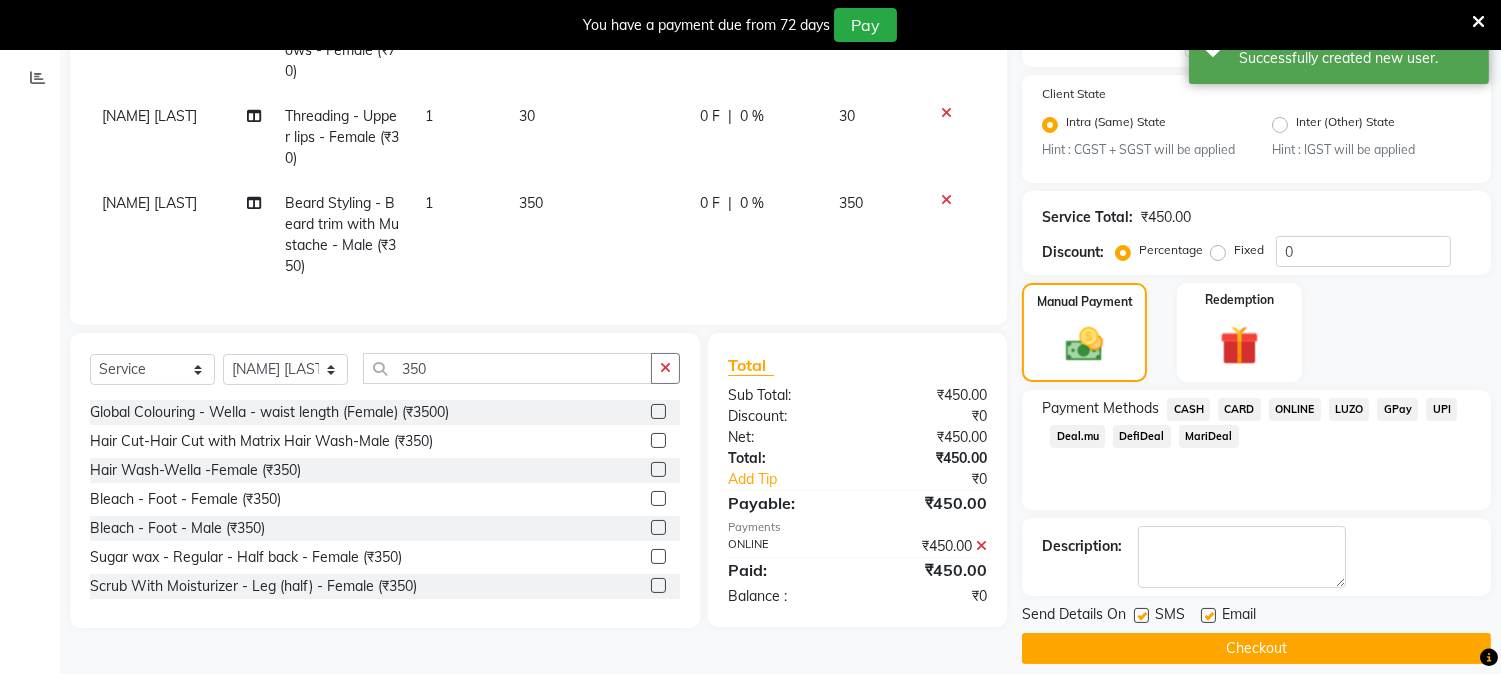 scroll, scrollTop: 393, scrollLeft: 0, axis: vertical 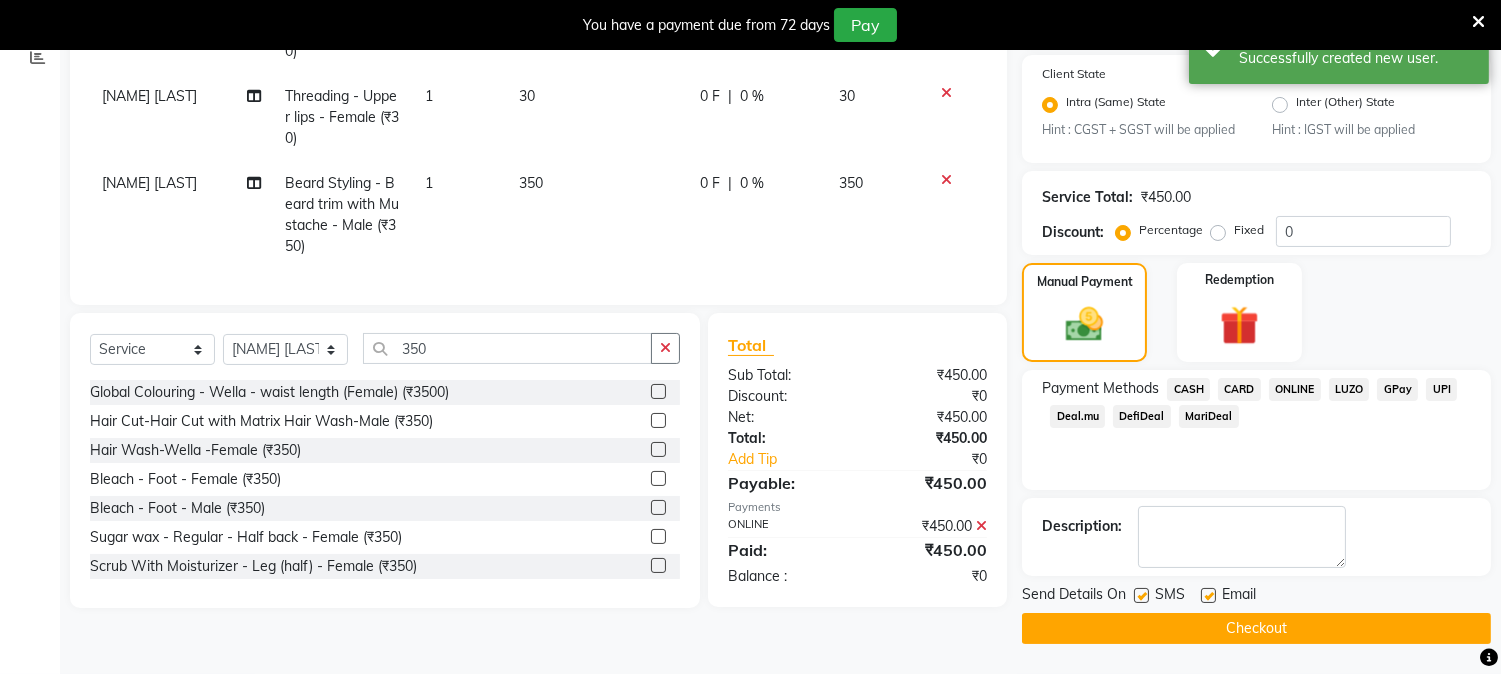 click on "Checkout" 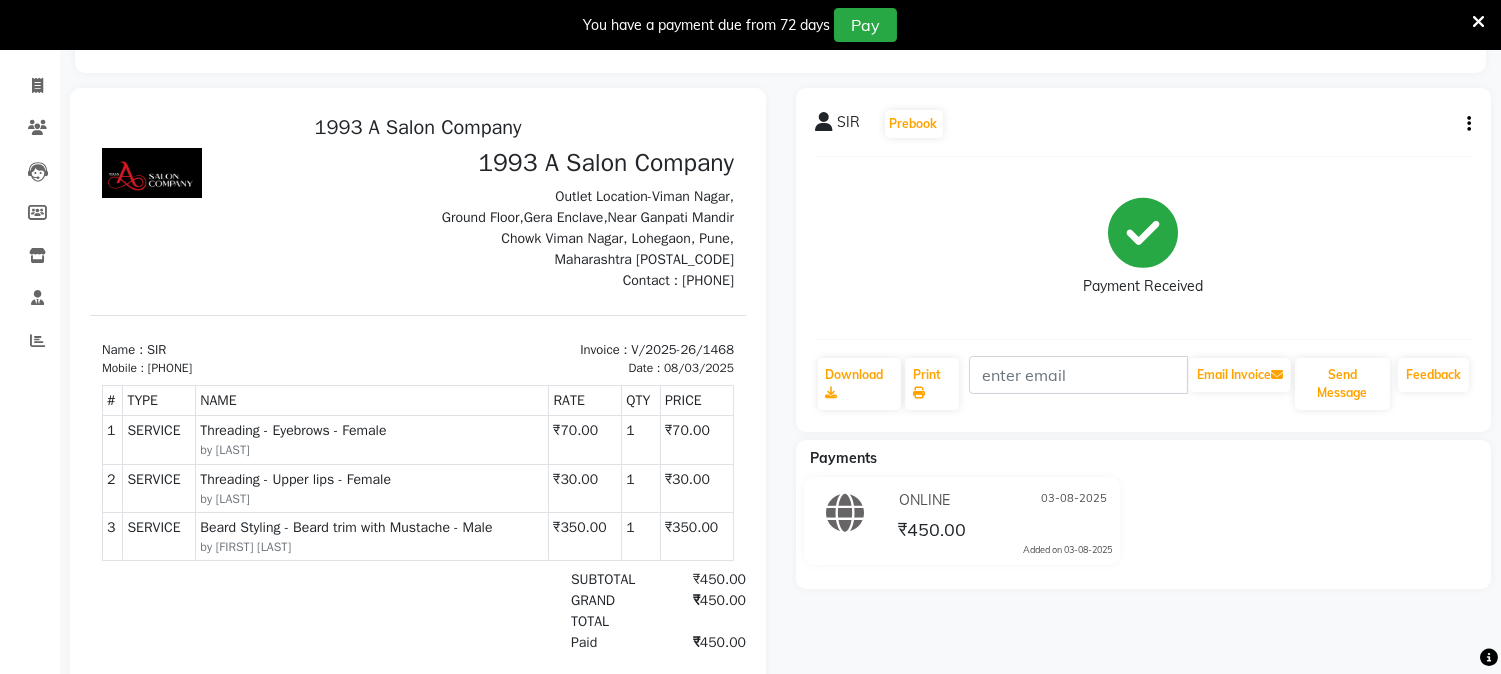 scroll, scrollTop: 0, scrollLeft: 0, axis: both 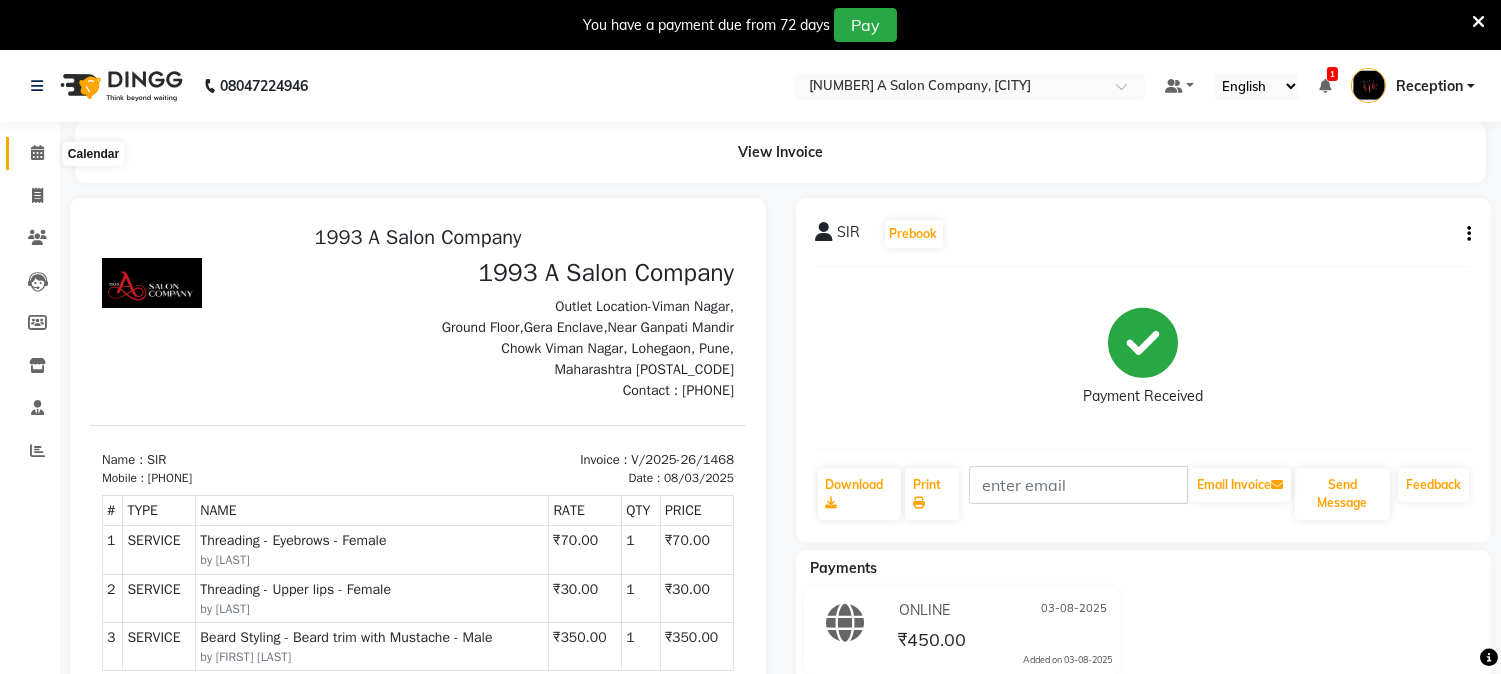click 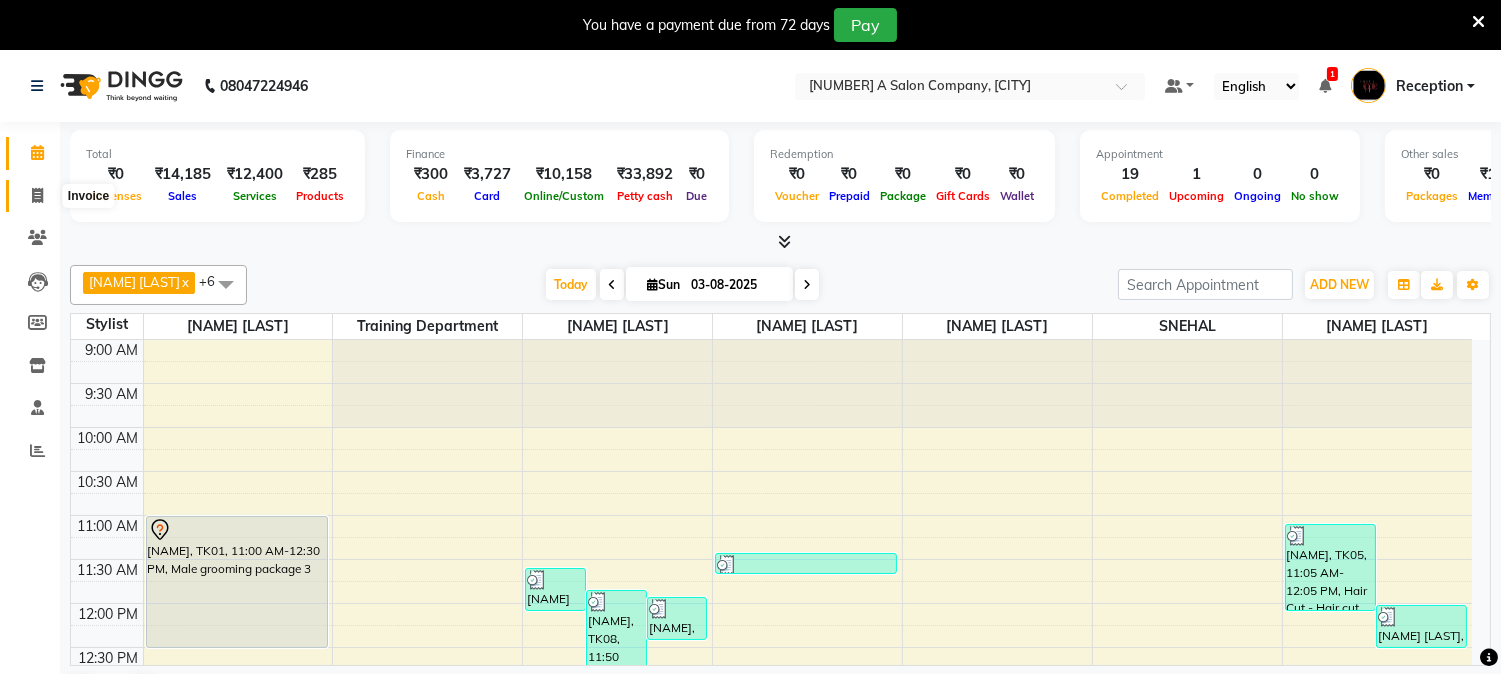 click 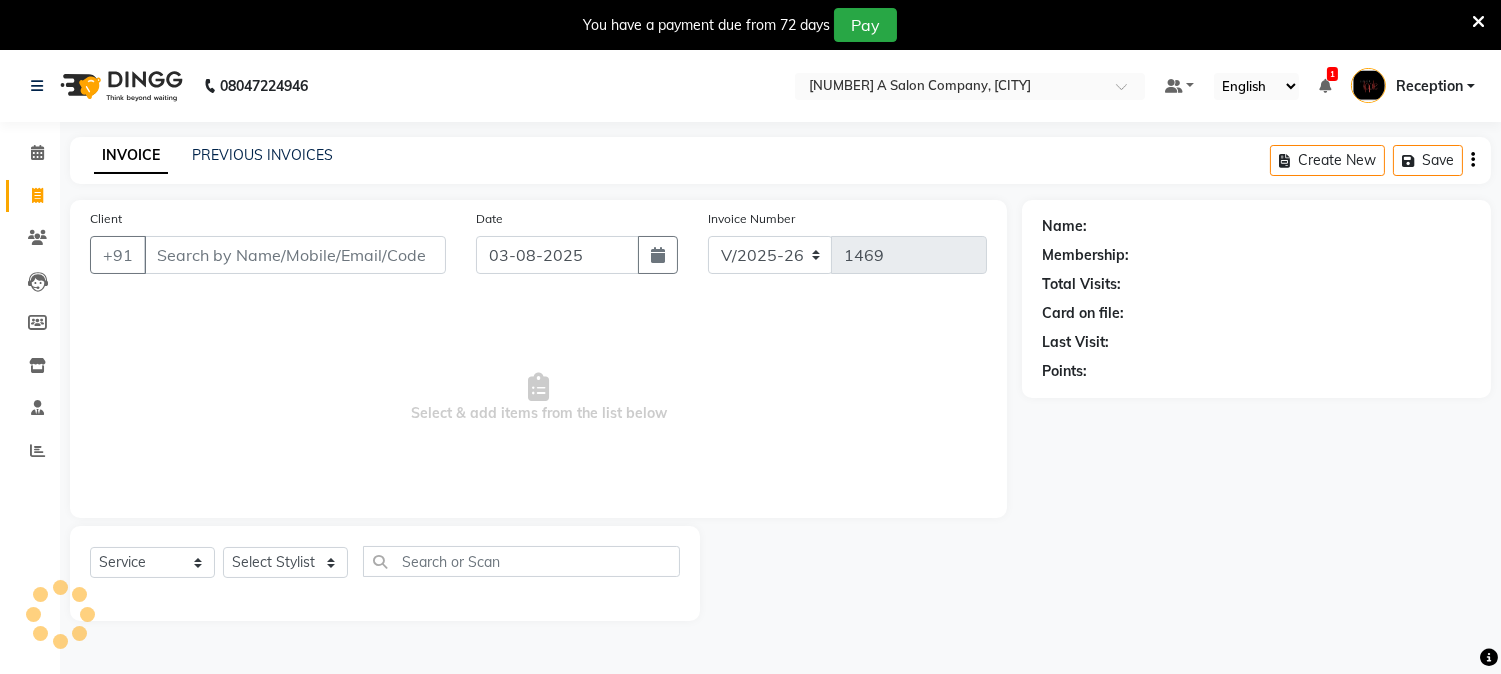 click on "Client" at bounding box center (295, 255) 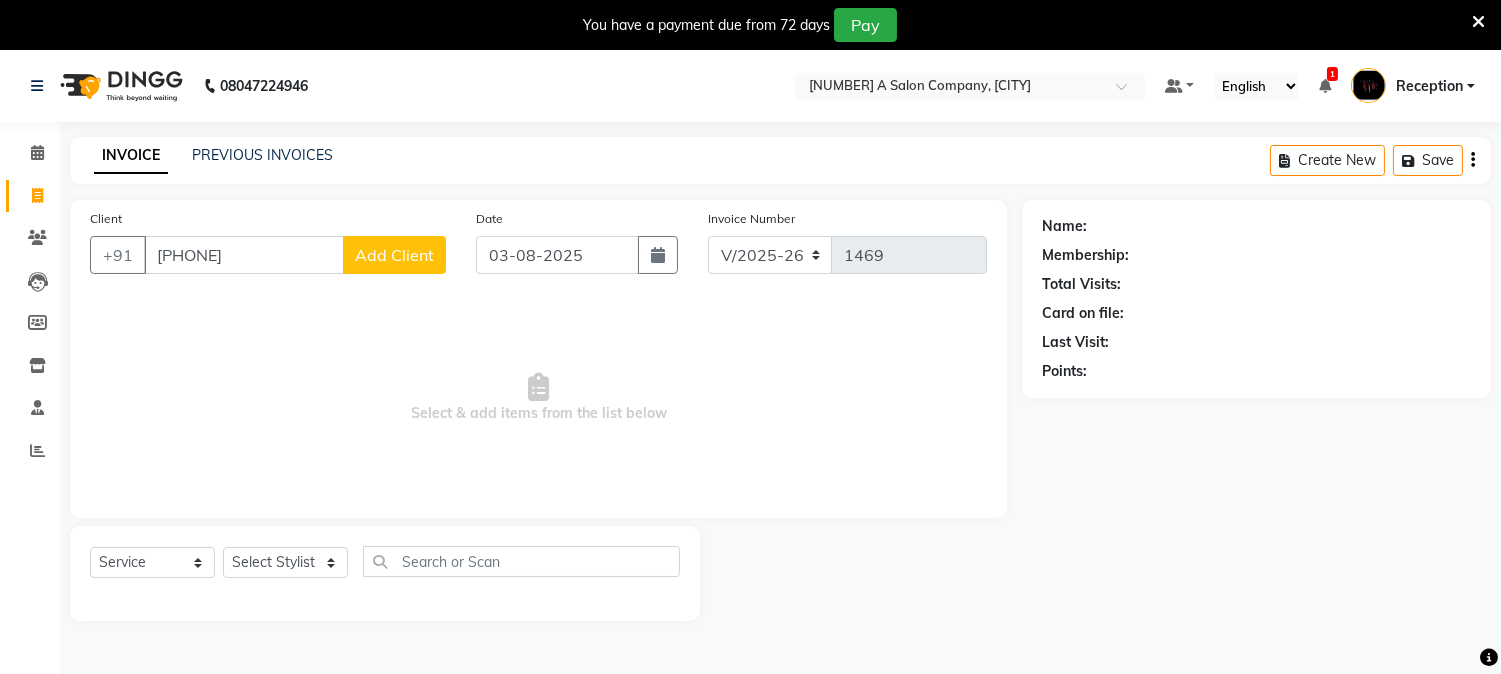 click on "97303048567" at bounding box center (244, 255) 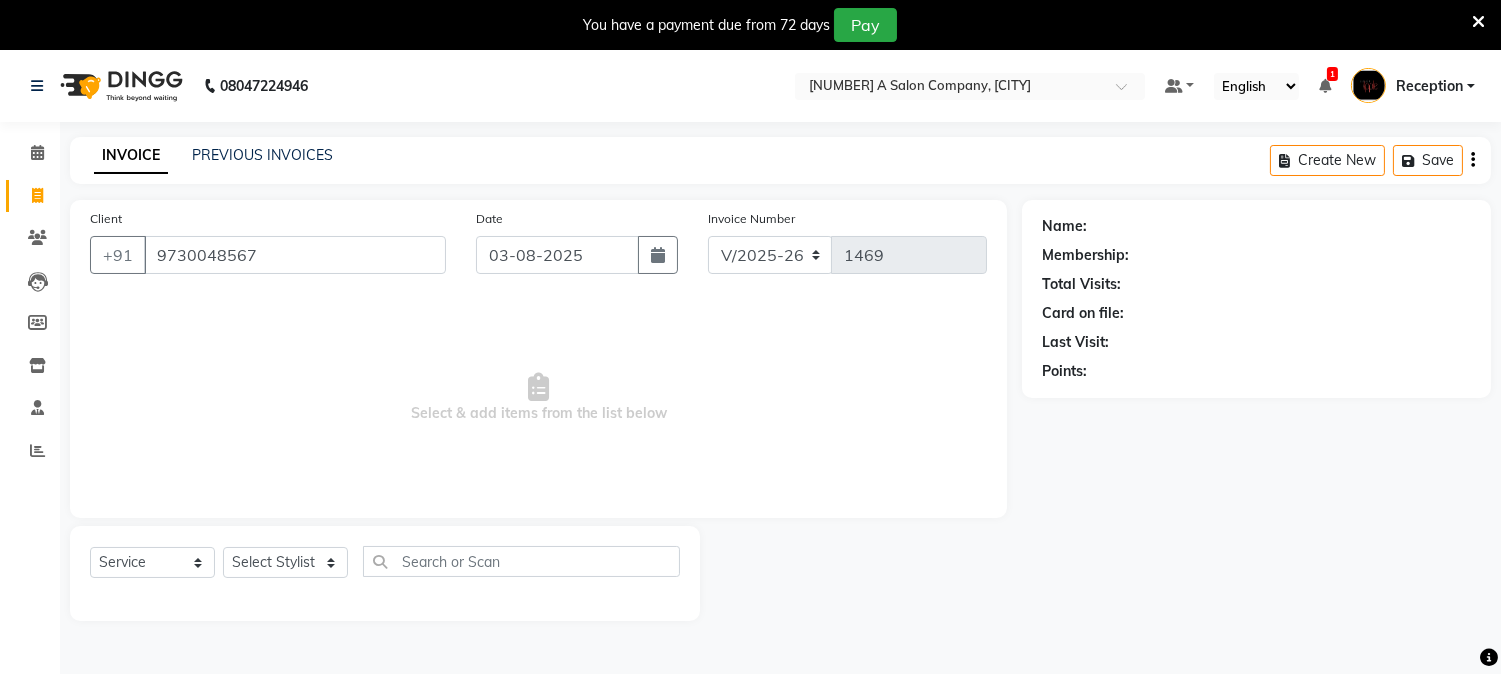 type on "9730048567" 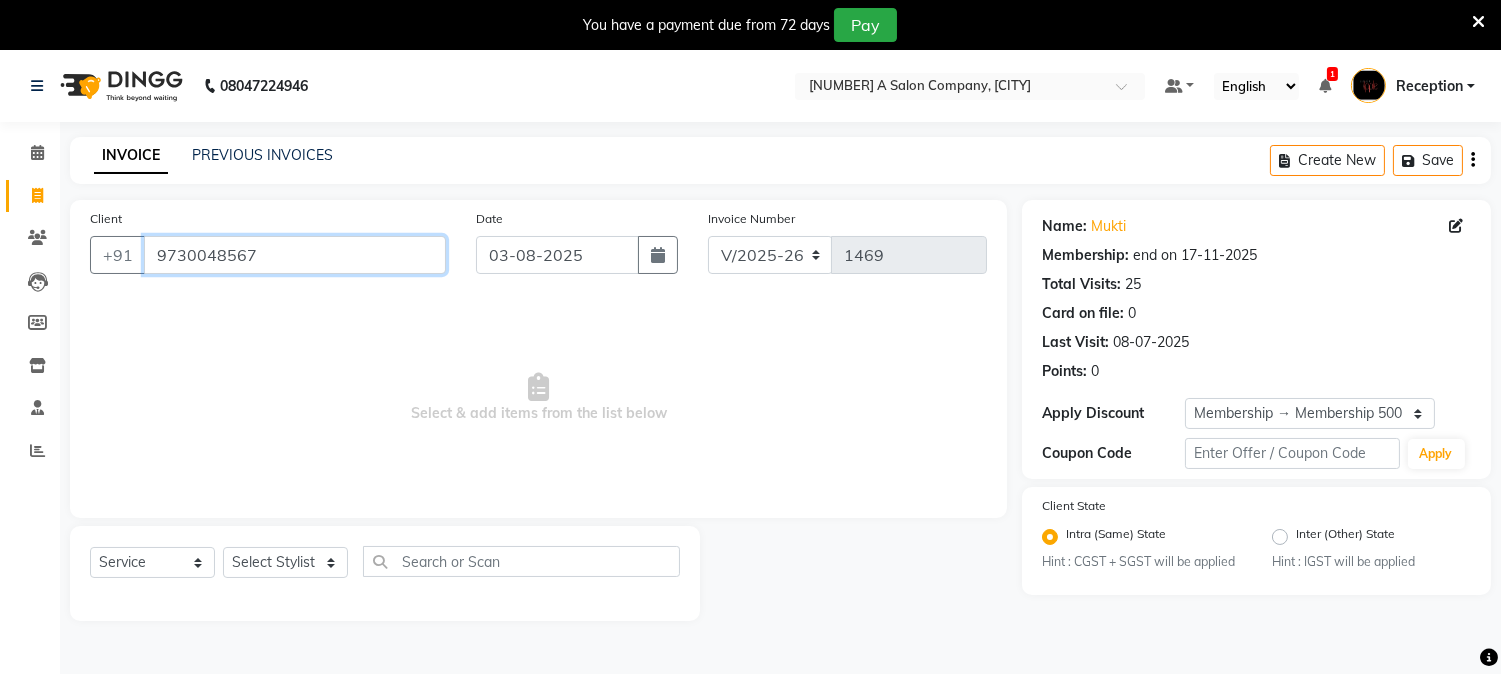 click on "9730048567" at bounding box center (295, 255) 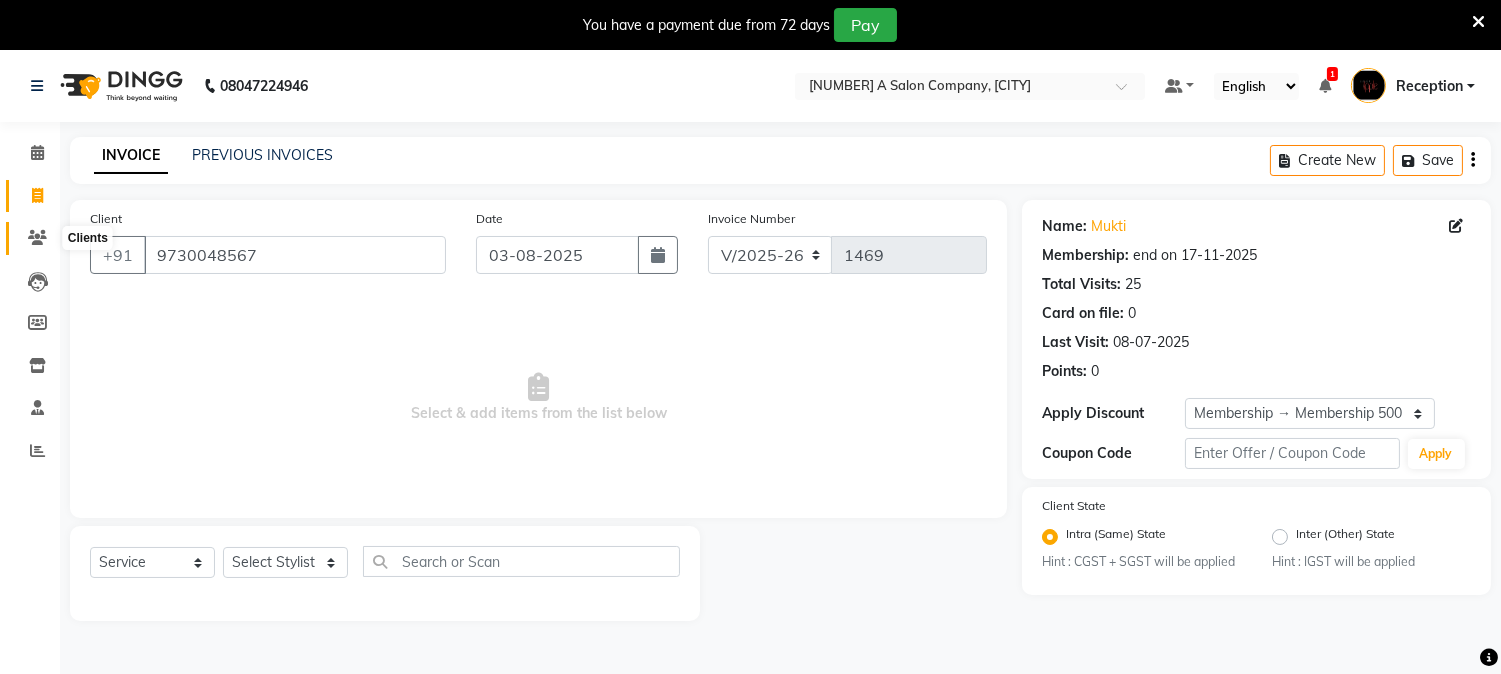 click 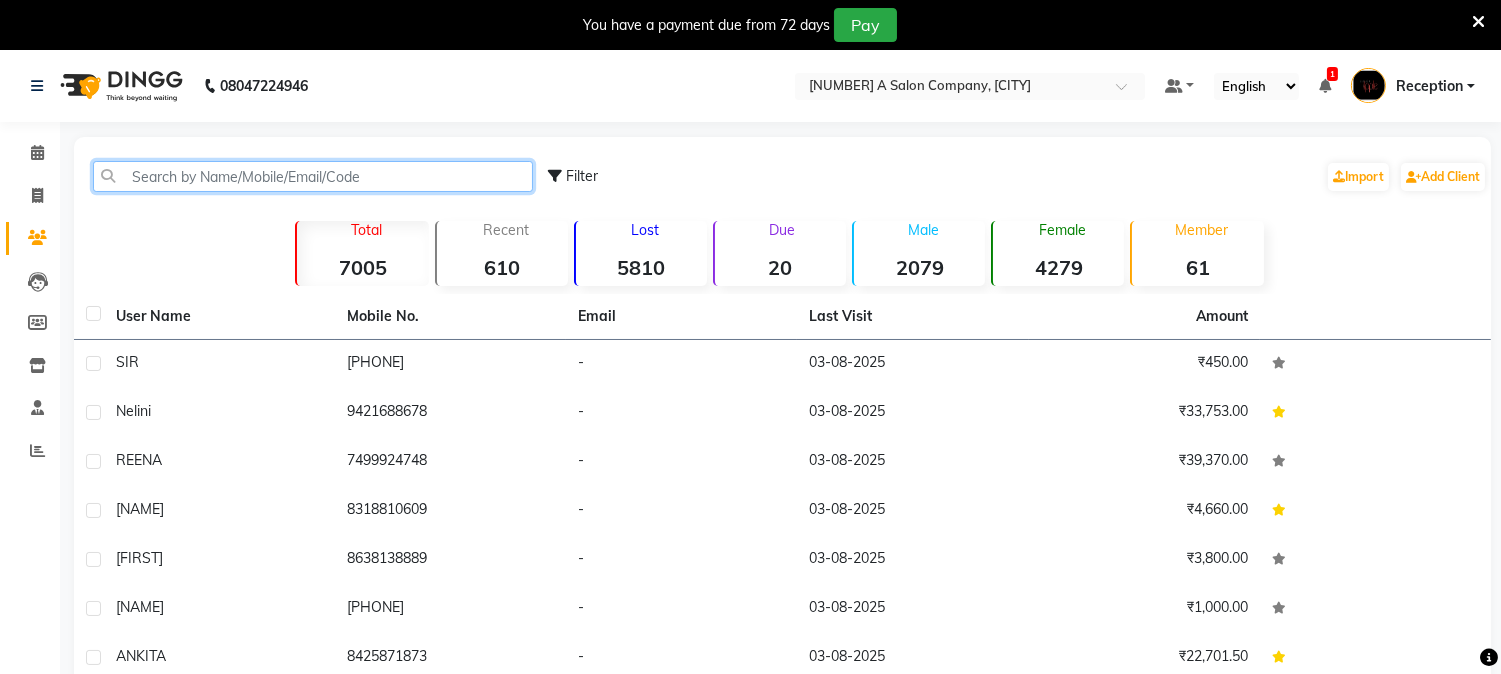 paste on "9730048567" 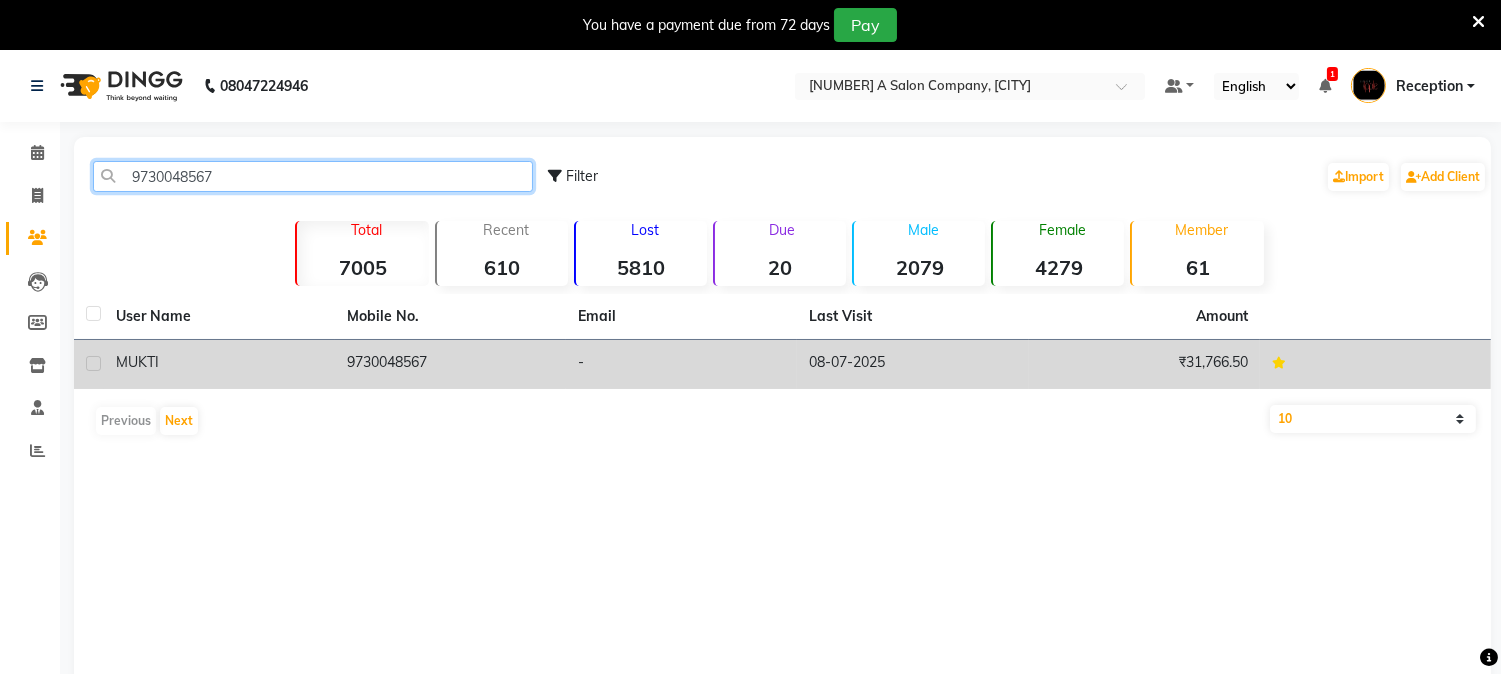 type on "9730048567" 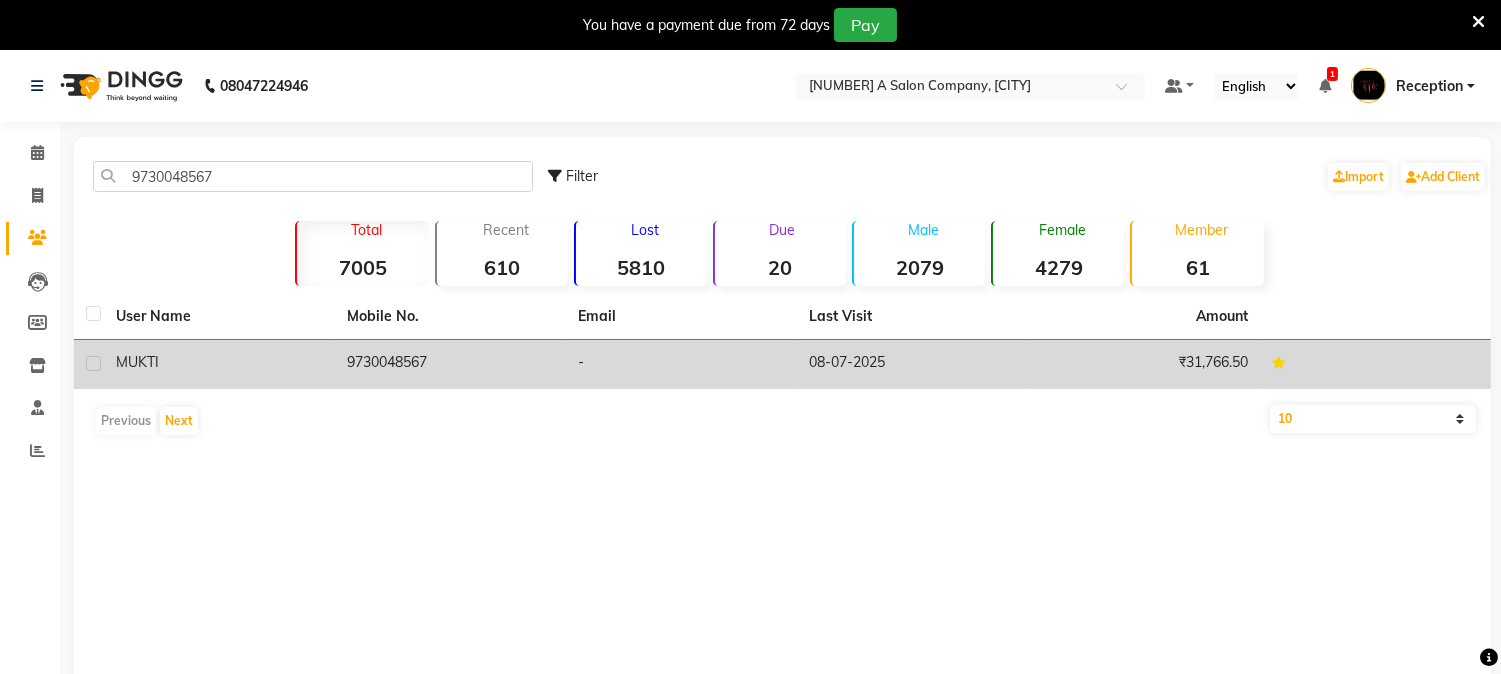 click on "08-07-2025" 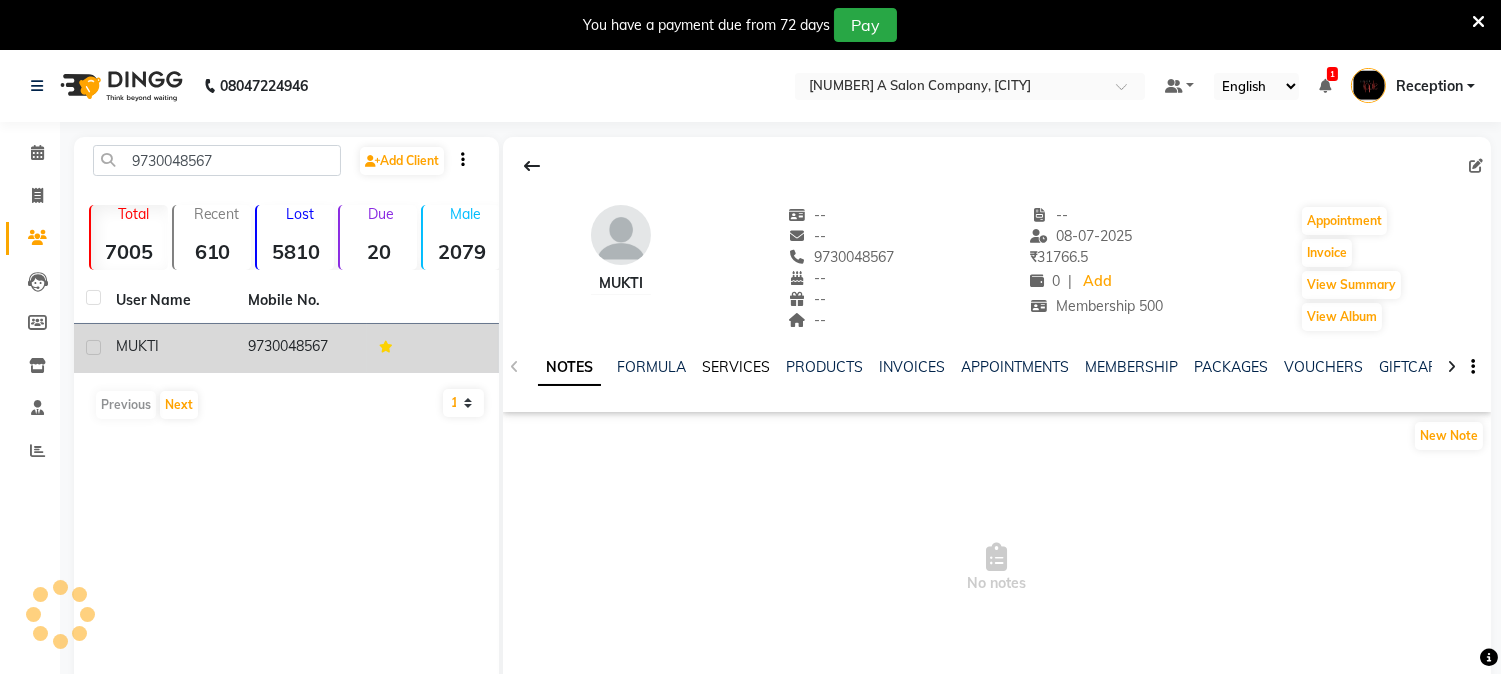 click on "SERVICES" 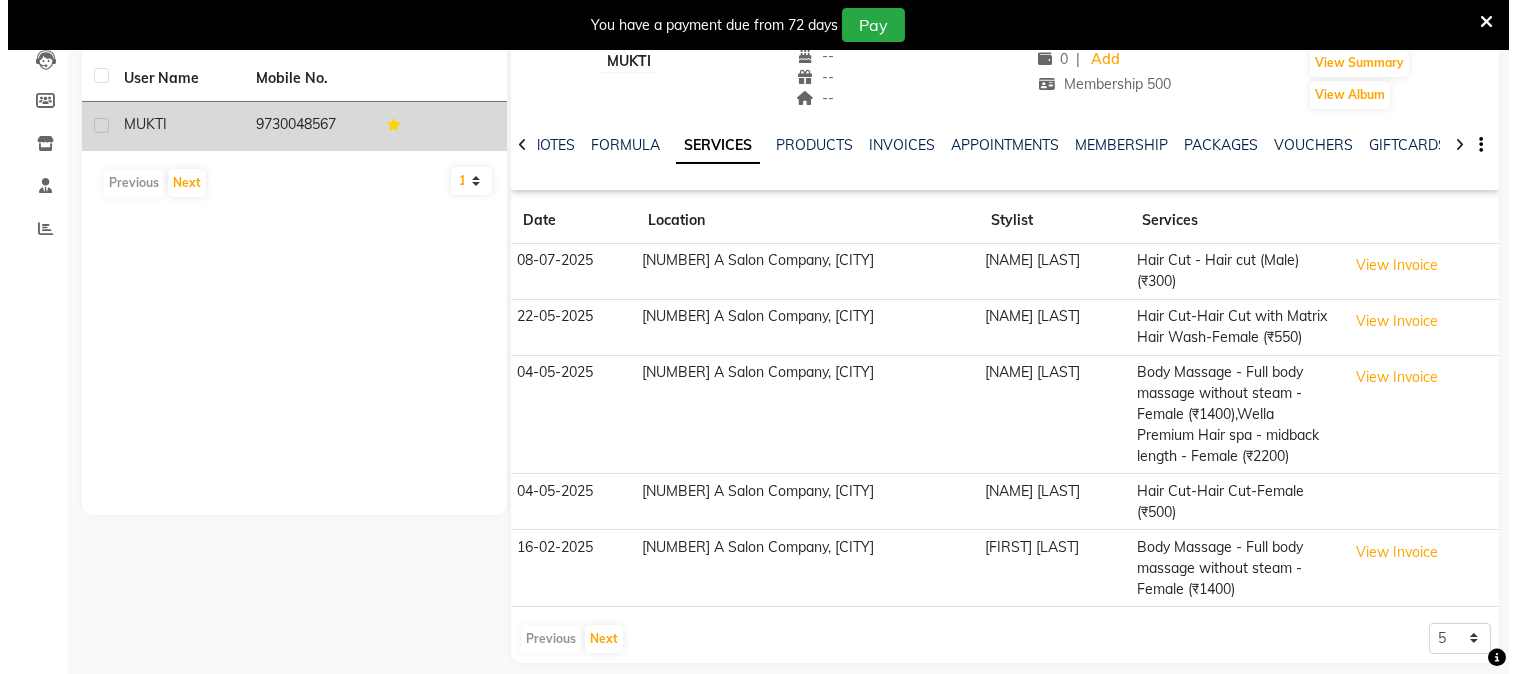 scroll, scrollTop: 241, scrollLeft: 0, axis: vertical 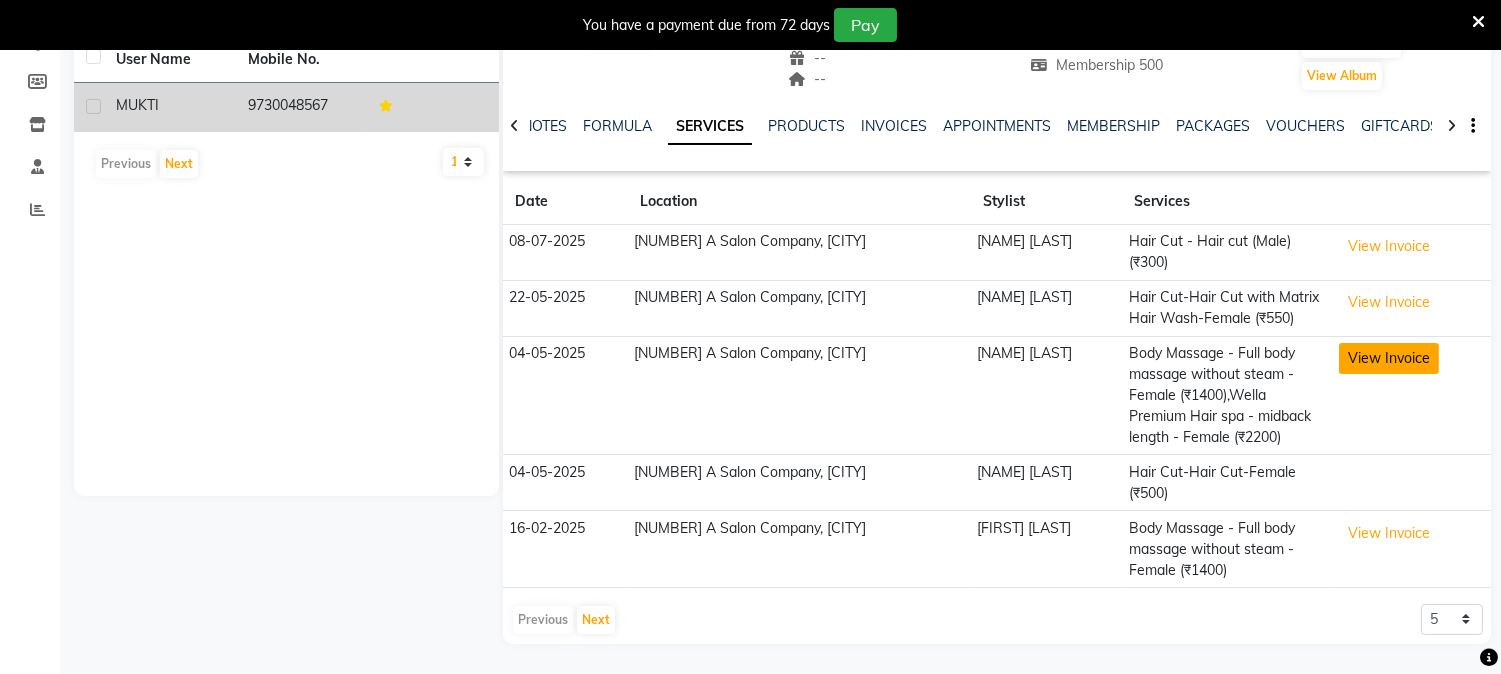 click on "View Invoice" 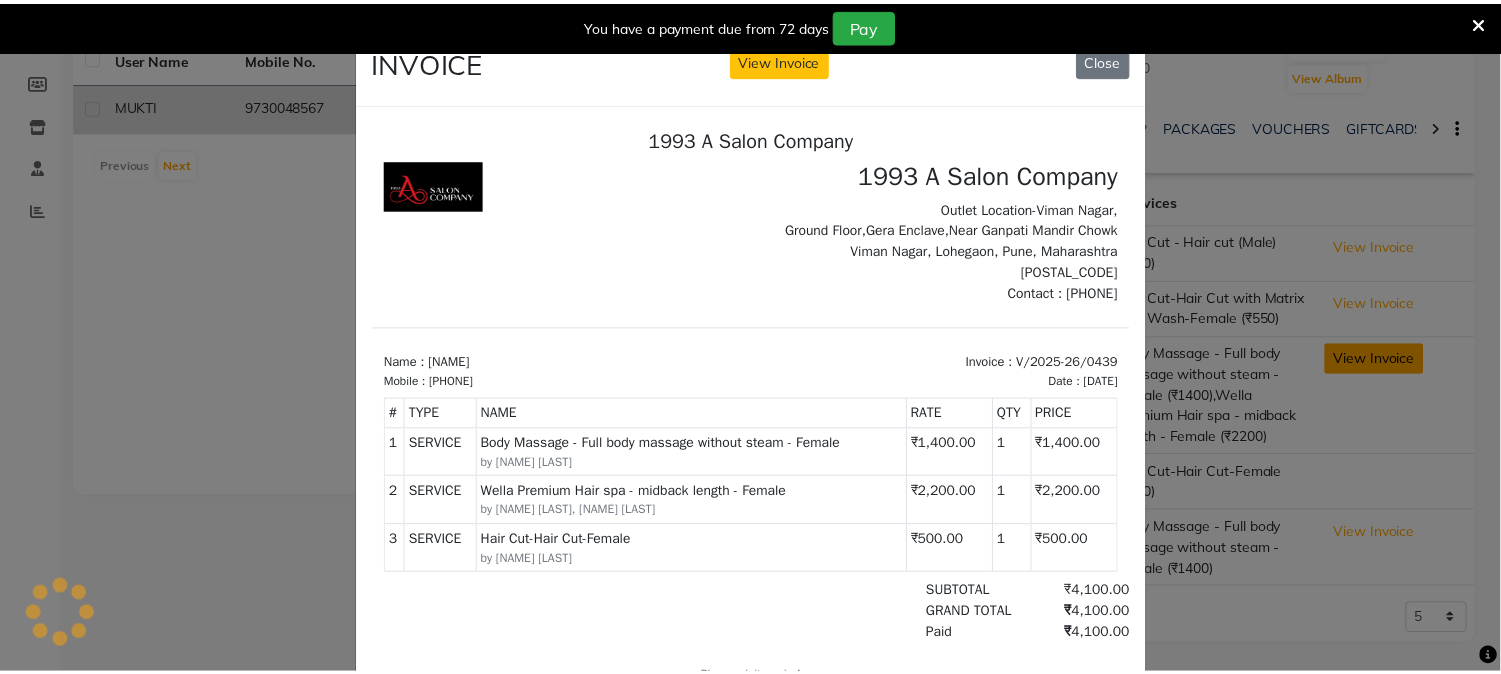 scroll, scrollTop: 0, scrollLeft: 0, axis: both 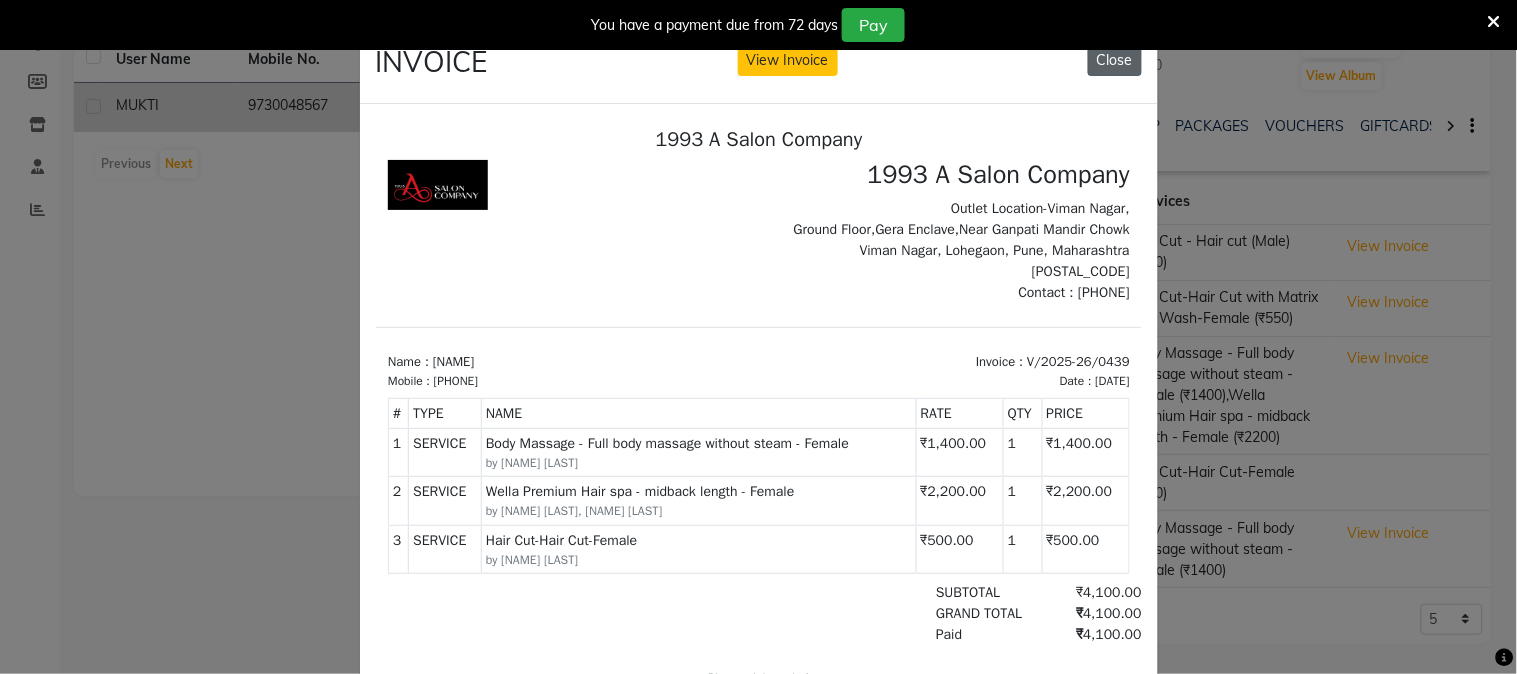 click on "Close" 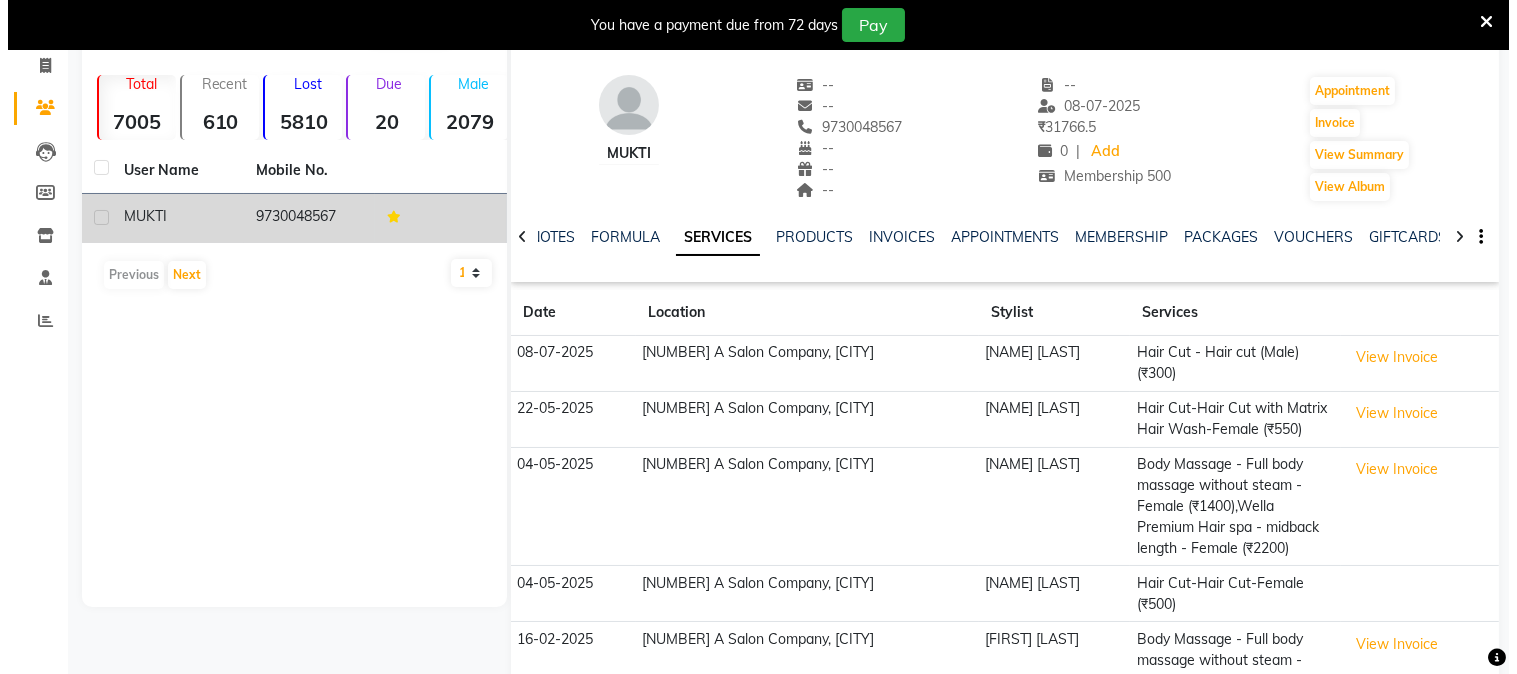 scroll, scrollTop: 241, scrollLeft: 0, axis: vertical 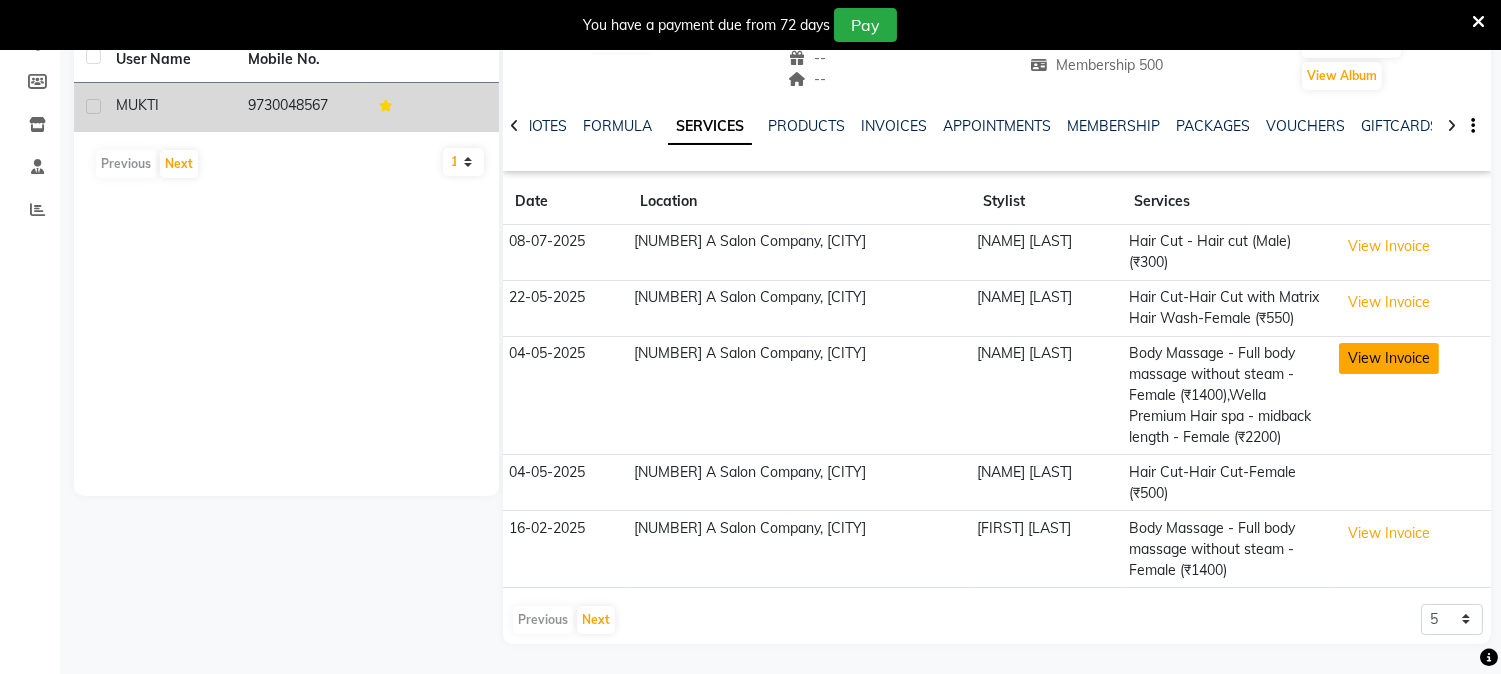 click on "View Invoice" 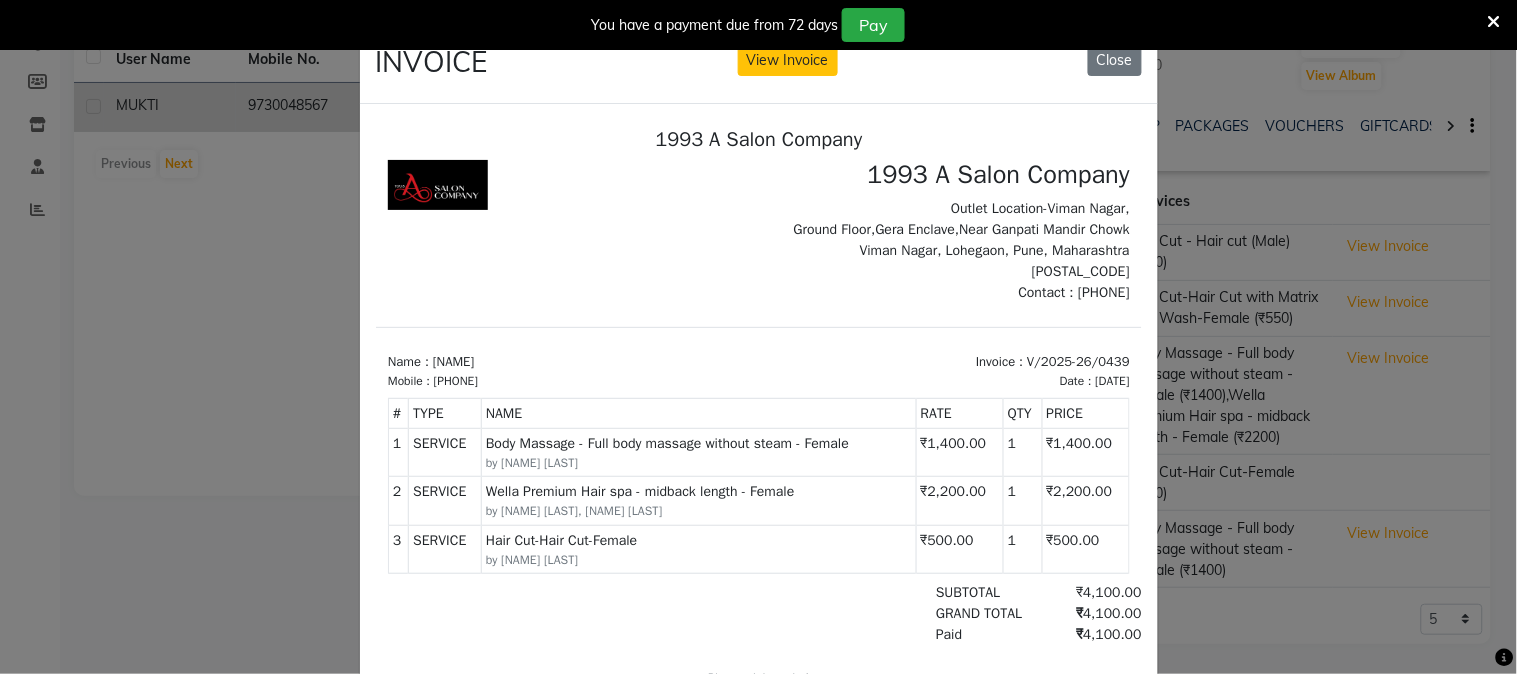 scroll, scrollTop: 16, scrollLeft: 0, axis: vertical 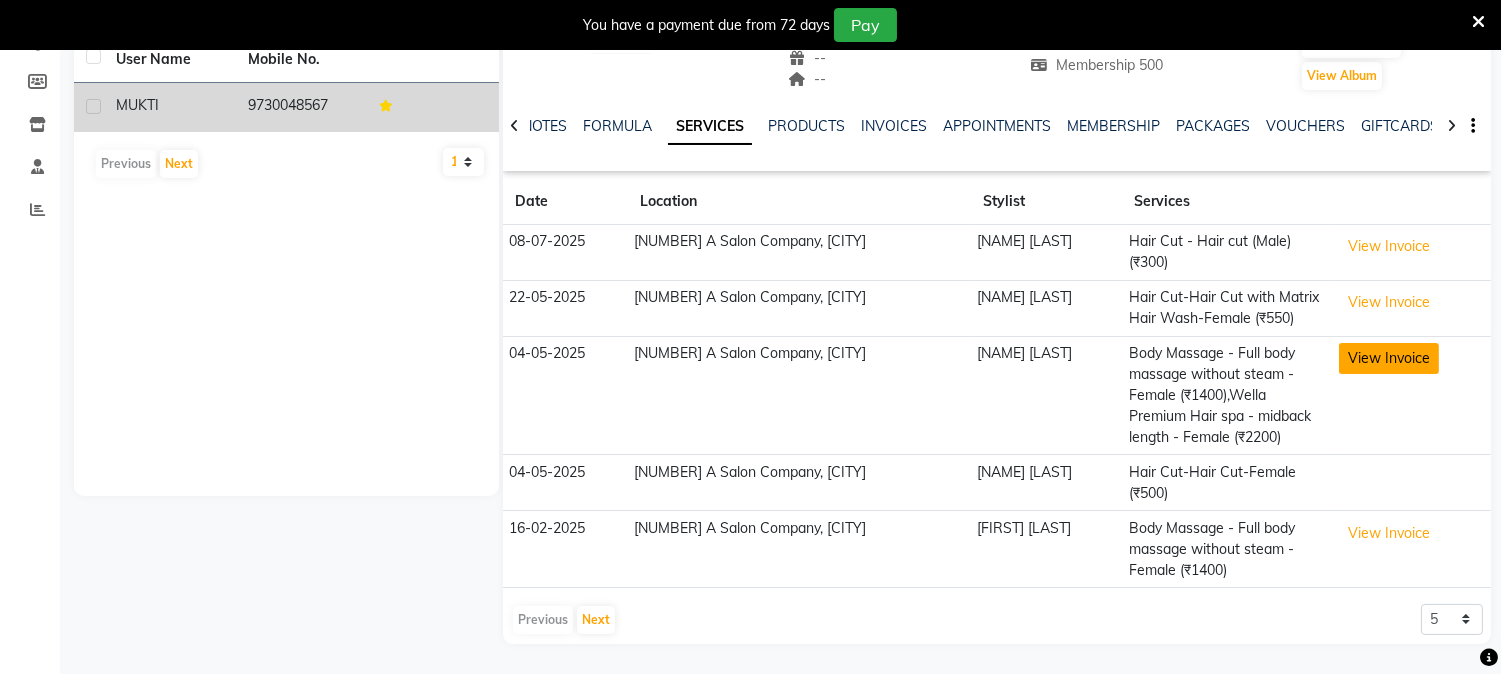click on "View Invoice" 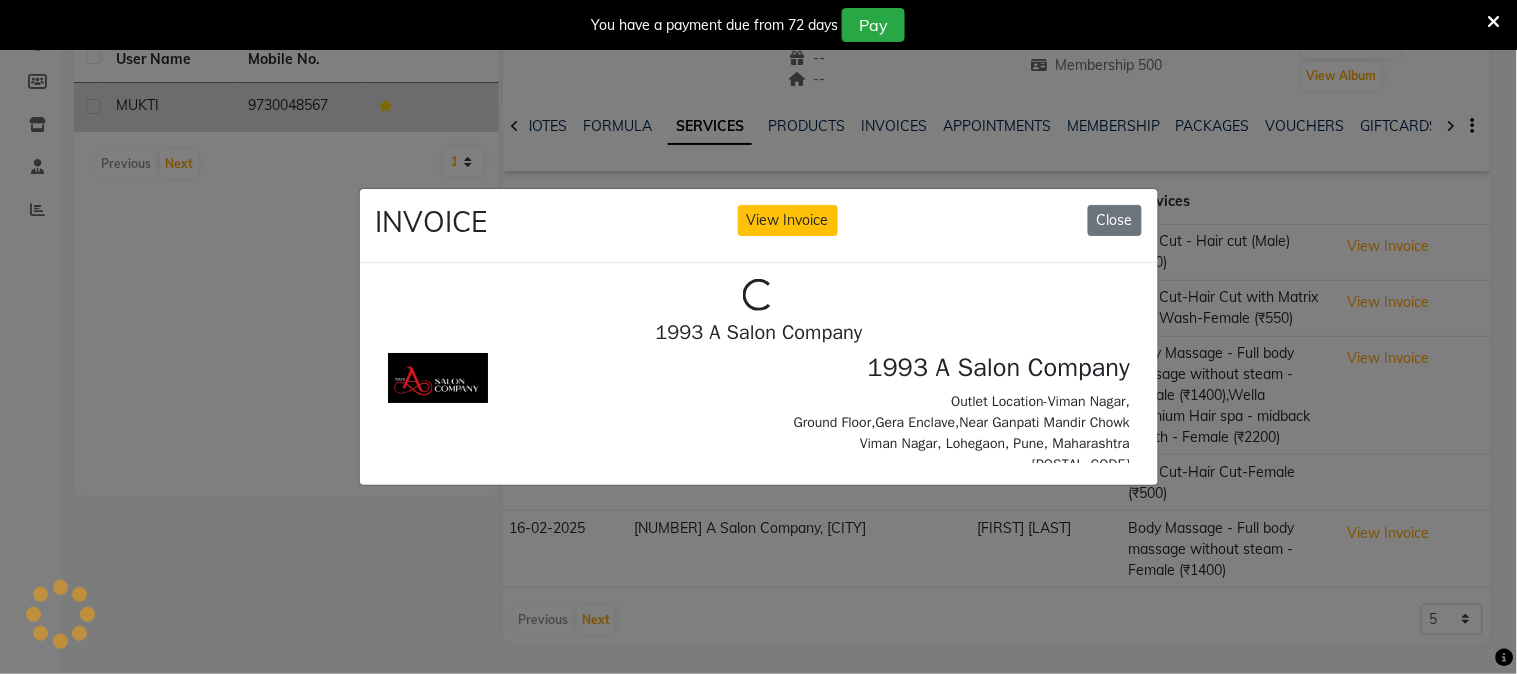 scroll, scrollTop: 0, scrollLeft: 0, axis: both 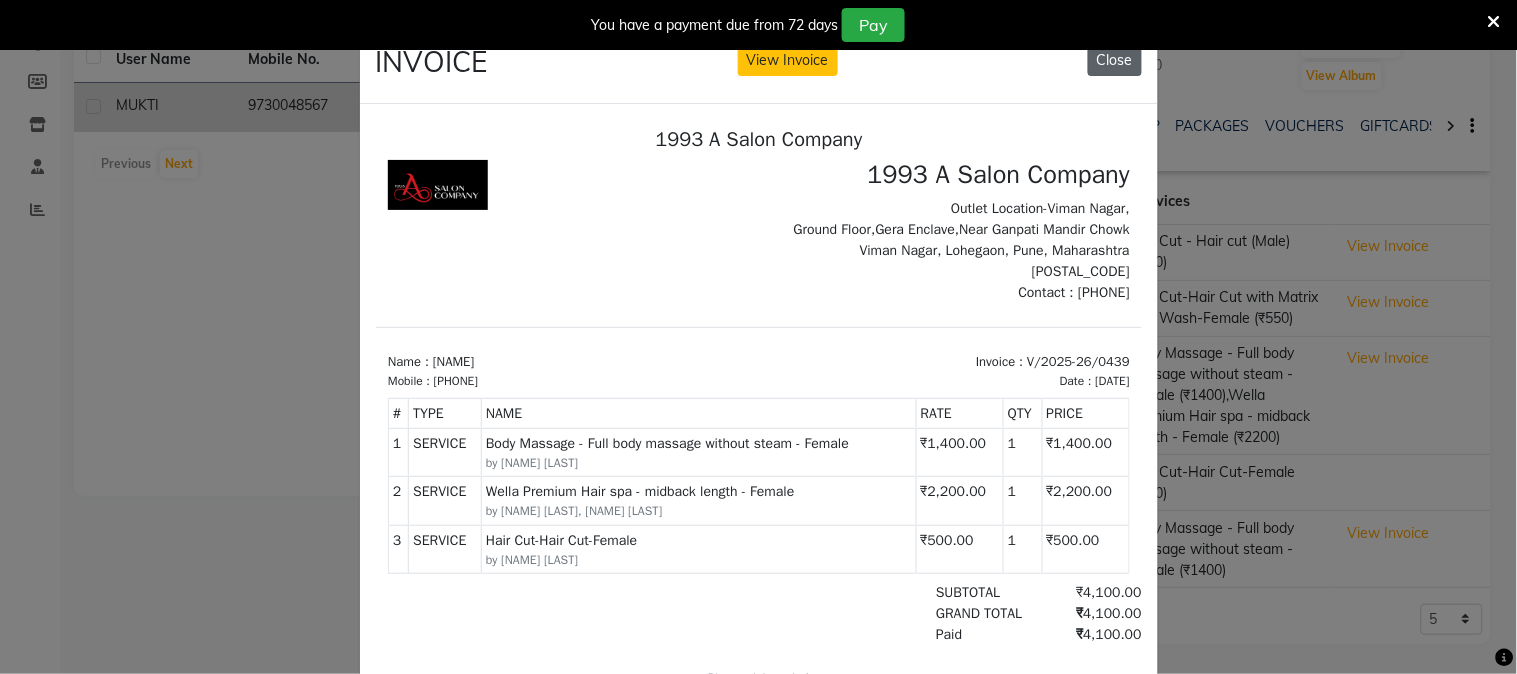 click on "Close" 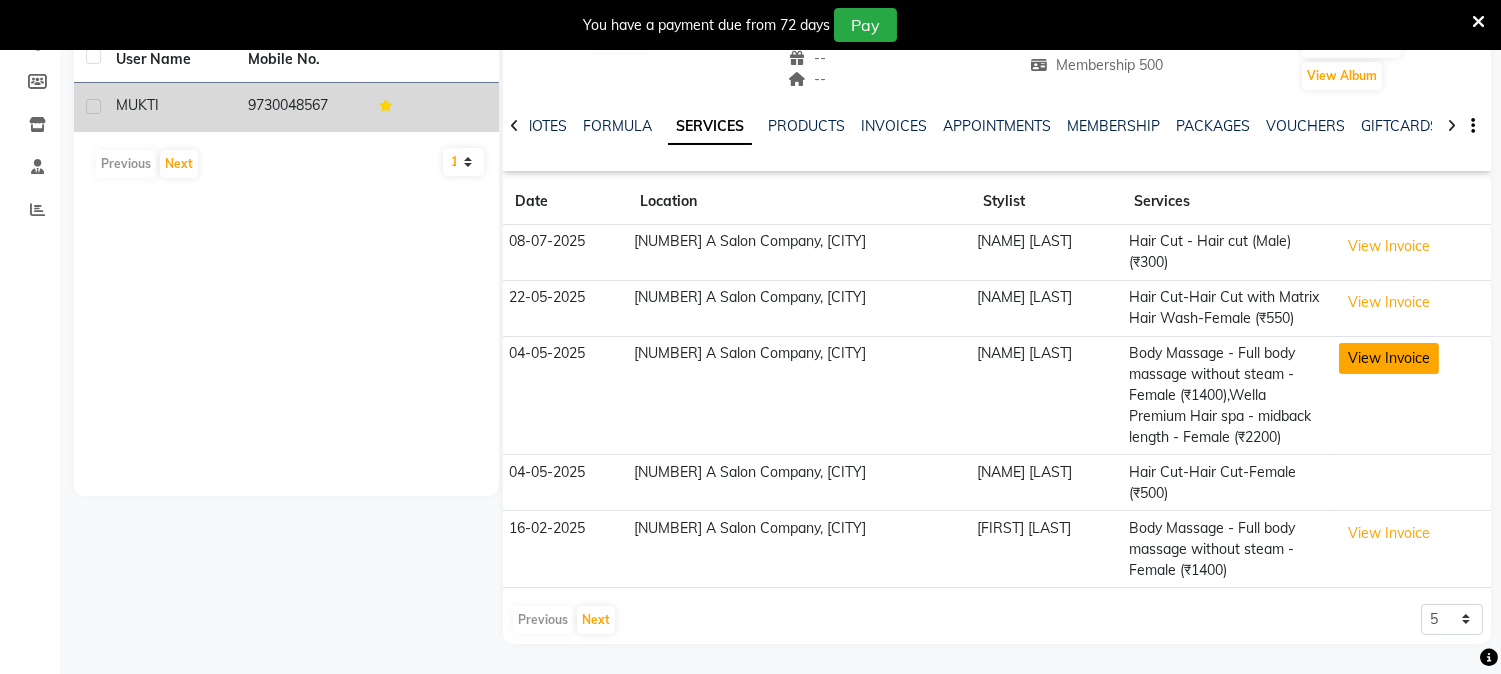 click on "View Invoice" 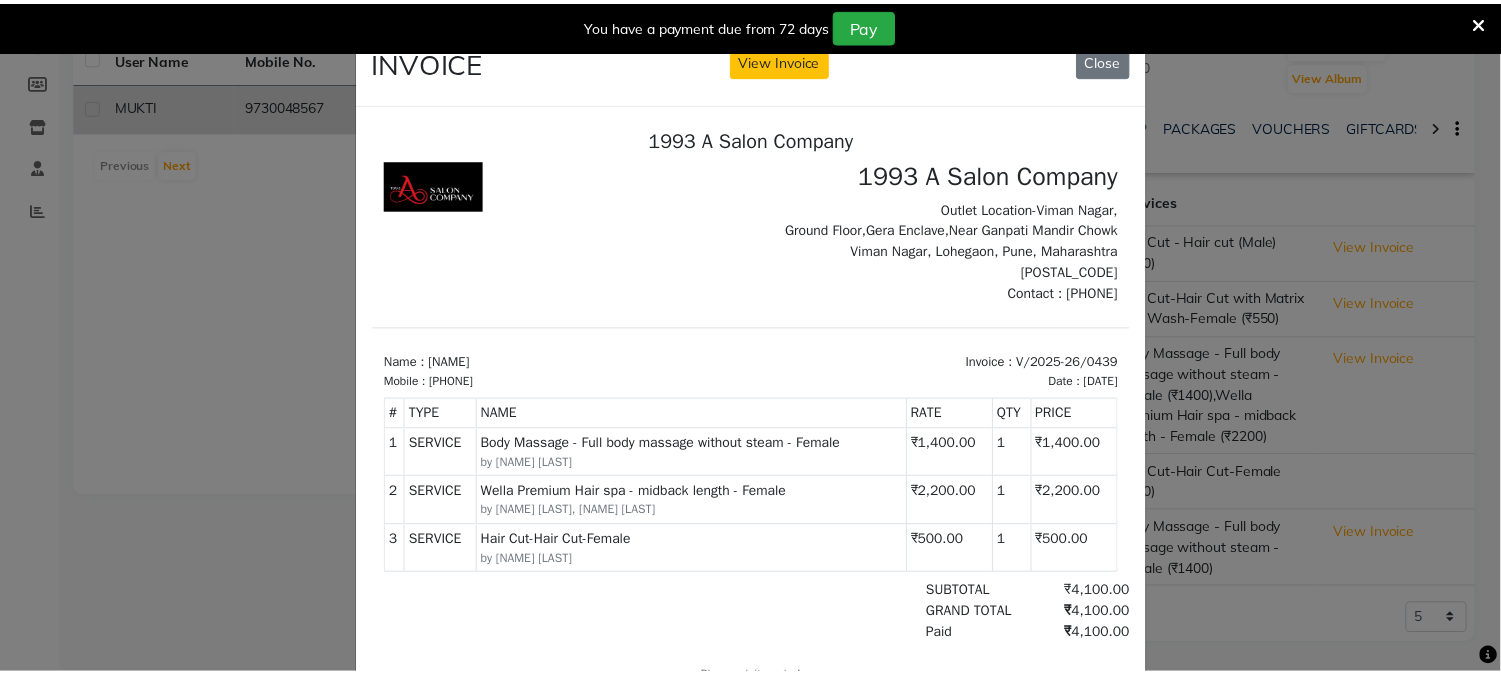 scroll, scrollTop: 16, scrollLeft: 0, axis: vertical 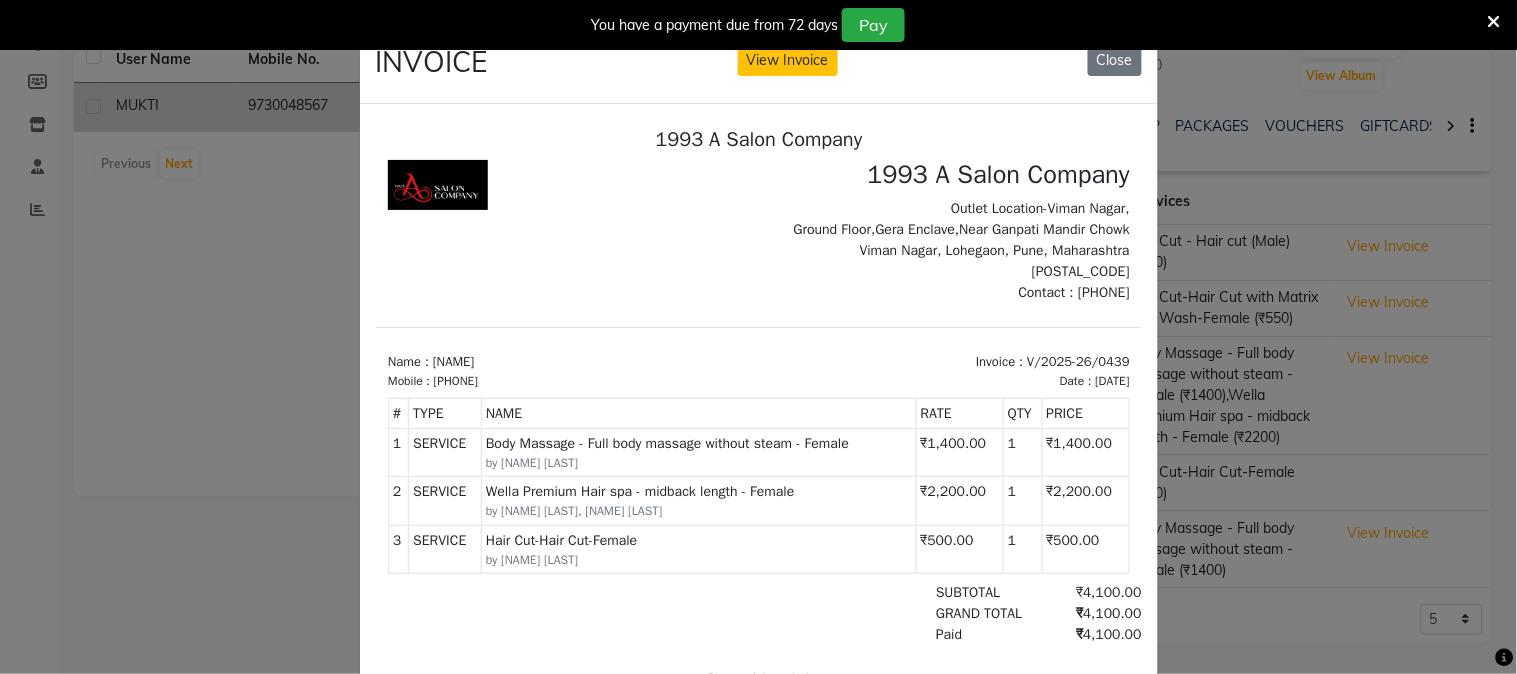 click on "You have a payment due from 72 days   Pay" at bounding box center (758, 25) 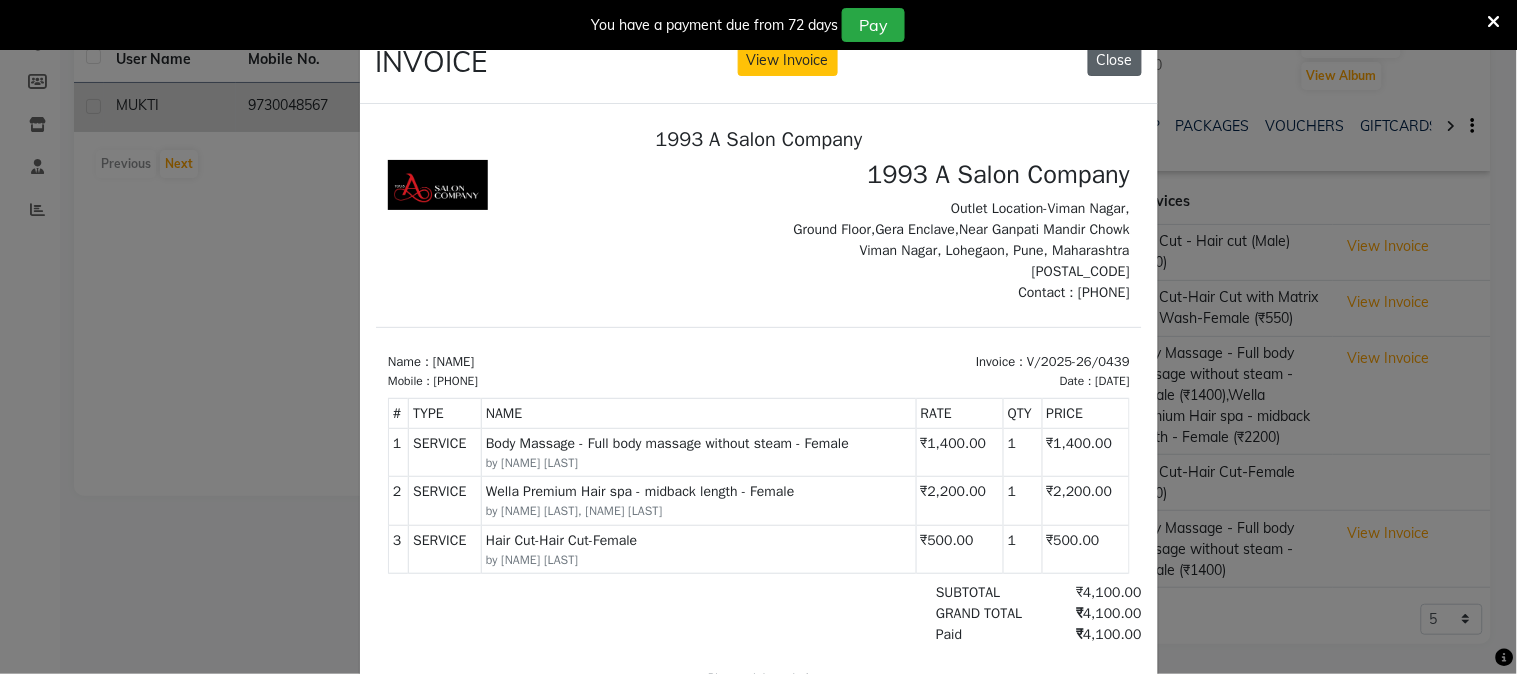 click on "Close" 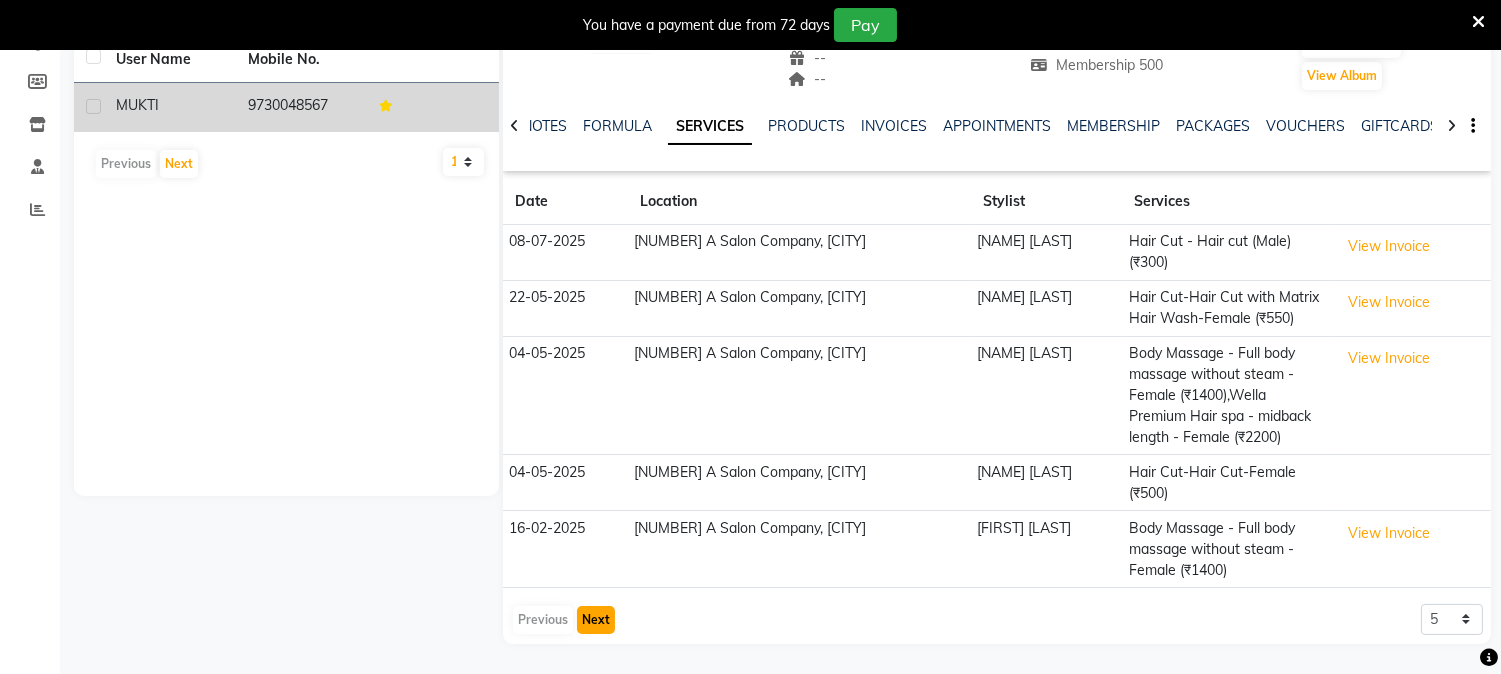 click on "Next" 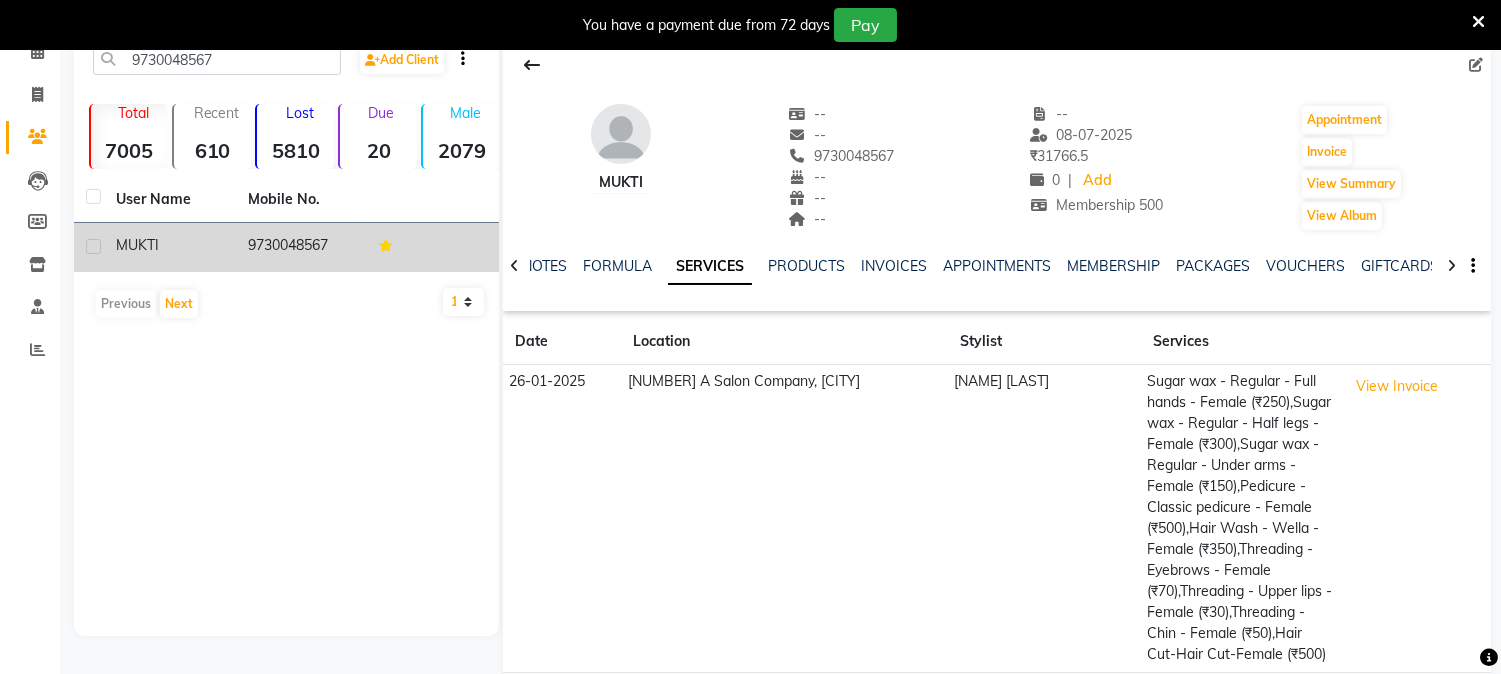 scroll, scrollTop: 545, scrollLeft: 0, axis: vertical 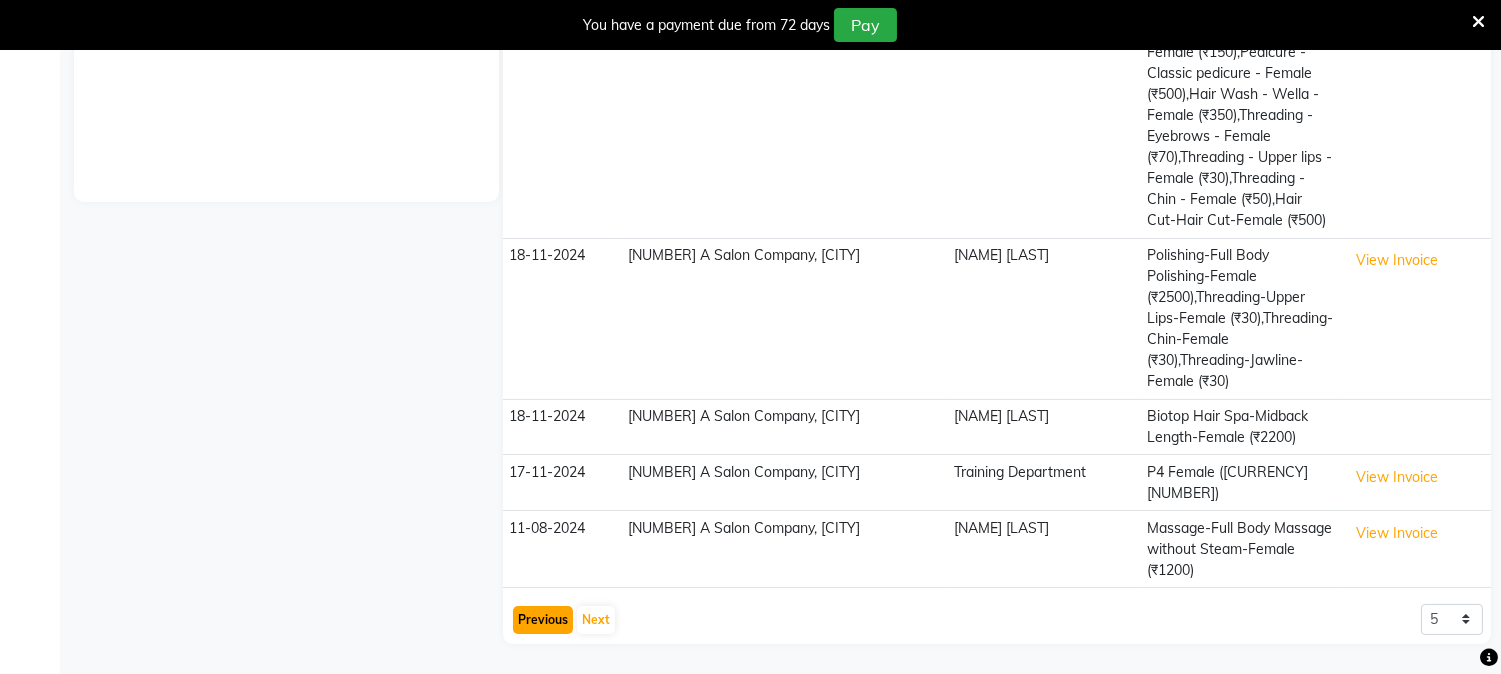click on "Previous" 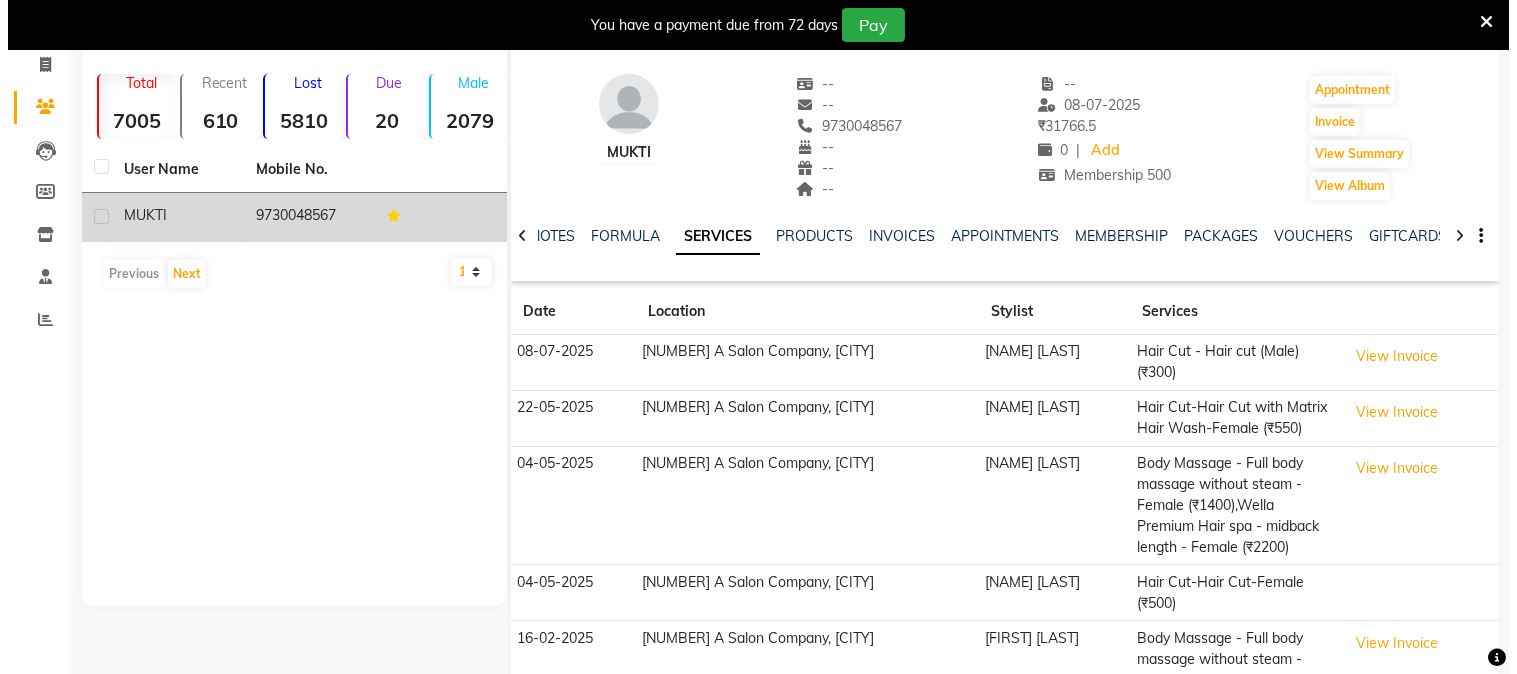 scroll, scrollTop: 130, scrollLeft: 0, axis: vertical 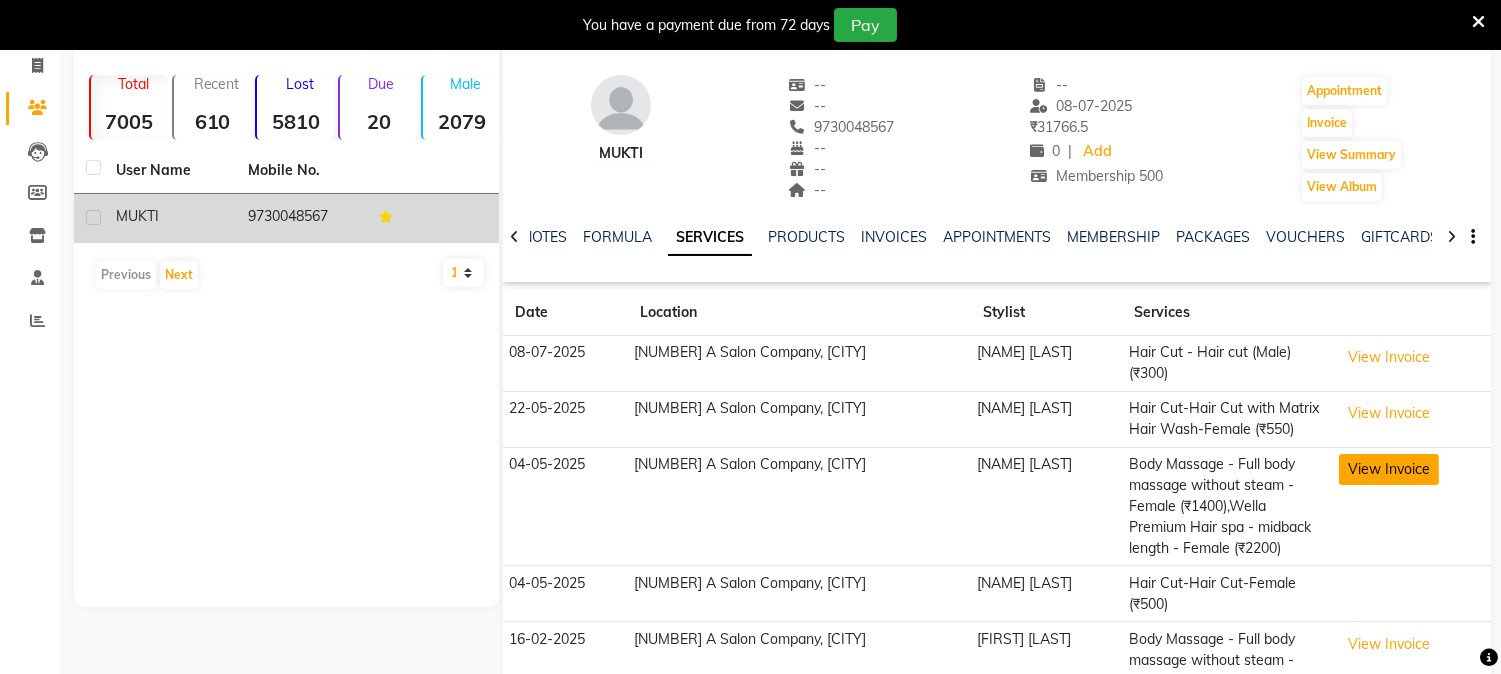 click on "View Invoice" 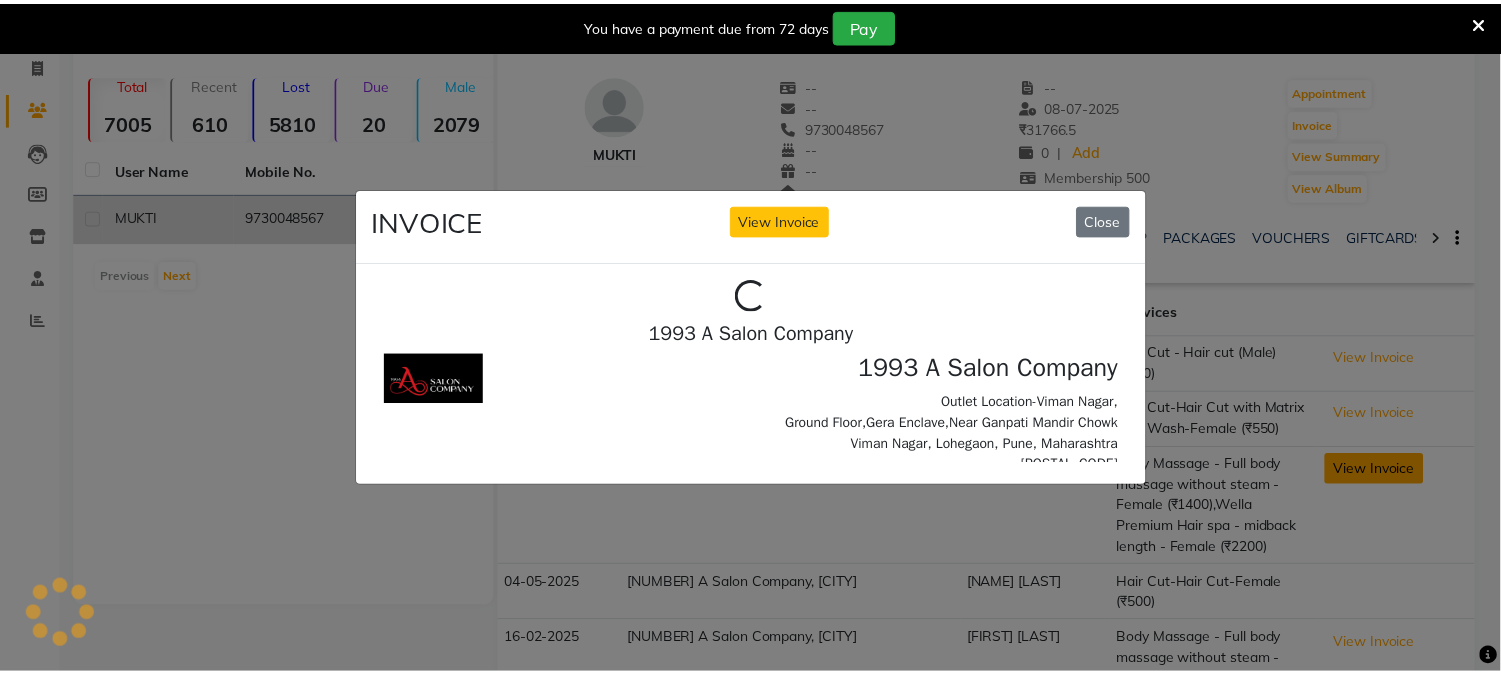 scroll, scrollTop: 0, scrollLeft: 0, axis: both 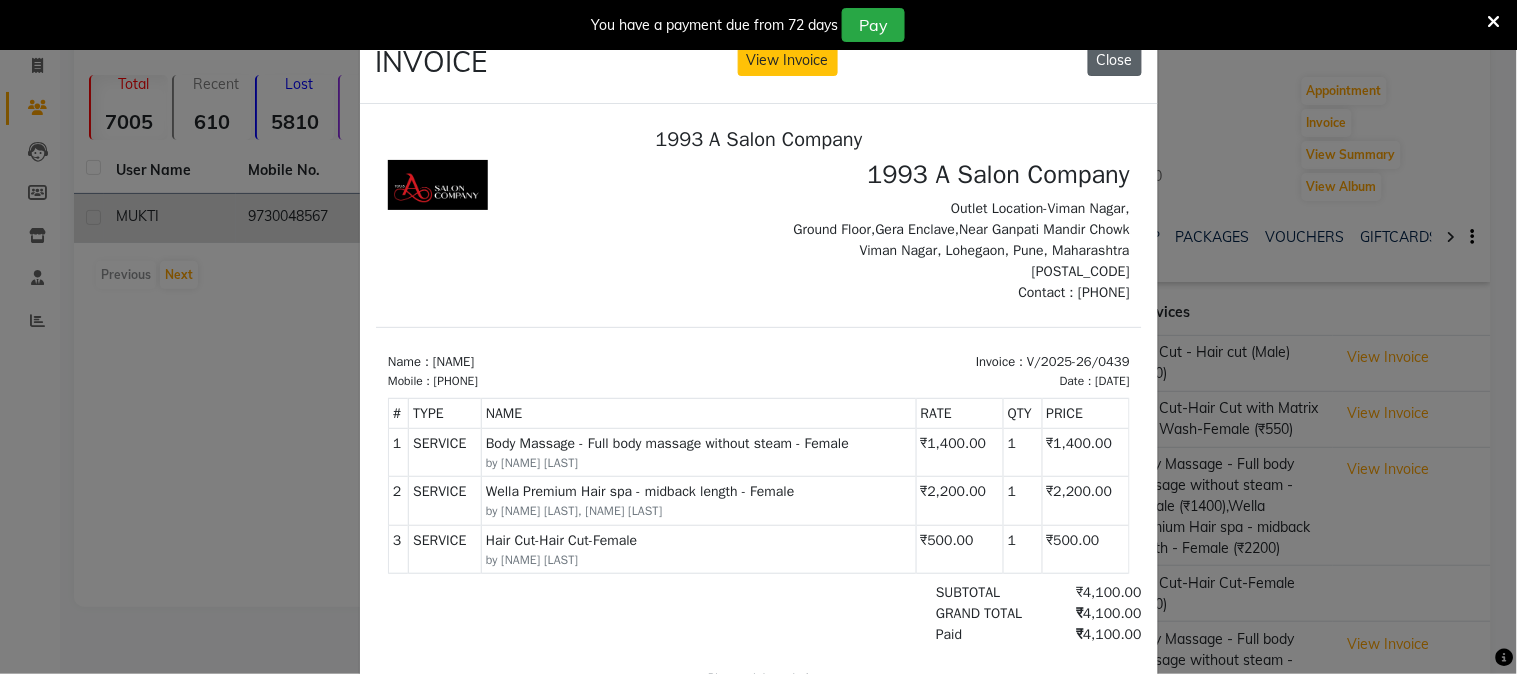 click on "Close" 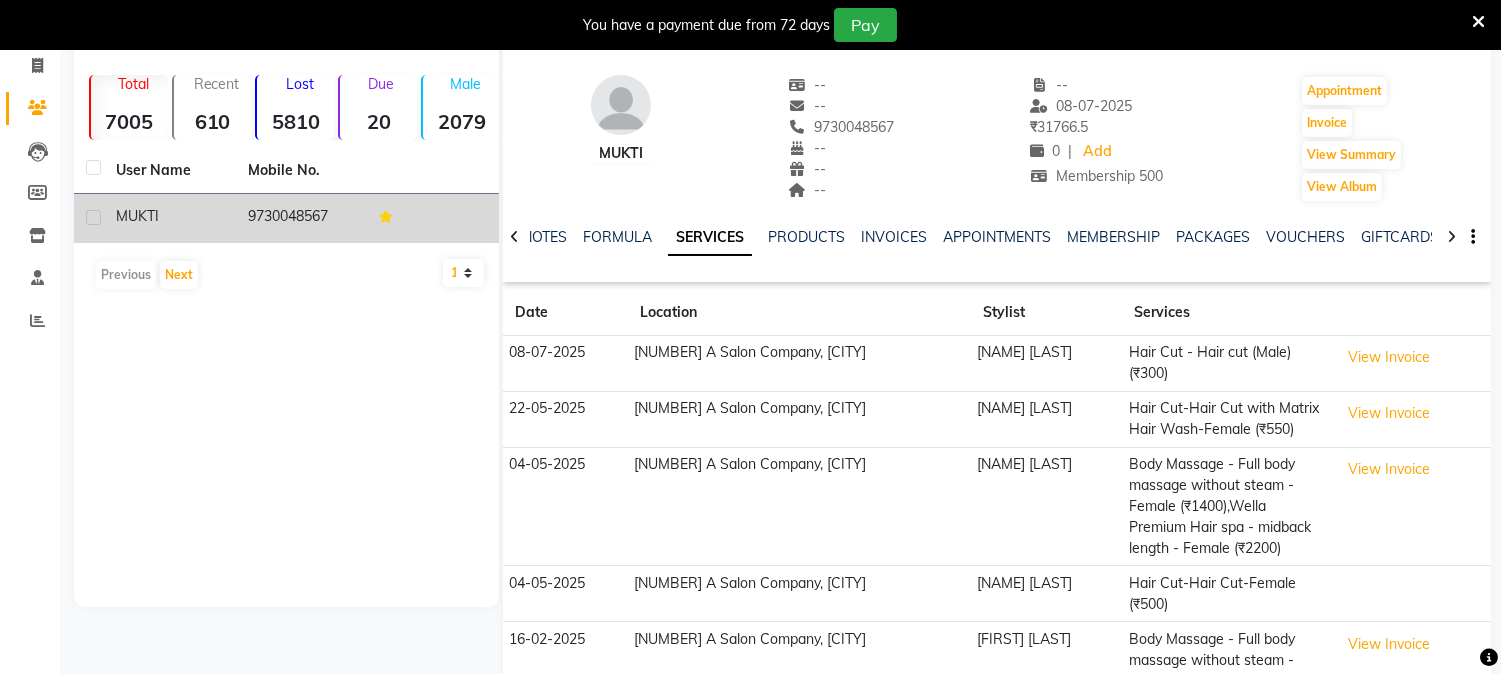 scroll, scrollTop: 0, scrollLeft: 0, axis: both 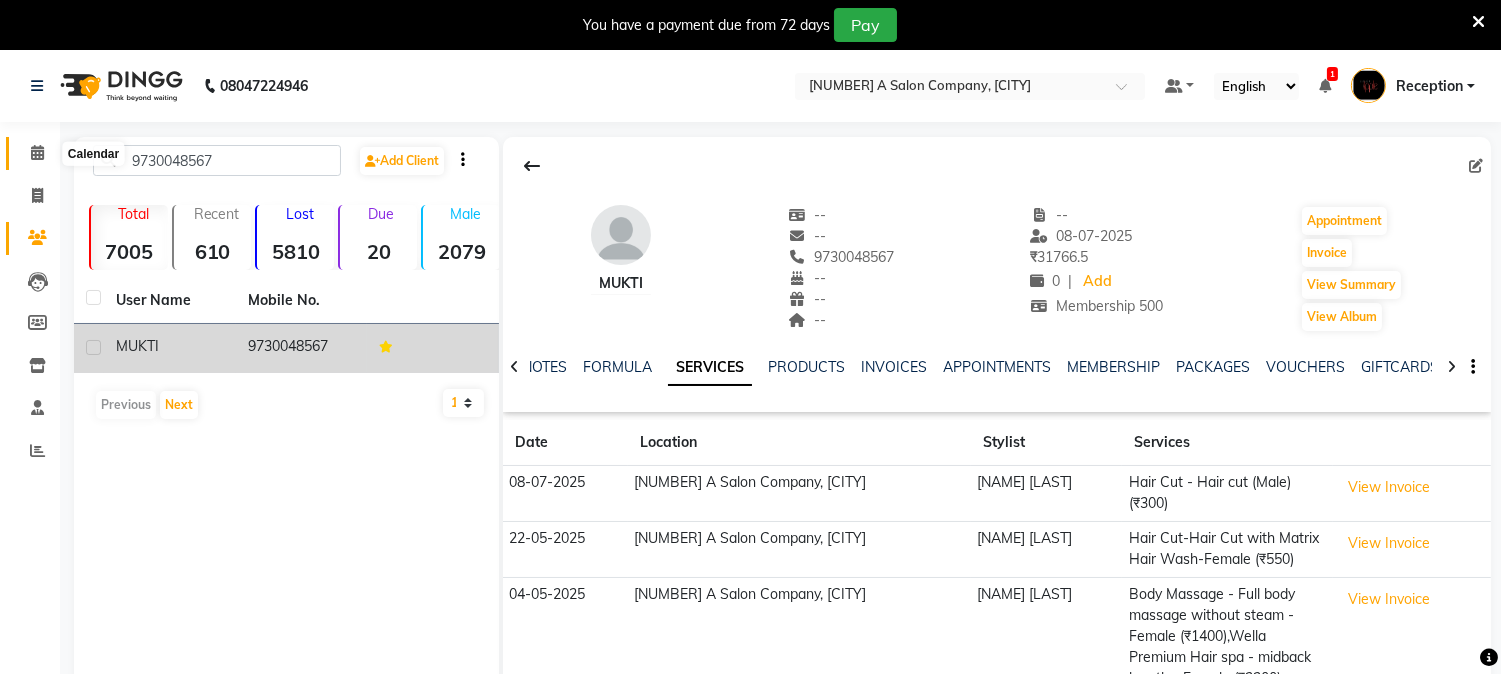 click 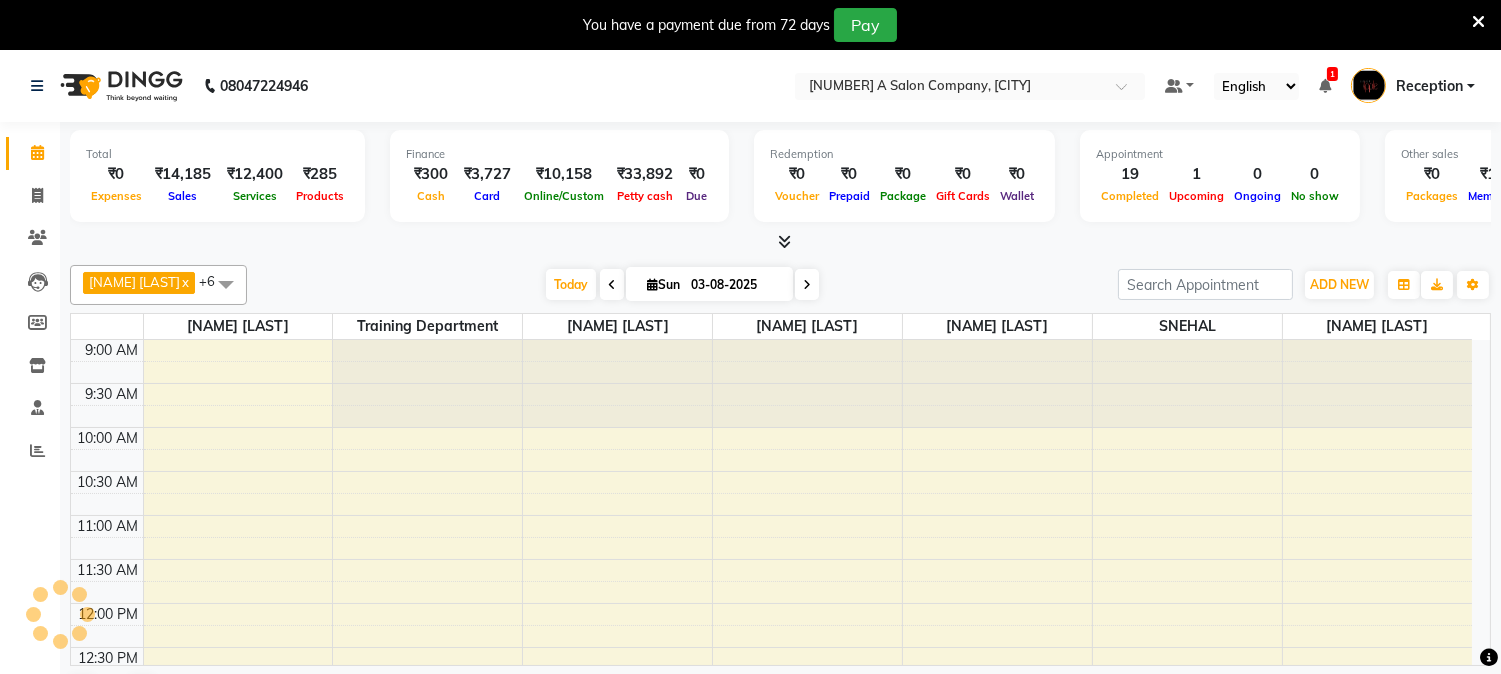scroll, scrollTop: 0, scrollLeft: 0, axis: both 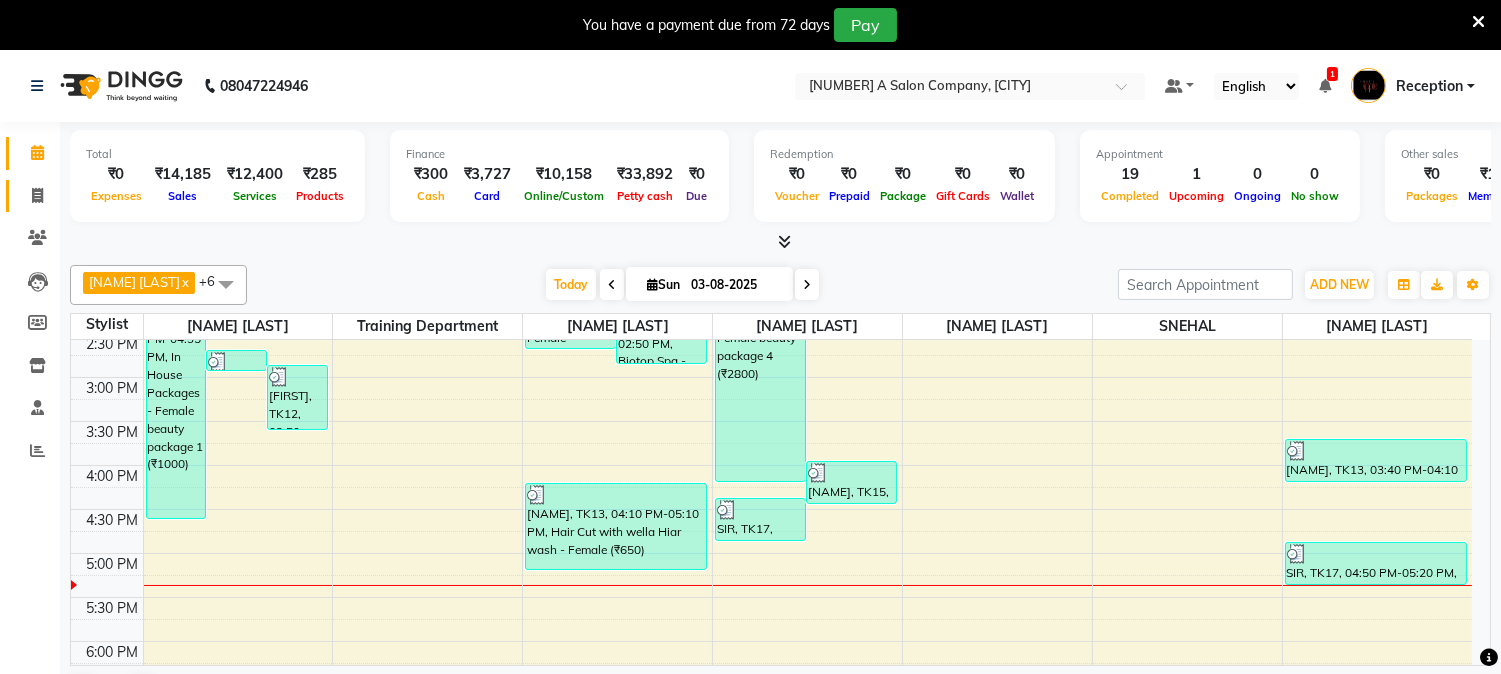click on "Invoice" 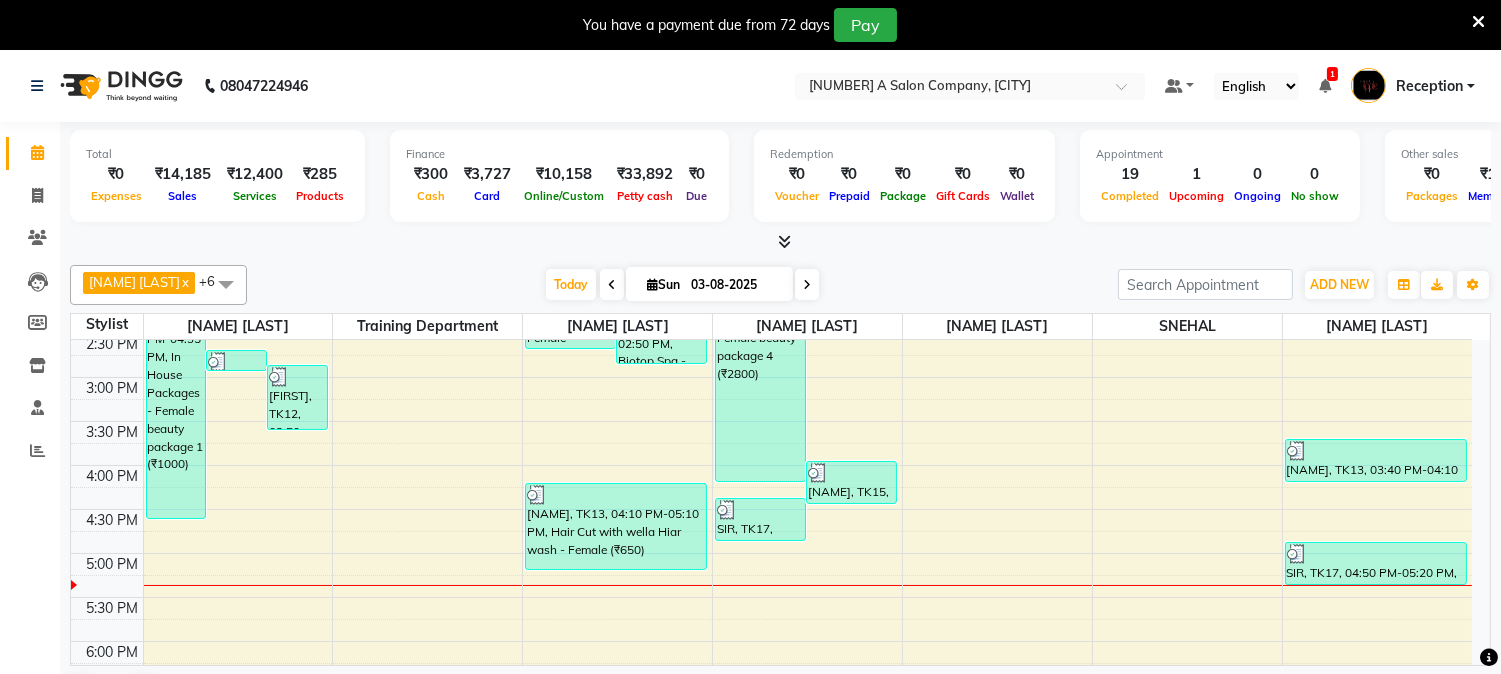 select on "service" 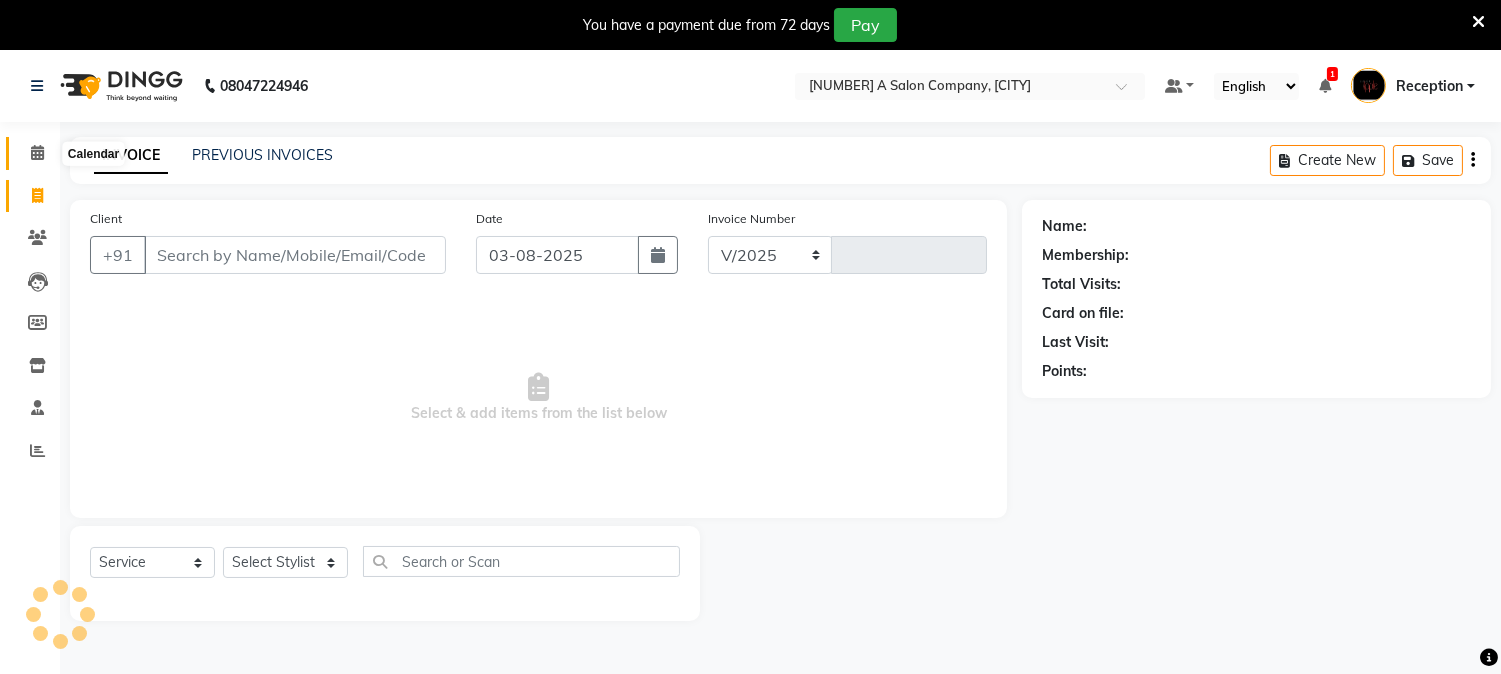 select on "144" 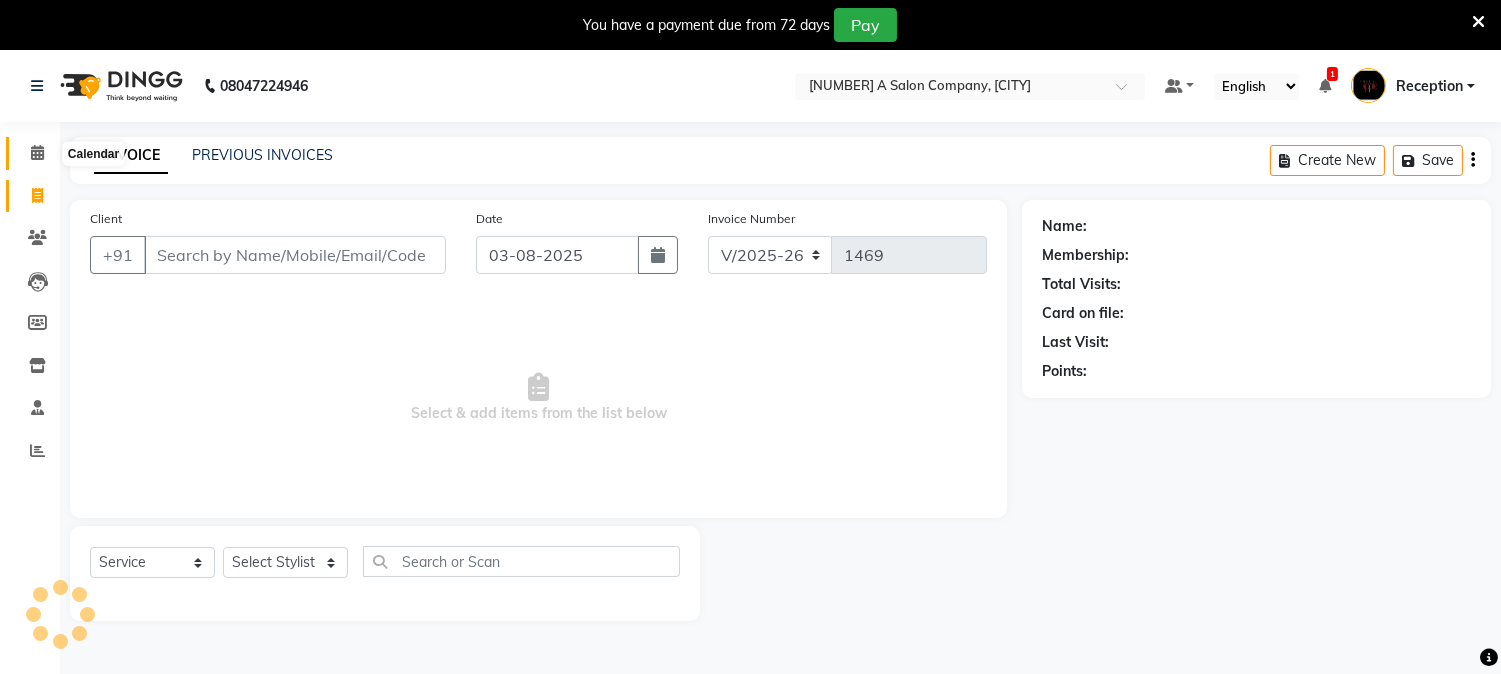 click 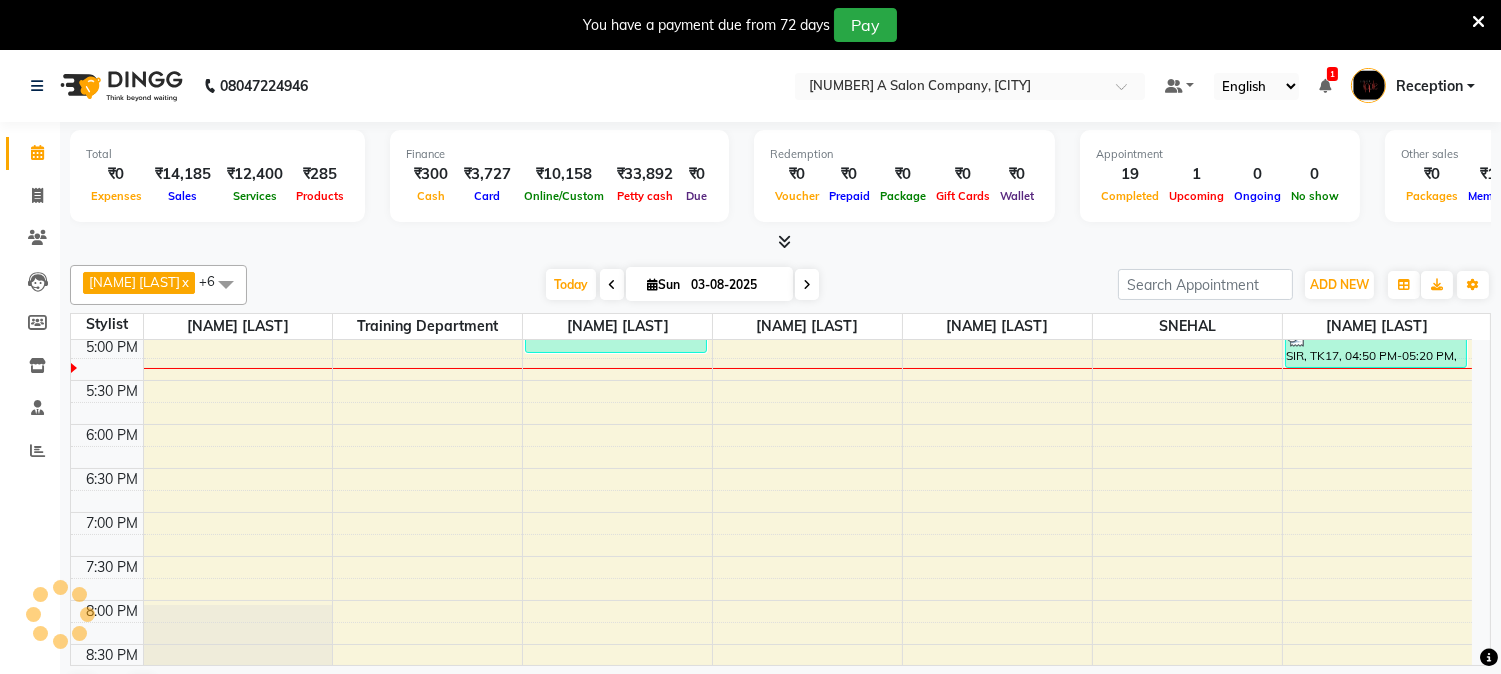 scroll, scrollTop: 0, scrollLeft: 0, axis: both 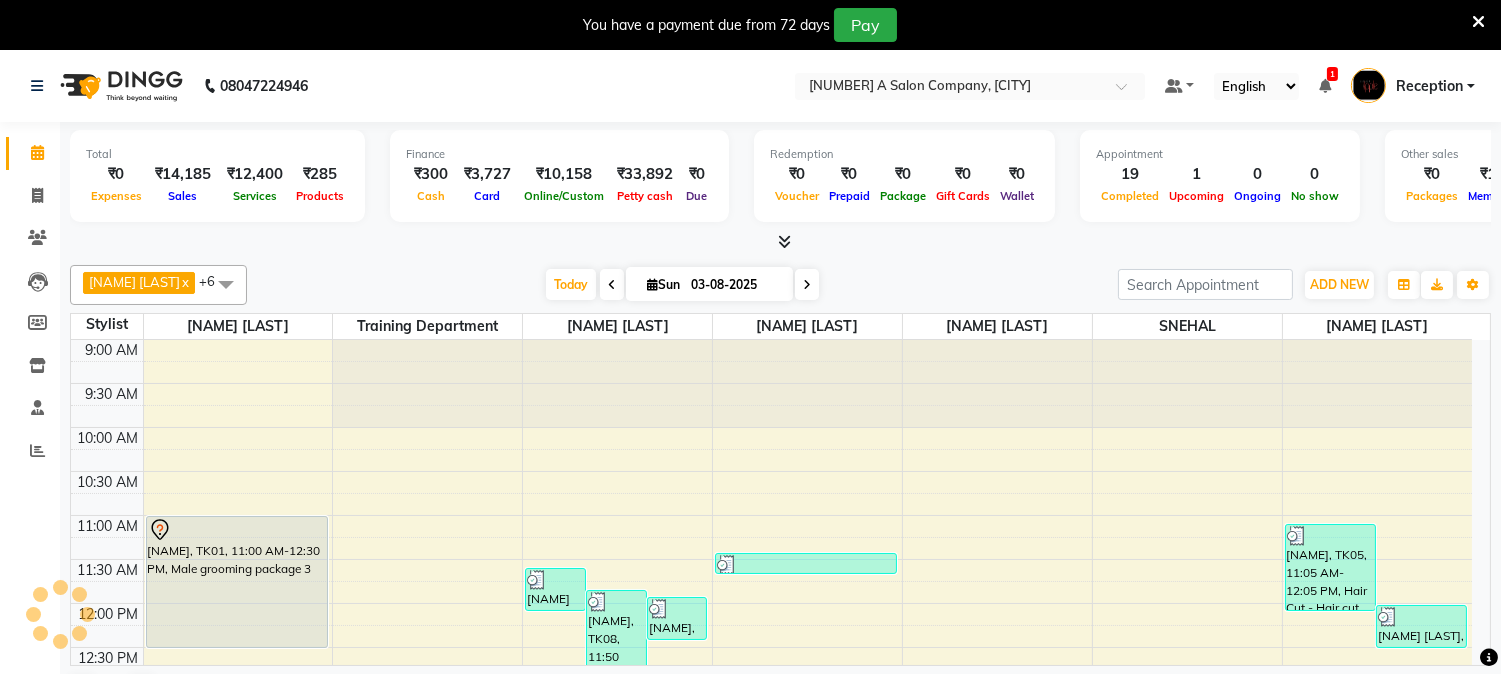 click at bounding box center [784, 241] 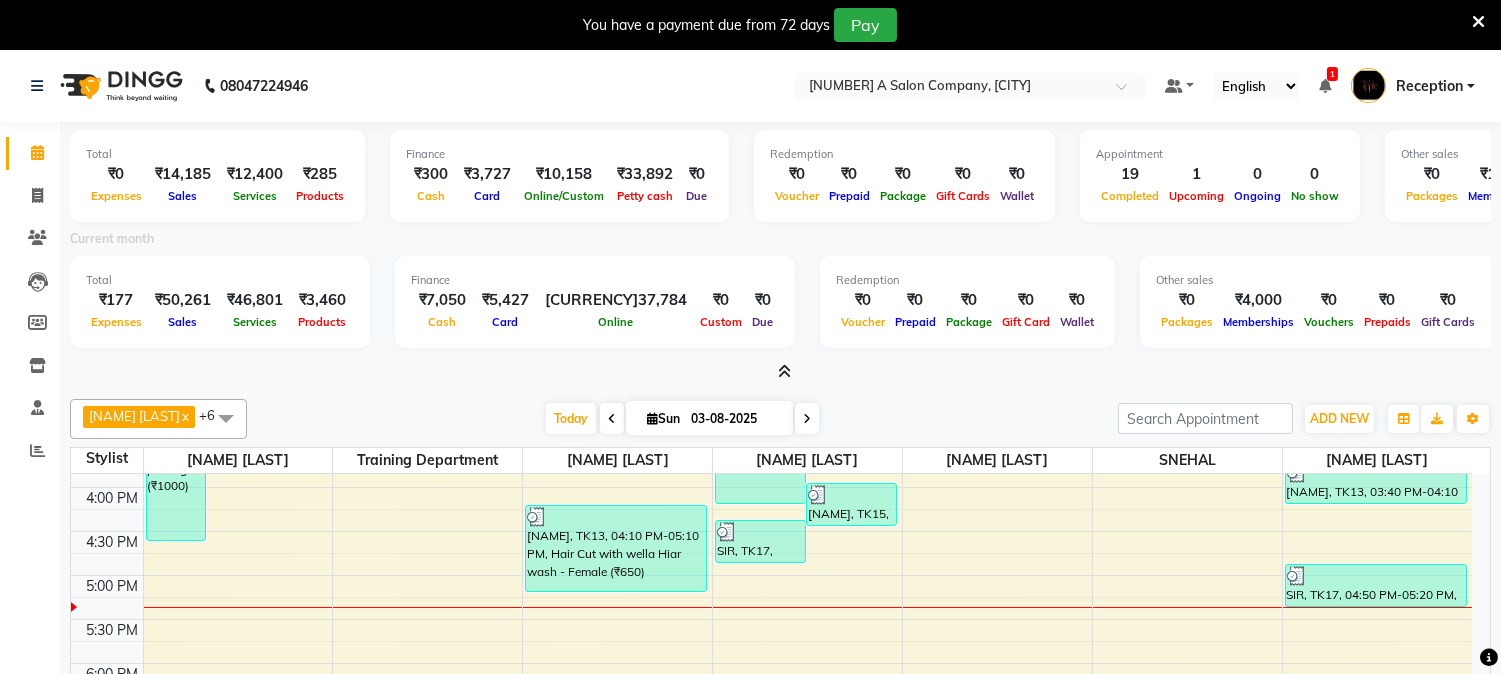 scroll, scrollTop: 600, scrollLeft: 0, axis: vertical 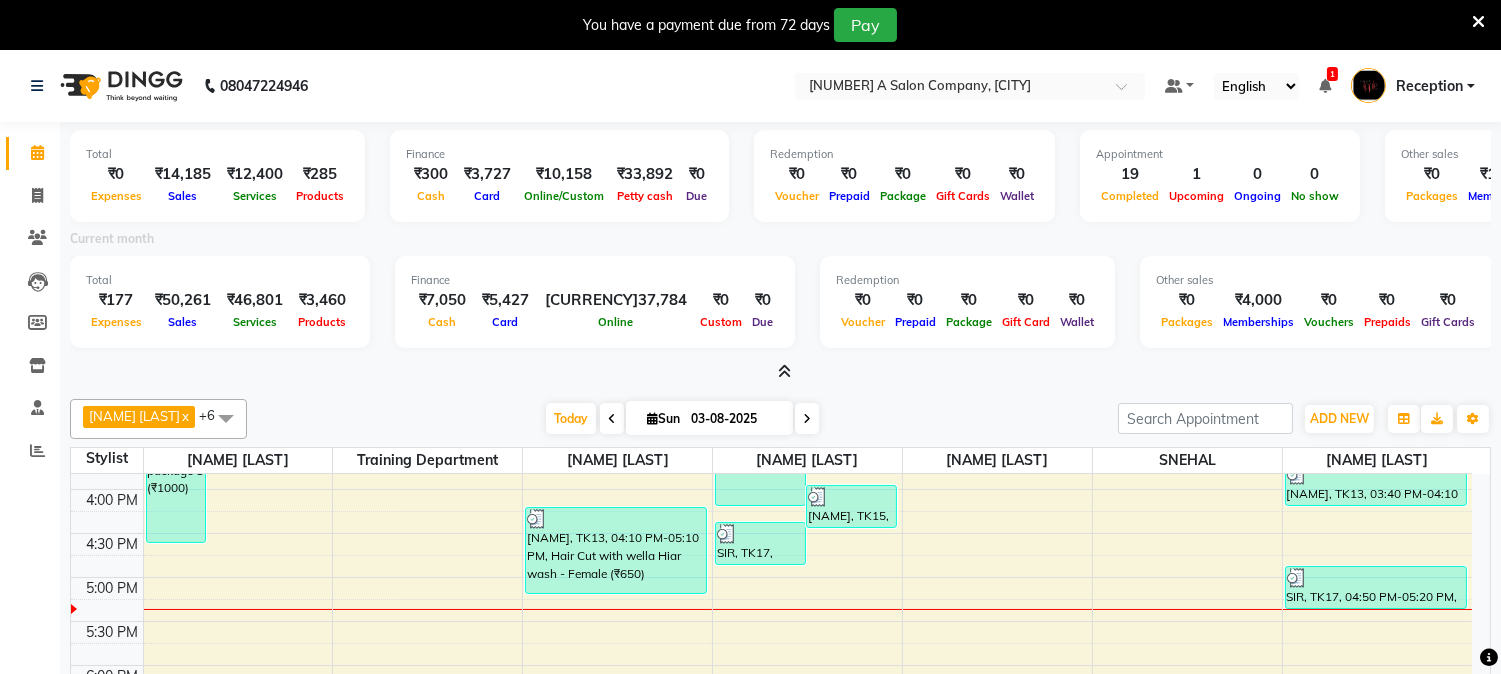 click at bounding box center [1325, 86] 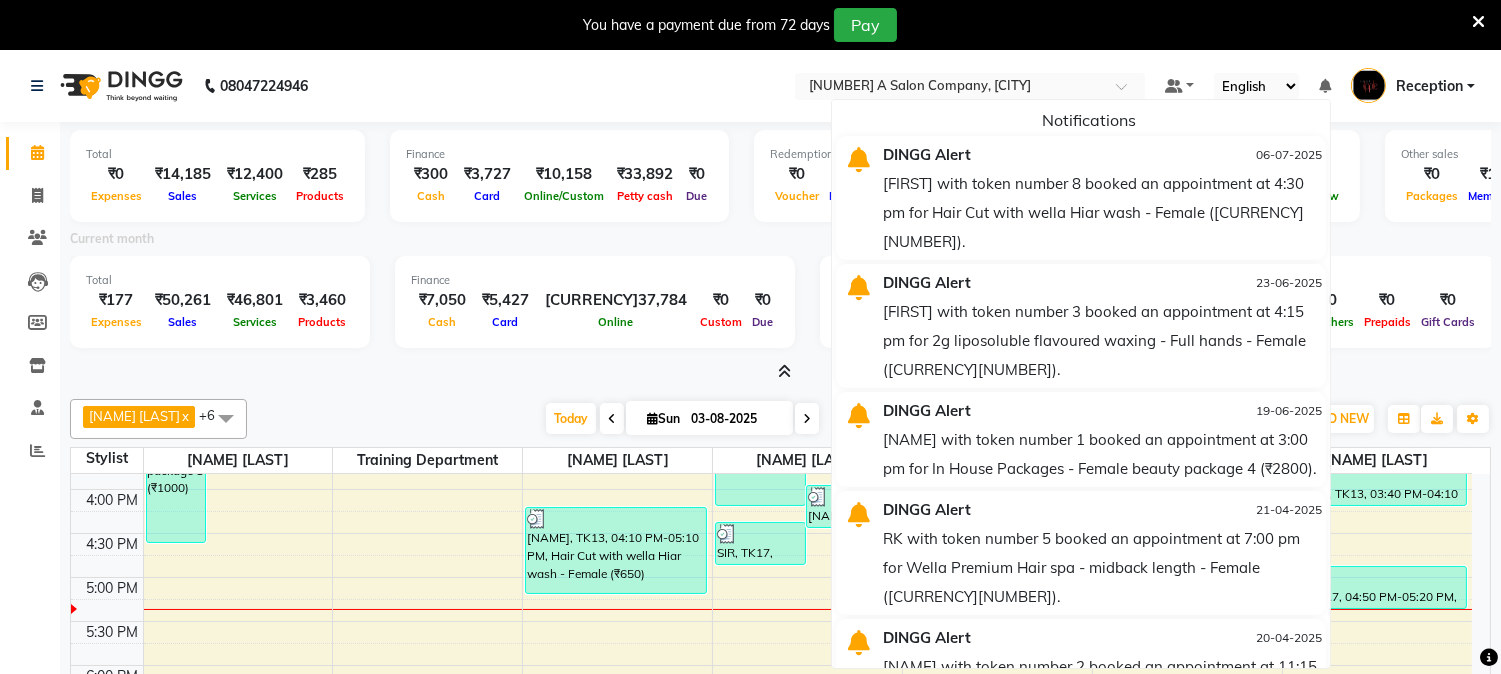 click at bounding box center (1325, 86) 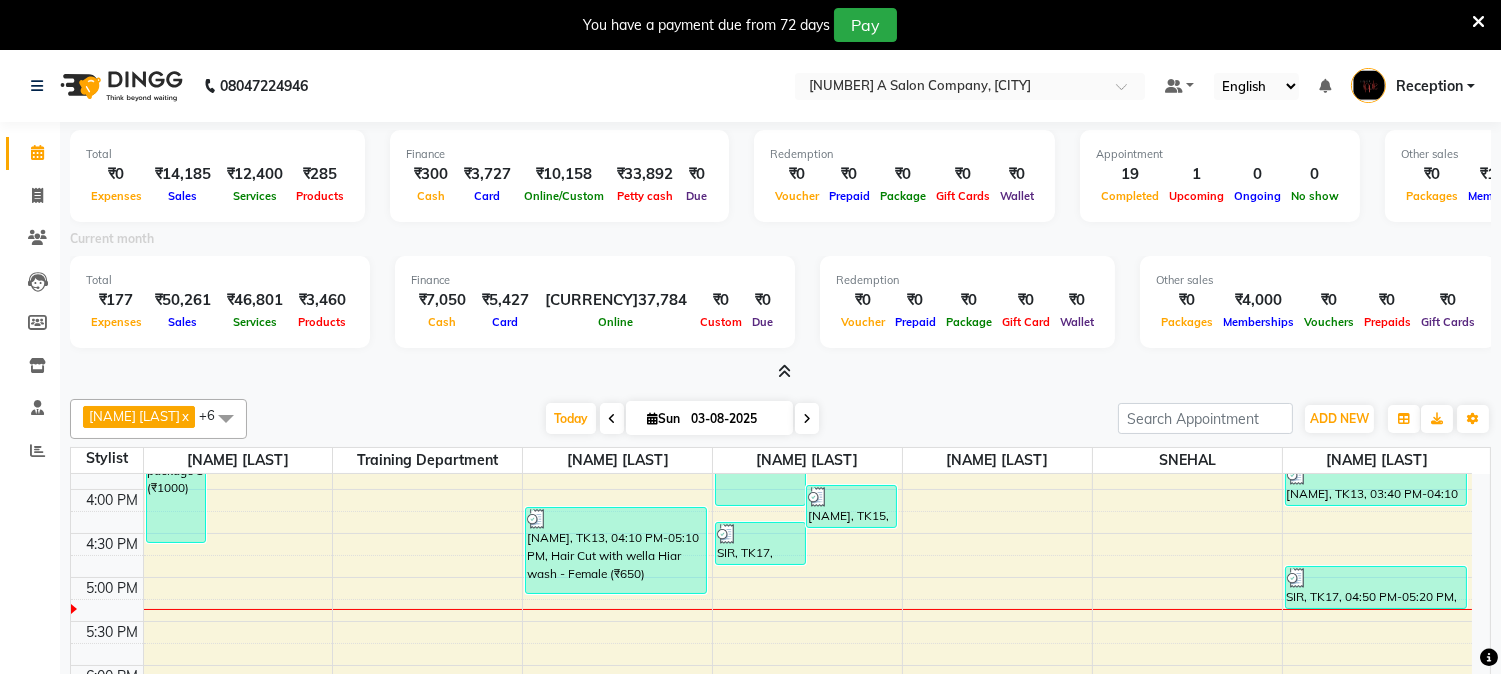 click on "Default Panel My Panel English ENGLISH Español العربية मराठी हिंदी ગુજરાતી தமிழ் 中文 Notifications  DINGG Alert   06-07-2025   JYOTI with token number 8 booked an appointment at 4:30 pm for Hair Cut with wella Hiar wash - Female (₹650).   DINGG Alert   23-06-2025   sneha with token number 3 booked an appointment at 4:15 pm for 2g liposoluble flavoured waxing - Full hands - Female (₹450).   DINGG Alert   19-06-2025   chaya with token number 1 booked an appointment at 3:00 pm for In House Packages - Female beauty package 4 (₹2800).   DINGG Alert   21-04-2025   RK with token number 5 booked an appointment at 7:00 pm for Wella Premium Hair spa - midback length - Female (₹2200).   DINGG Alert   20-04-2025   pratibha with token number 2 booked an appointment at 11:15 am for Threading - Eyebrows - Female (₹70),Threading - Upper lips - Female (₹30),Threading - Forehead - Female (₹50).   DINGG Alert   09-03-2025   DINGG Alert   22-12-2024  Reception" at bounding box center [970, 86] 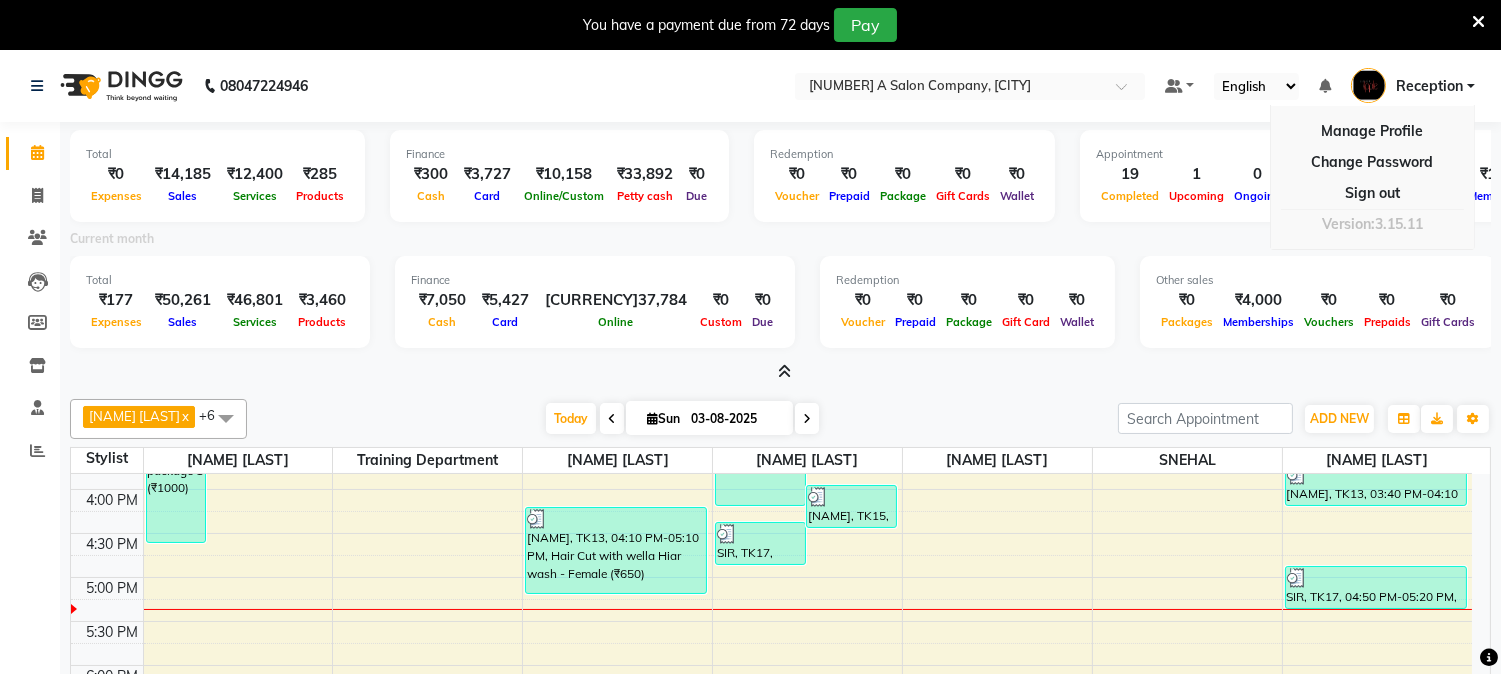 click on "Reception" at bounding box center (1429, 86) 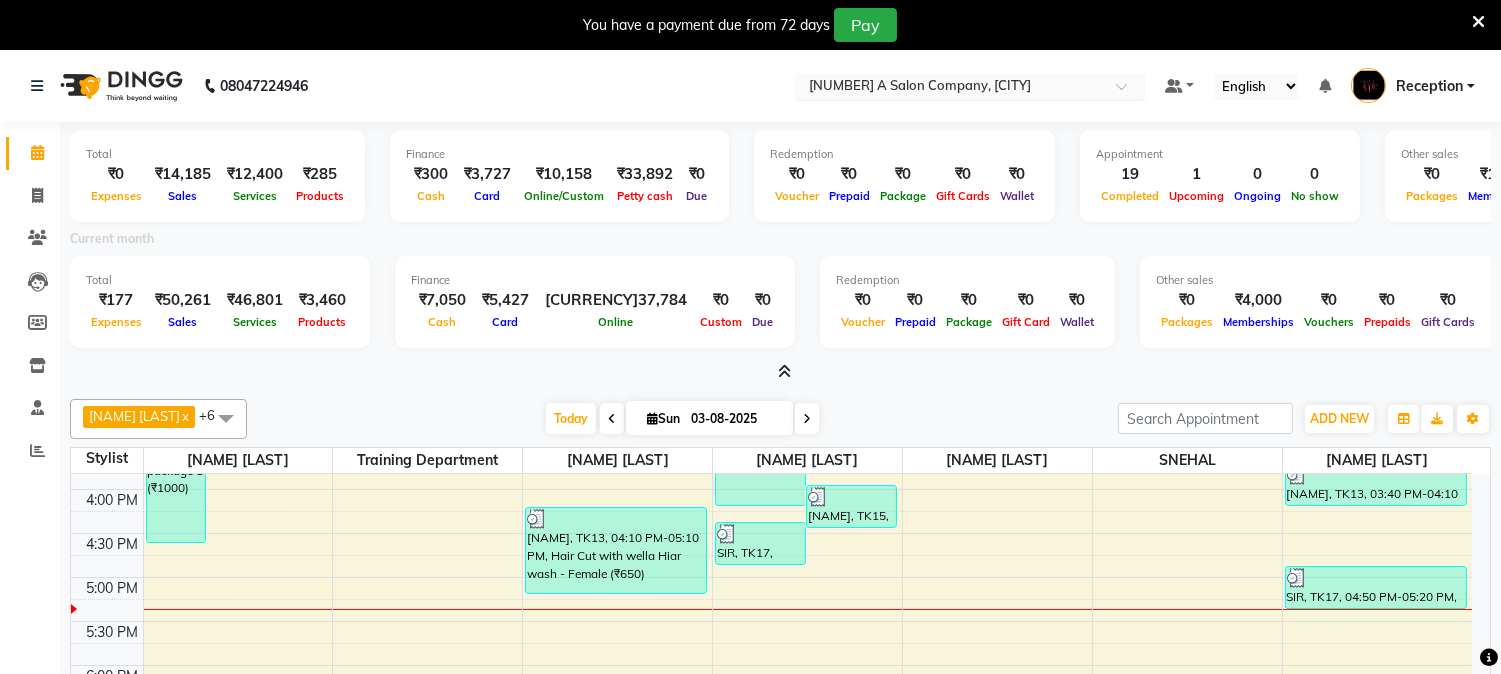 click at bounding box center [950, 88] 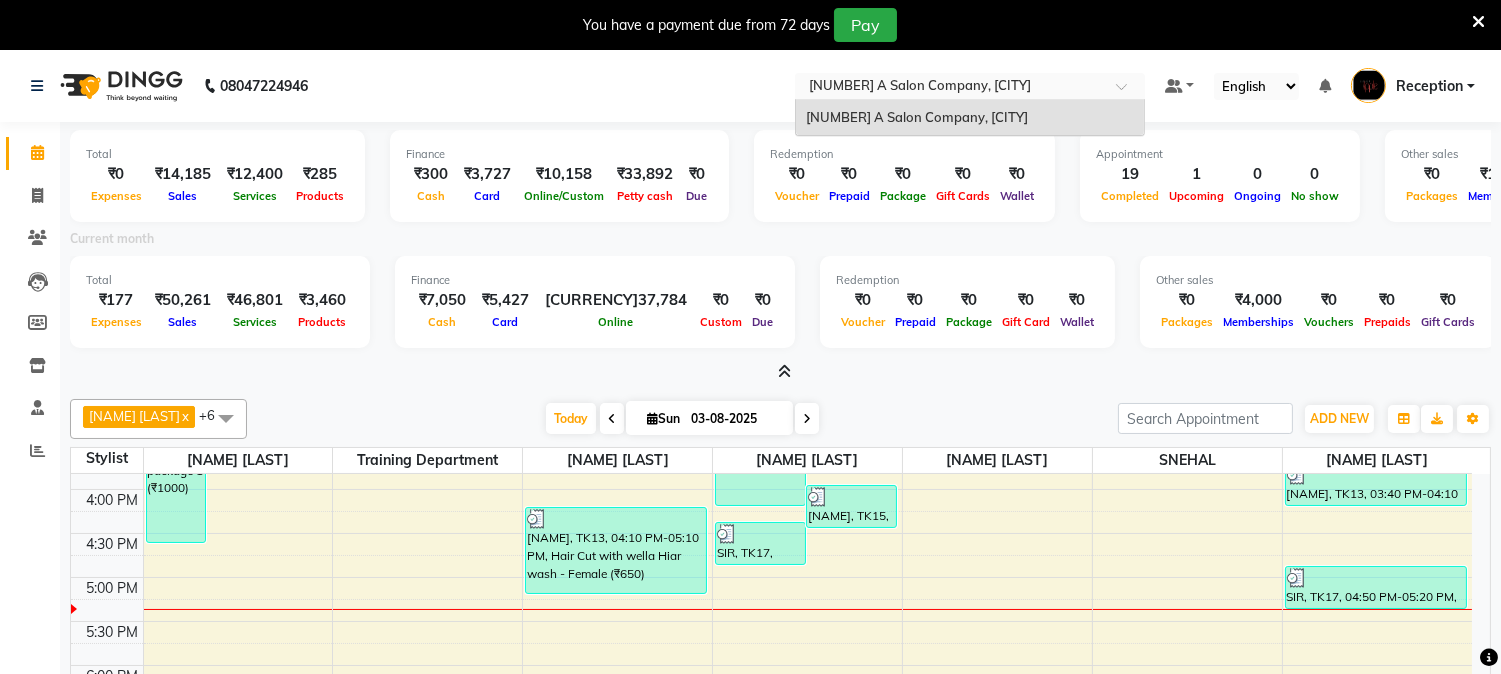 click at bounding box center [950, 88] 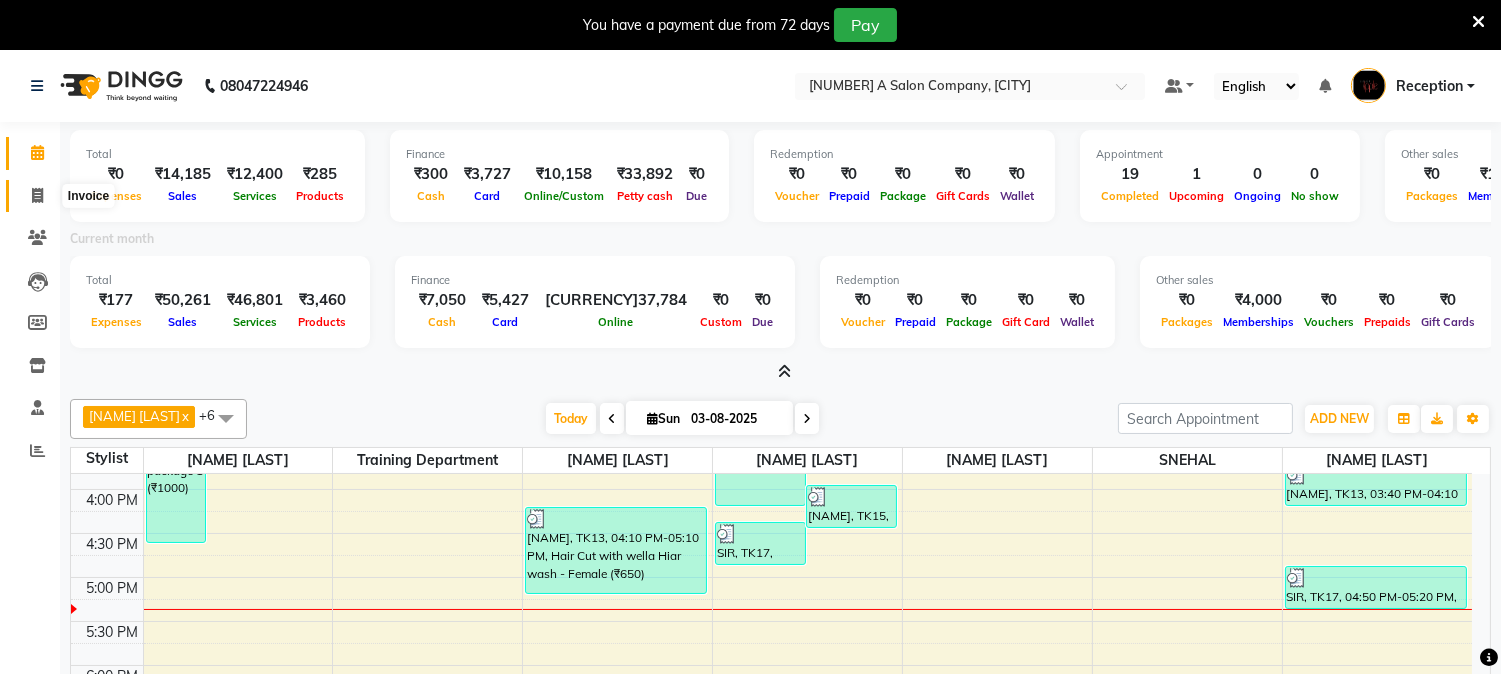 click 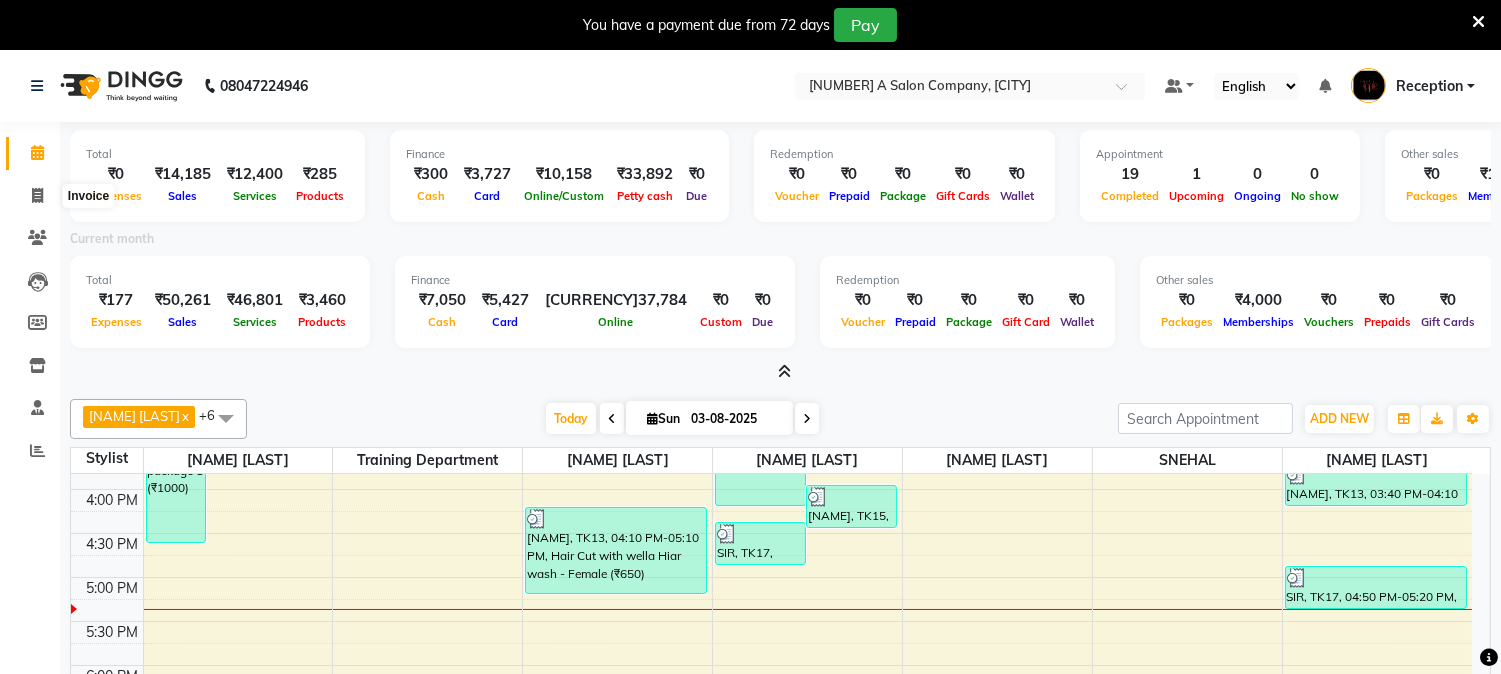 select on "144" 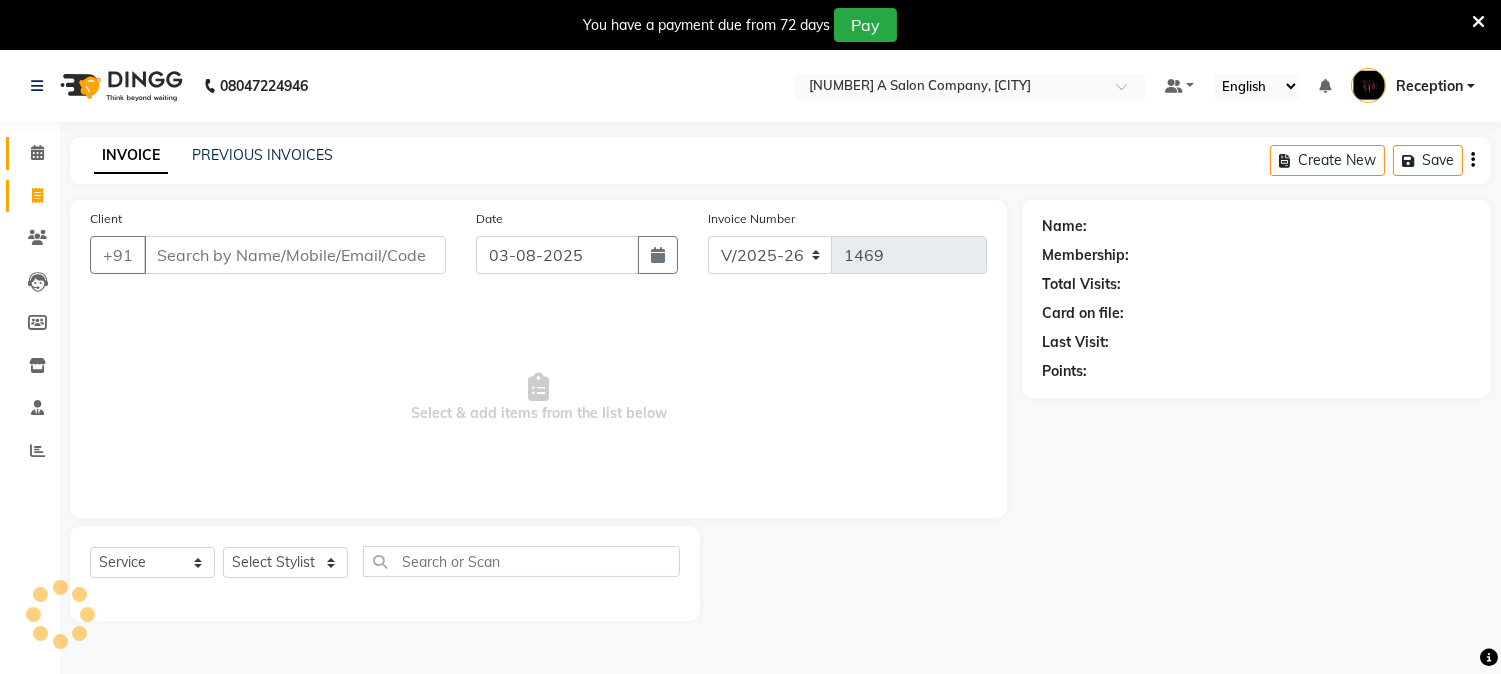 click 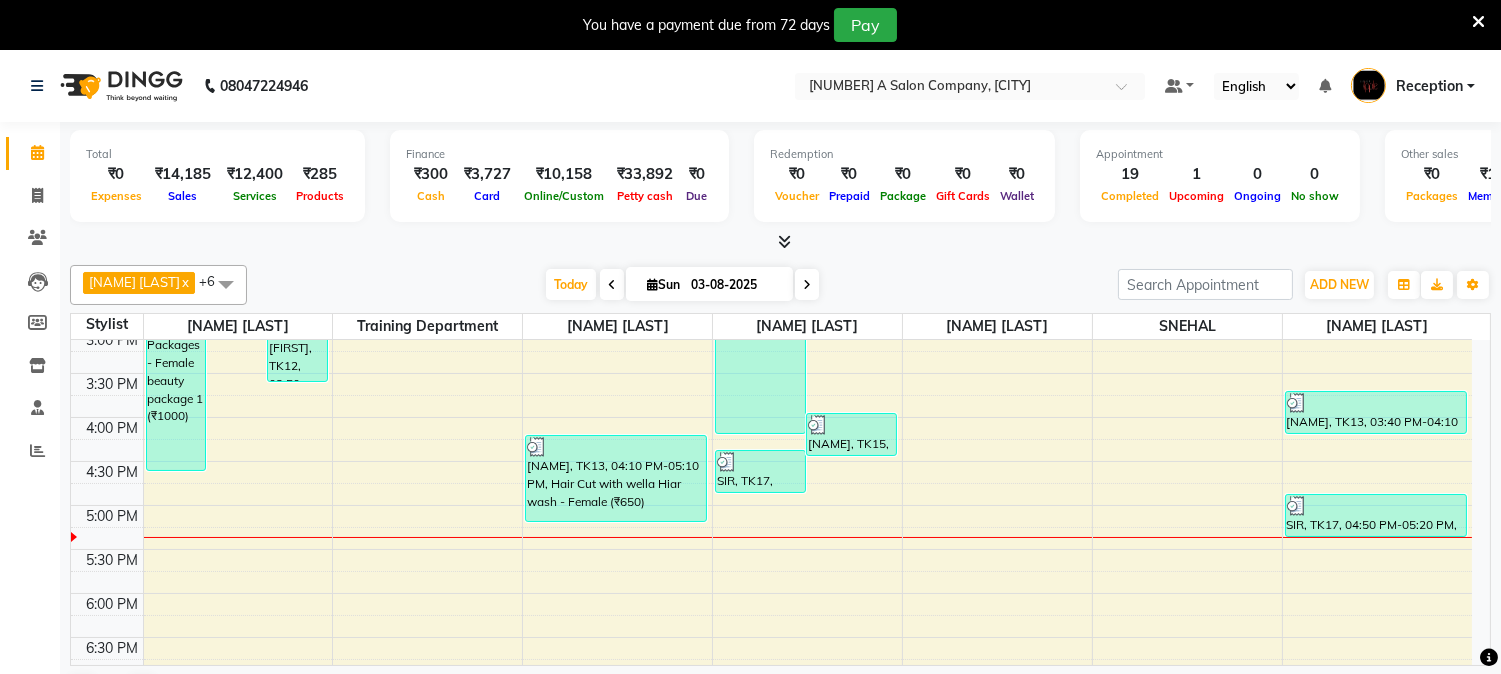 scroll, scrollTop: 666, scrollLeft: 0, axis: vertical 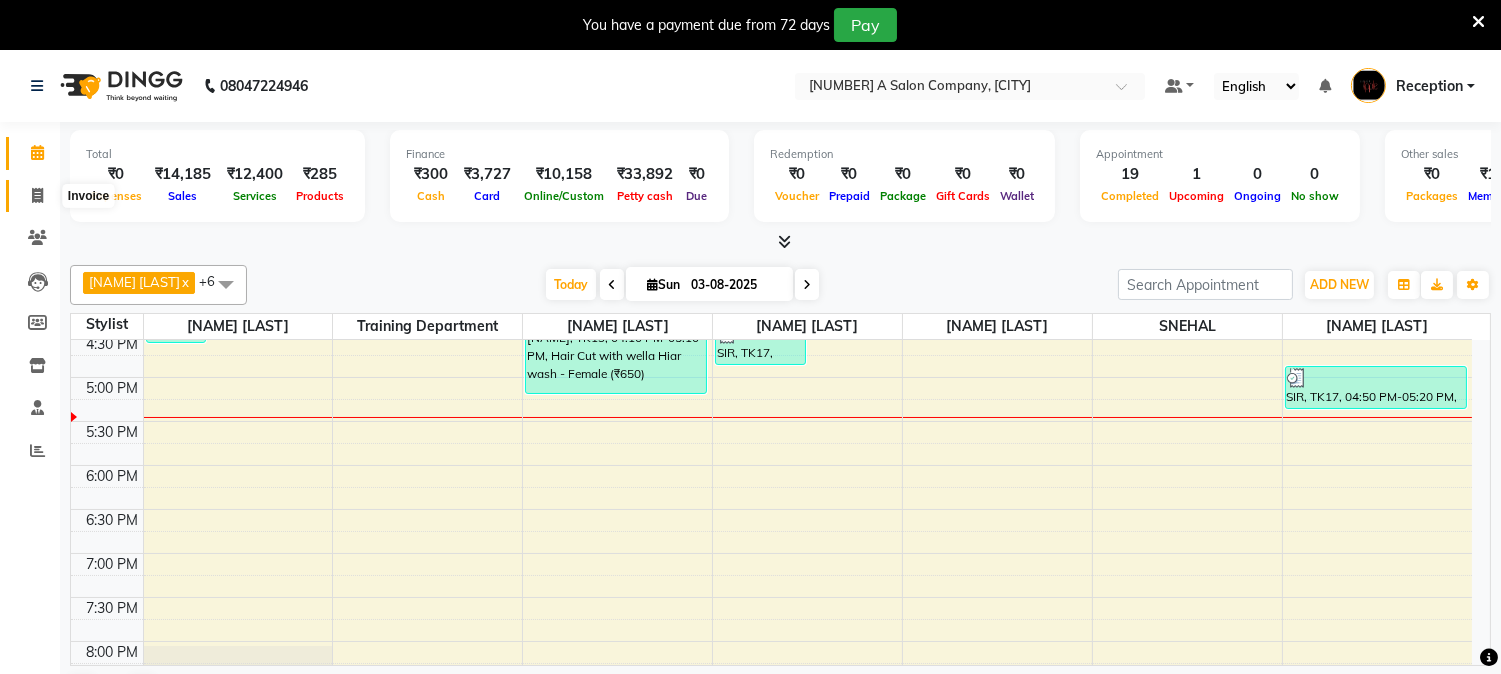 click 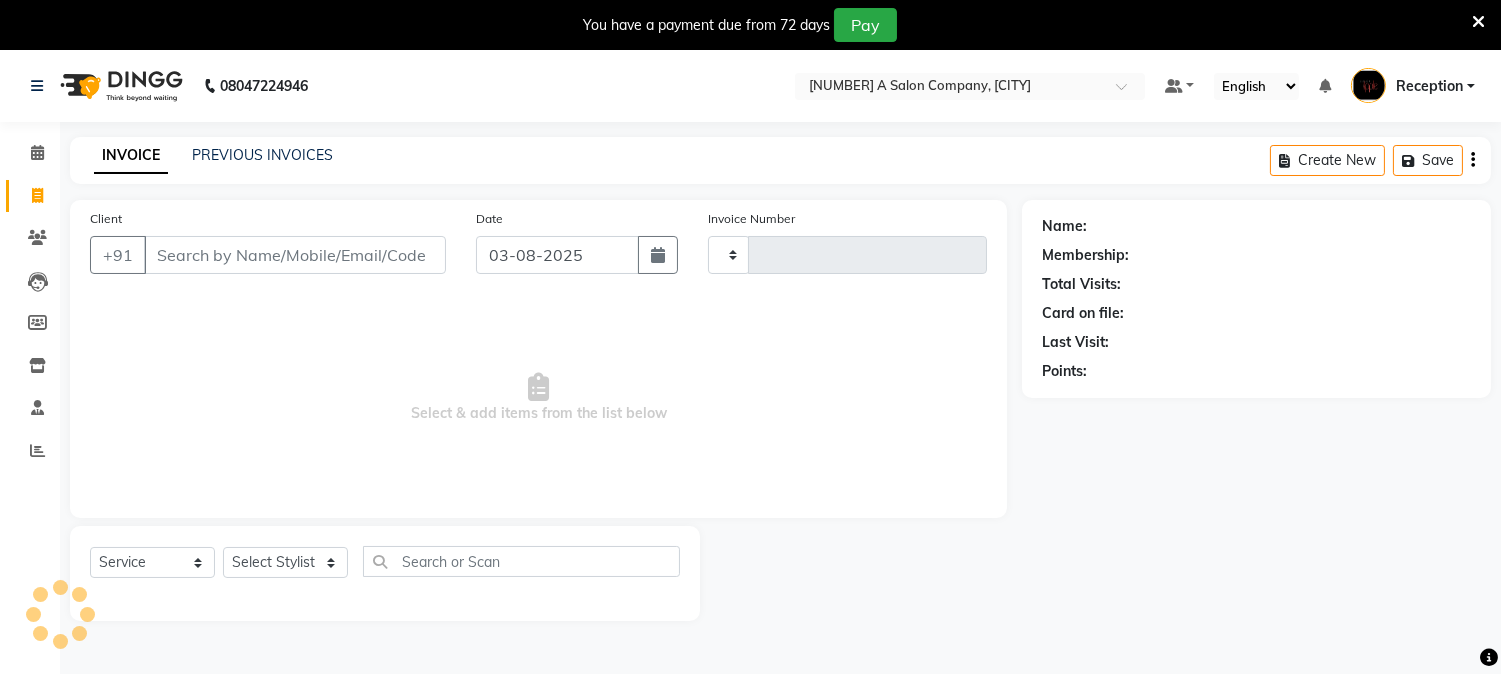 type on "1469" 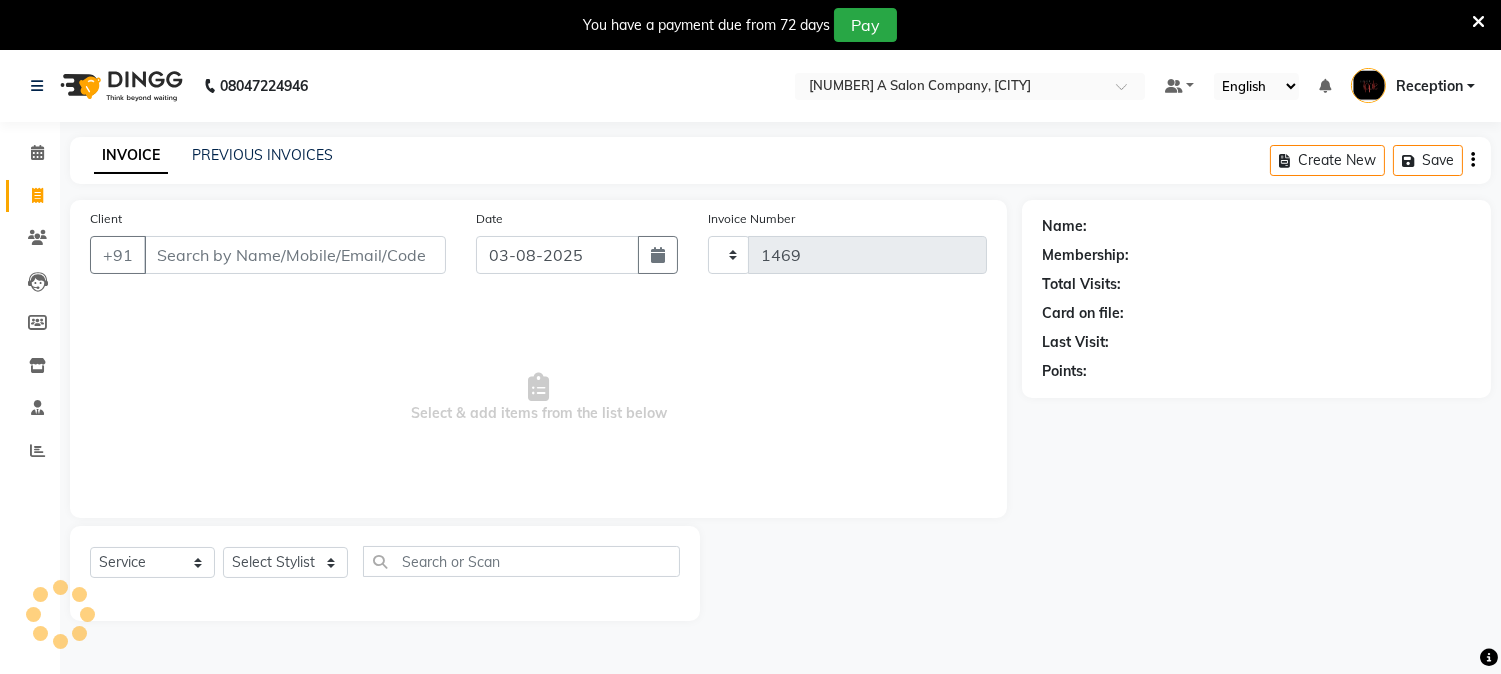 select on "144" 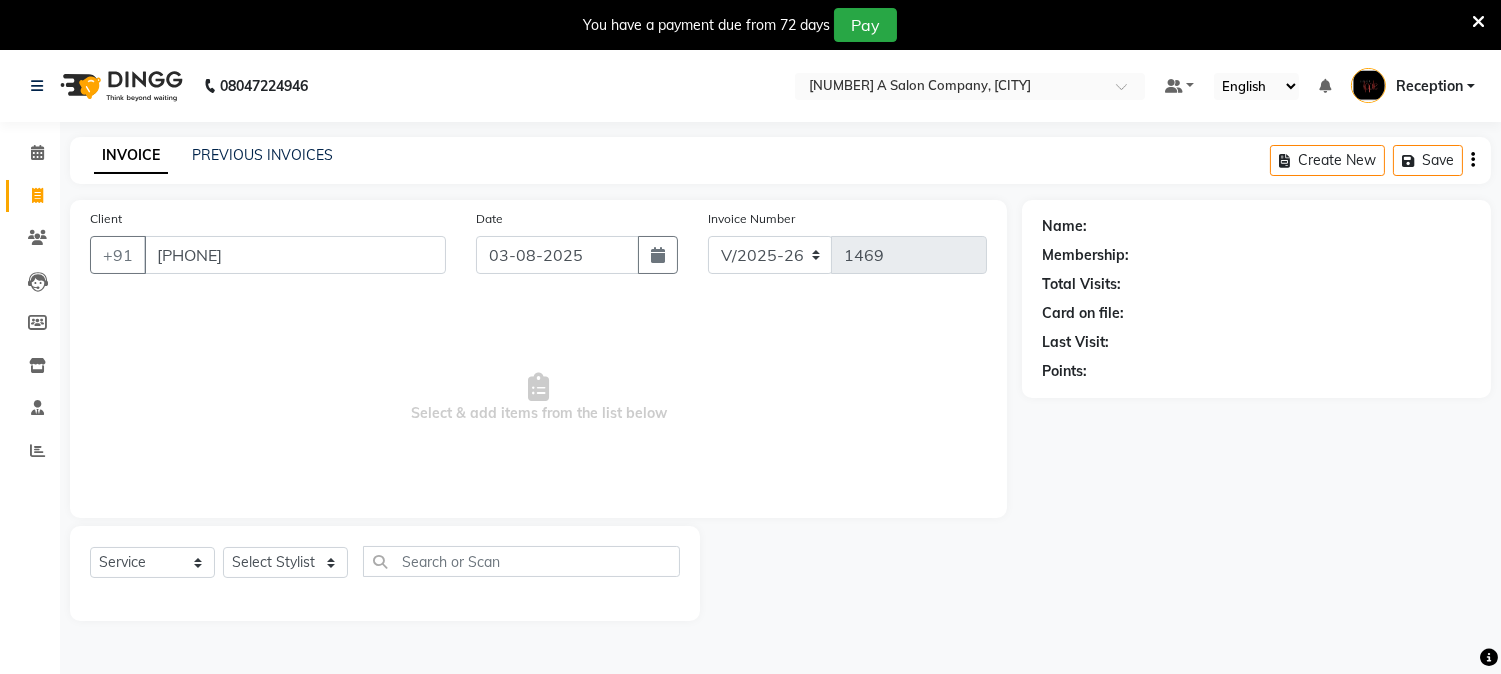 type on "7249503130" 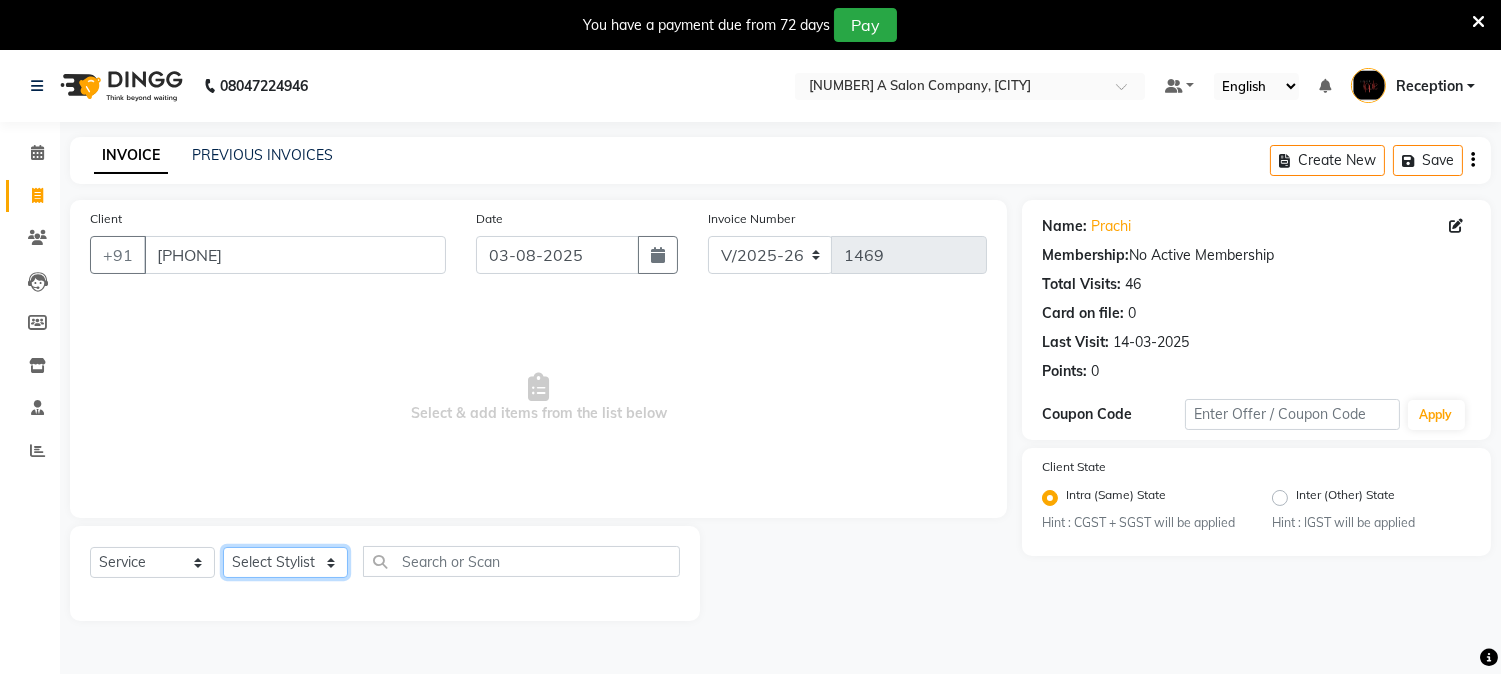 click on "Select Stylist Aniket Mane HEENA GAIKWAD kanchan tripathi  Reception  SAIRAJ BHANDARE sarika yadav SNEHAL Training Department Vaibhav Randive Vinit Sir" 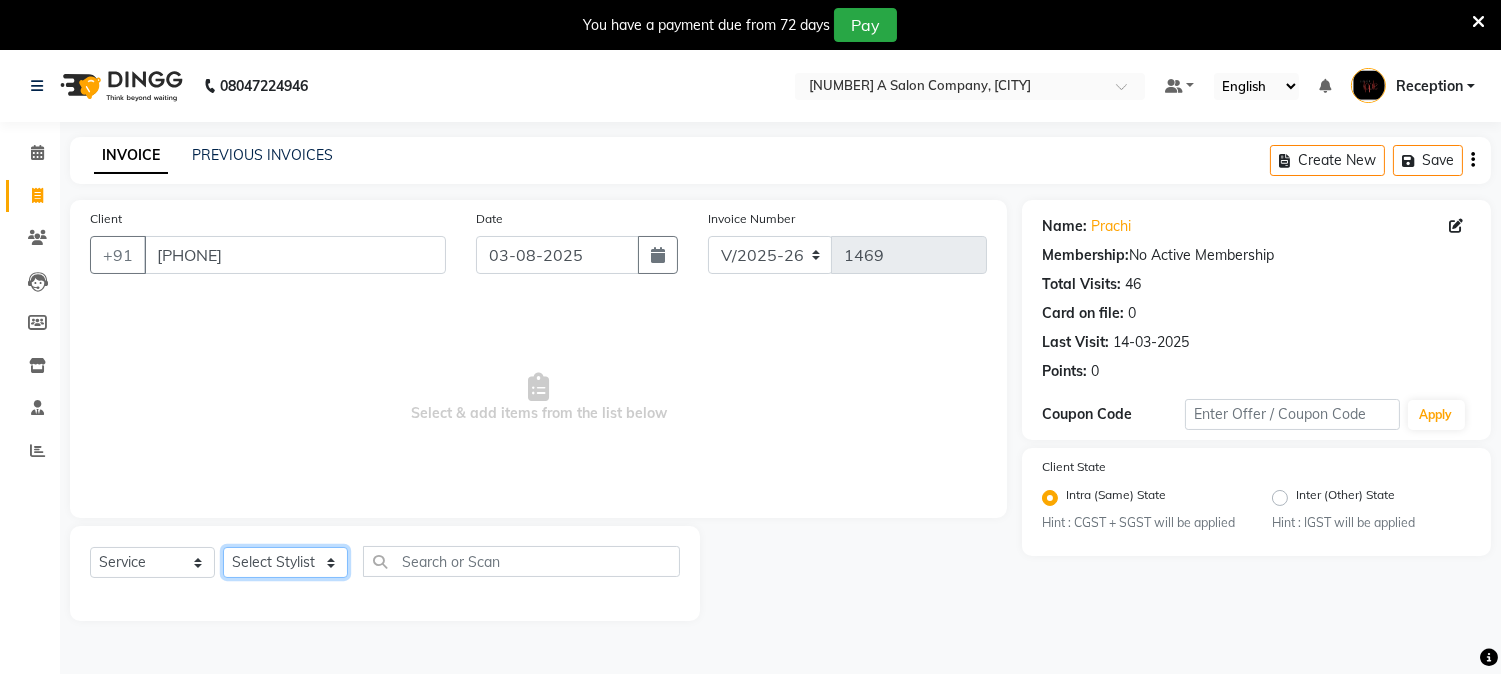 select on "41565" 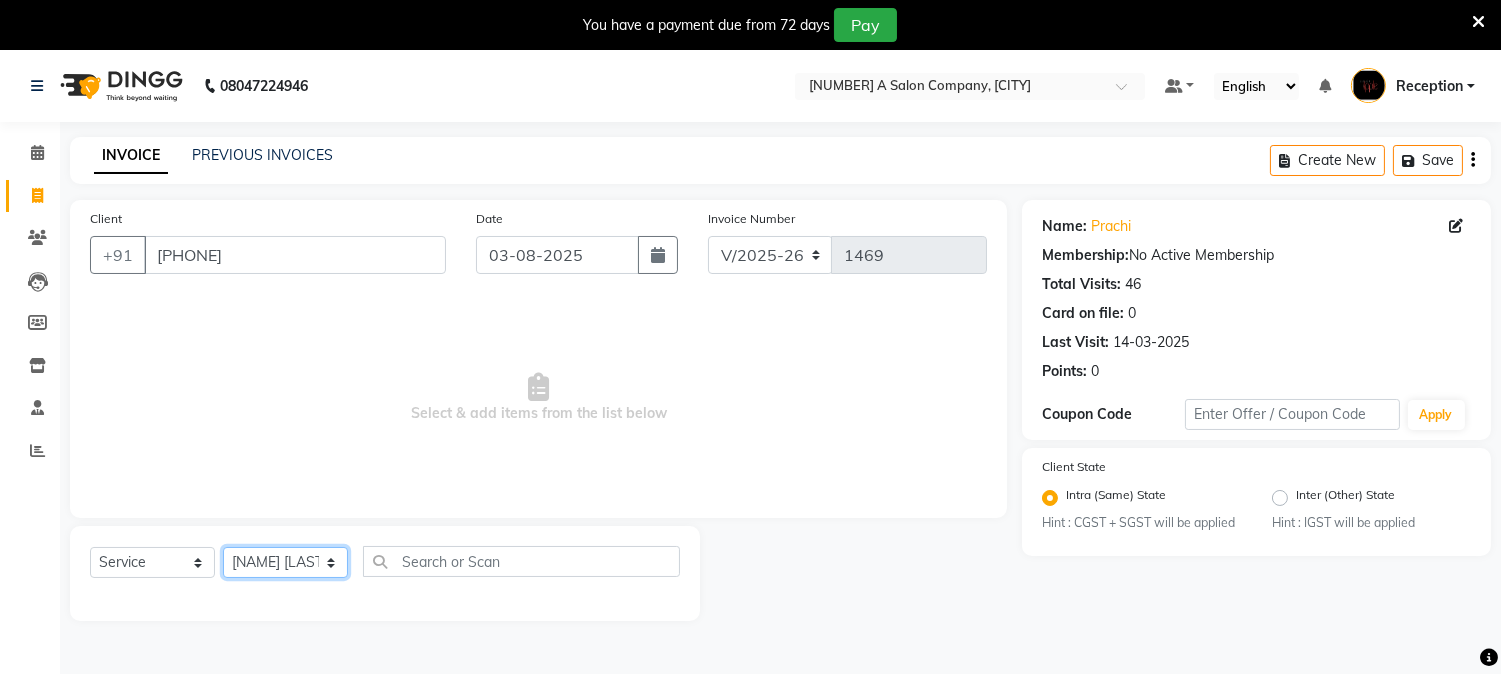 click on "Select Stylist Aniket Mane HEENA GAIKWAD kanchan tripathi  Reception  SAIRAJ BHANDARE sarika yadav SNEHAL Training Department Vaibhav Randive Vinit Sir" 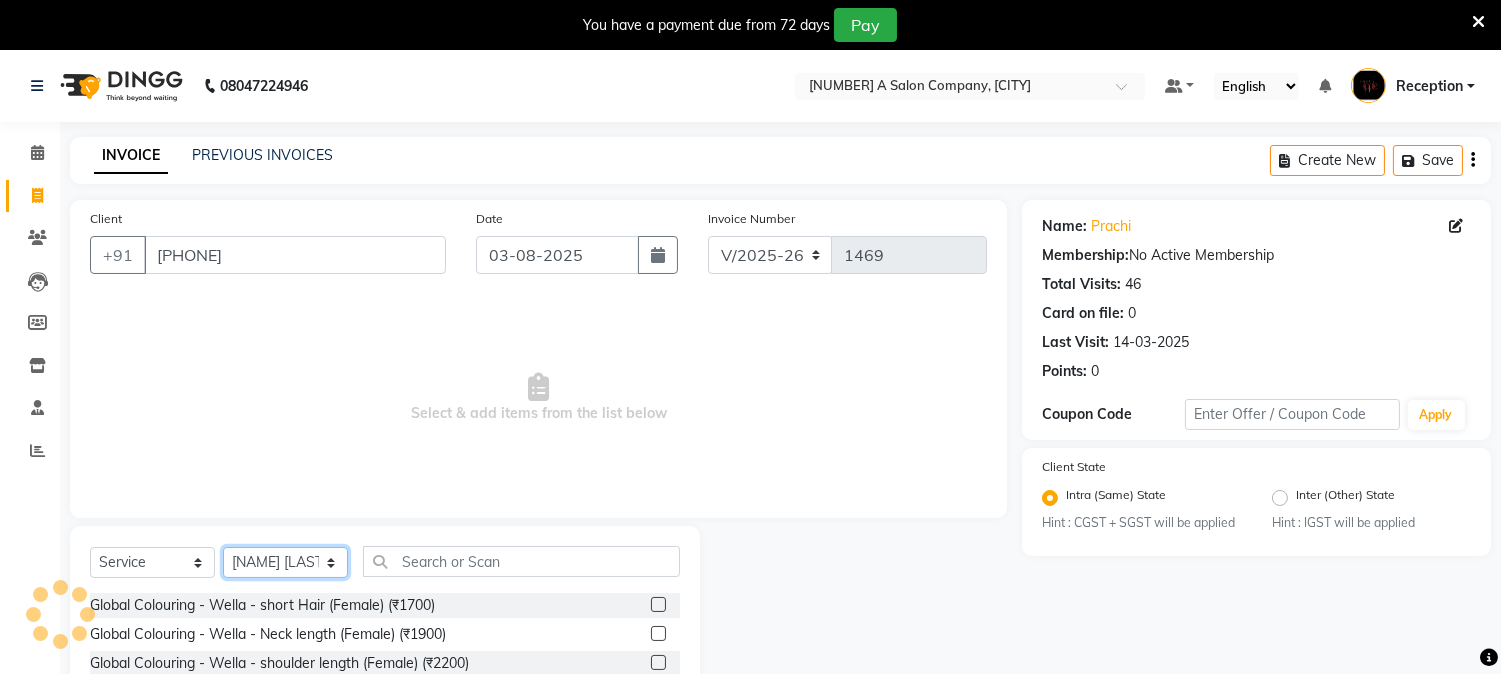 scroll, scrollTop: 176, scrollLeft: 0, axis: vertical 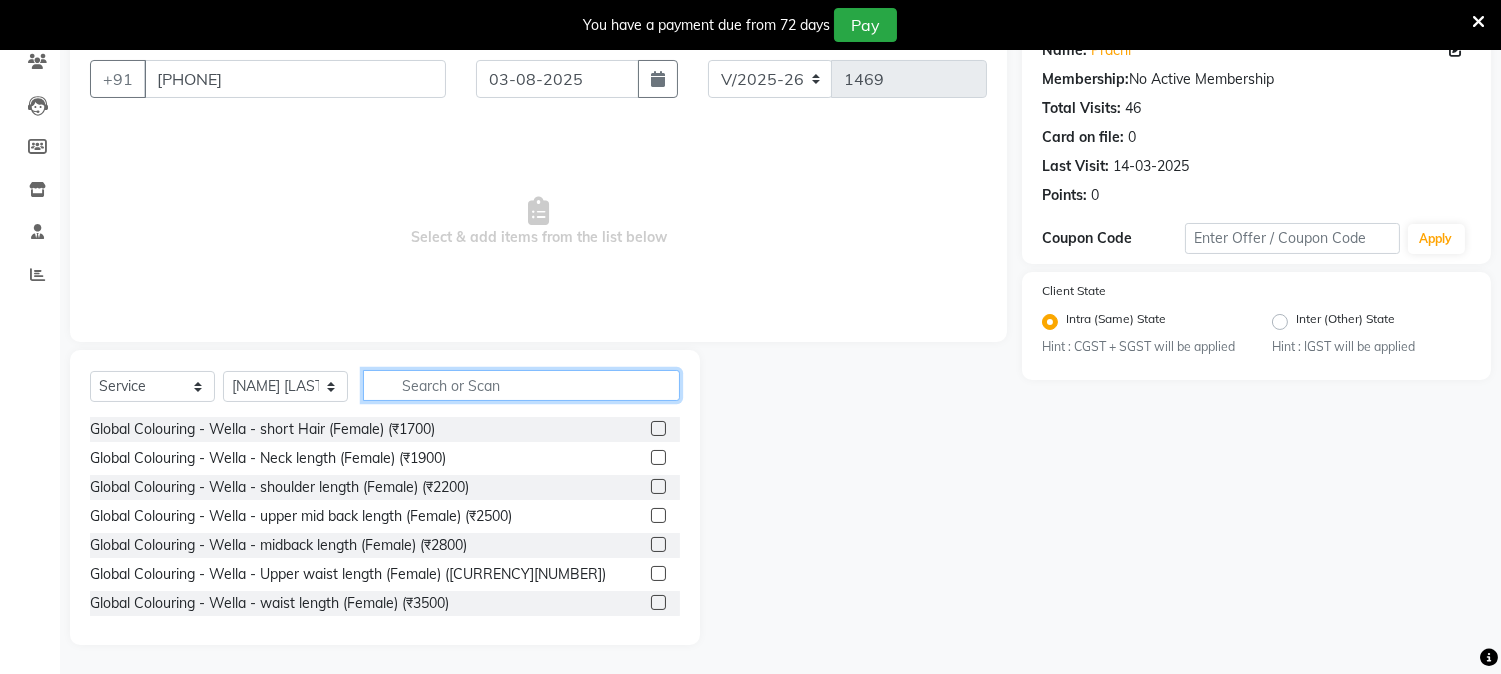 click 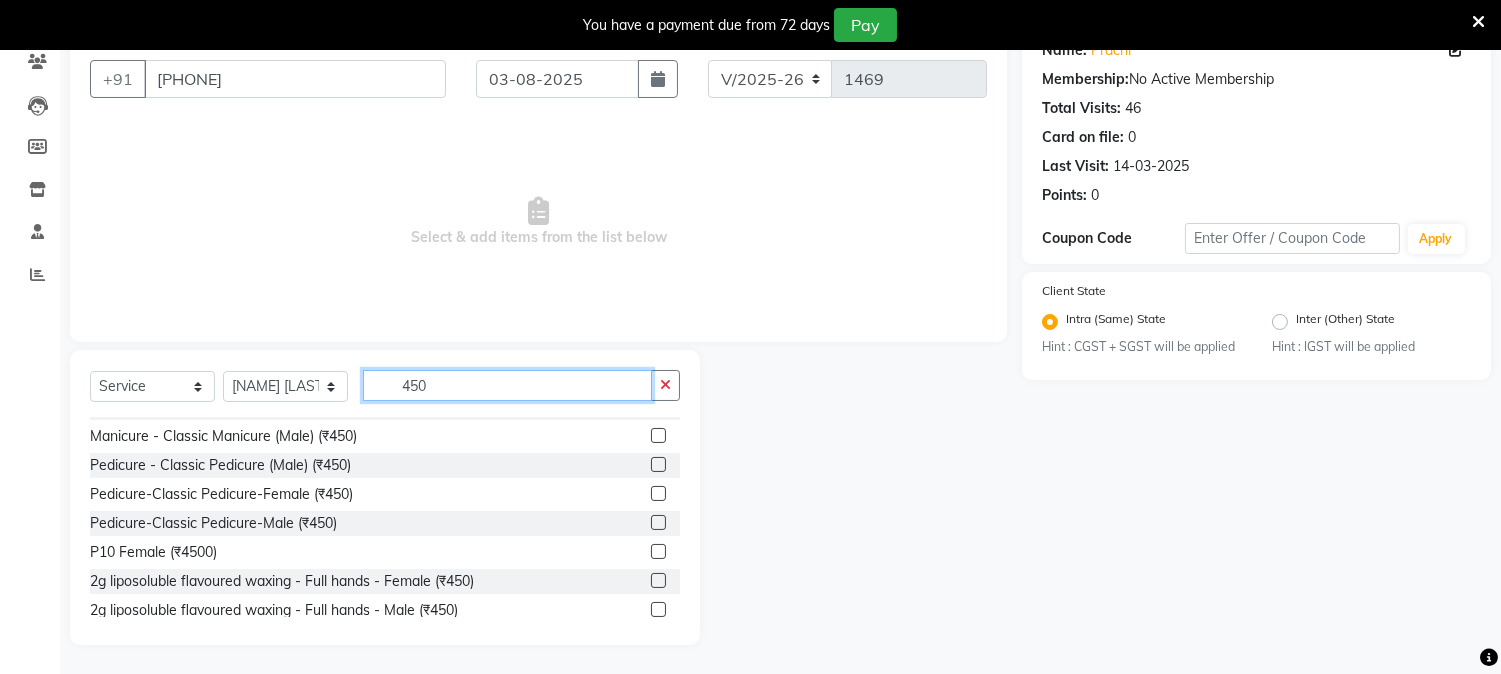 scroll, scrollTop: 0, scrollLeft: 0, axis: both 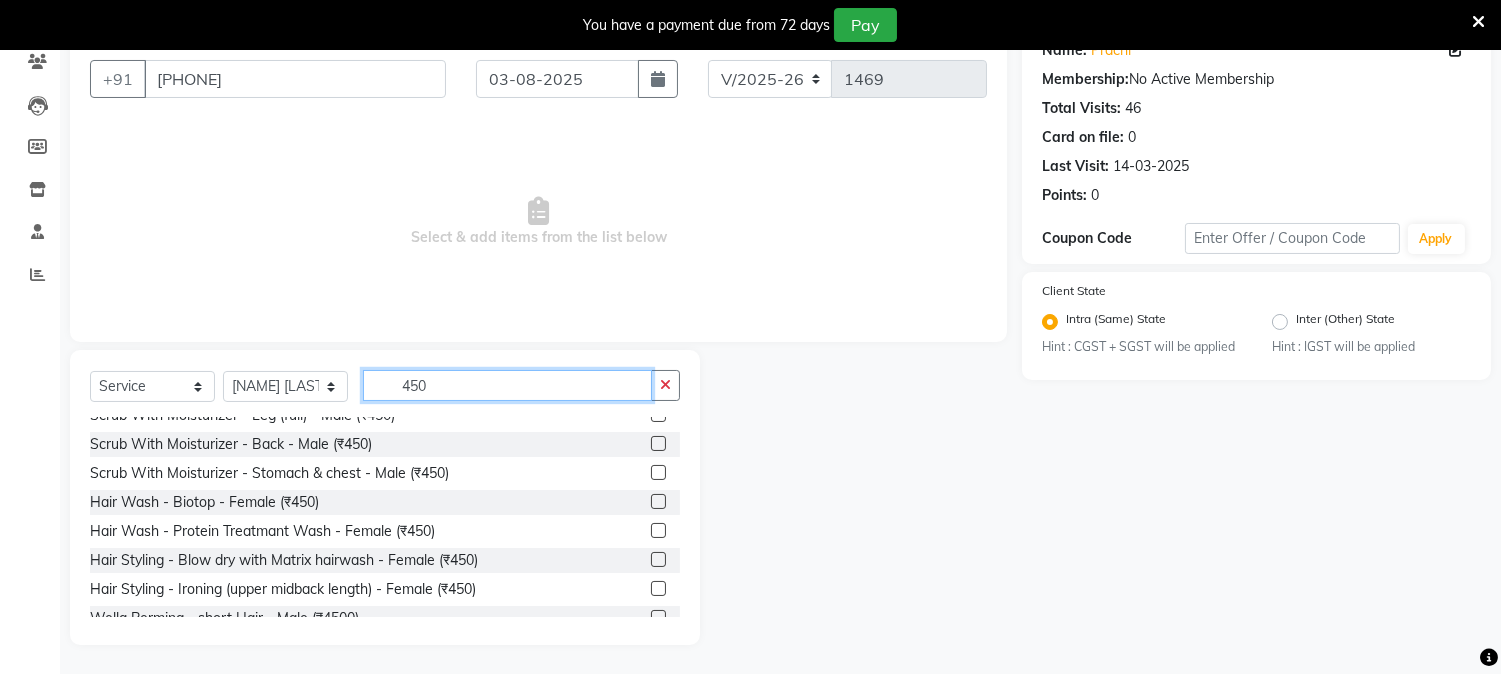 type on "450" 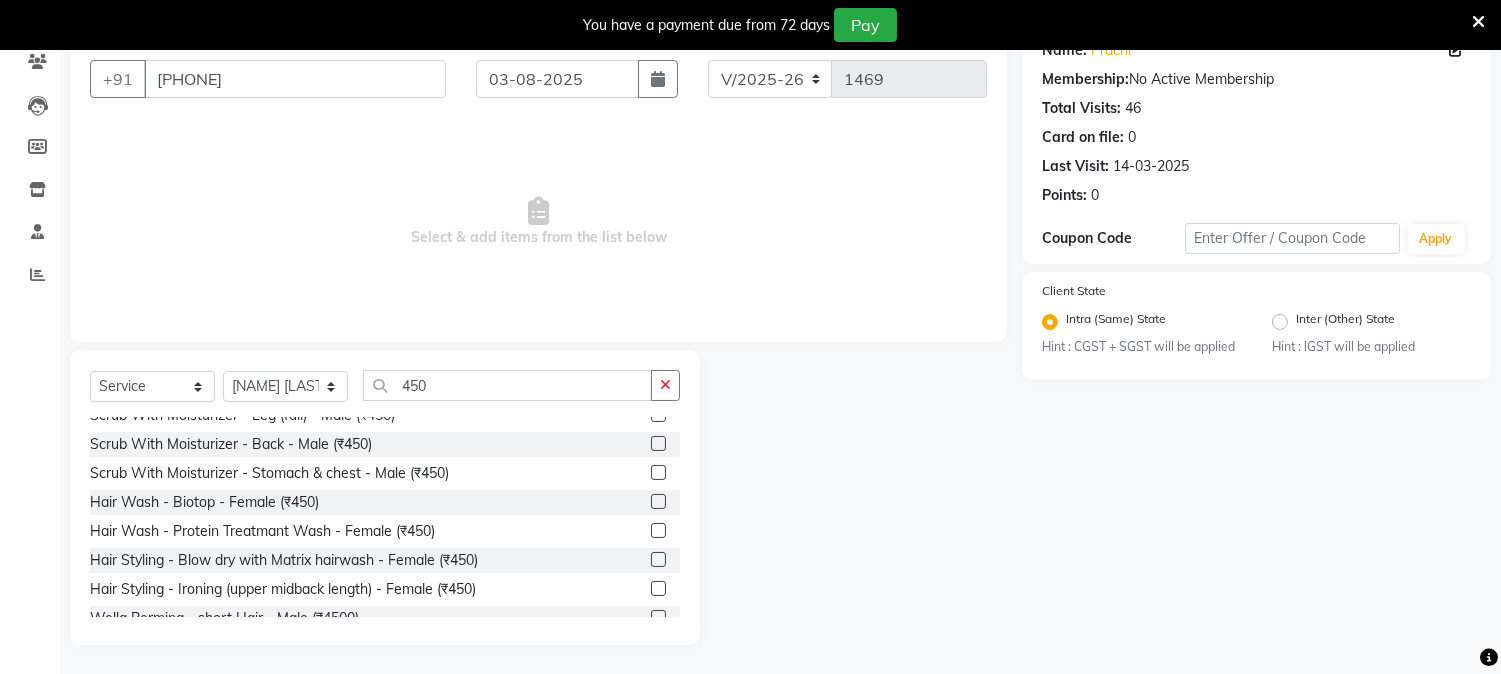 click 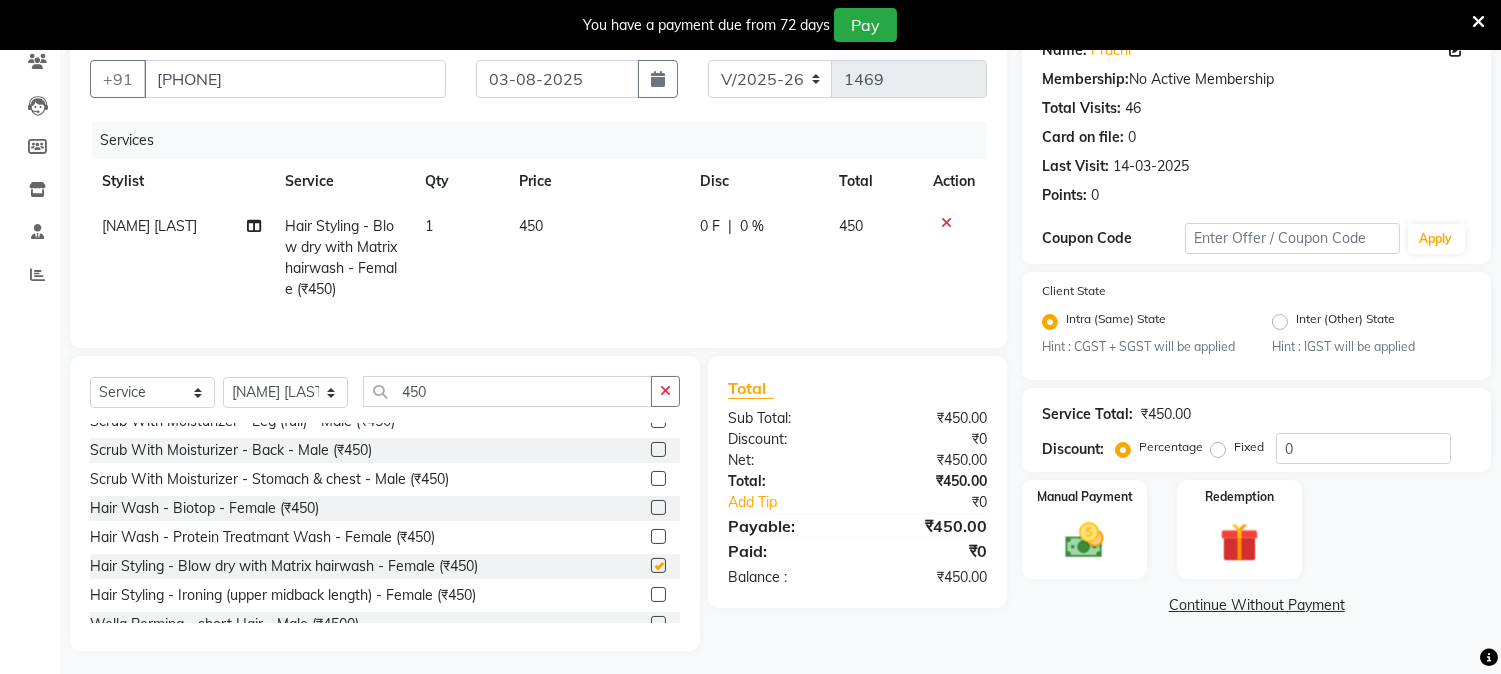 checkbox on "false" 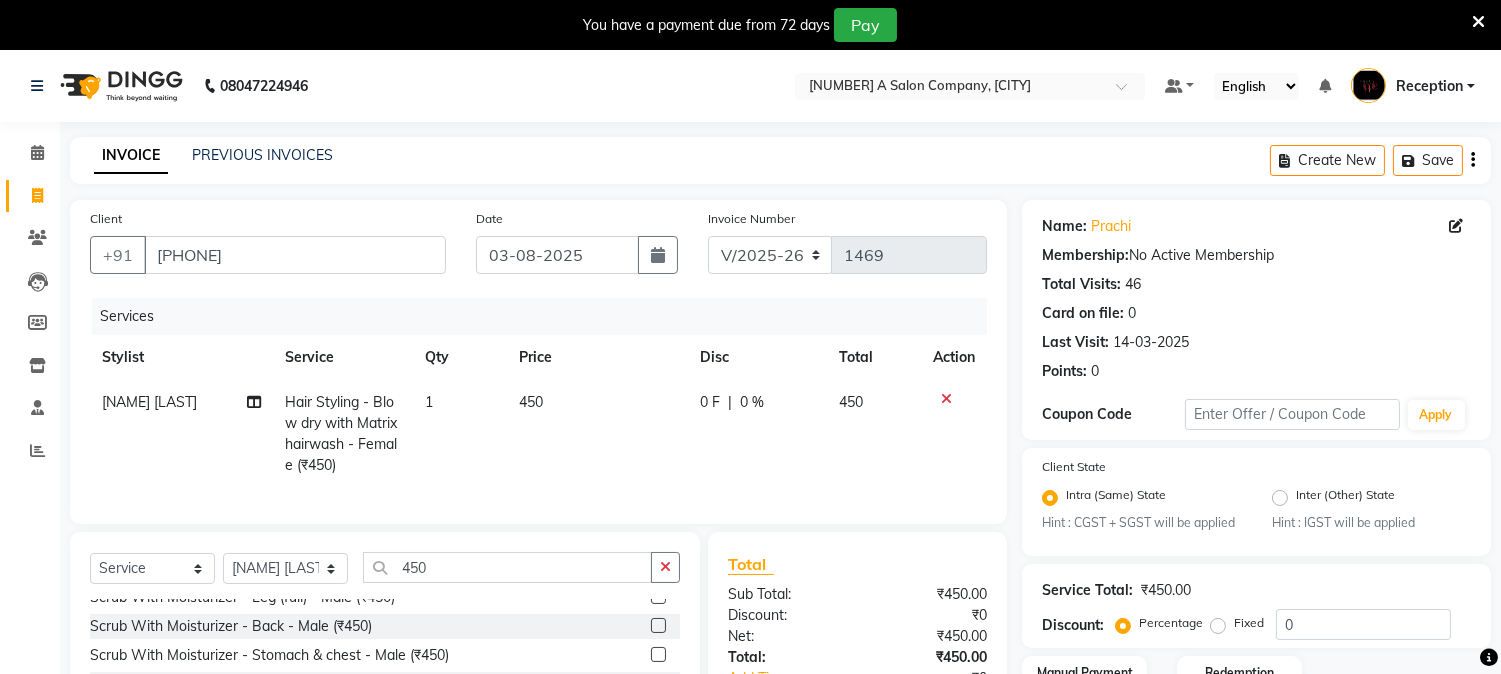 scroll, scrollTop: 200, scrollLeft: 0, axis: vertical 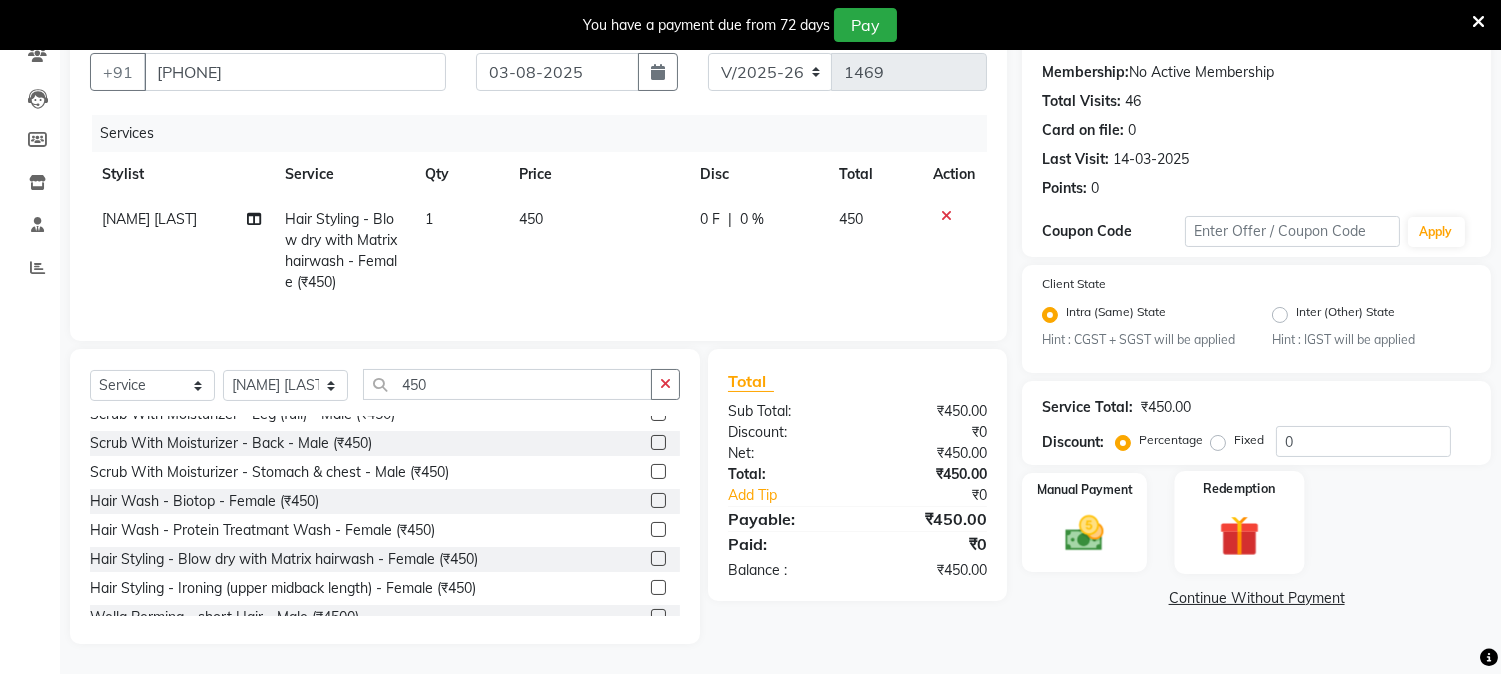 click 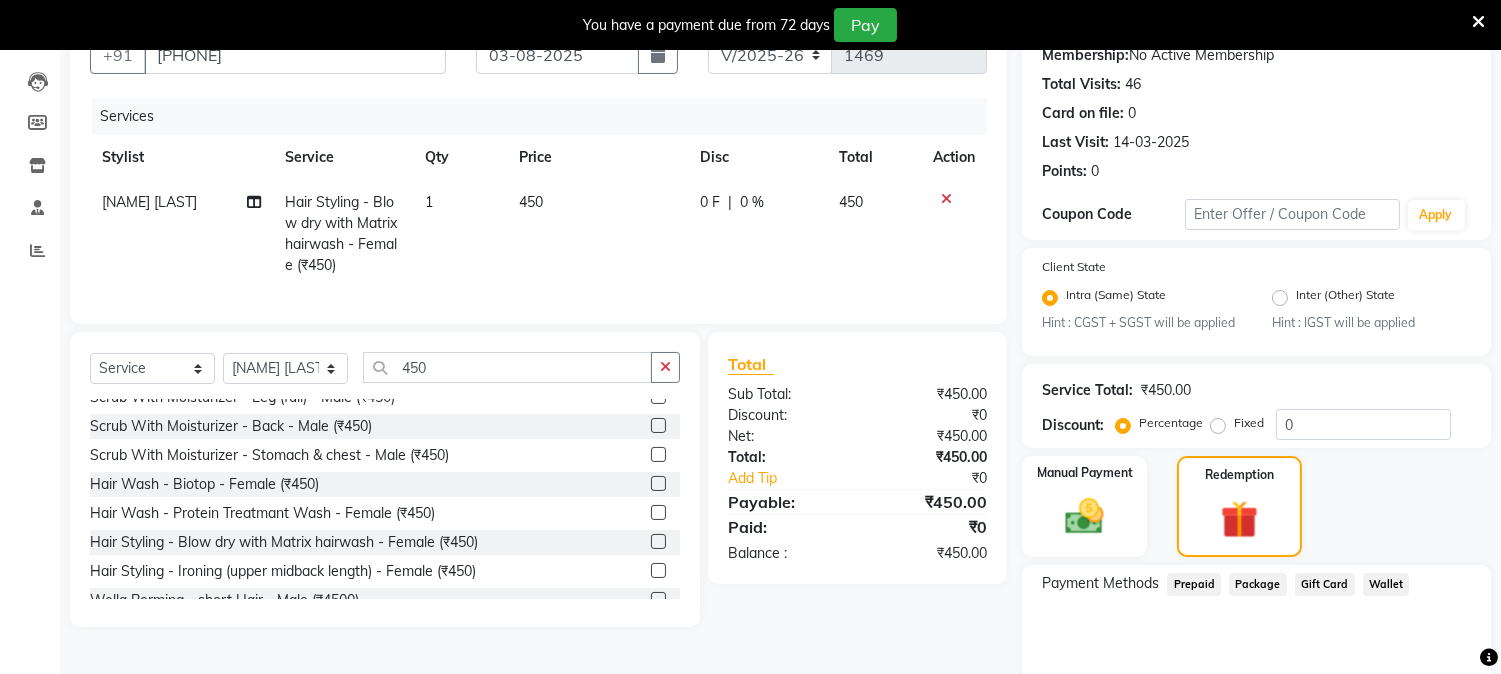 scroll, scrollTop: 280, scrollLeft: 0, axis: vertical 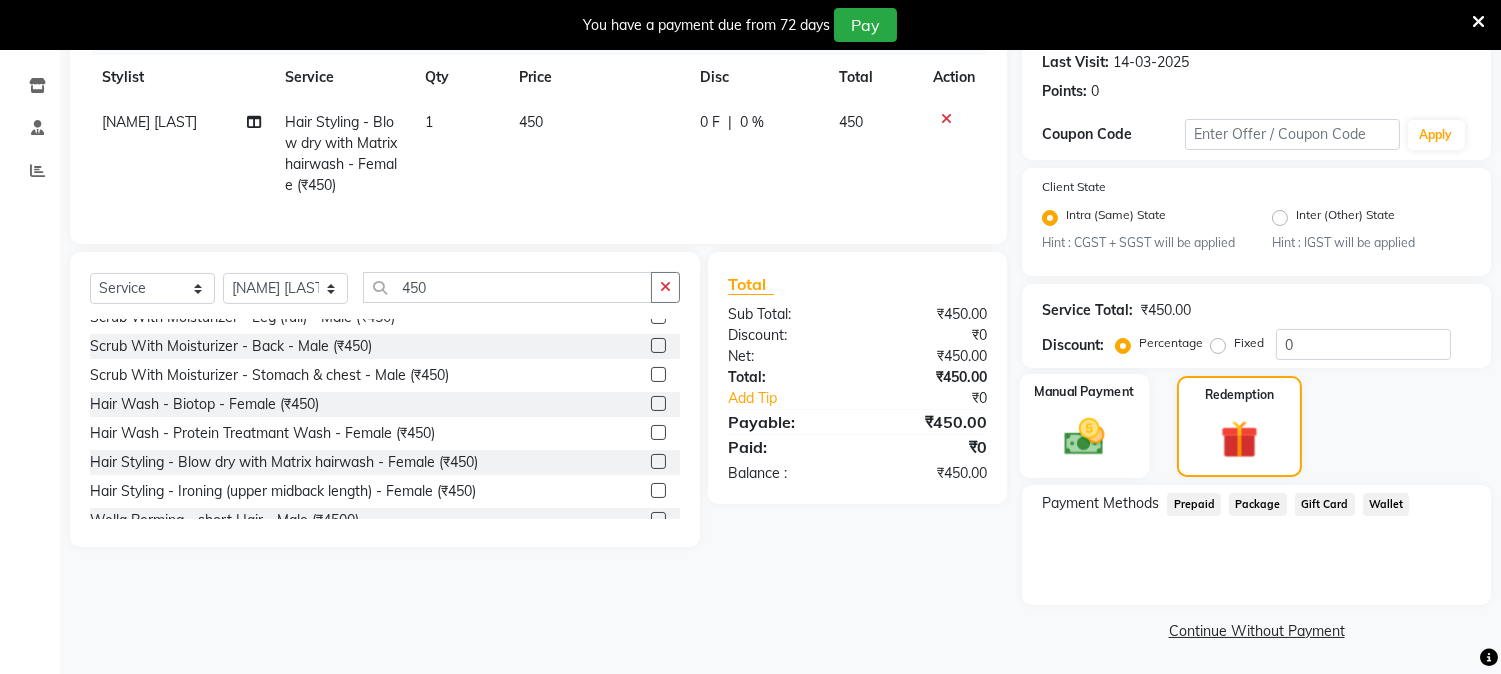 click on "Manual Payment" 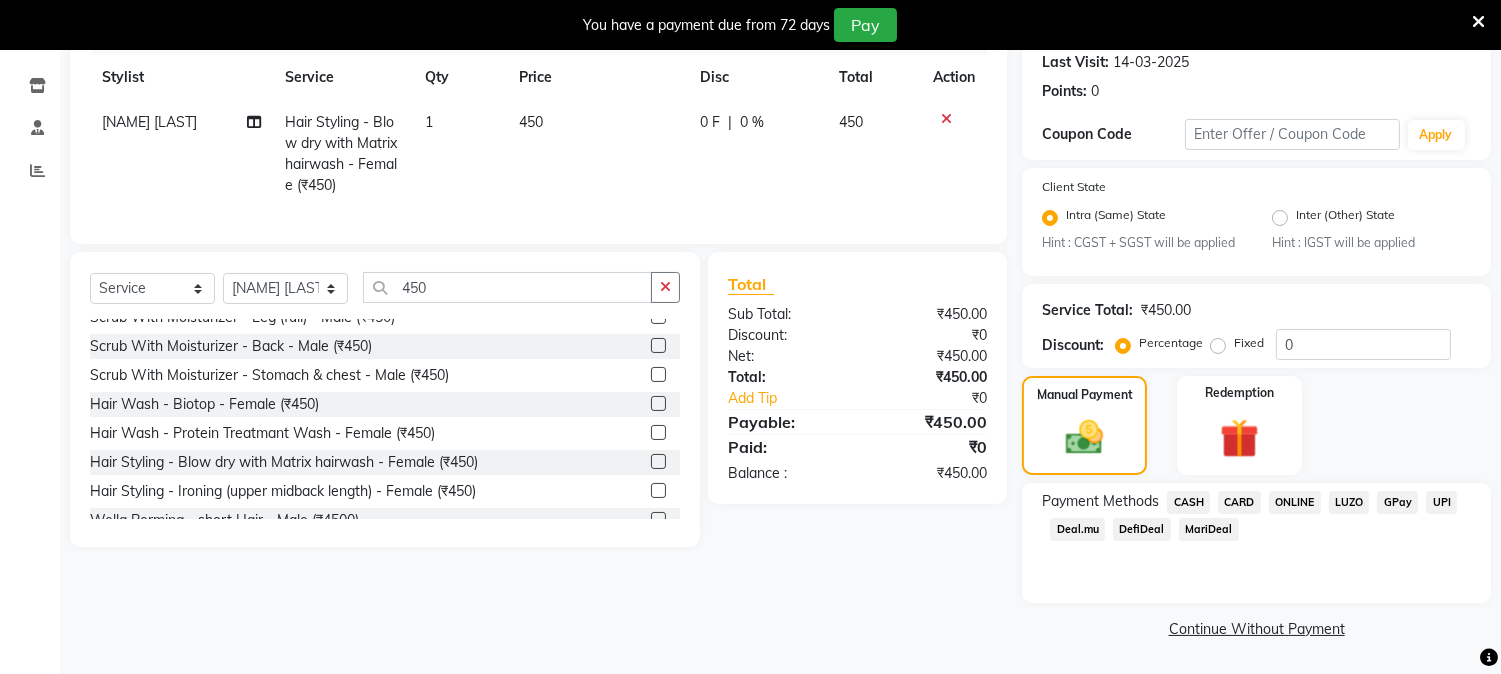 click on "LUZO" 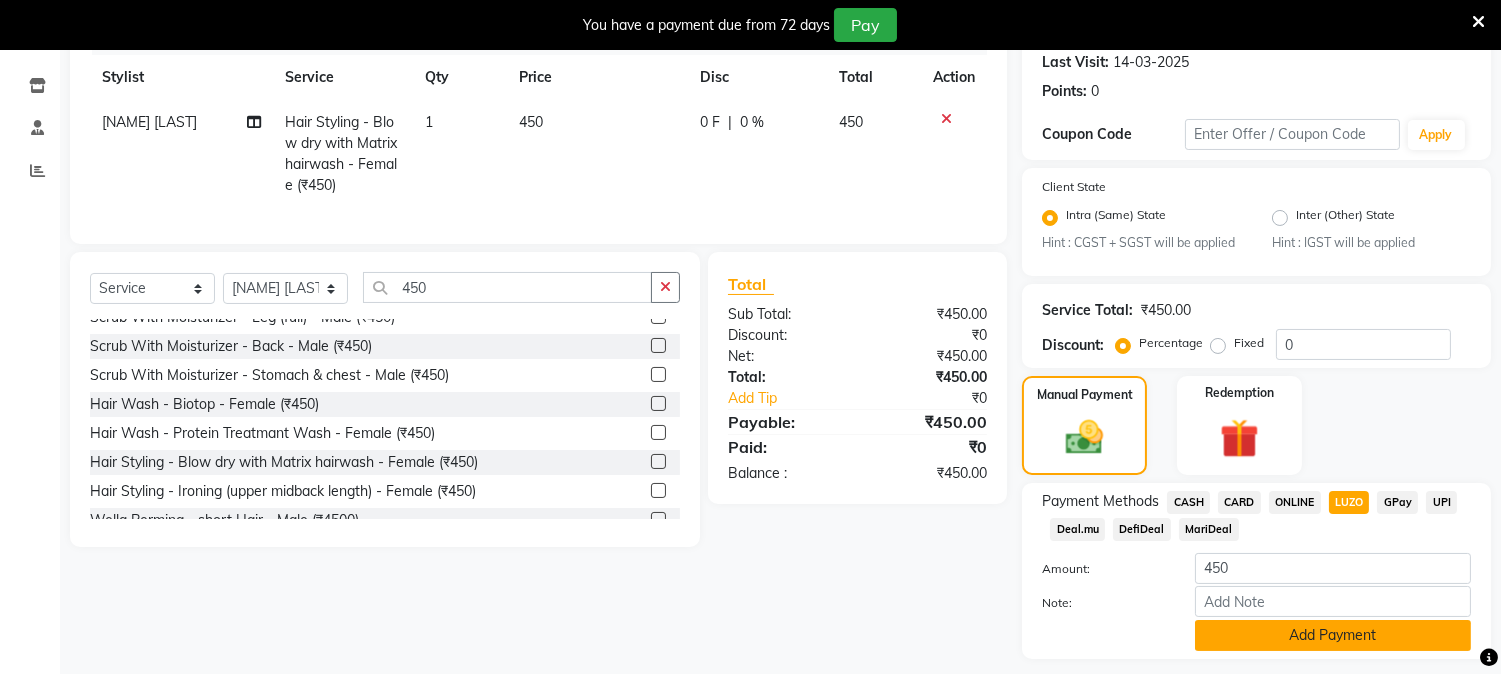 scroll, scrollTop: 336, scrollLeft: 0, axis: vertical 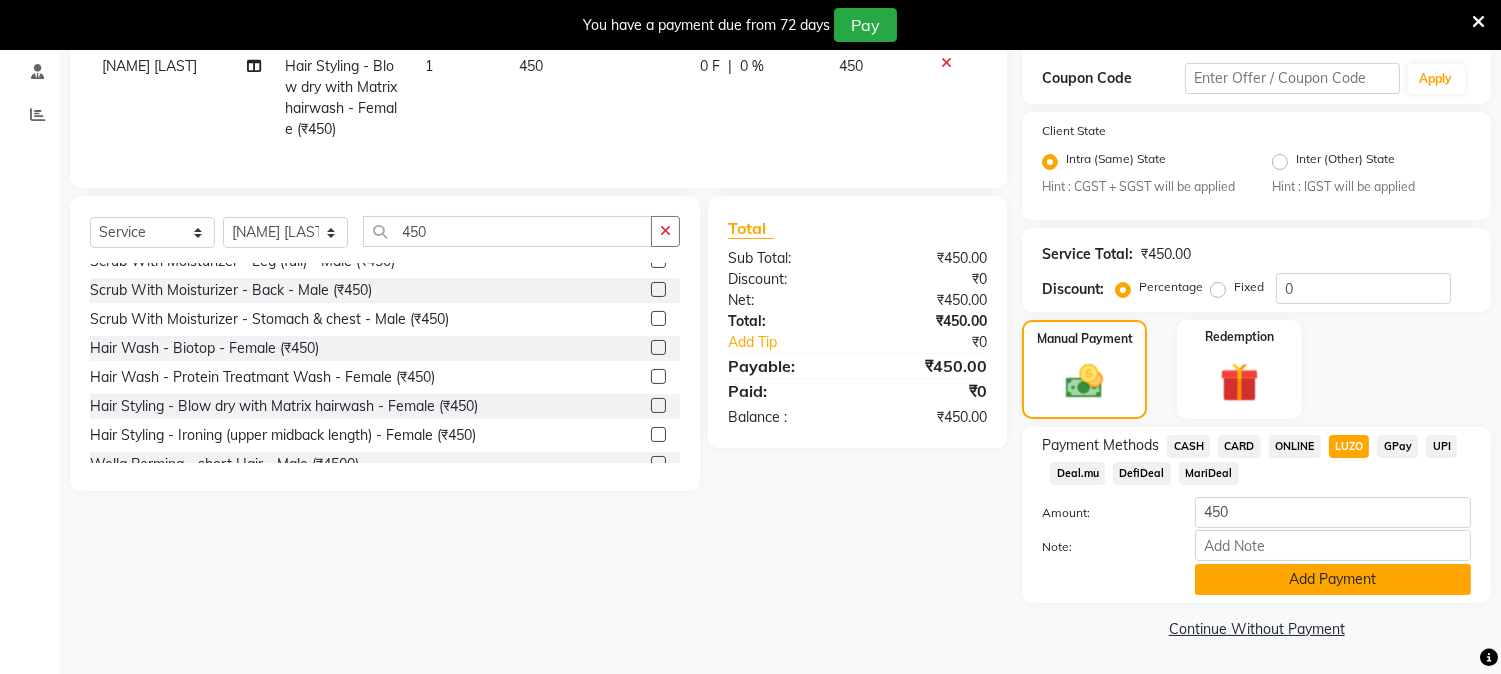 click on "Add Payment" 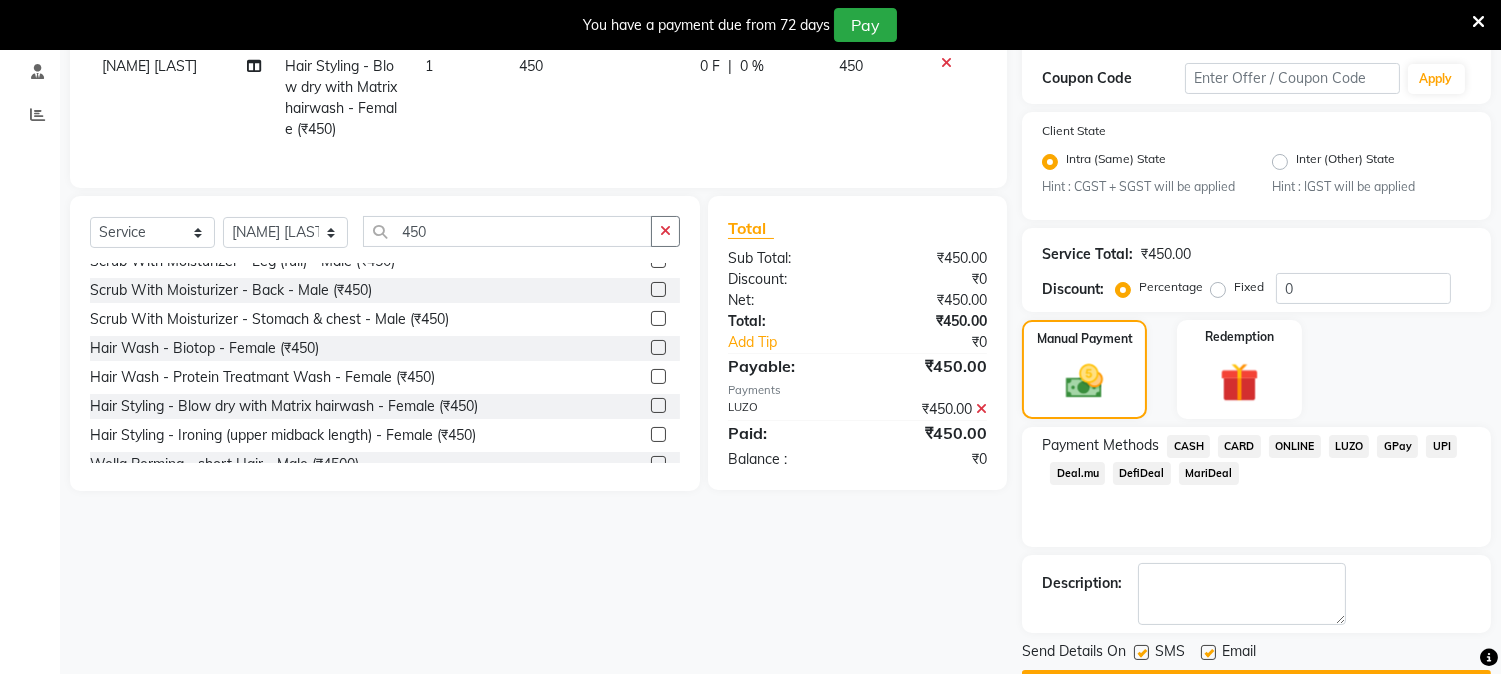 scroll, scrollTop: 393, scrollLeft: 0, axis: vertical 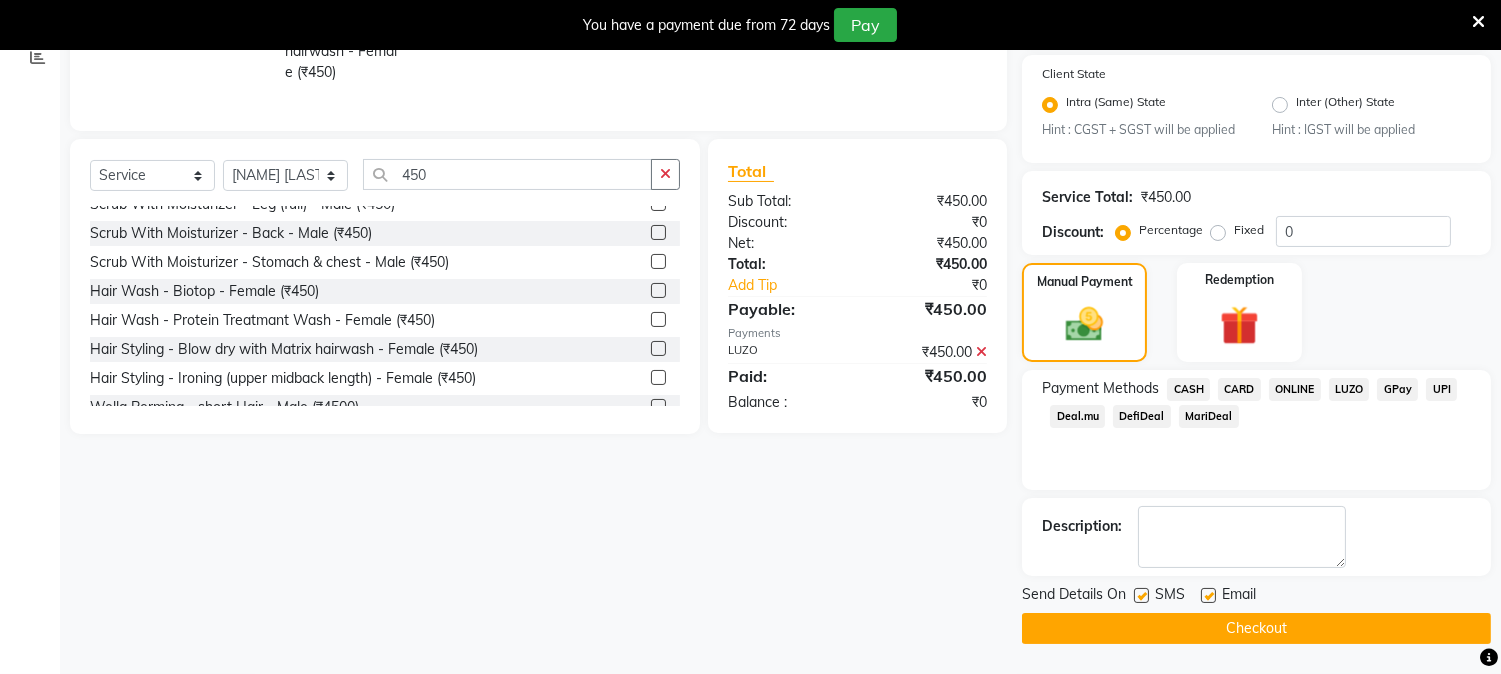 click on "Checkout" 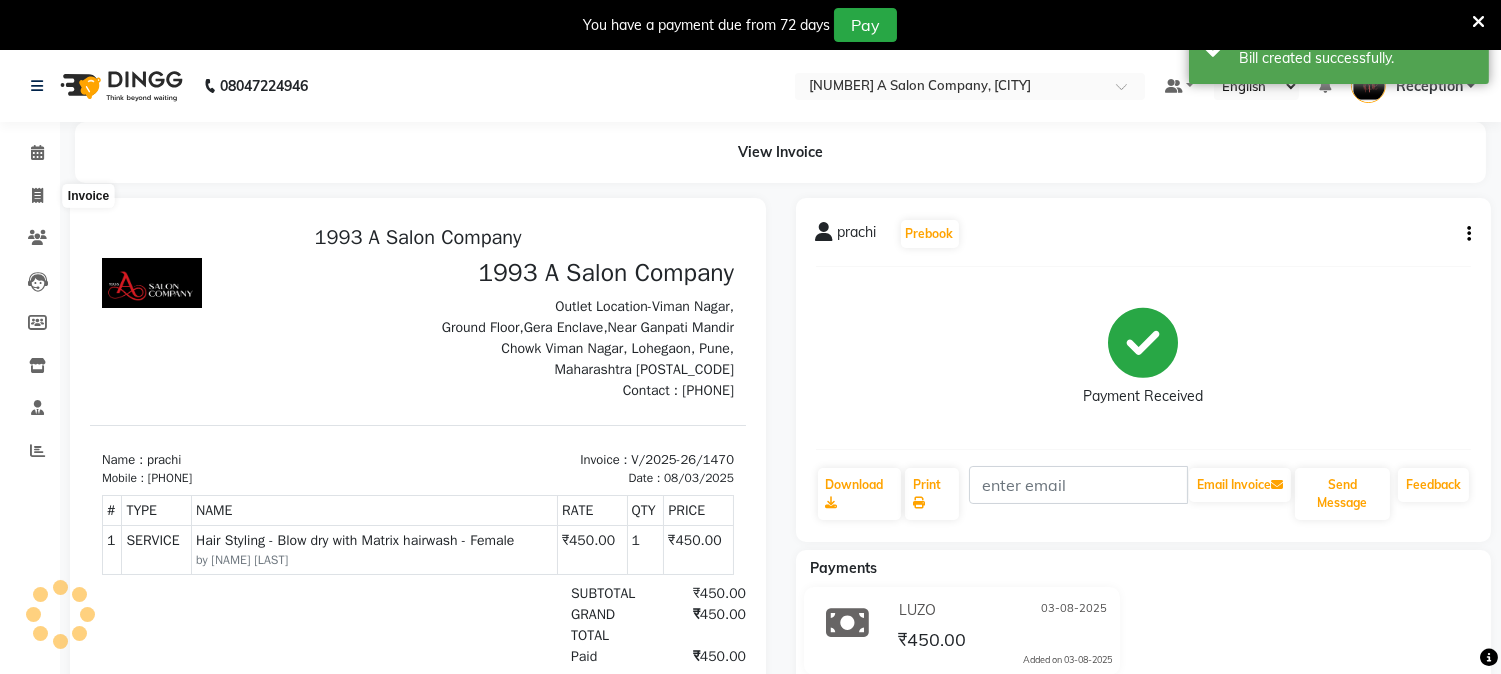 scroll, scrollTop: 0, scrollLeft: 0, axis: both 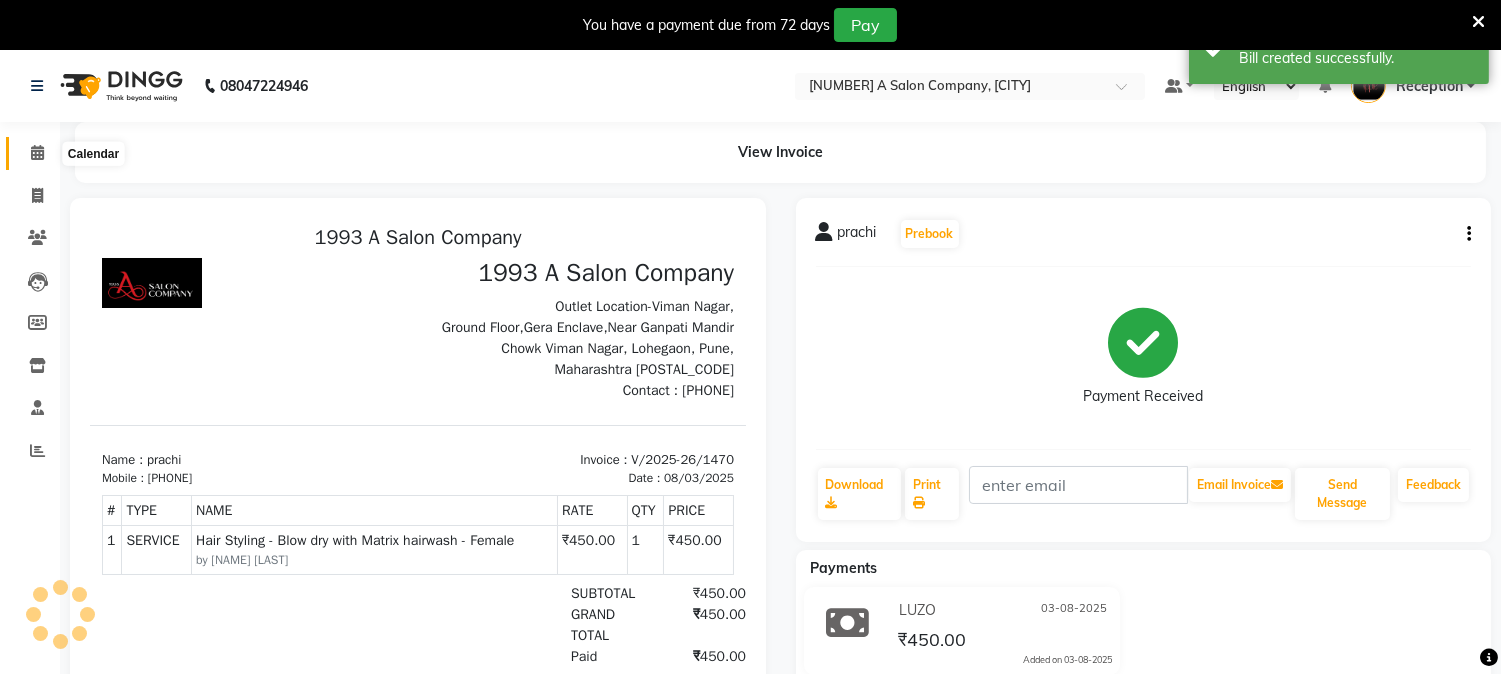 click 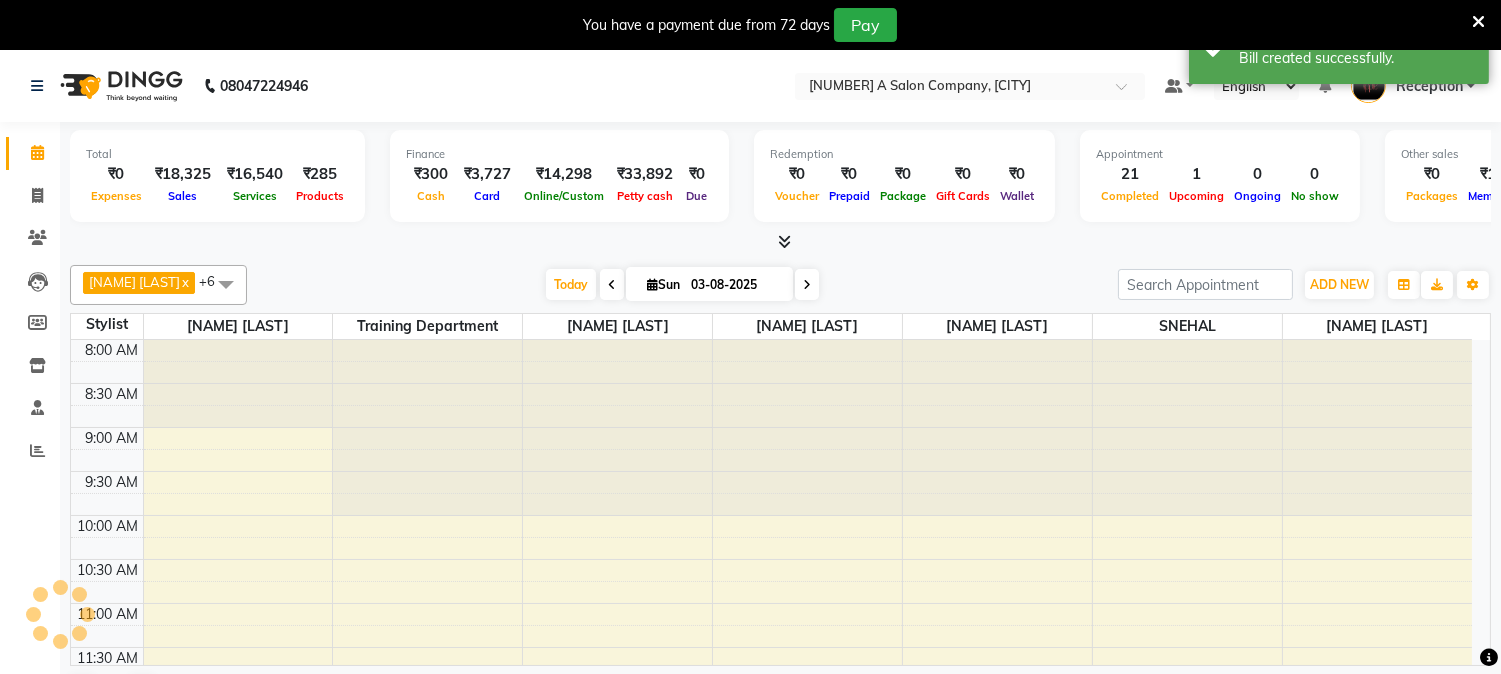 scroll, scrollTop: 0, scrollLeft: 0, axis: both 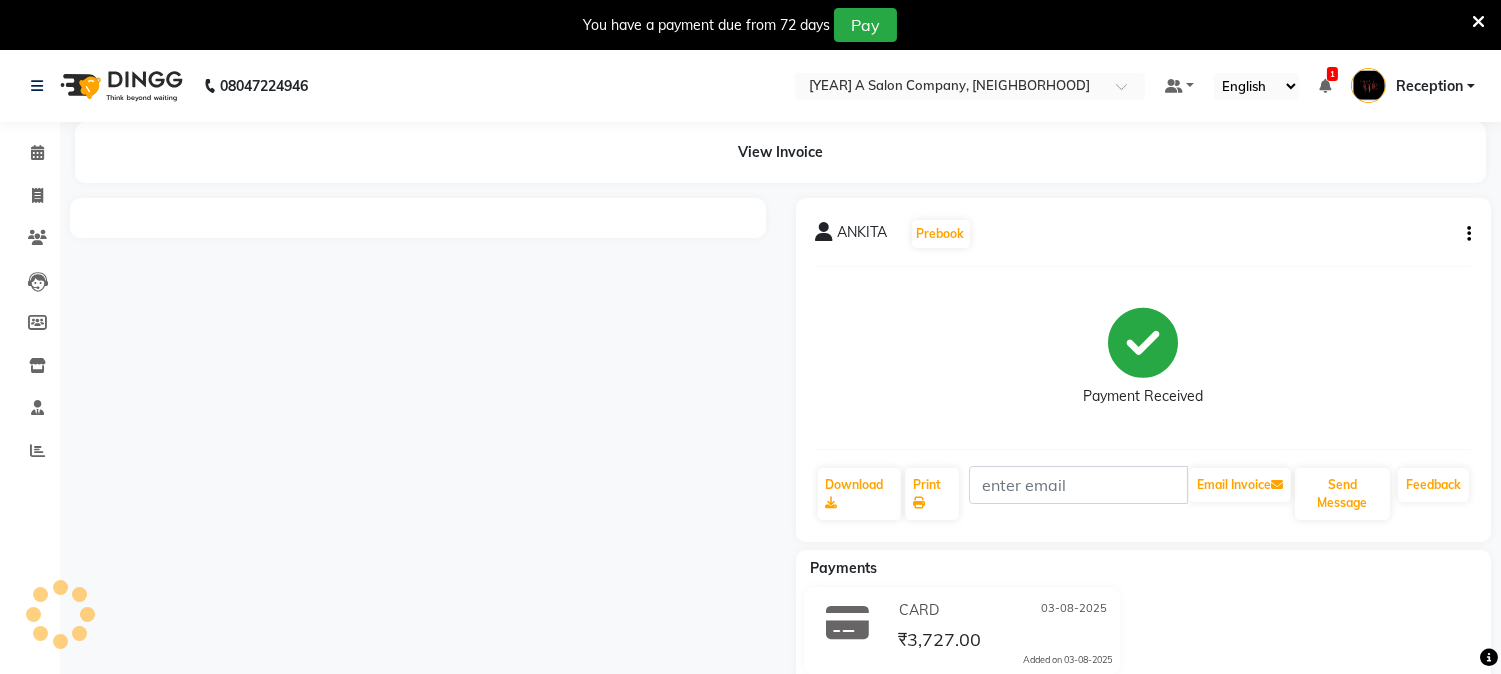 select on "en" 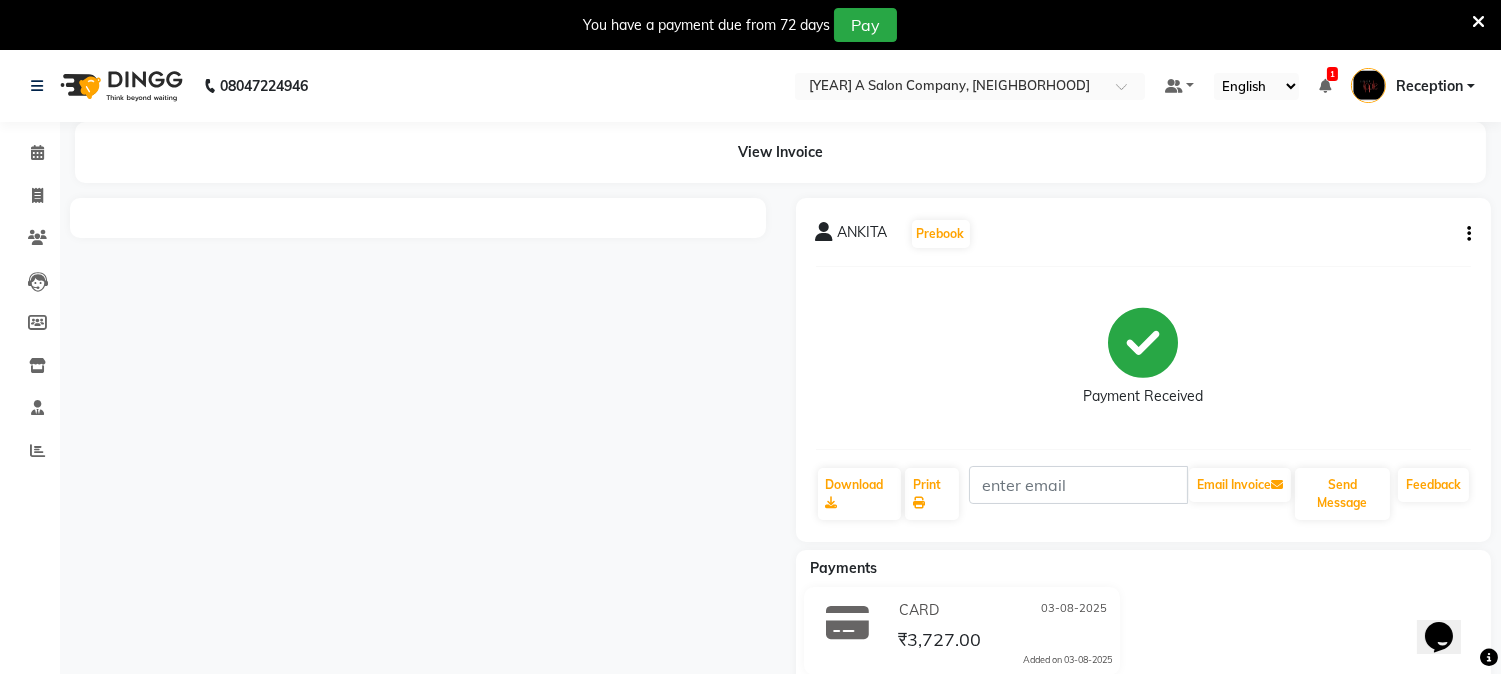 scroll, scrollTop: 0, scrollLeft: 0, axis: both 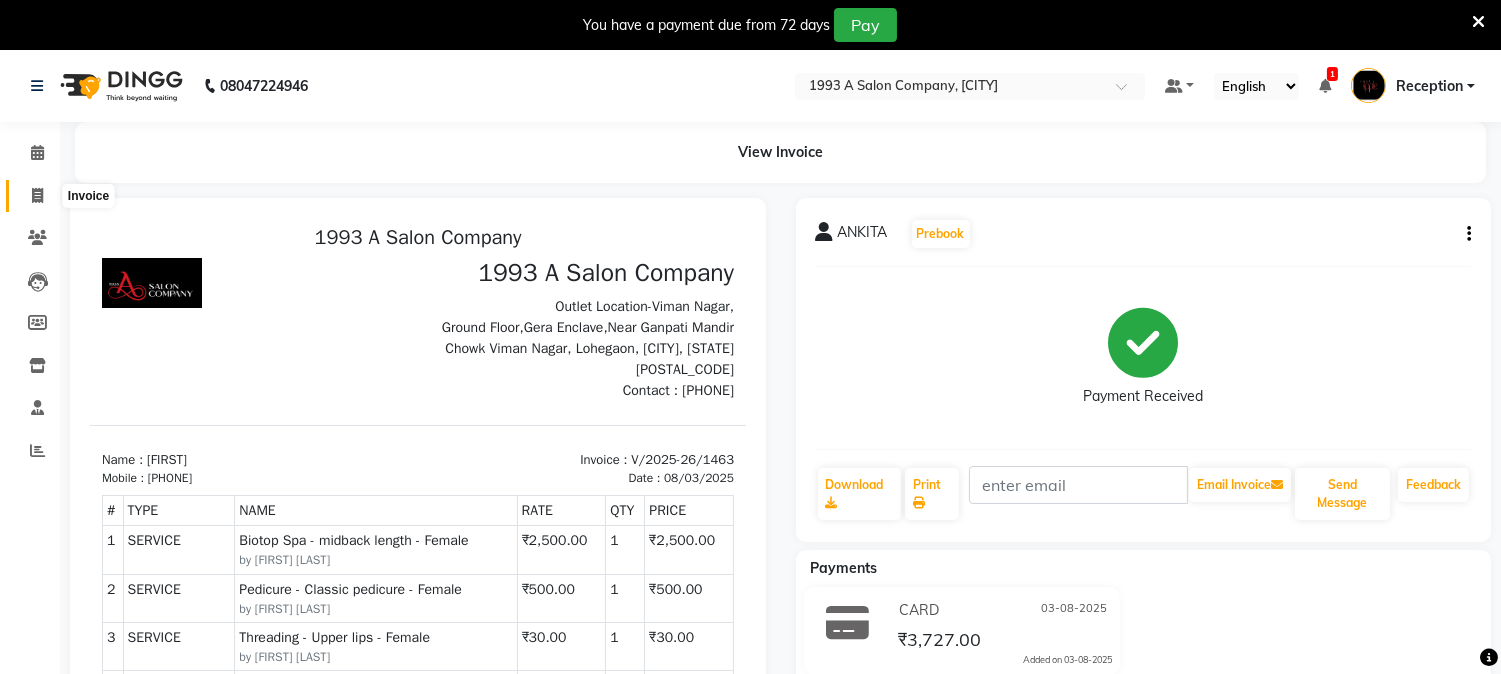 click 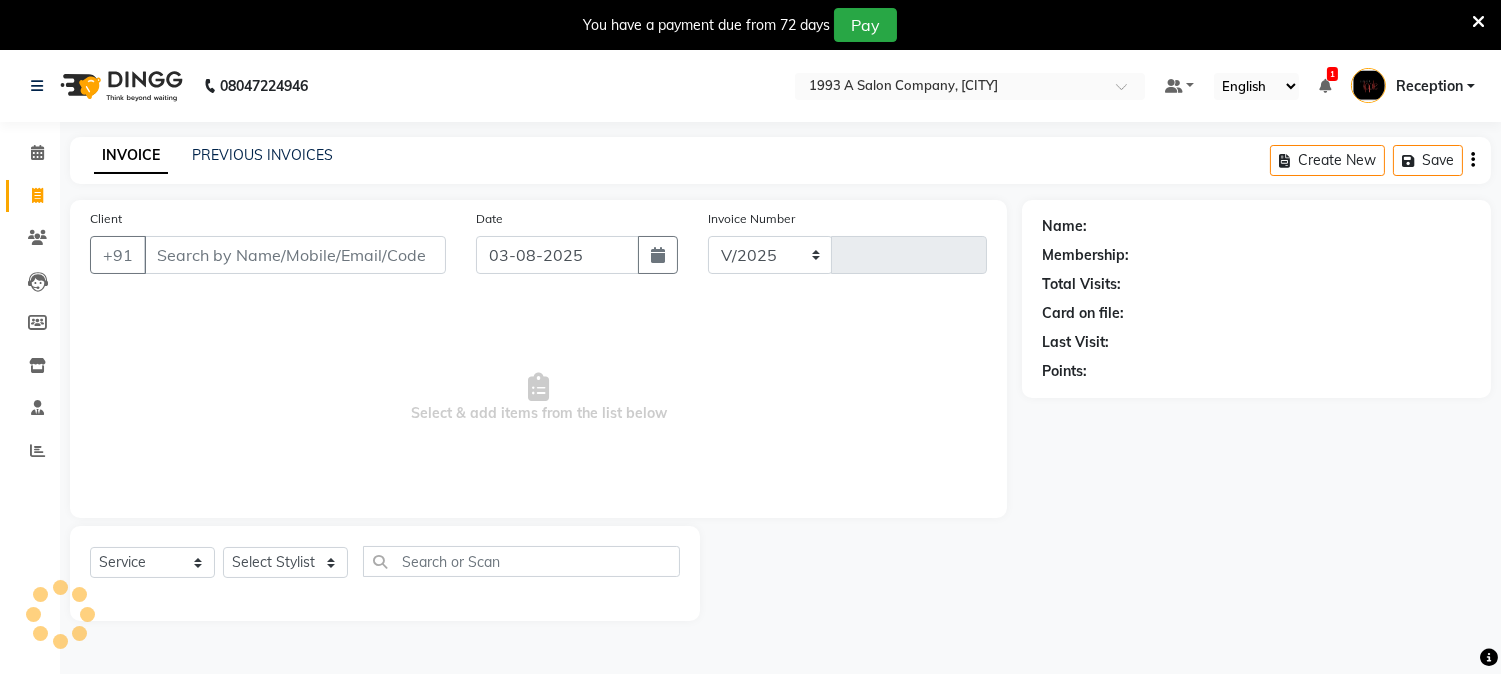 scroll, scrollTop: 50, scrollLeft: 0, axis: vertical 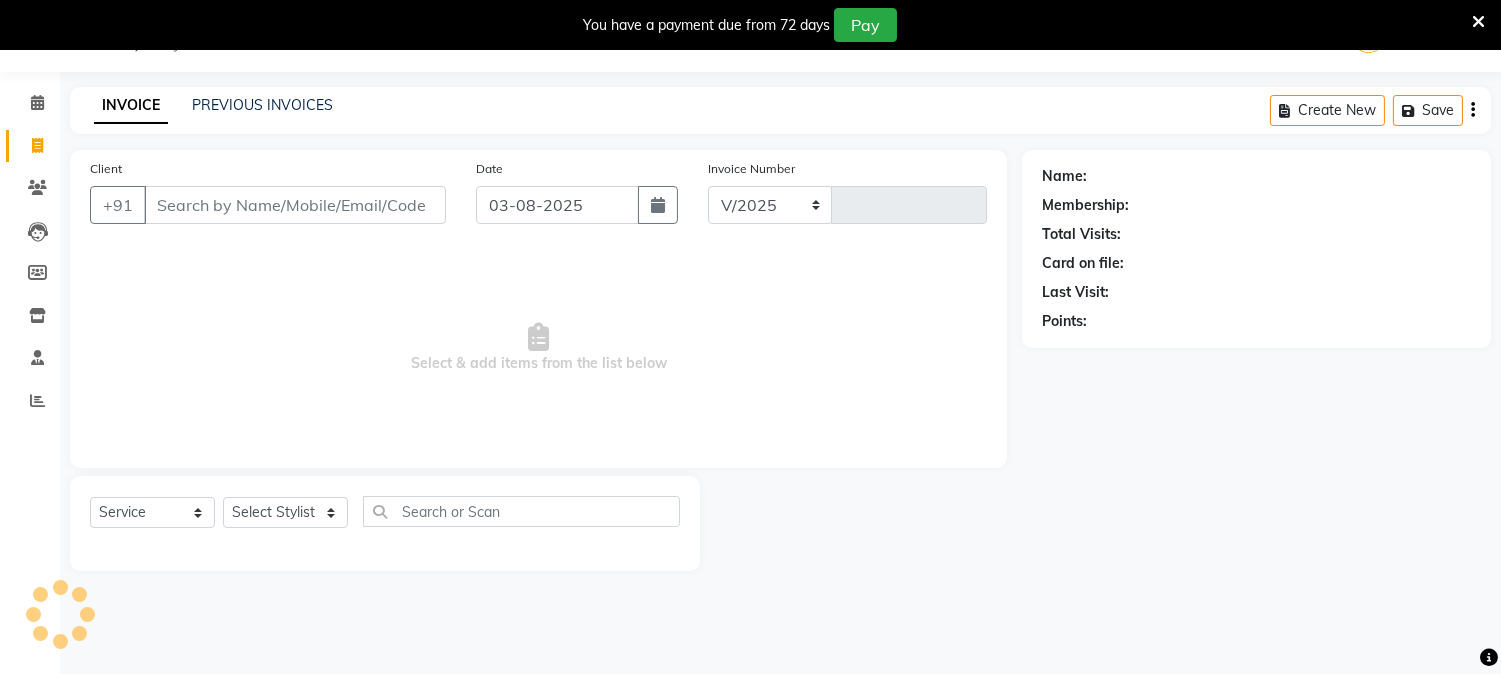 select on "144" 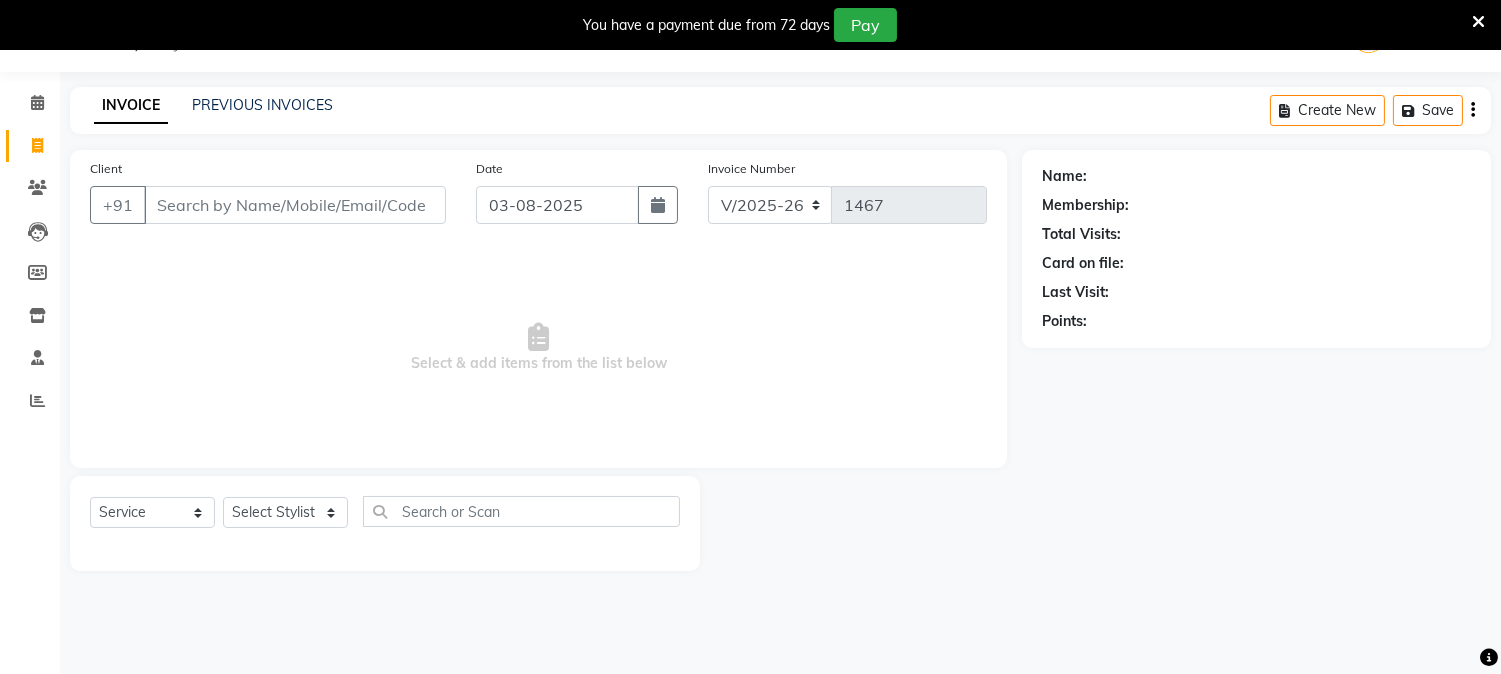 click on "Client" at bounding box center [295, 205] 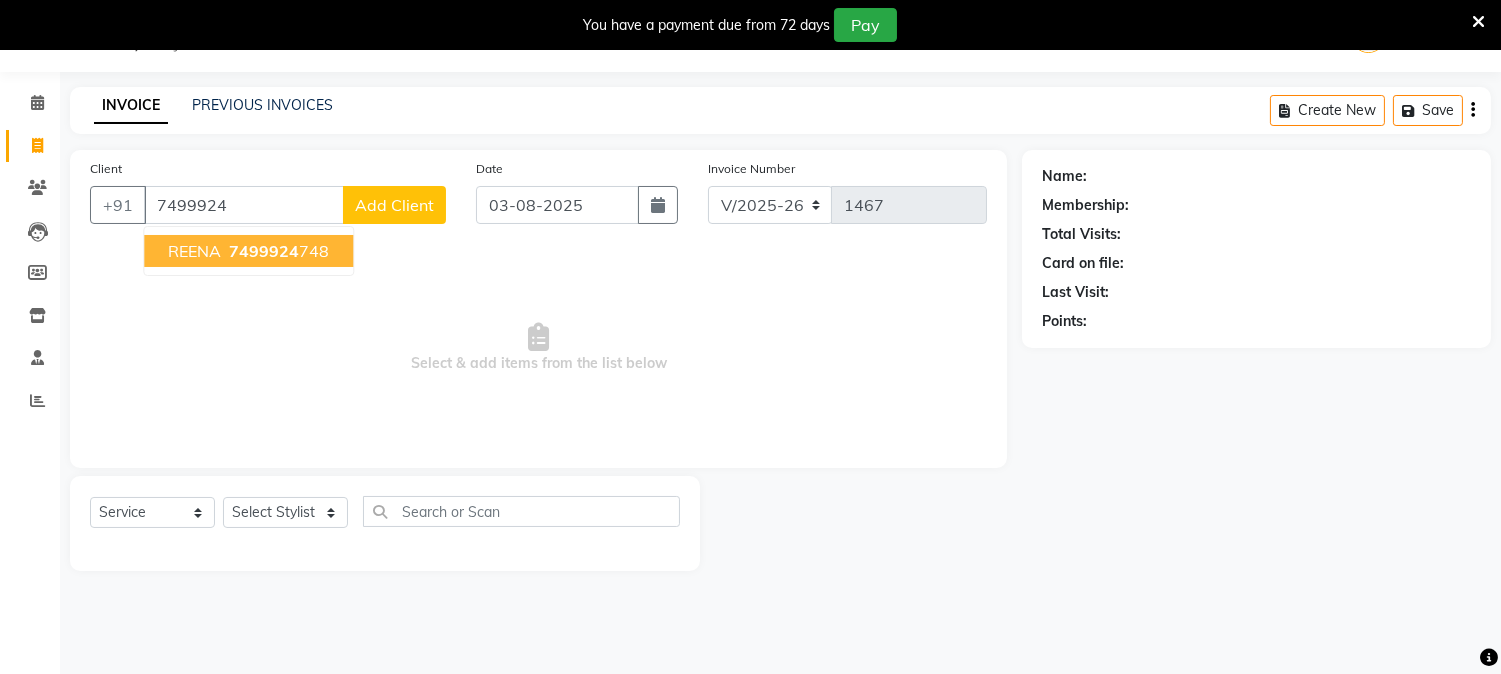click on "[NUMBER] [NUMBER]" at bounding box center [277, 251] 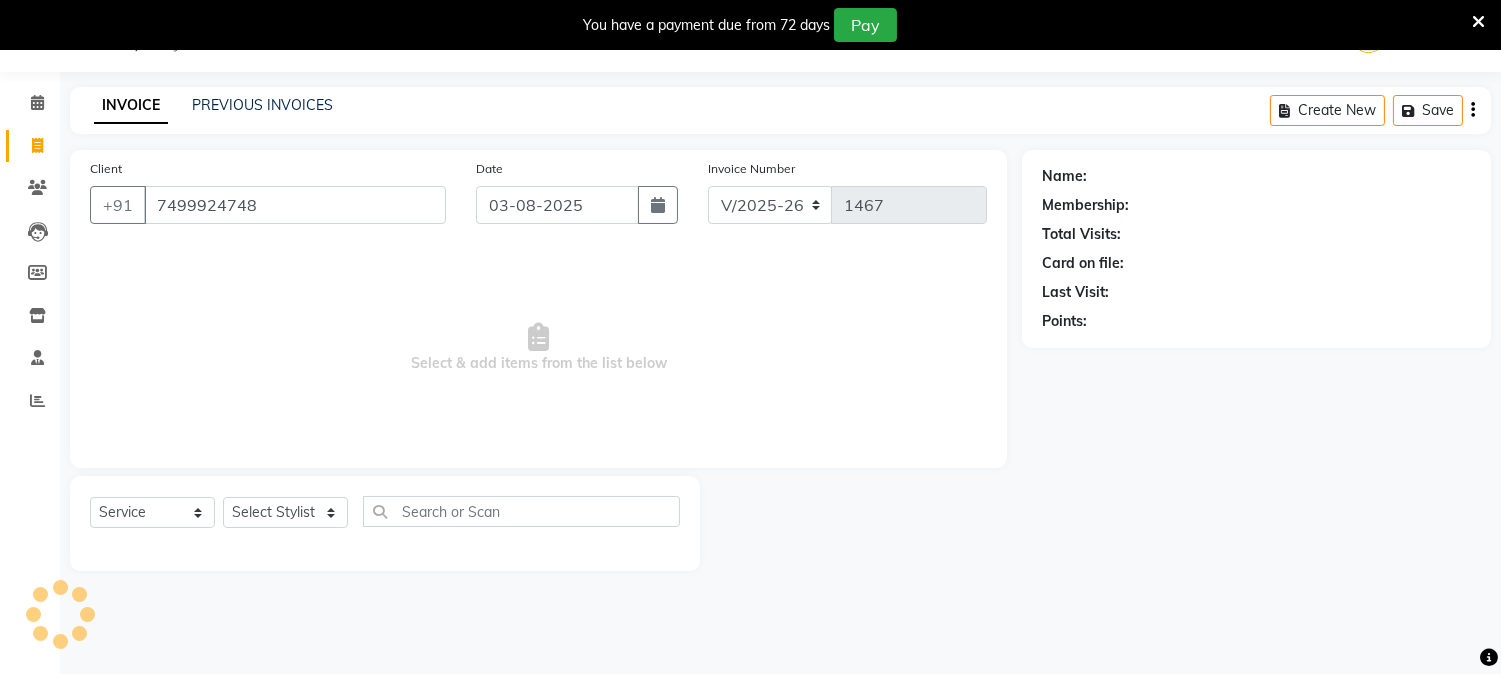 type on "7499924748" 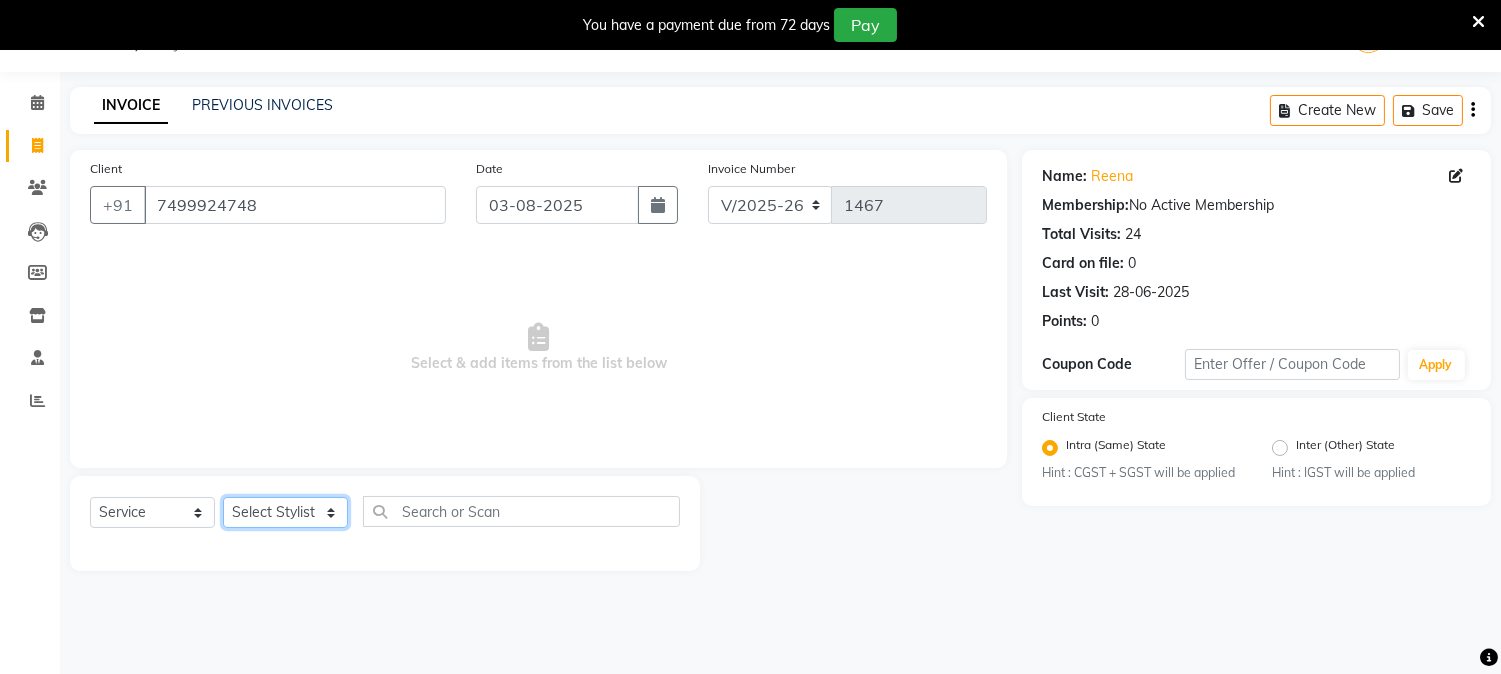 click on "Select Stylist Aniket Mane HEENA GAIKWAD kanchan tripathi  Reception  SAIRAJ BHANDARE sarika yadav SNEHAL Training Department Vaibhav Randive Vinit Sir" 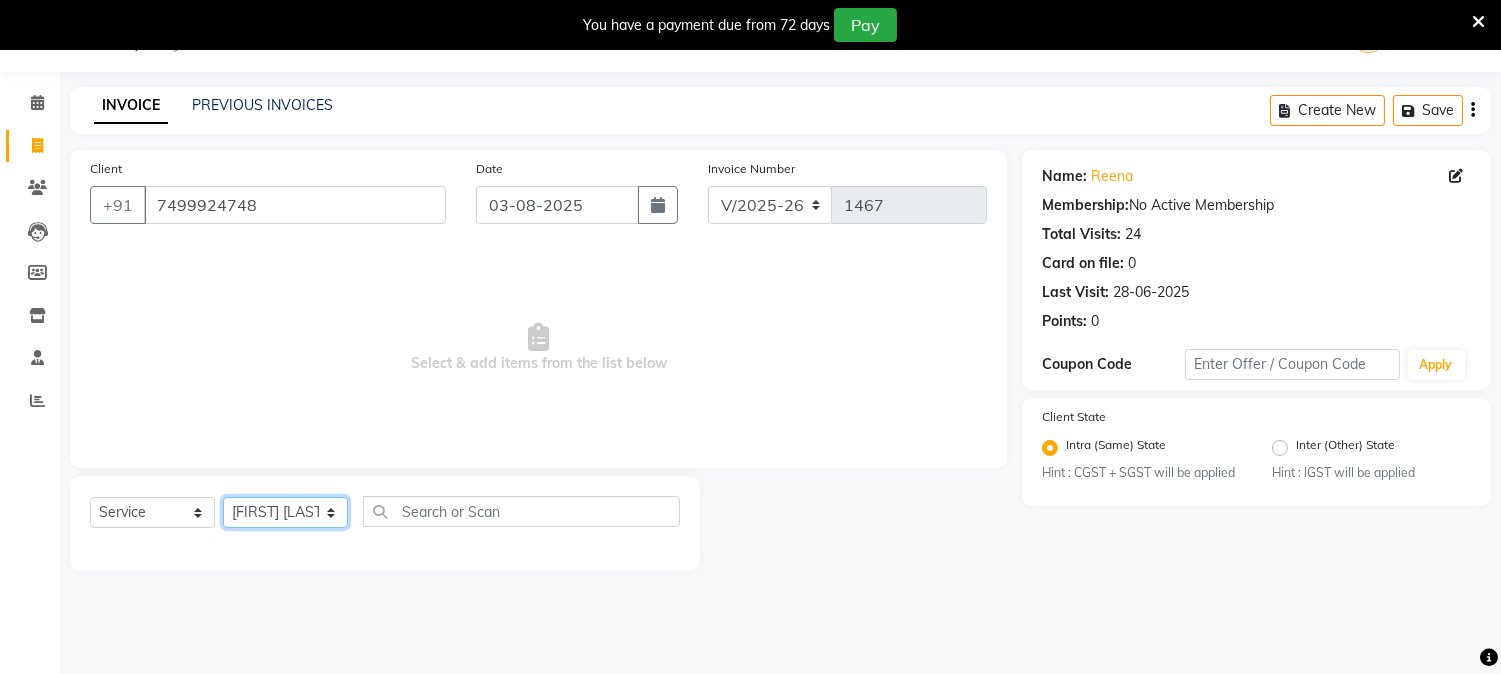 click on "Select Stylist Aniket Mane HEENA GAIKWAD kanchan tripathi  Reception  SAIRAJ BHANDARE sarika yadav SNEHAL Training Department Vaibhav Randive Vinit Sir" 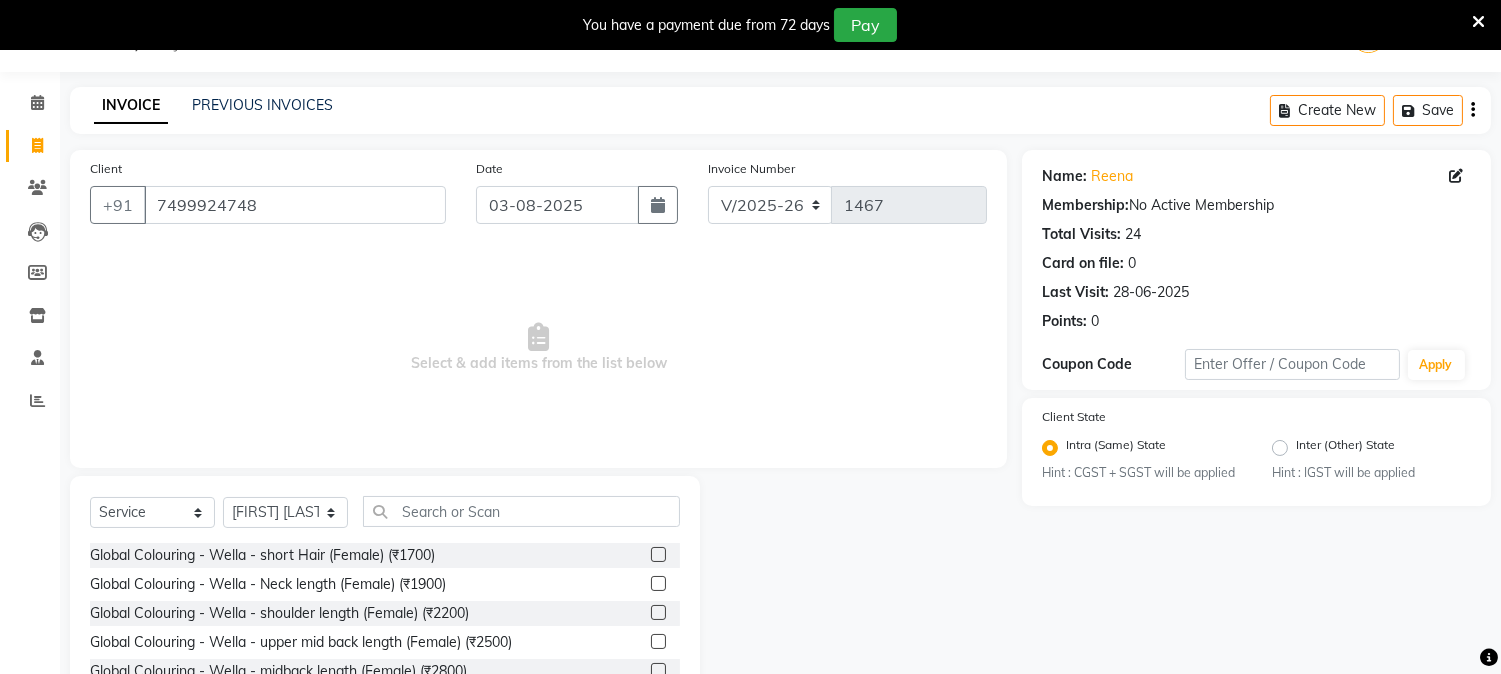 click on "Select  Service  Product  Membership  Package Voucher Prepaid Gift Card  Select Stylist Aniket Mane HEENA GAIKWAD kanchan tripathi  Reception  SAIRAJ BHANDARE sarika yadav SNEHAL Training Department Vaibhav Randive Vinit Sir Global Colouring - Wella -  short Hair (Female) (₹1700)  Global Colouring - Wella - Neck length (Female) (₹1900)  Global Colouring - Wella - shoulder length (Female) (₹2200)  Global Colouring - Wella - upper mid back length (Female) (₹2500)  Global Colouring - Wella -   midback length (Female) (₹2800)  Global Colouring - Wella -  Upper waist length (Female) (₹3000)  Global Colouring - Wella -  waist length (Female) (₹3500)  Global Colouring - Wella -  lower waist length  (Female) (₹4500)  Global Colouring - Wella -  below lower waist length  (Female) (₹5000)  Global Colouring - Wella - Short Hair  1 inch (Male) (₹600)  Global Colouring - Wella - short Hair  2 inch (Male) (₹700)  Global Colouring - Wella - short Hair (Male) (₹800)  Hair Cut-Hair Cut-Female (₹500)" 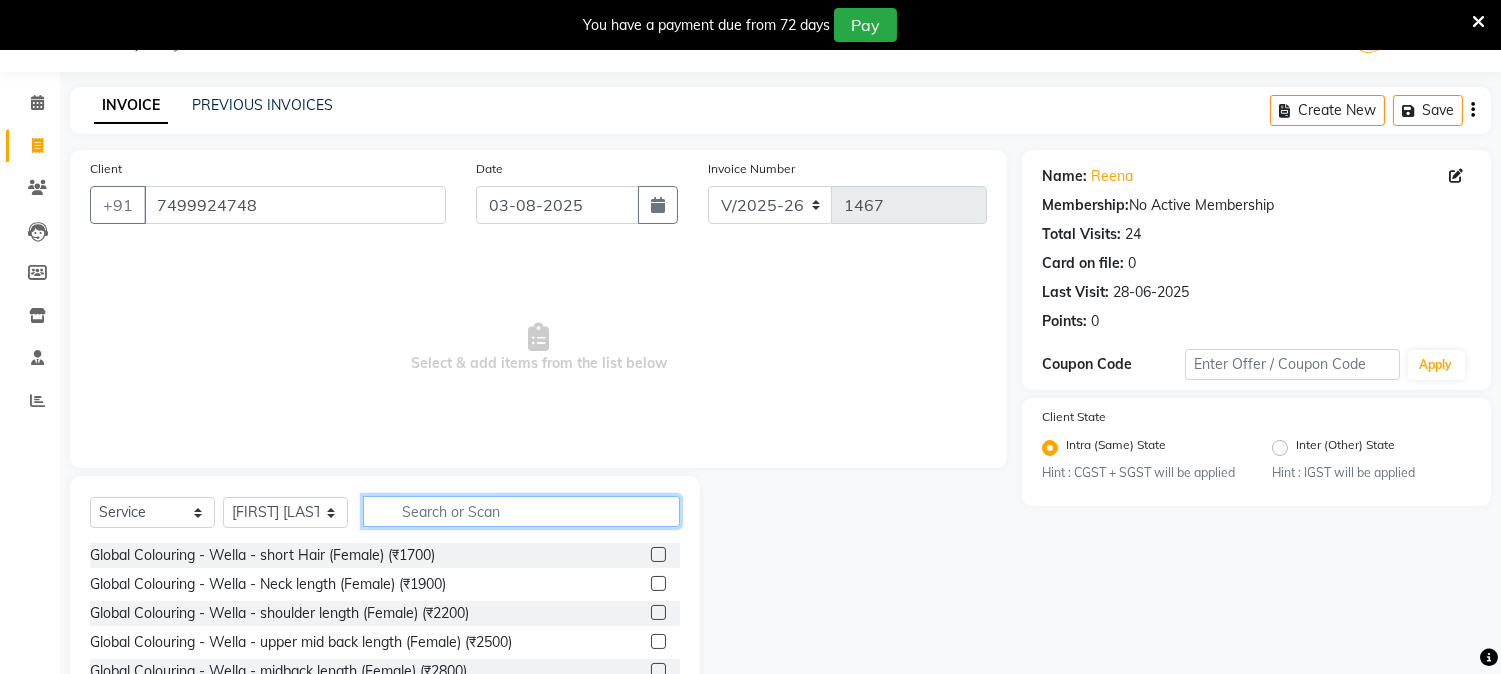click 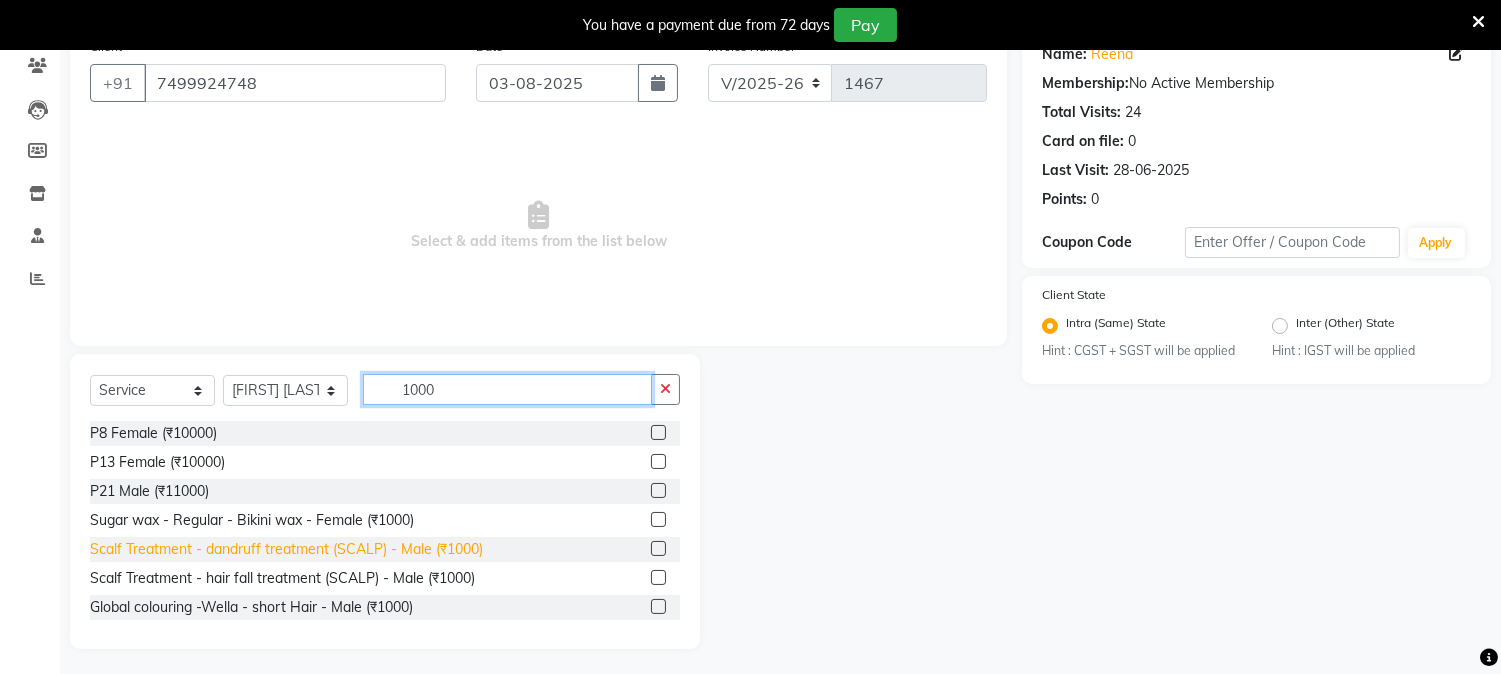 scroll, scrollTop: 176, scrollLeft: 0, axis: vertical 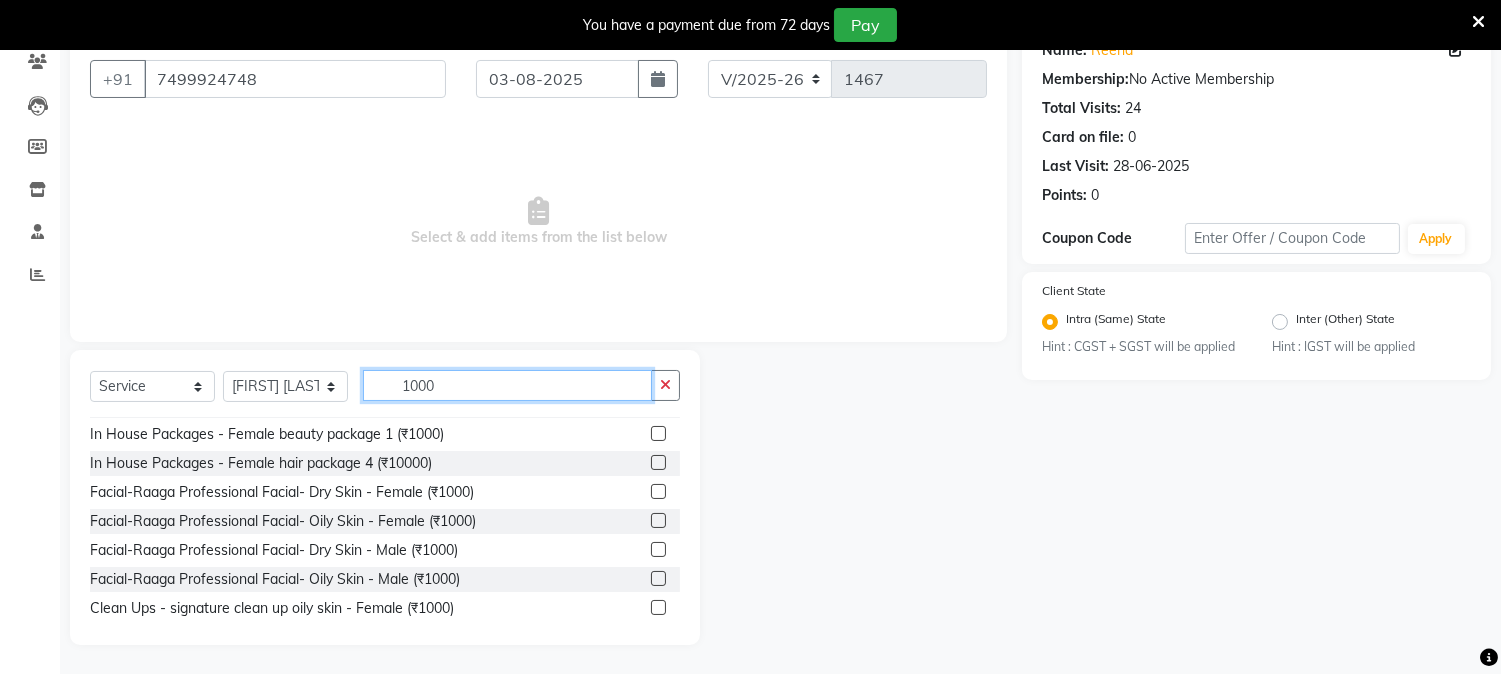type on "1000" 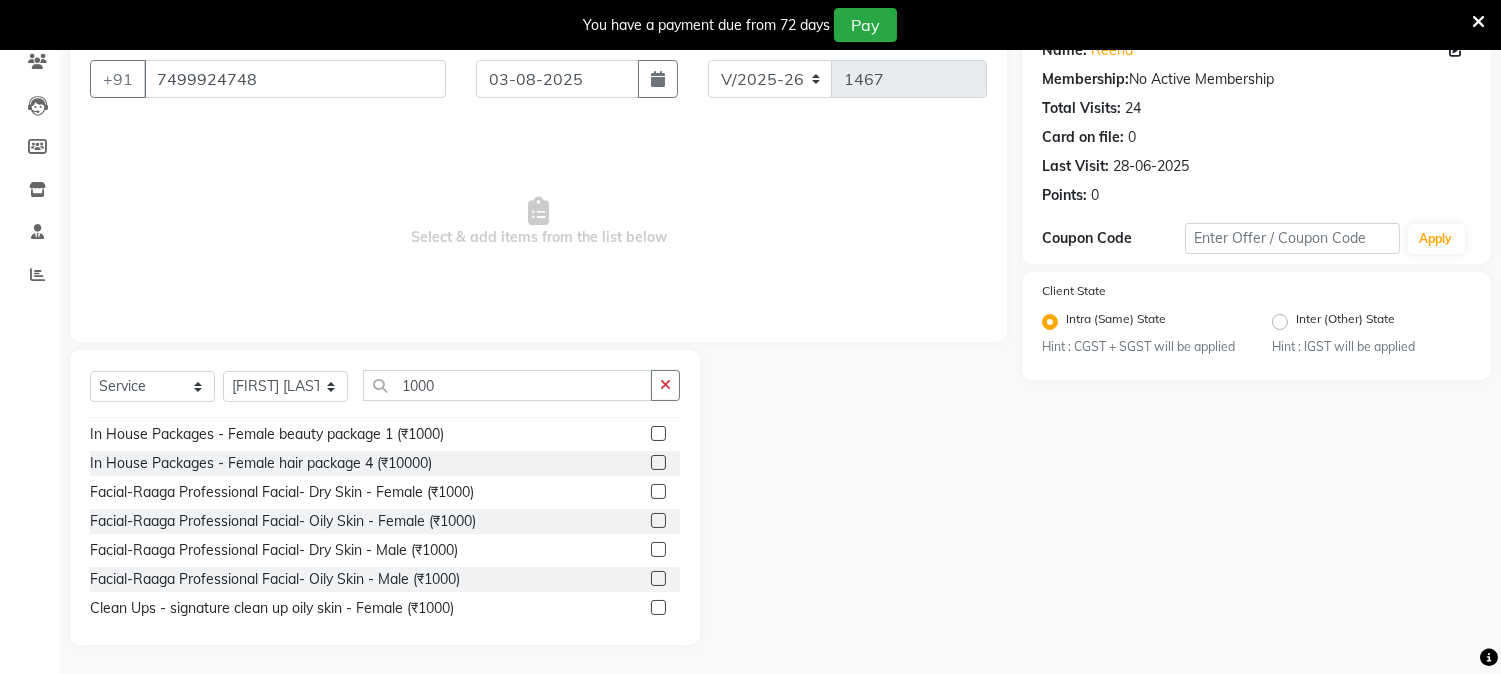 click 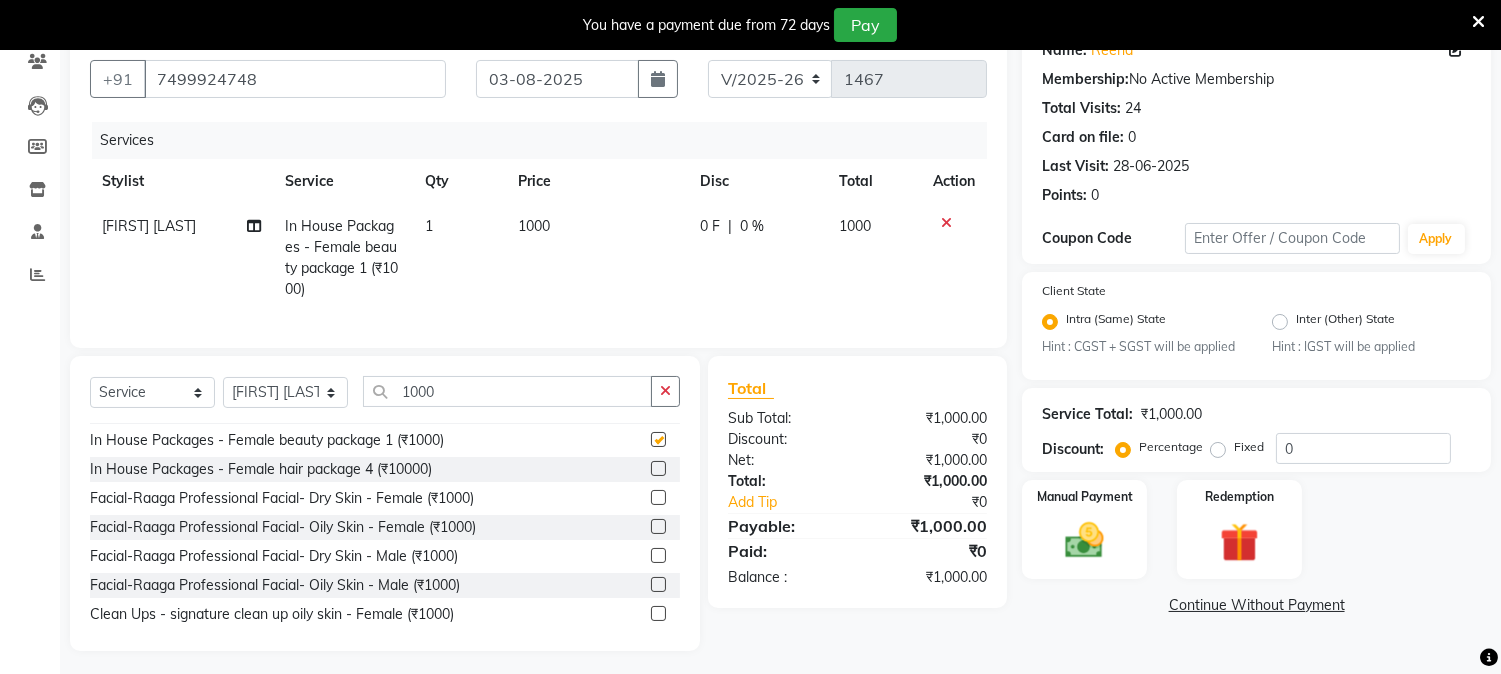 checkbox on "false" 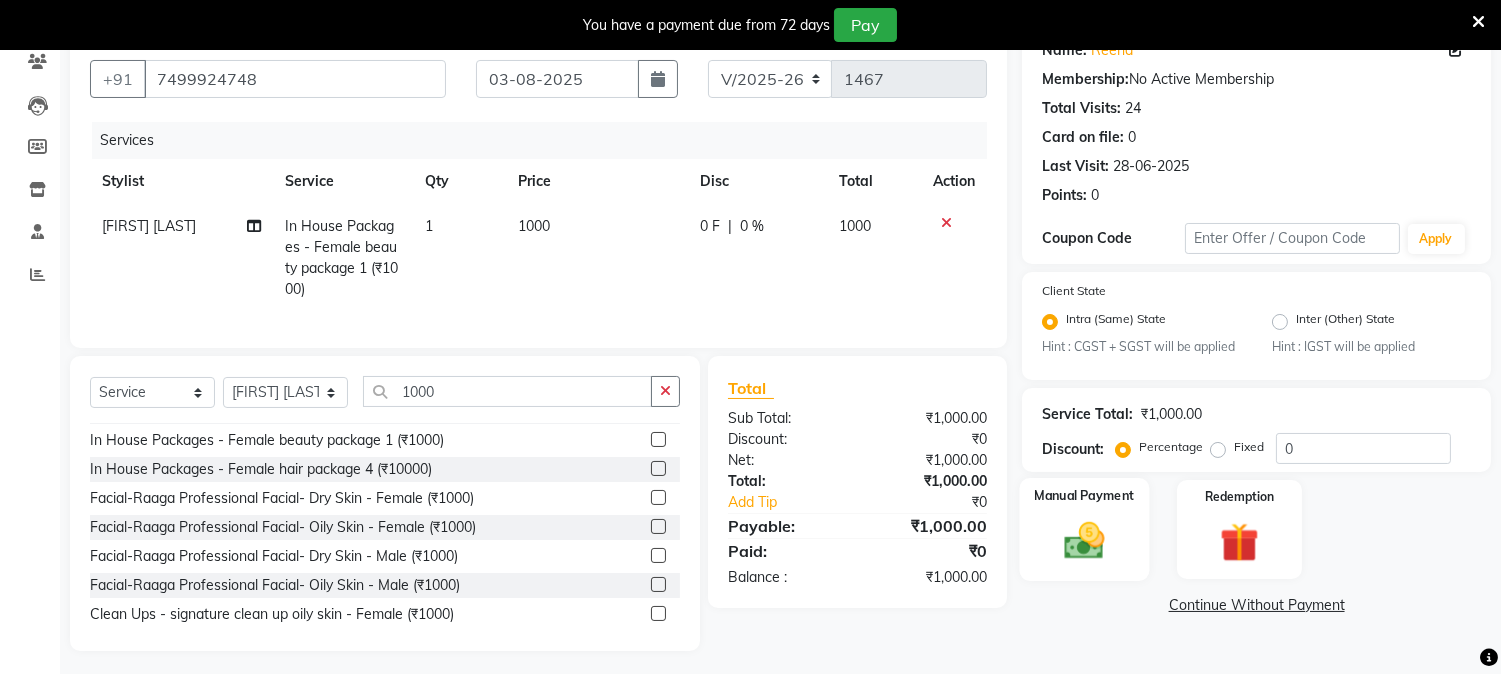 click 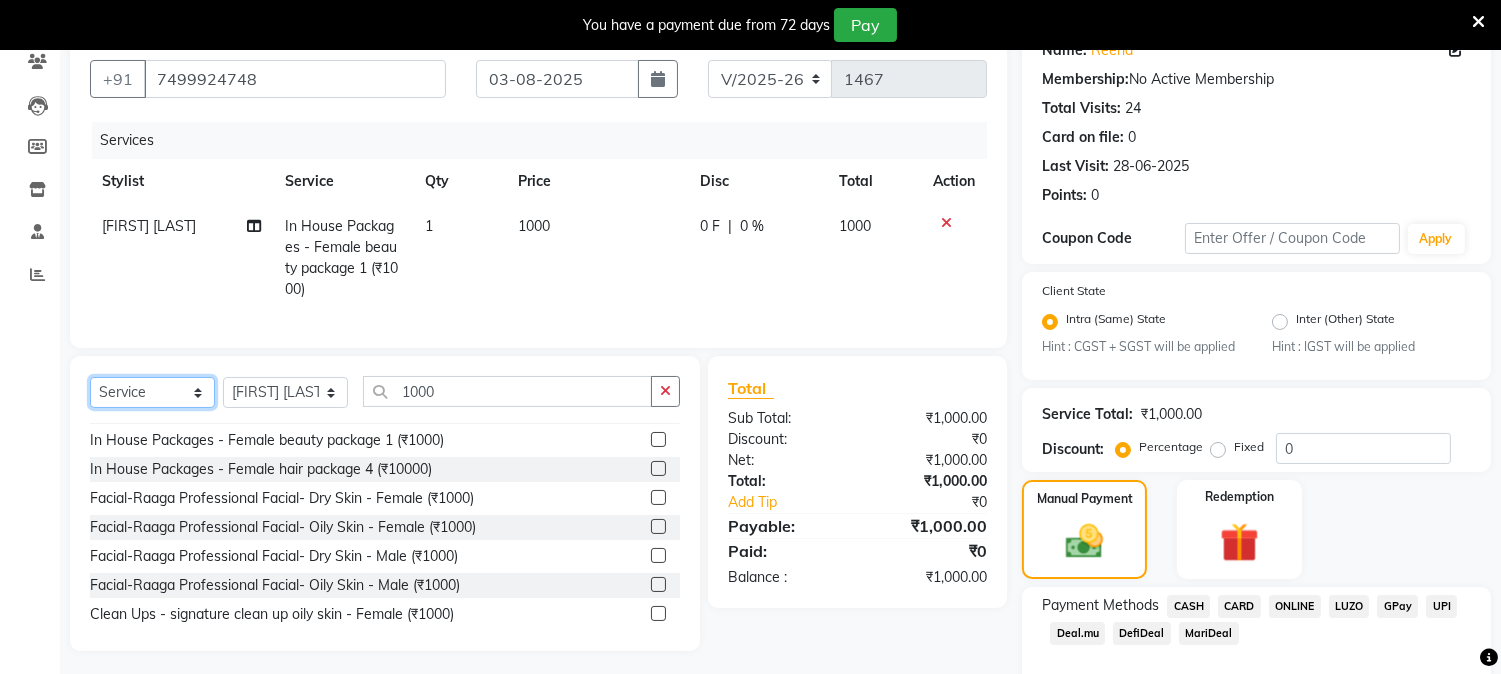 click on "Select  Service  Product  Membership  Package Voucher Prepaid Gift Card" 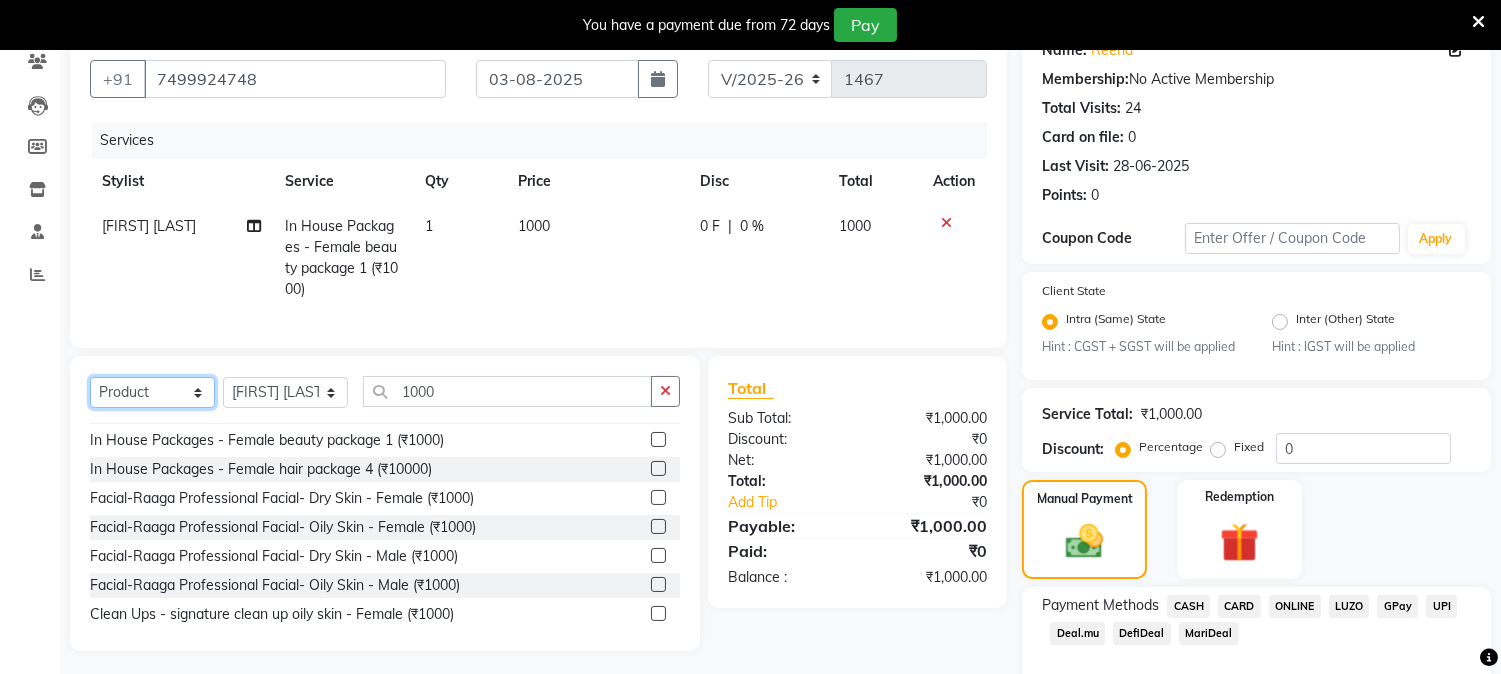 click on "Select  Service  Product  Membership  Package Voucher Prepaid Gift Card" 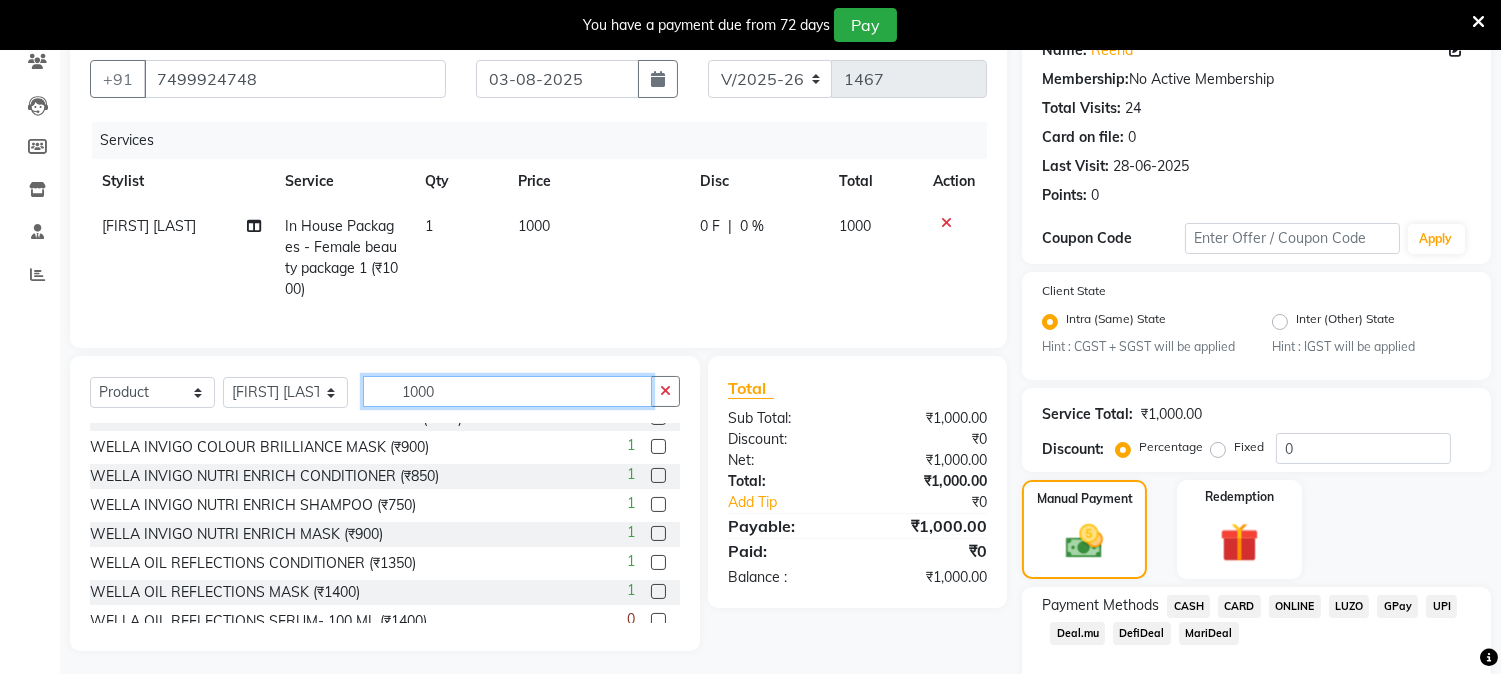 click on "1000" 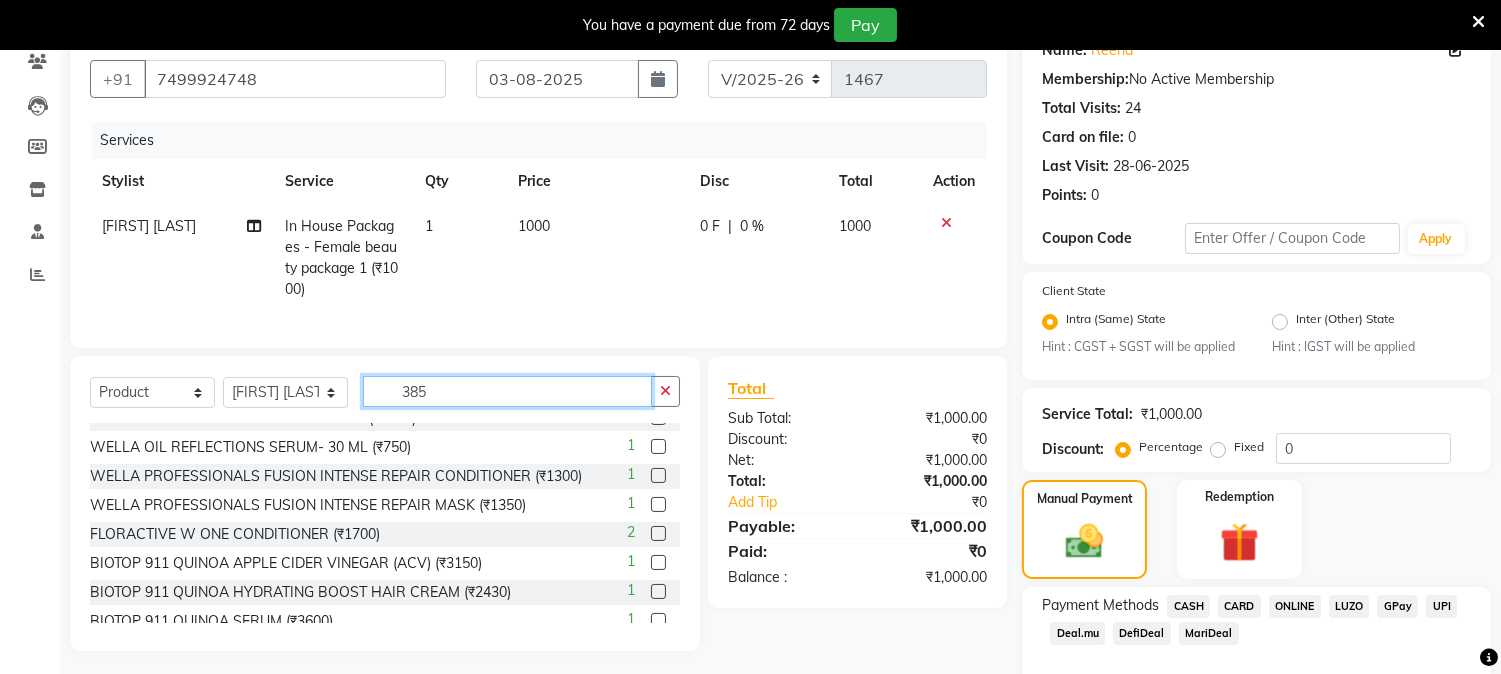 scroll, scrollTop: 0, scrollLeft: 0, axis: both 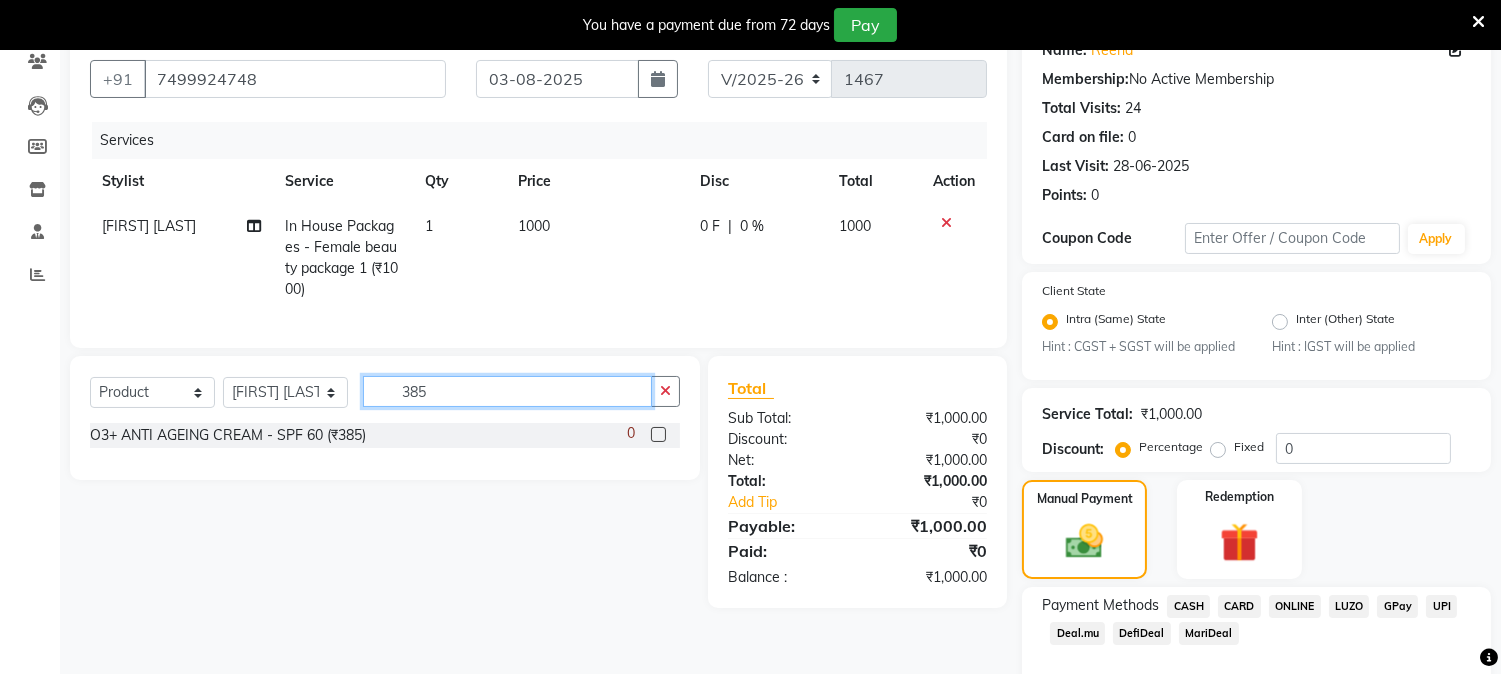 type on "385" 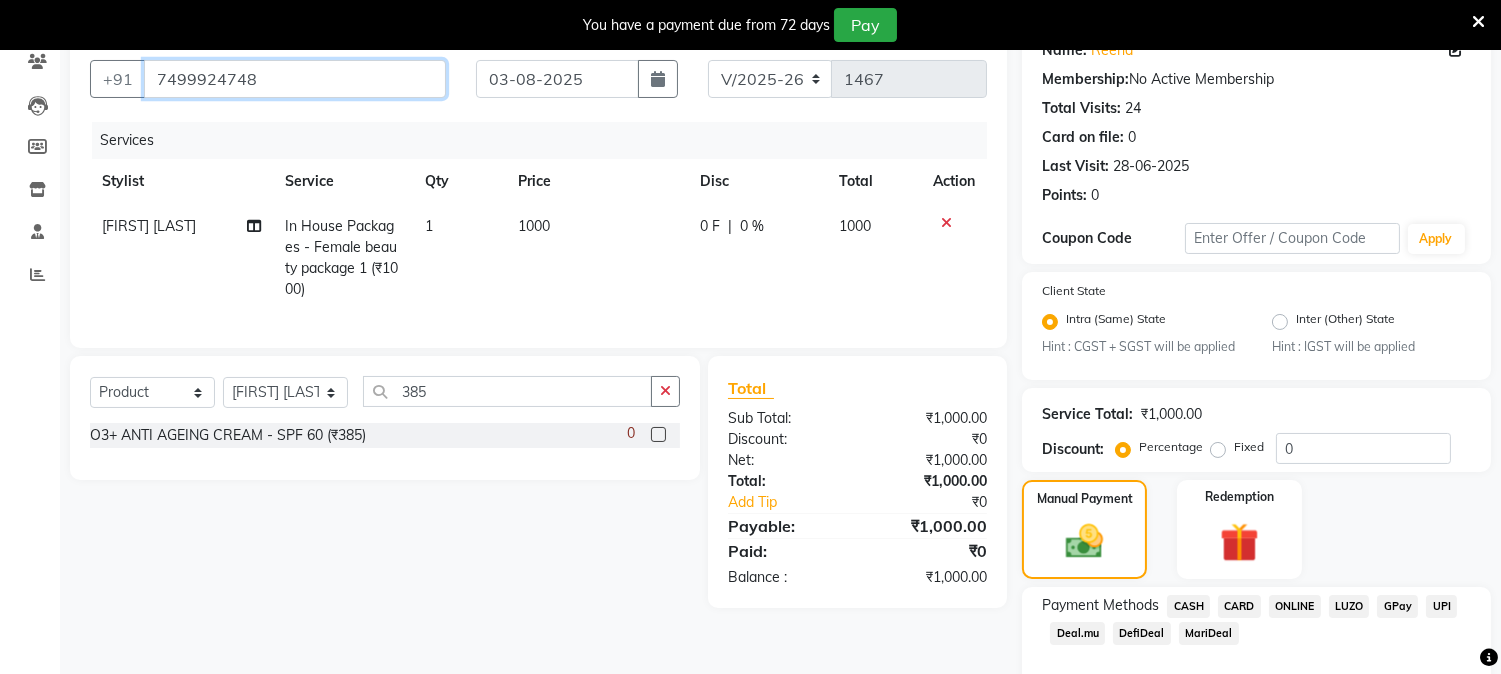 click on "7499924748" at bounding box center (295, 79) 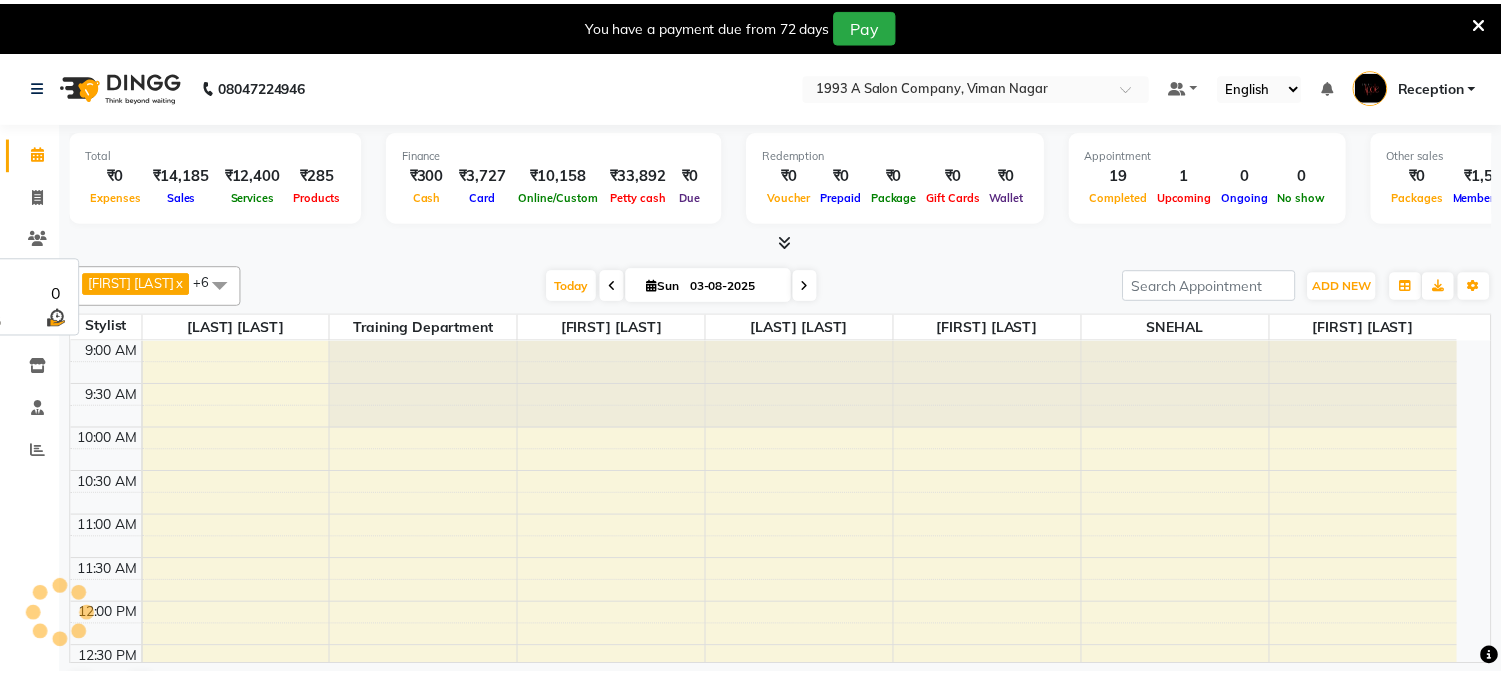 scroll, scrollTop: 0, scrollLeft: 0, axis: both 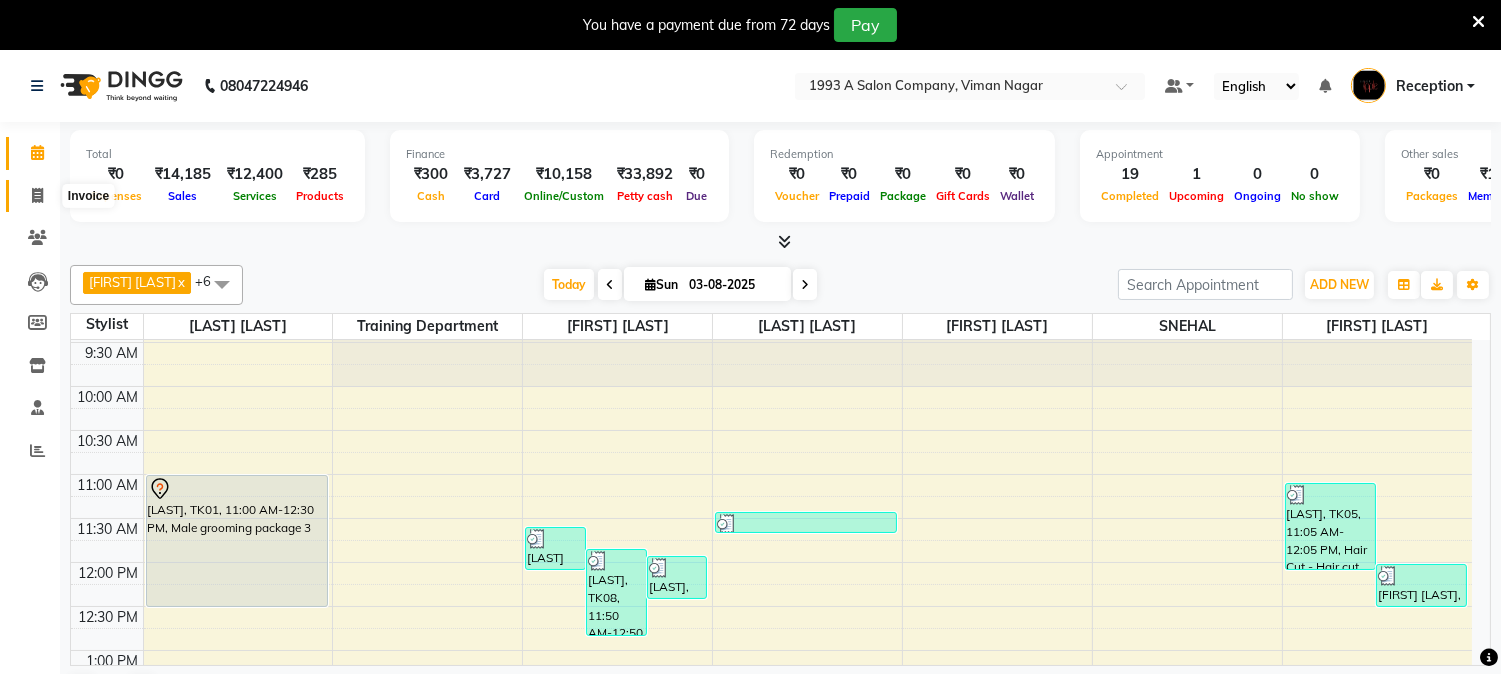 click 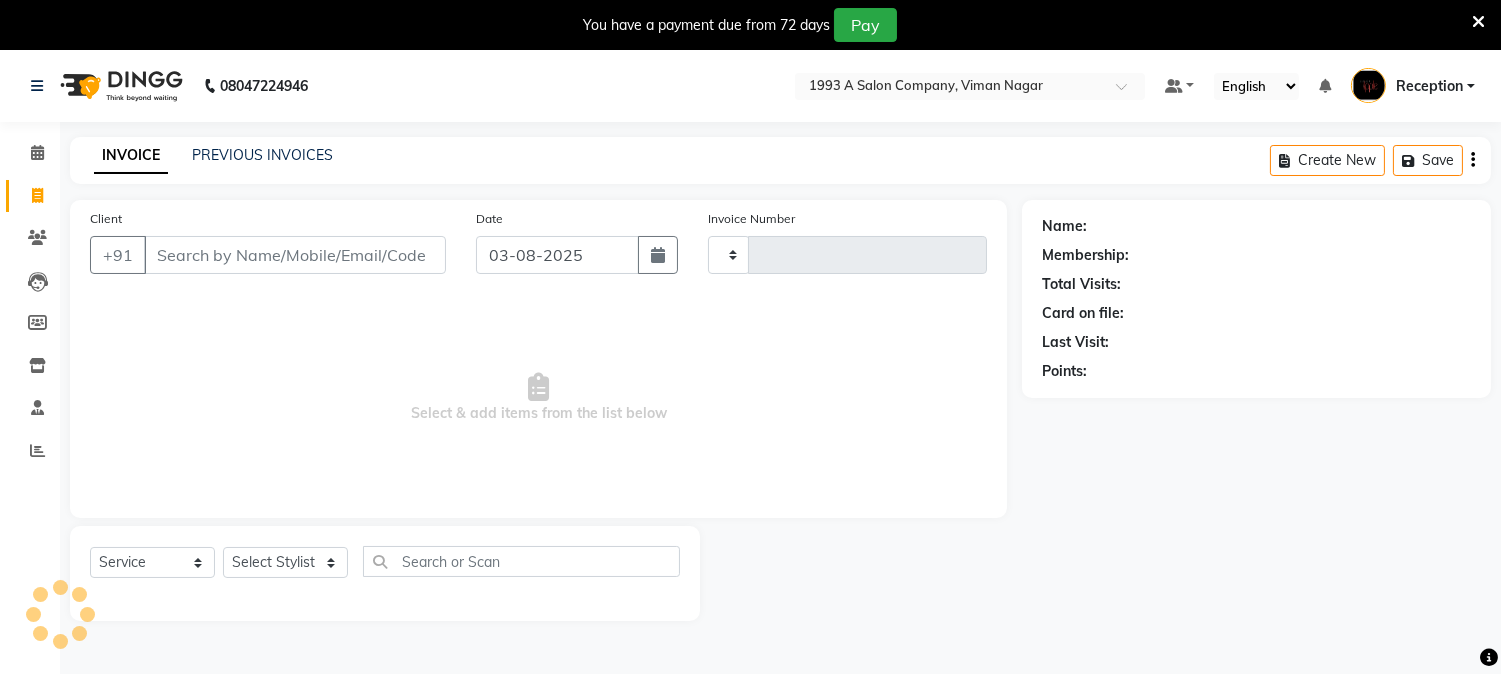 type on "1469" 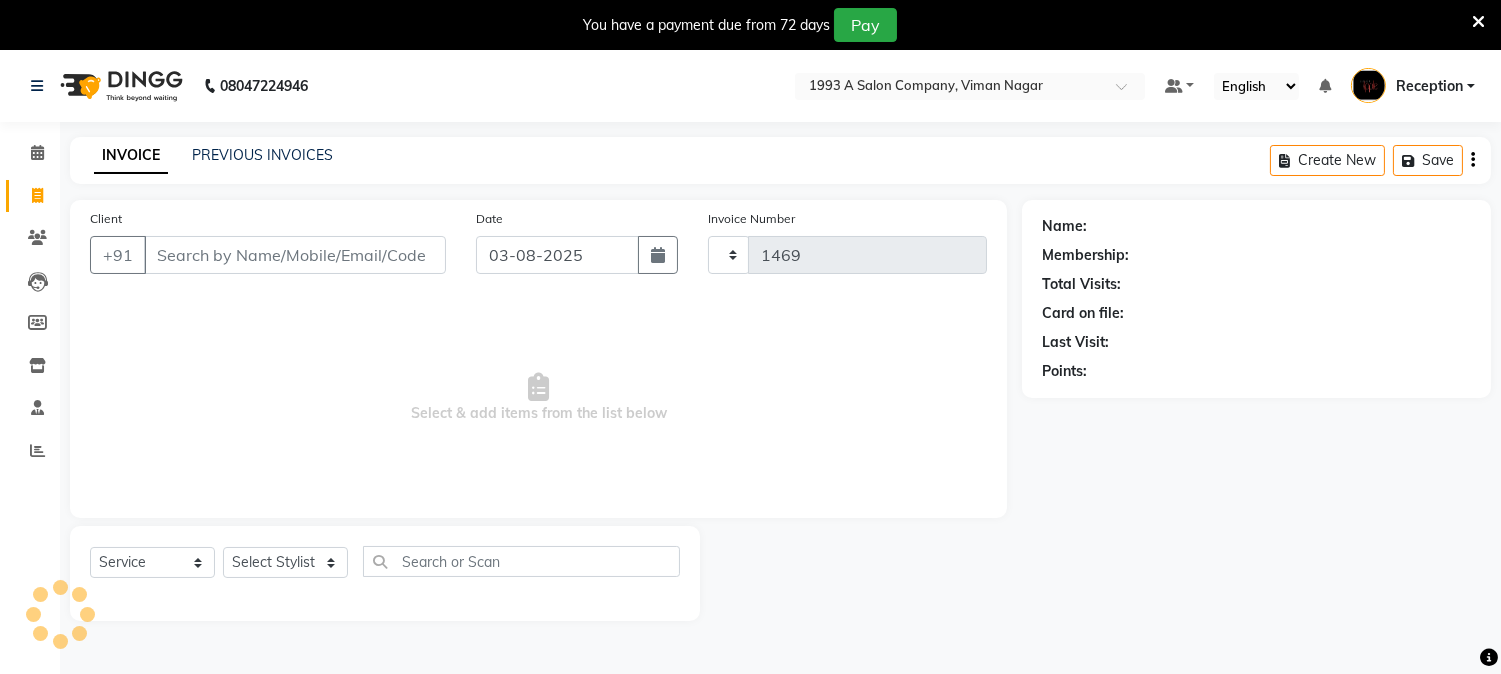 select on "144" 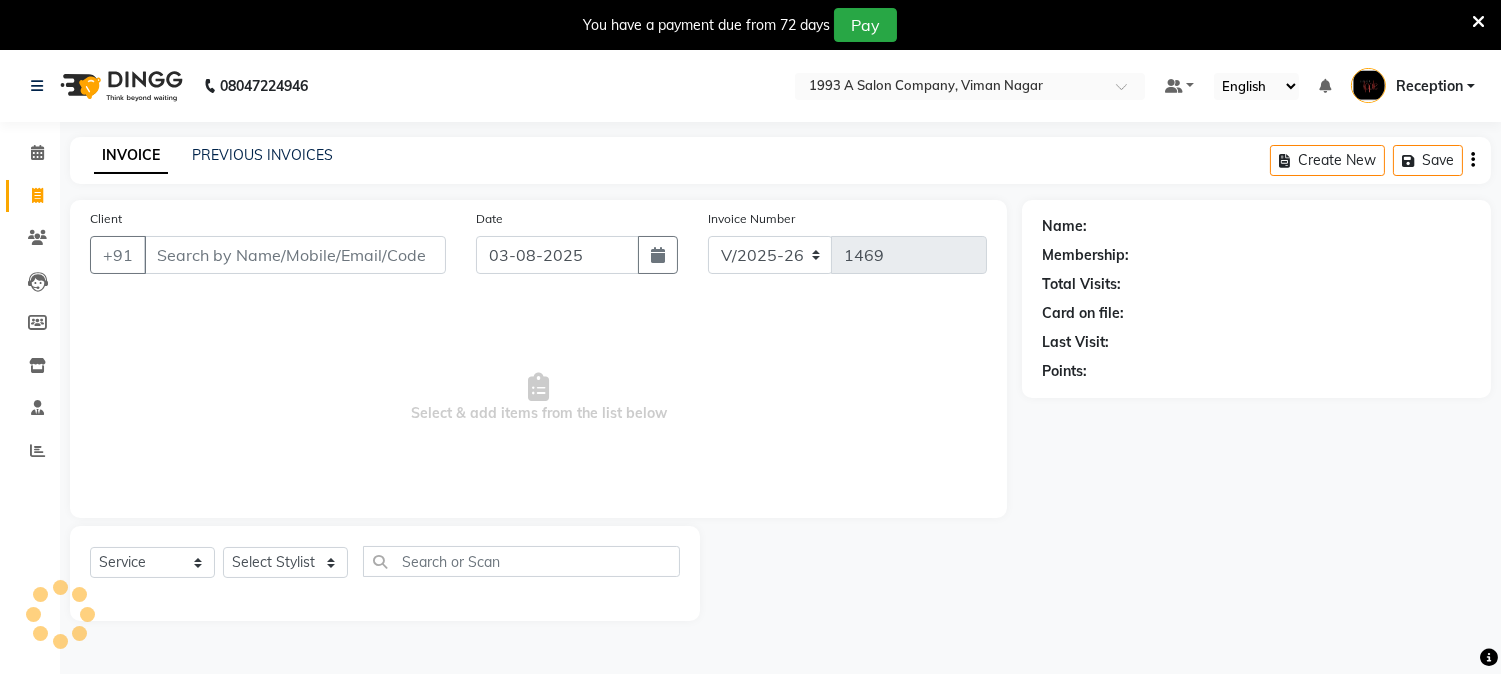 scroll, scrollTop: 50, scrollLeft: 0, axis: vertical 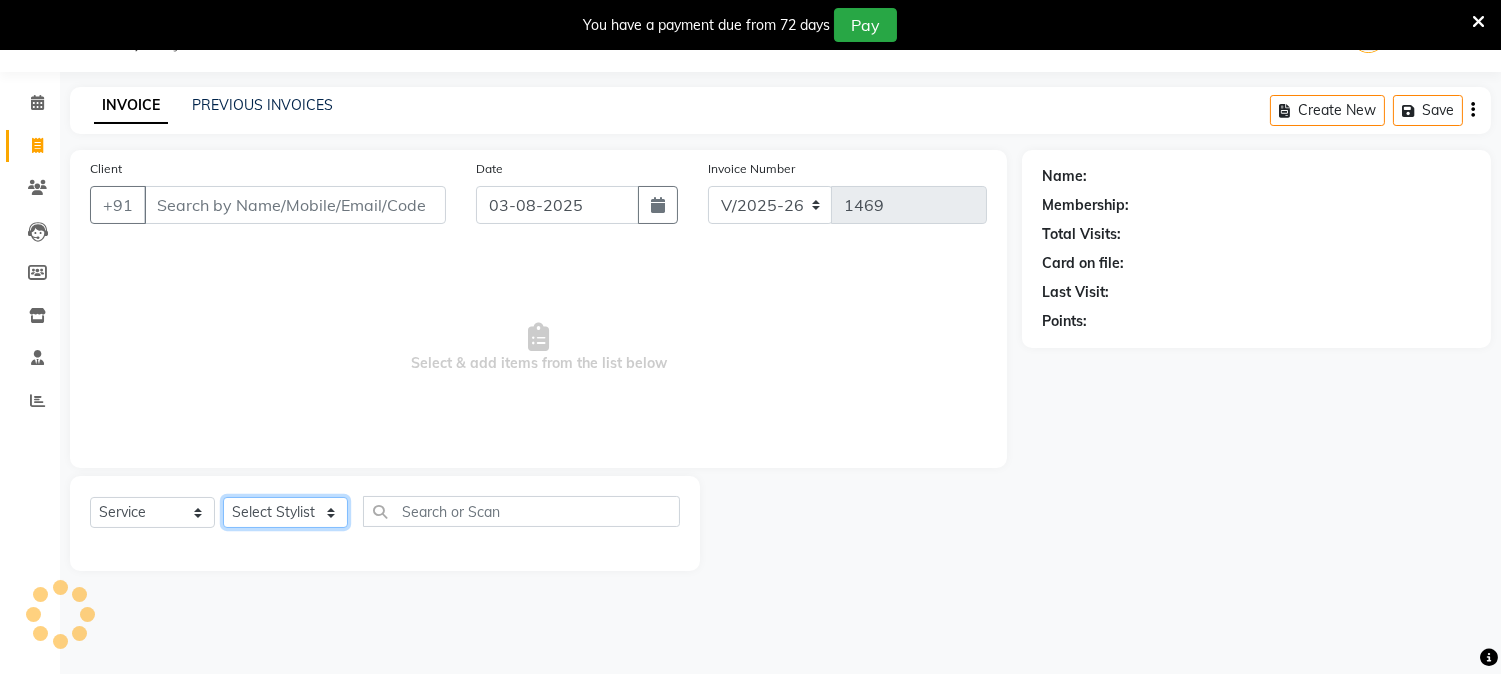 click on "Select Stylist" 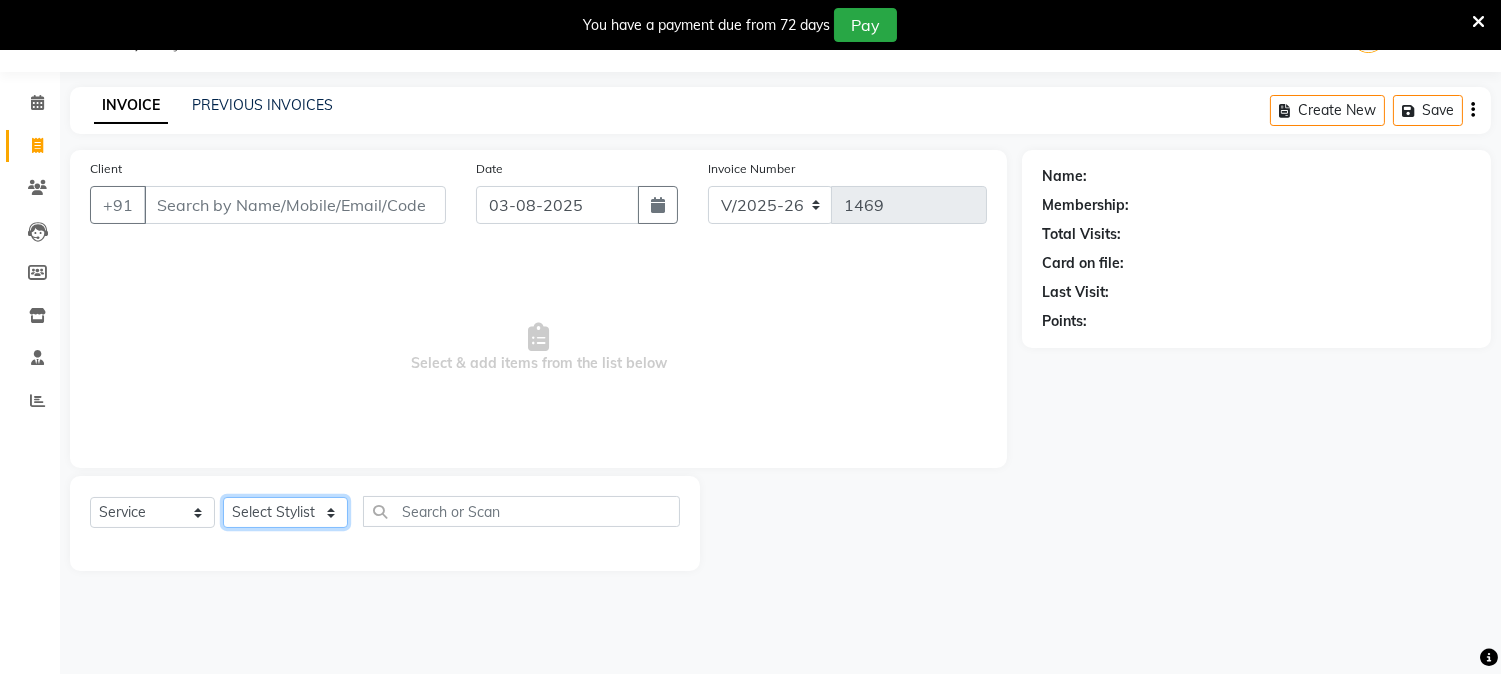 select on "4174" 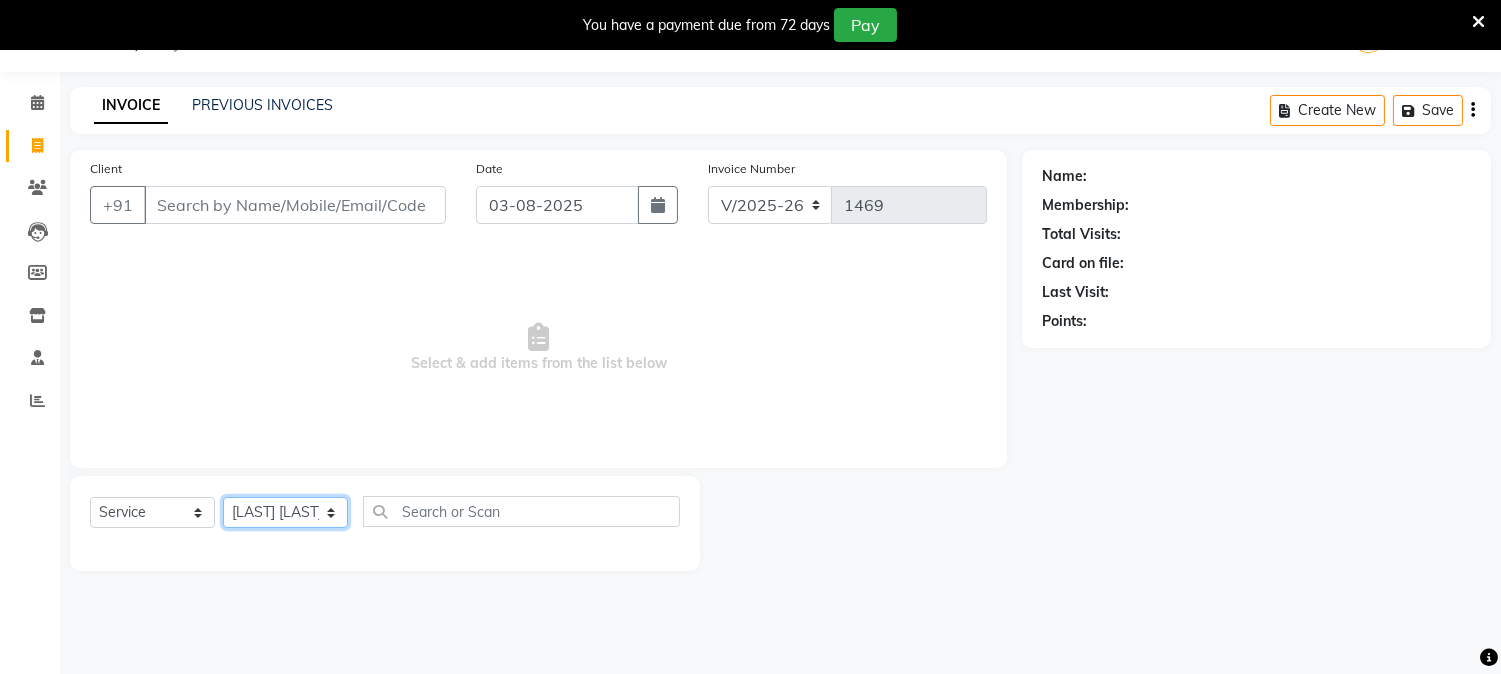click on "Select Stylist Aniket Mane HEENA GAIKWAD kanchan tripathi  Reception  SAIRAJ BHANDARE sarika yadav SNEHAL Training Department Vaibhav Randive Vinit Sir" 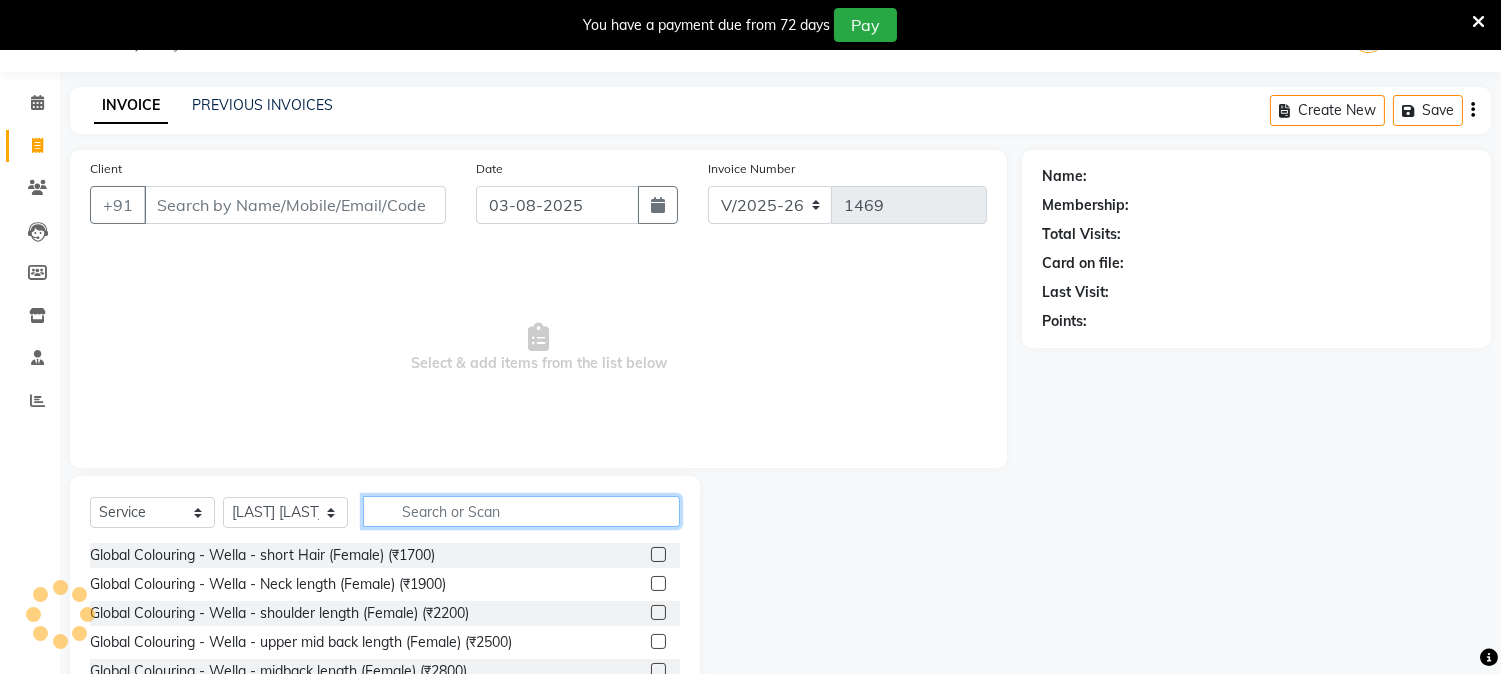click 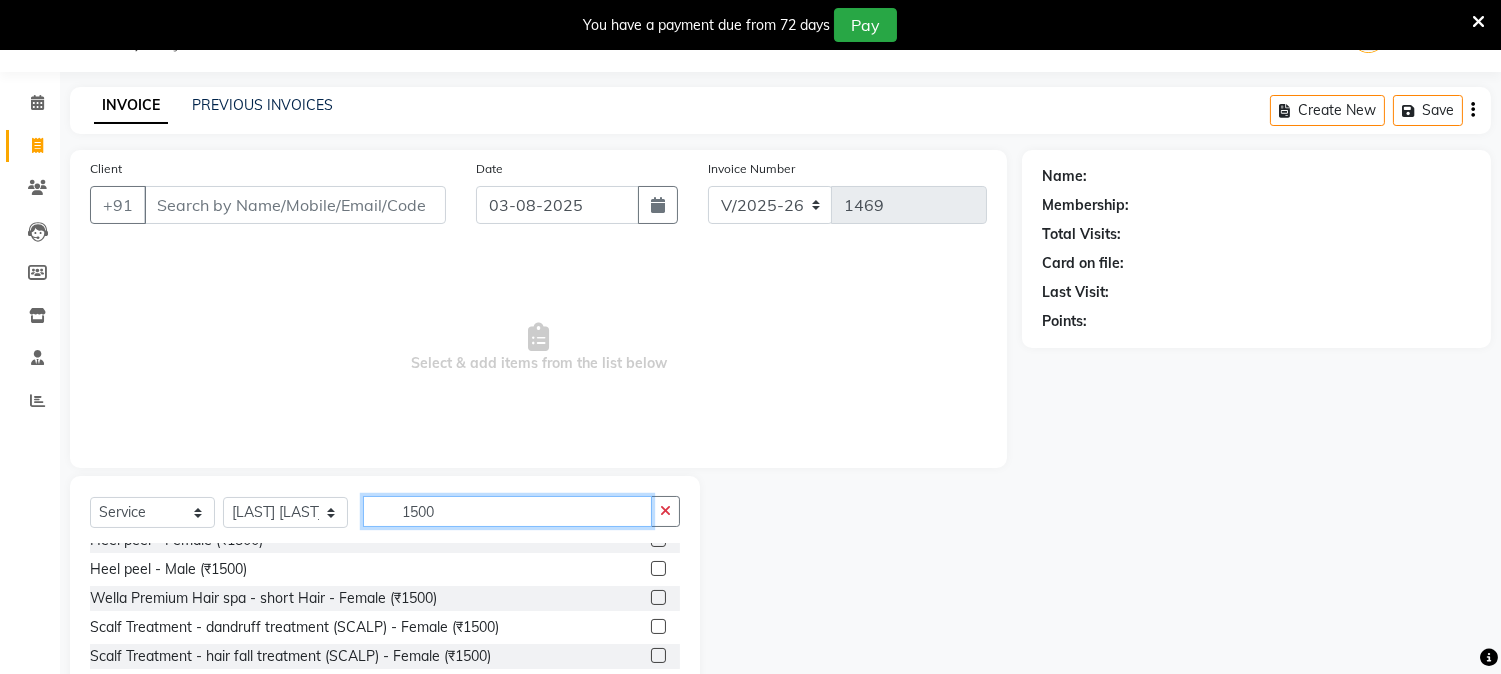 scroll, scrollTop: 326, scrollLeft: 0, axis: vertical 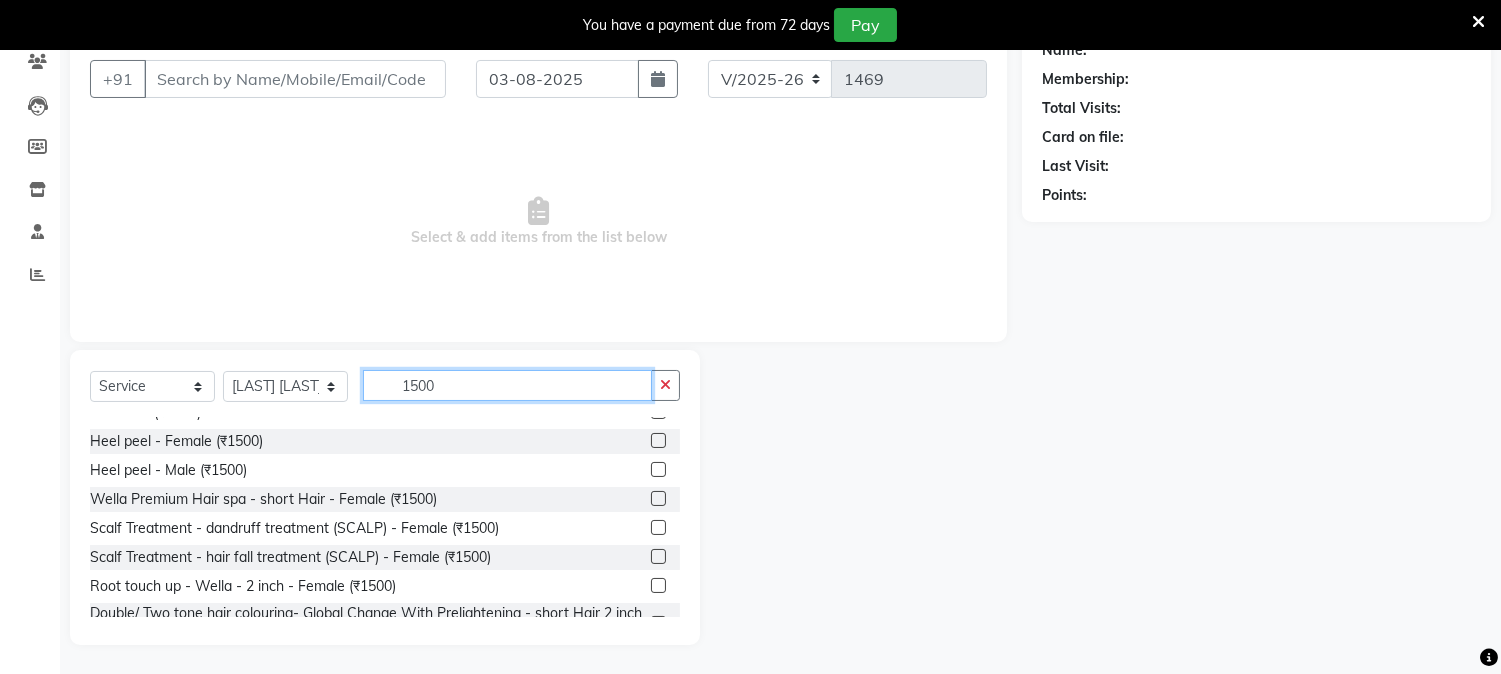 type on "1500" 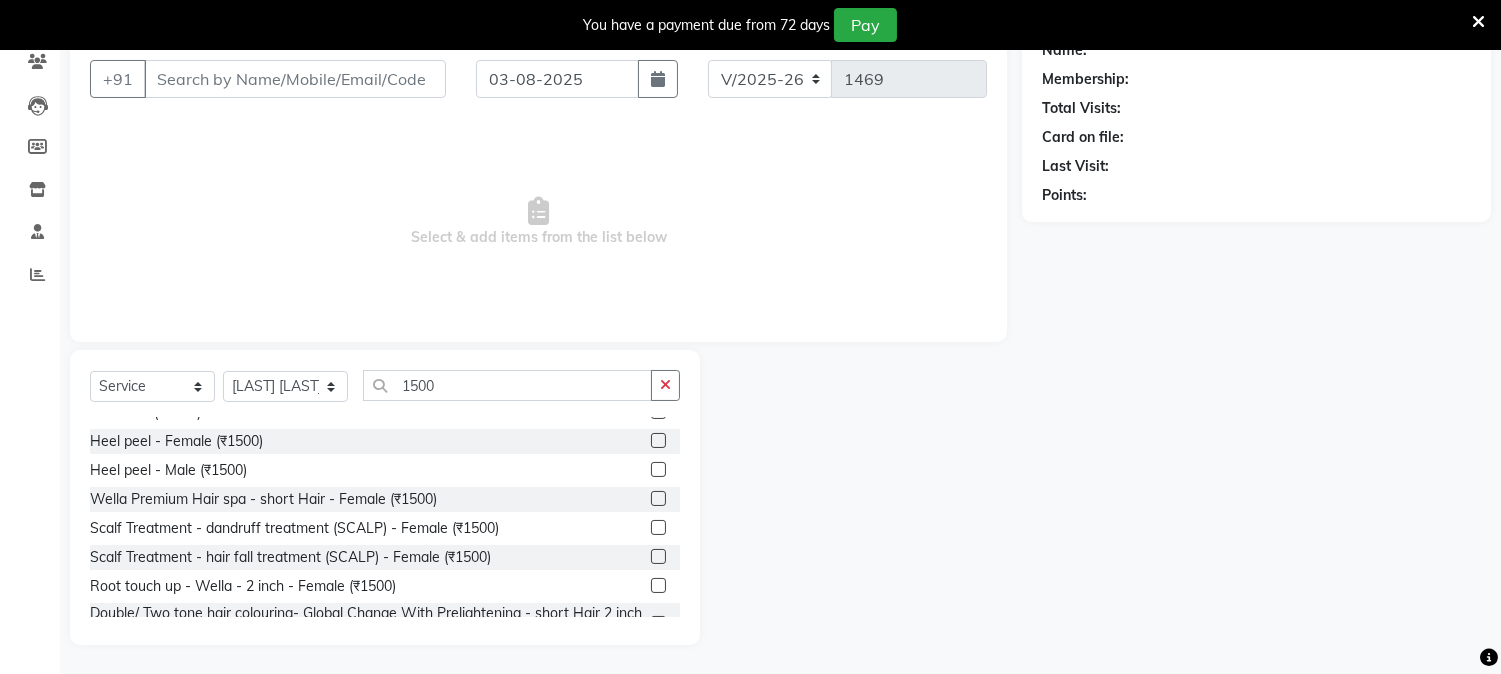 click 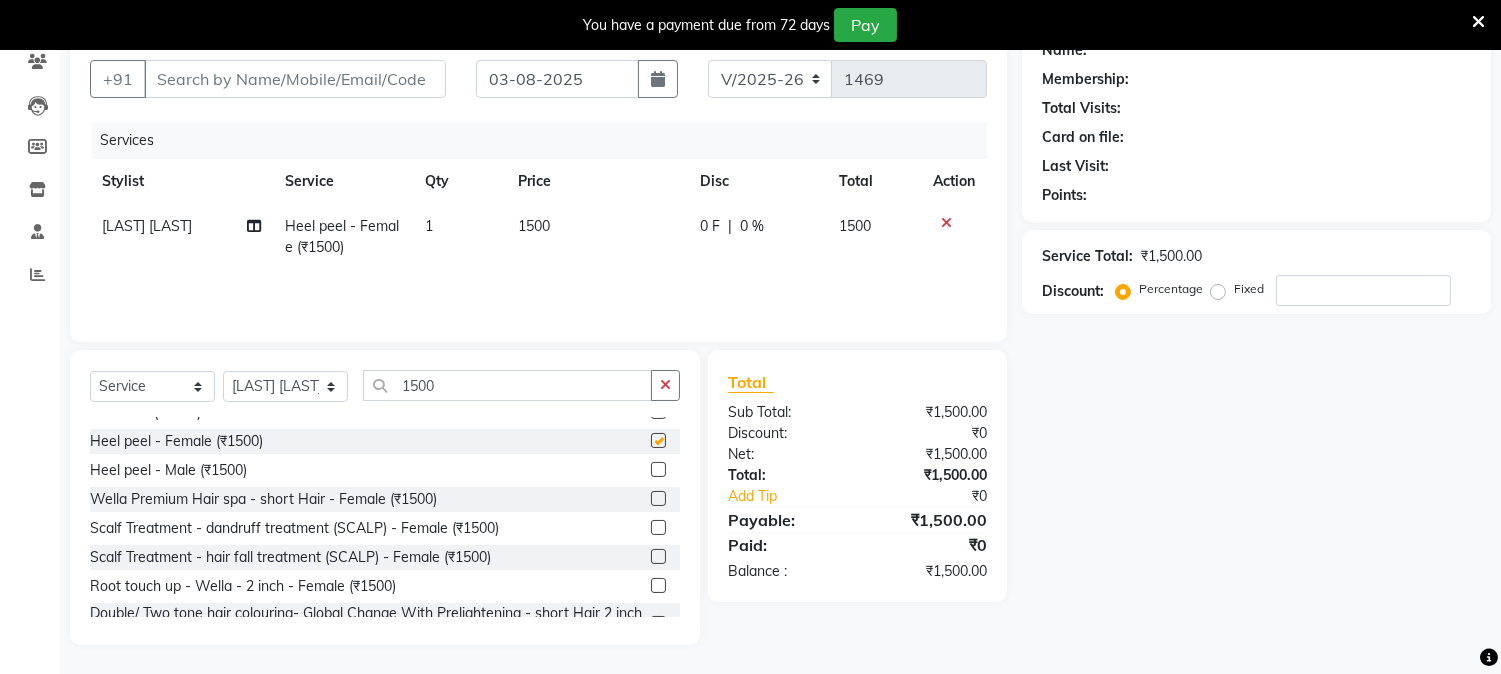 checkbox on "false" 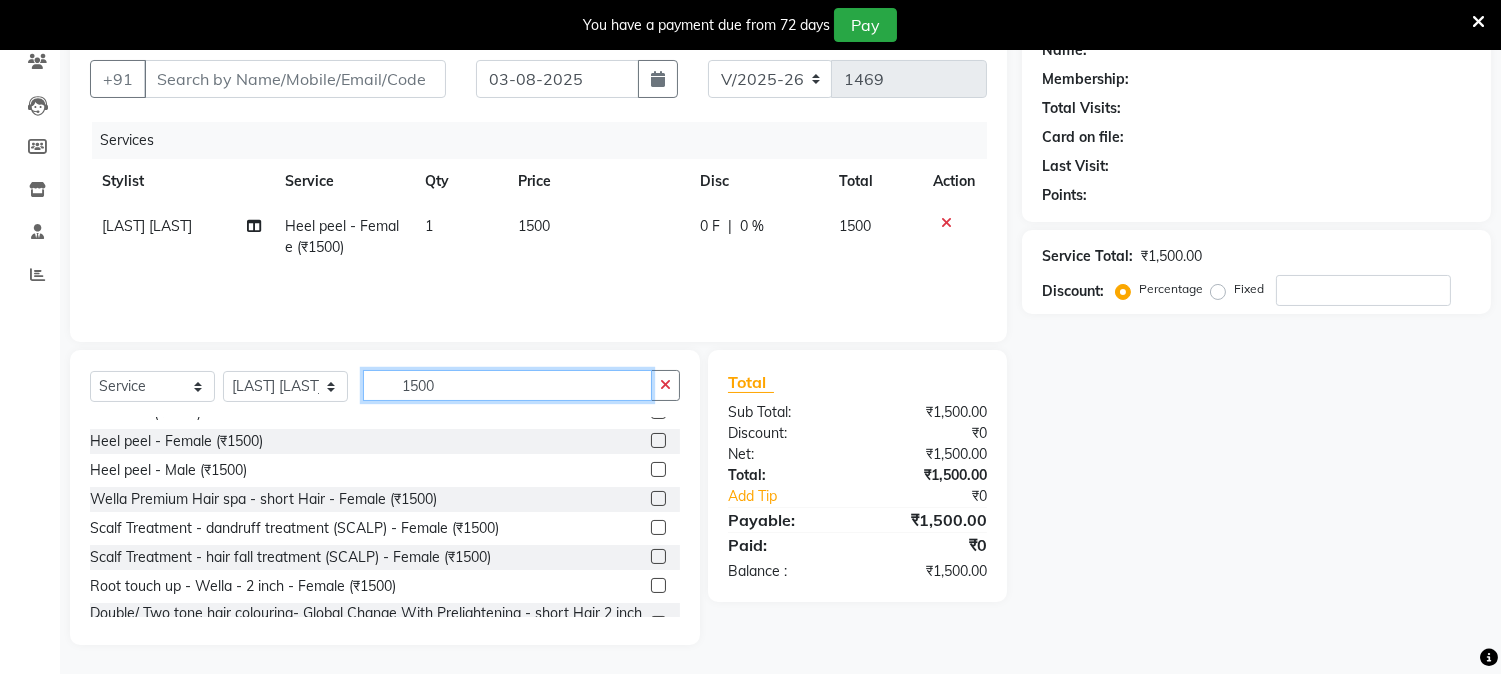 click on "1500" 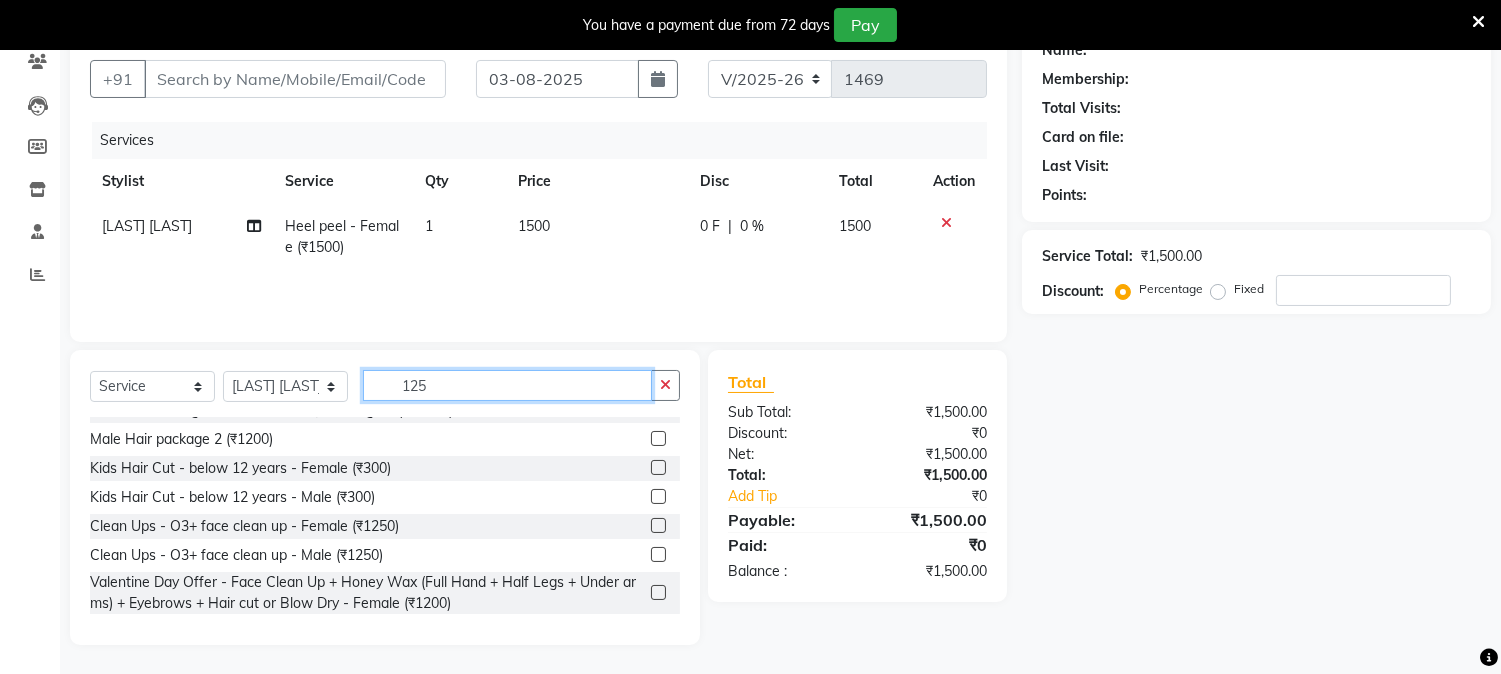 scroll, scrollTop: 0, scrollLeft: 0, axis: both 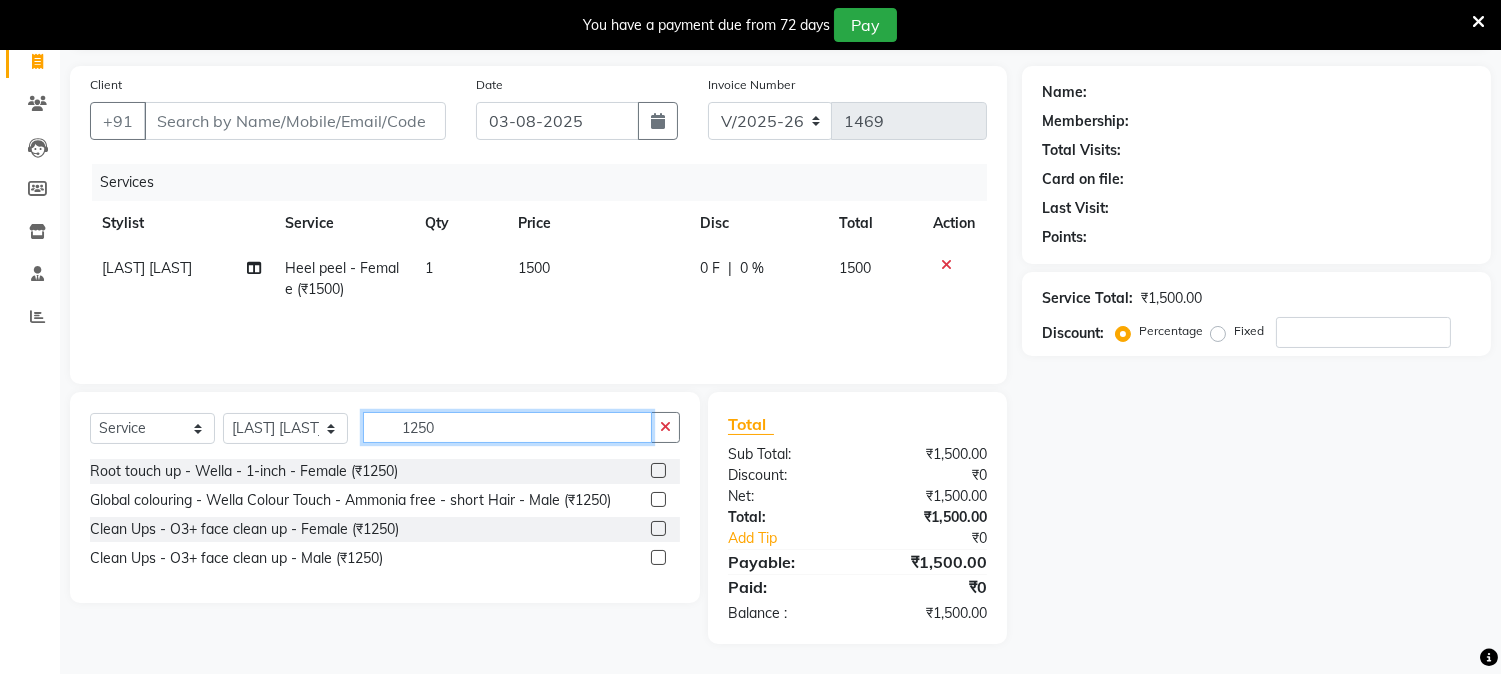 type on "1250" 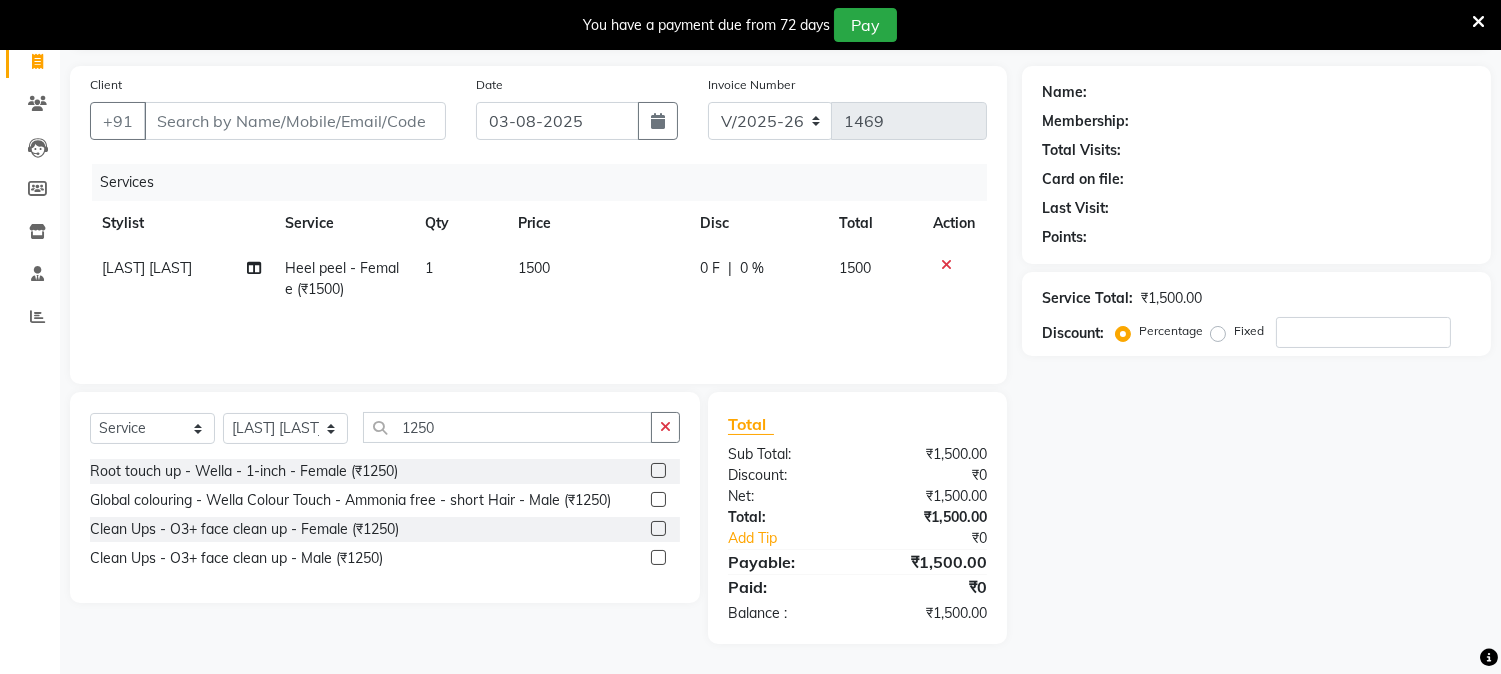 click 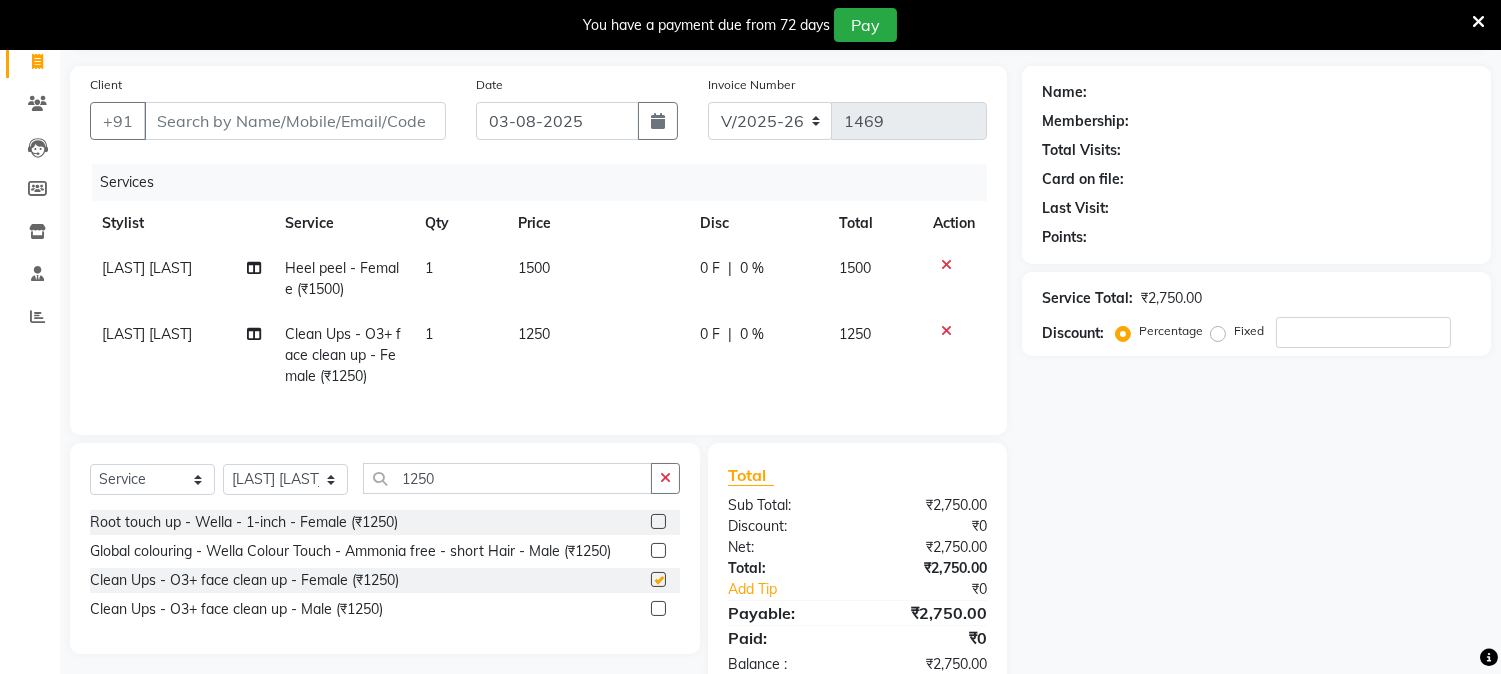 checkbox on "false" 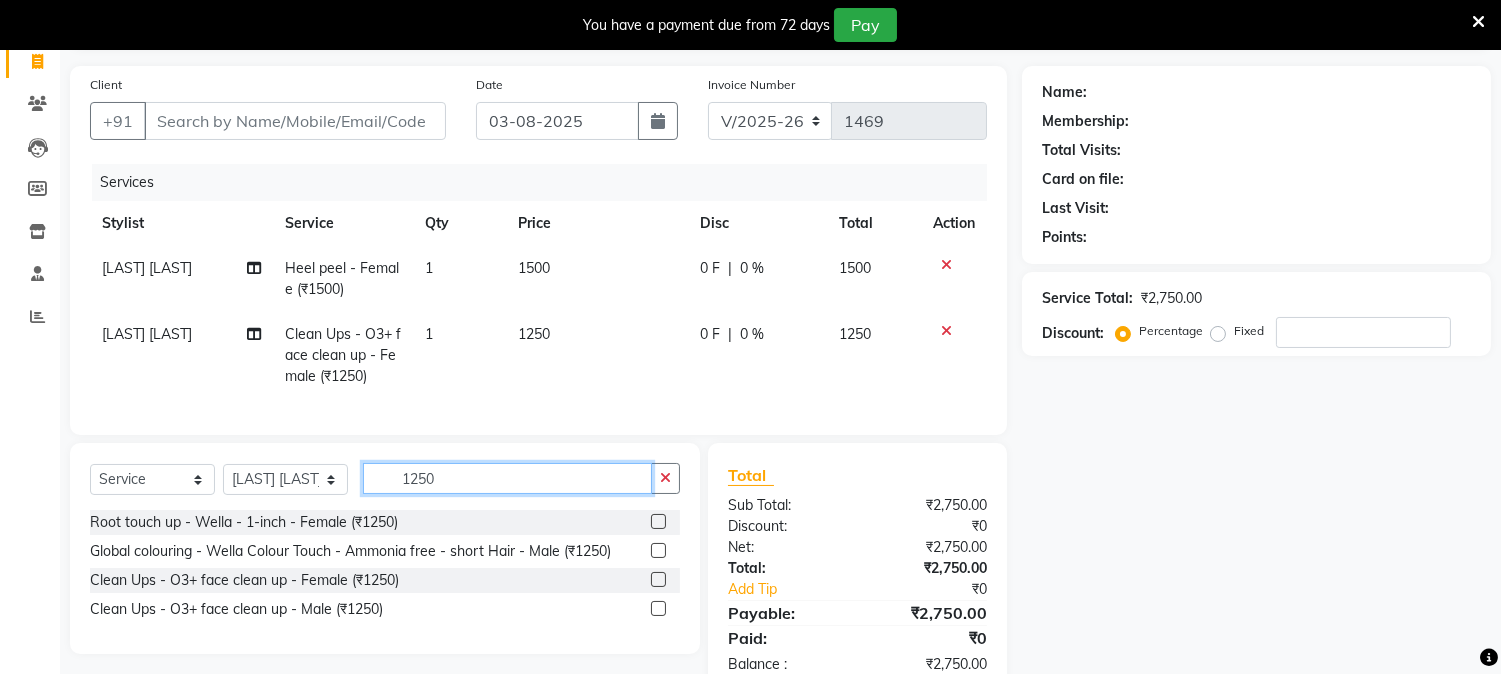click on "1250" 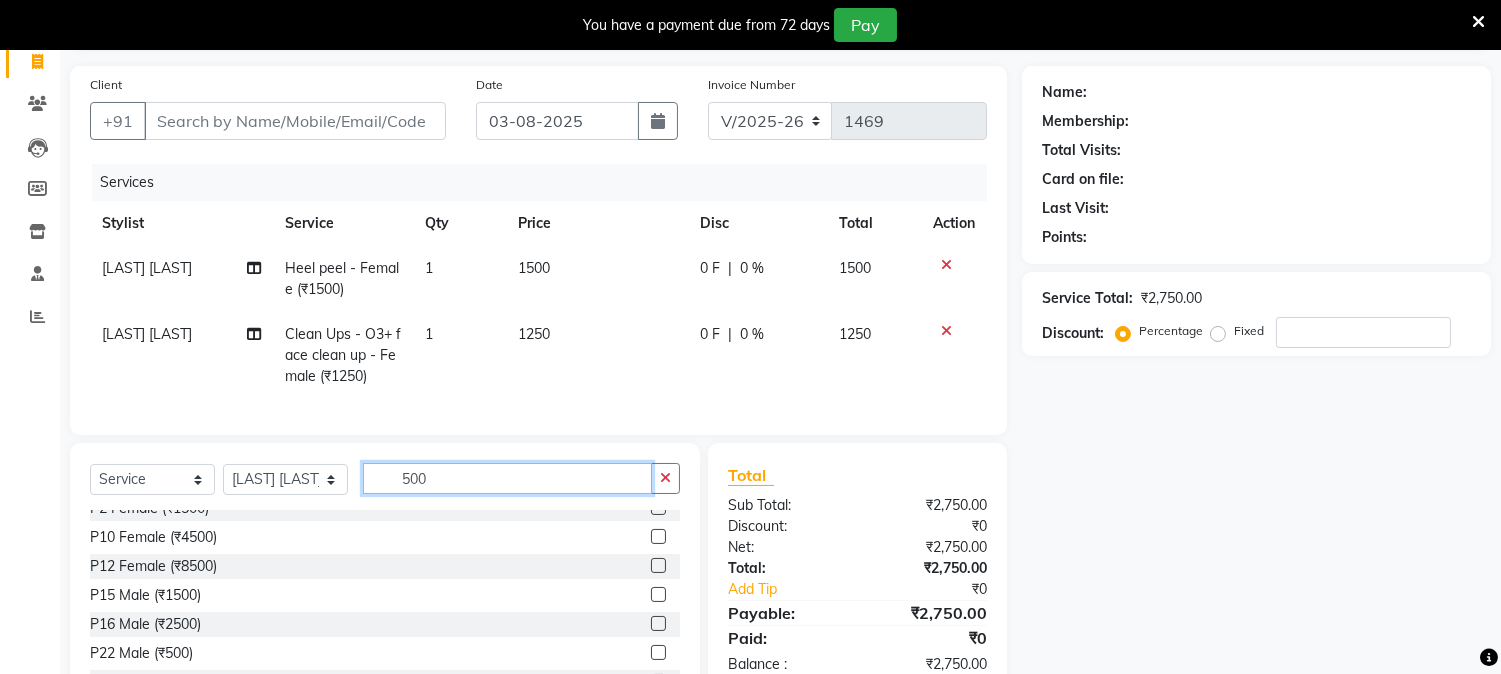scroll, scrollTop: 222, scrollLeft: 0, axis: vertical 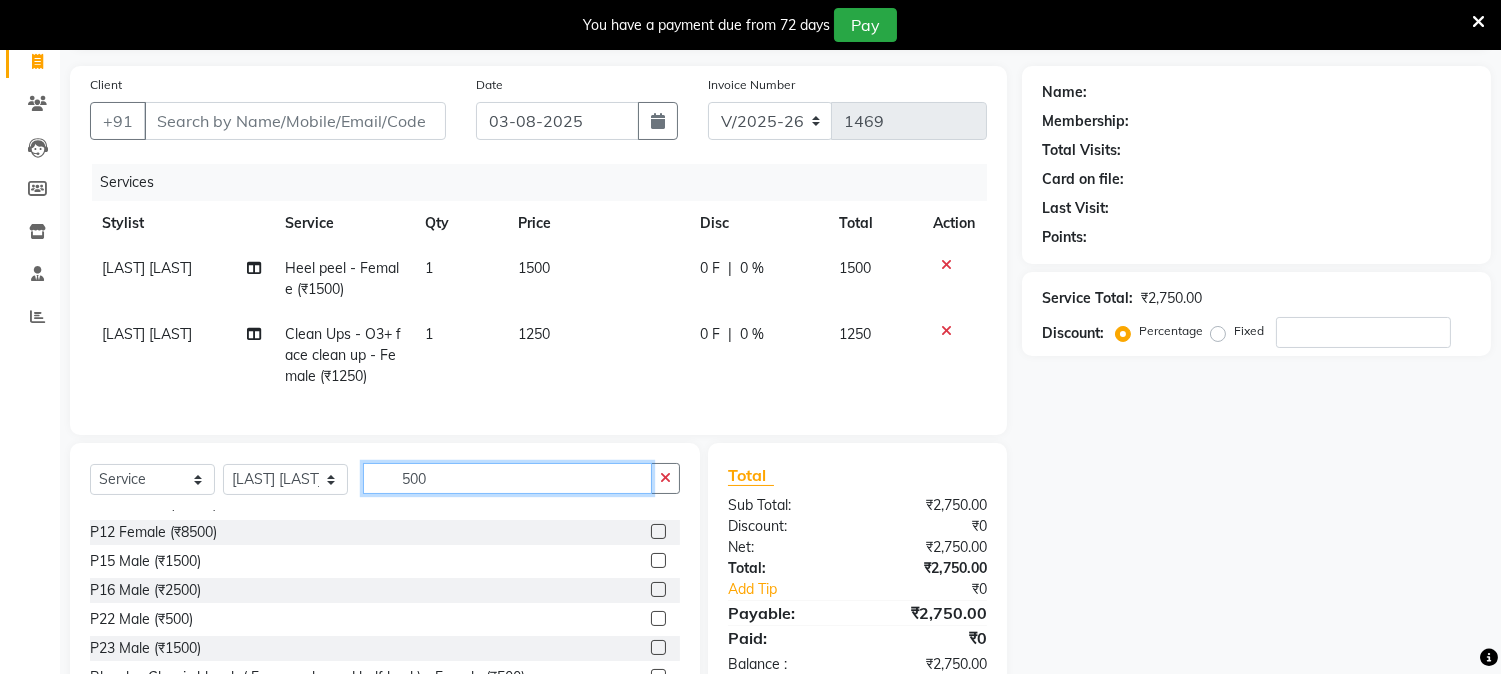 click on "500" 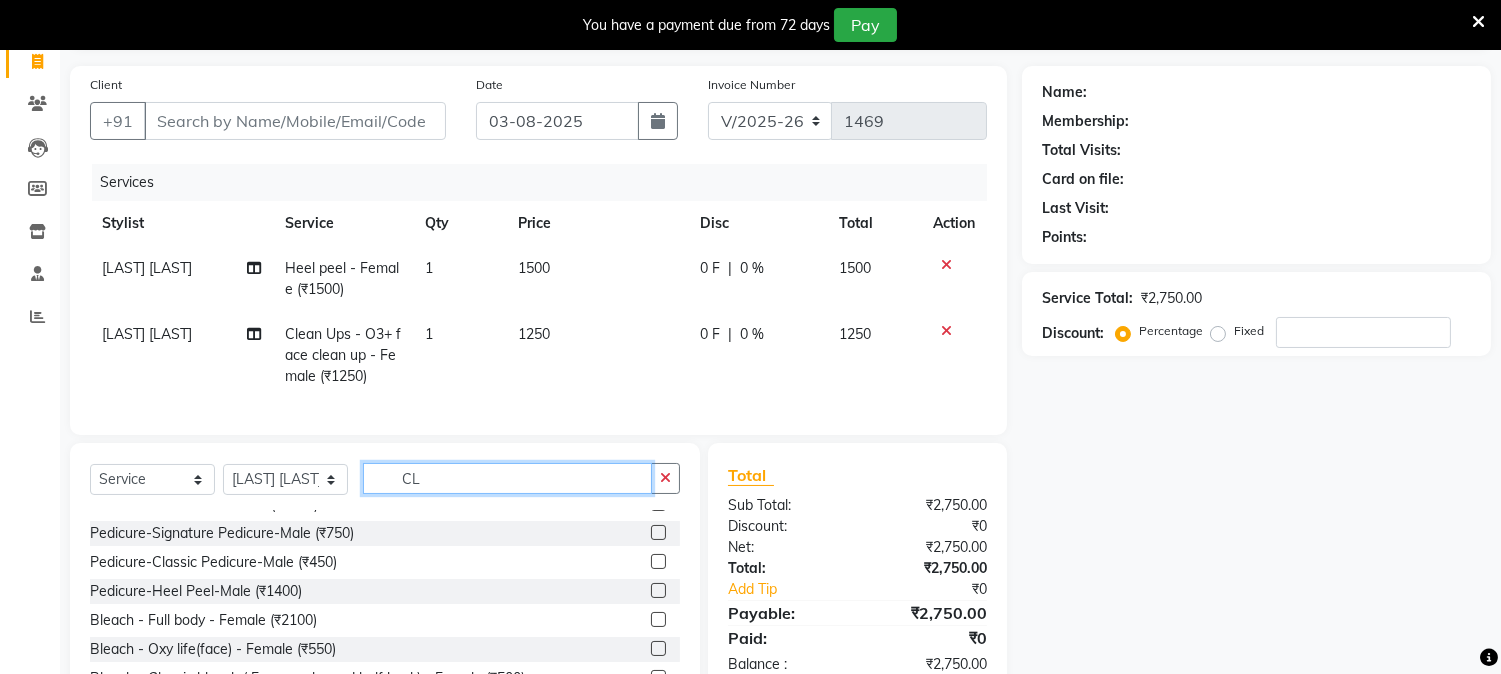 scroll, scrollTop: 18, scrollLeft: 0, axis: vertical 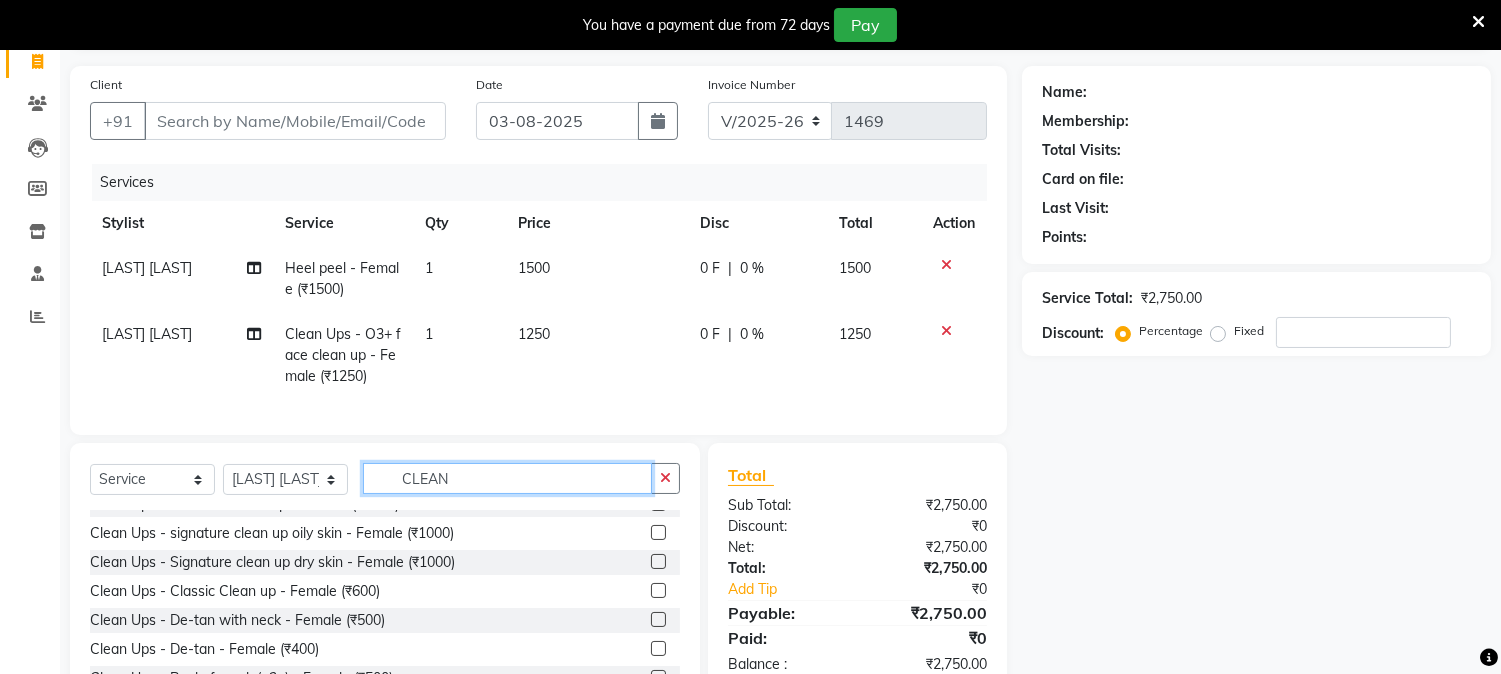 type on "CLEAN" 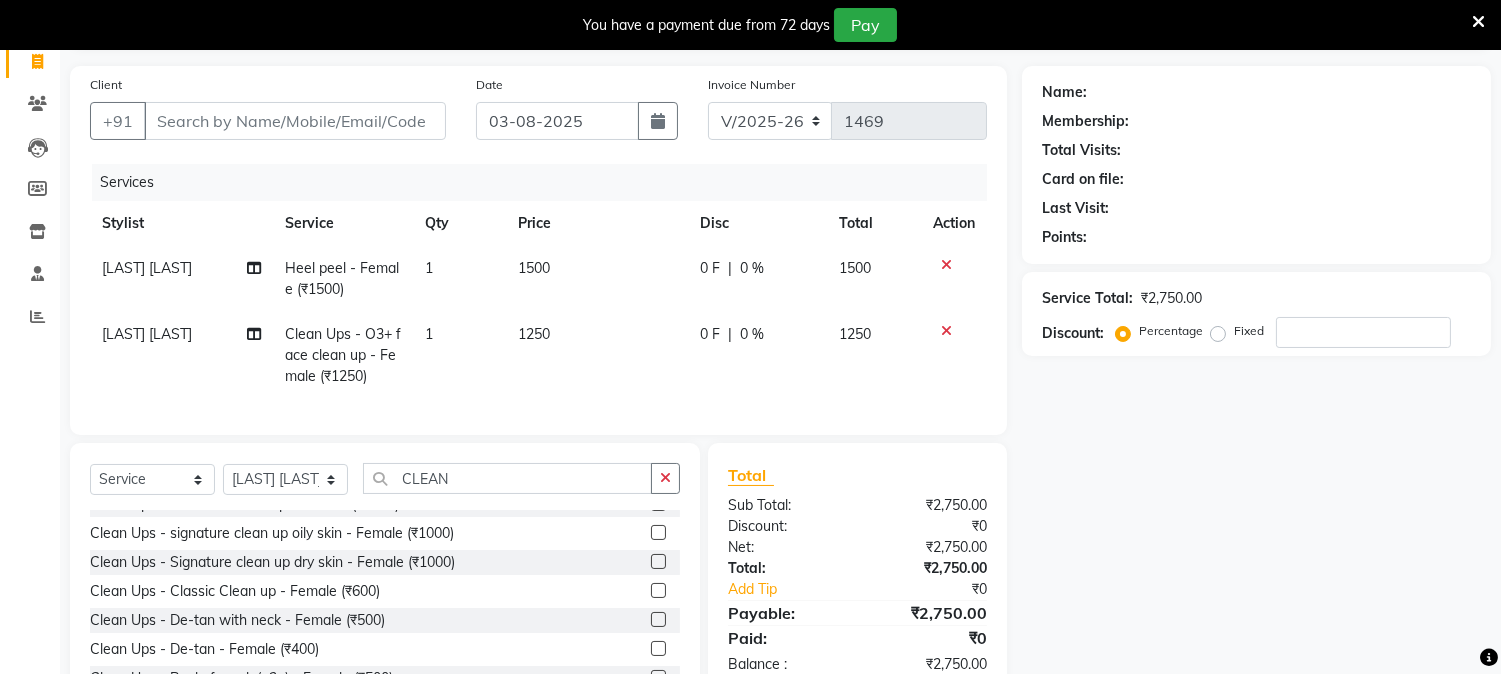 click 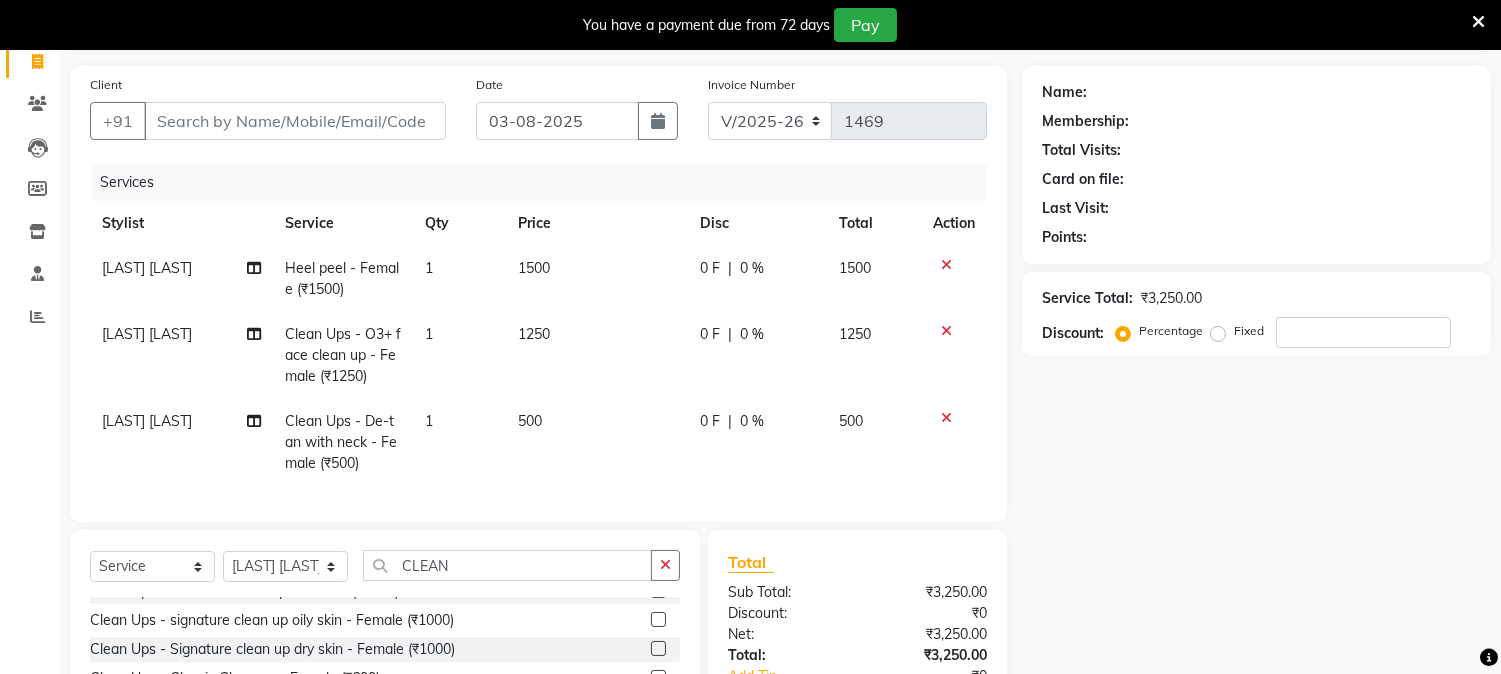 checkbox on "false" 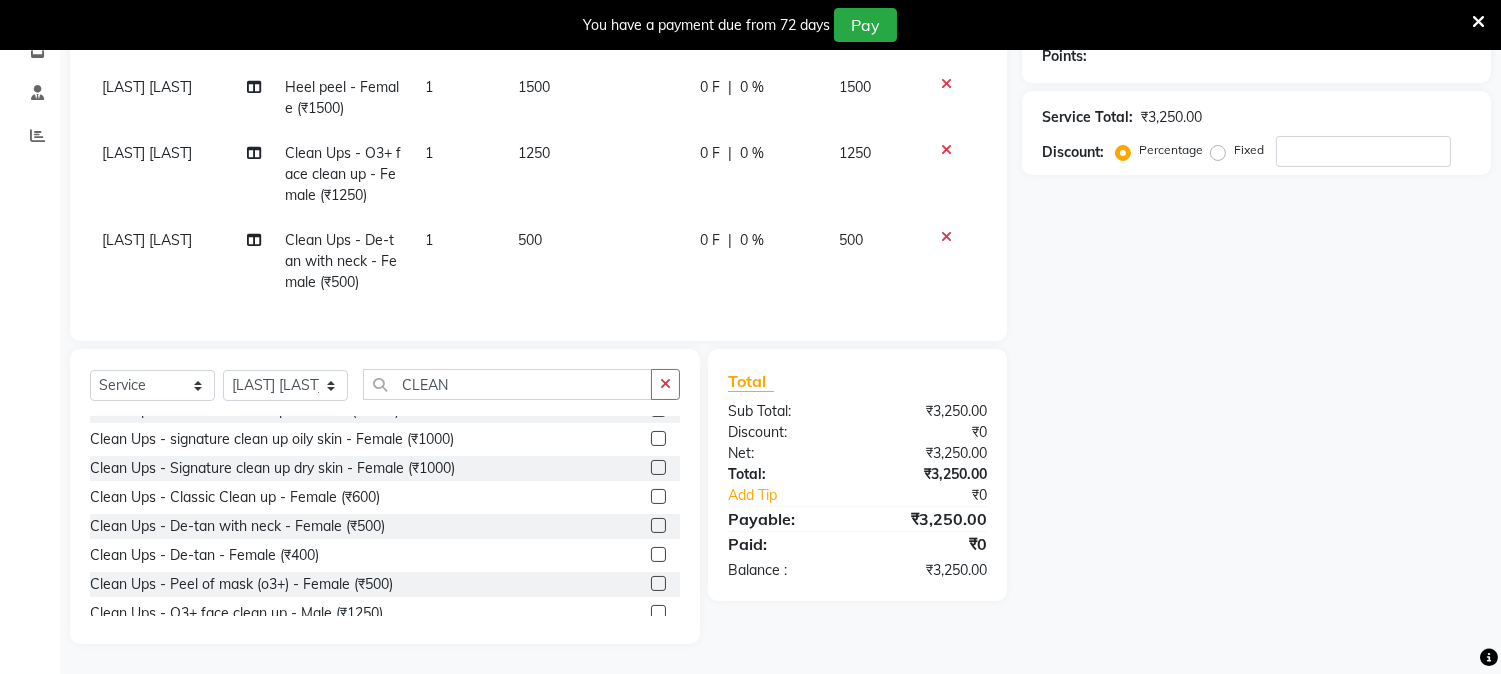 scroll, scrollTop: 331, scrollLeft: 0, axis: vertical 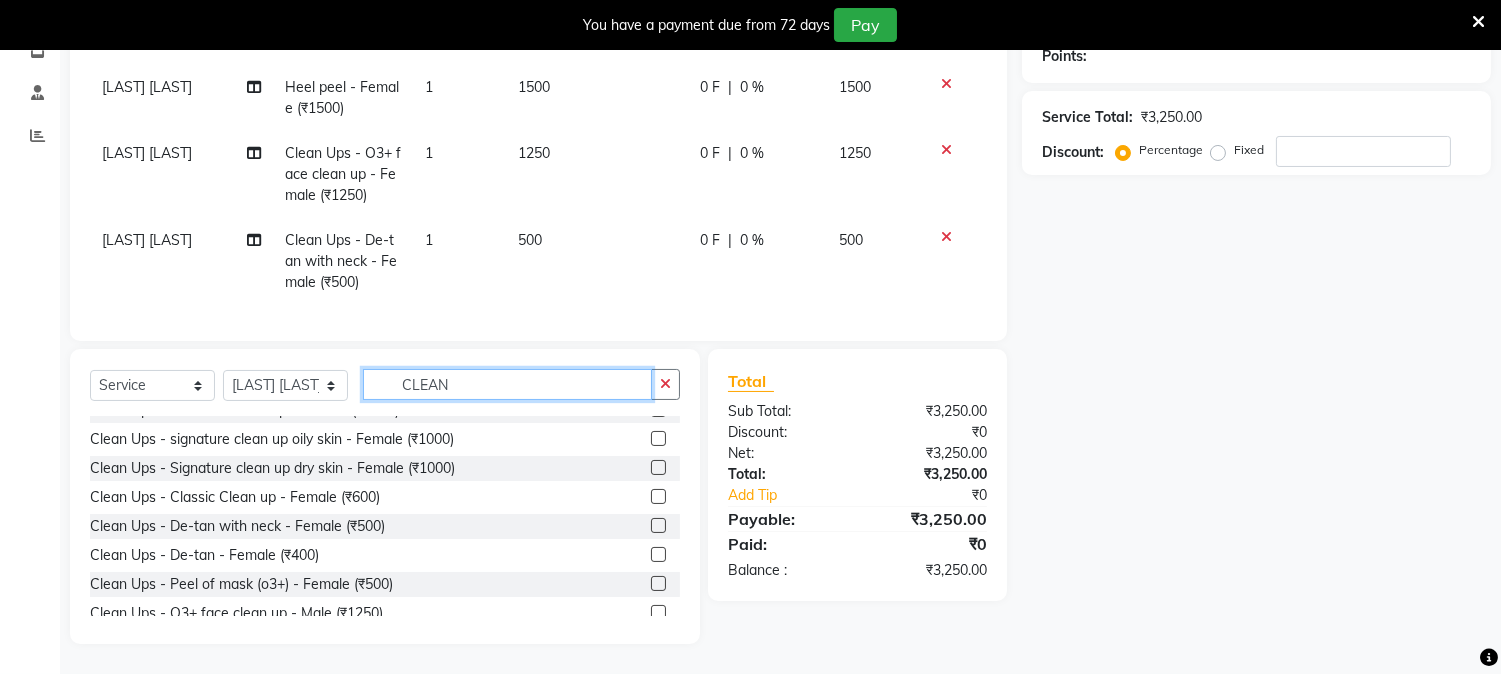 click on "CLEAN" 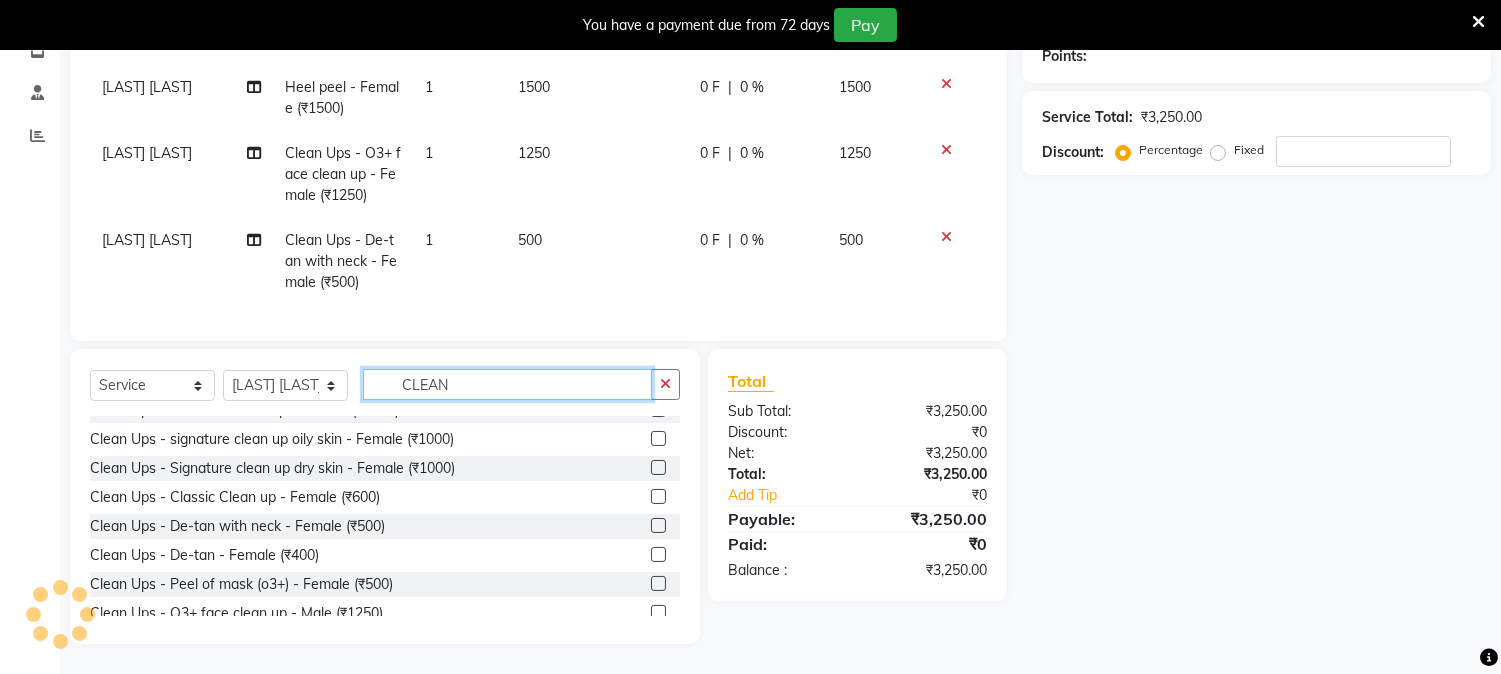 click on "CLEAN" 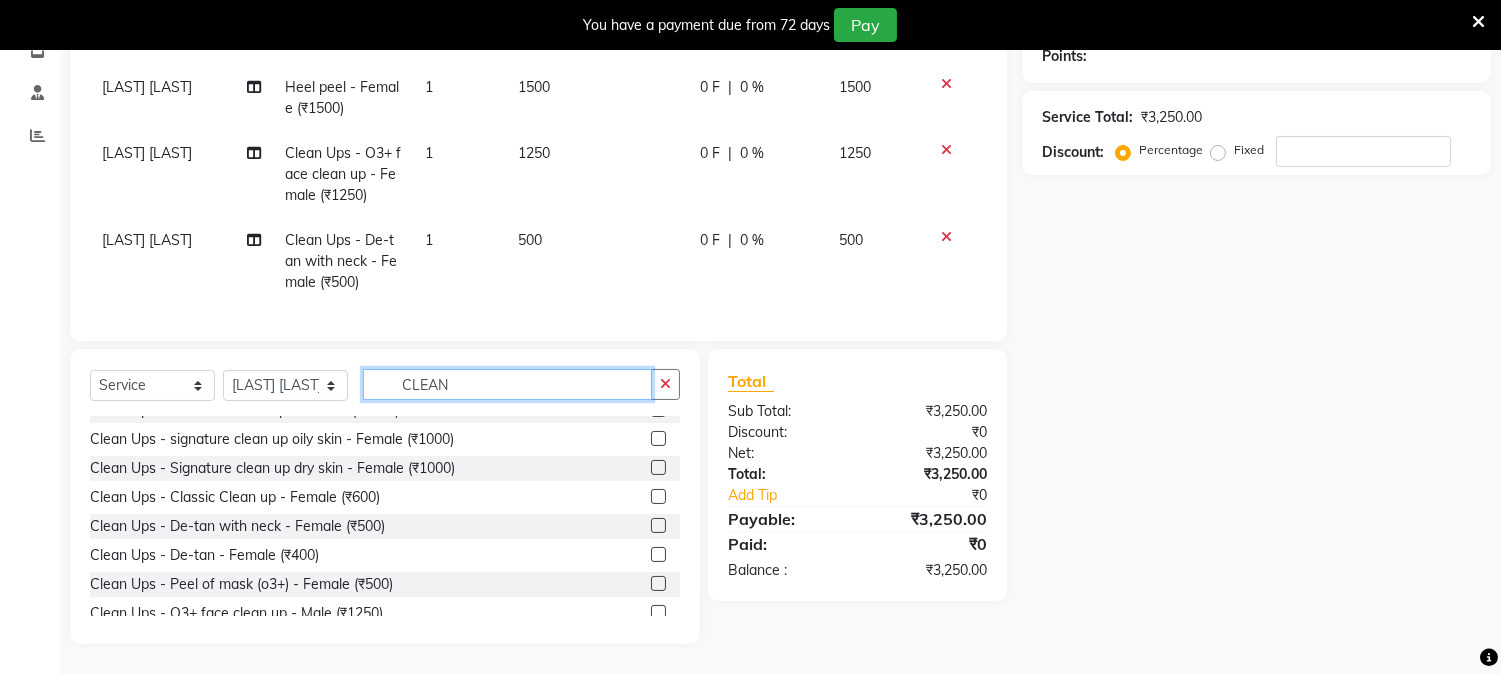 click on "CLEAN" 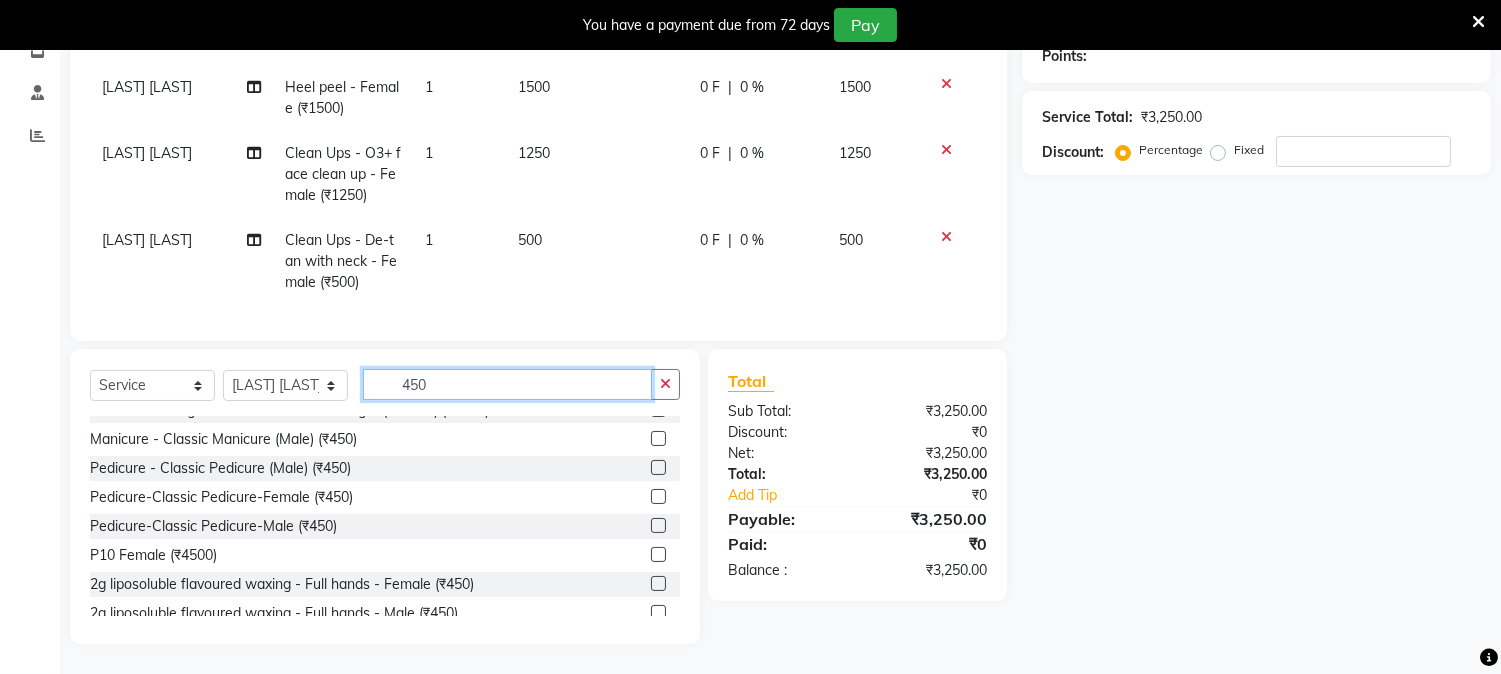 type on "450" 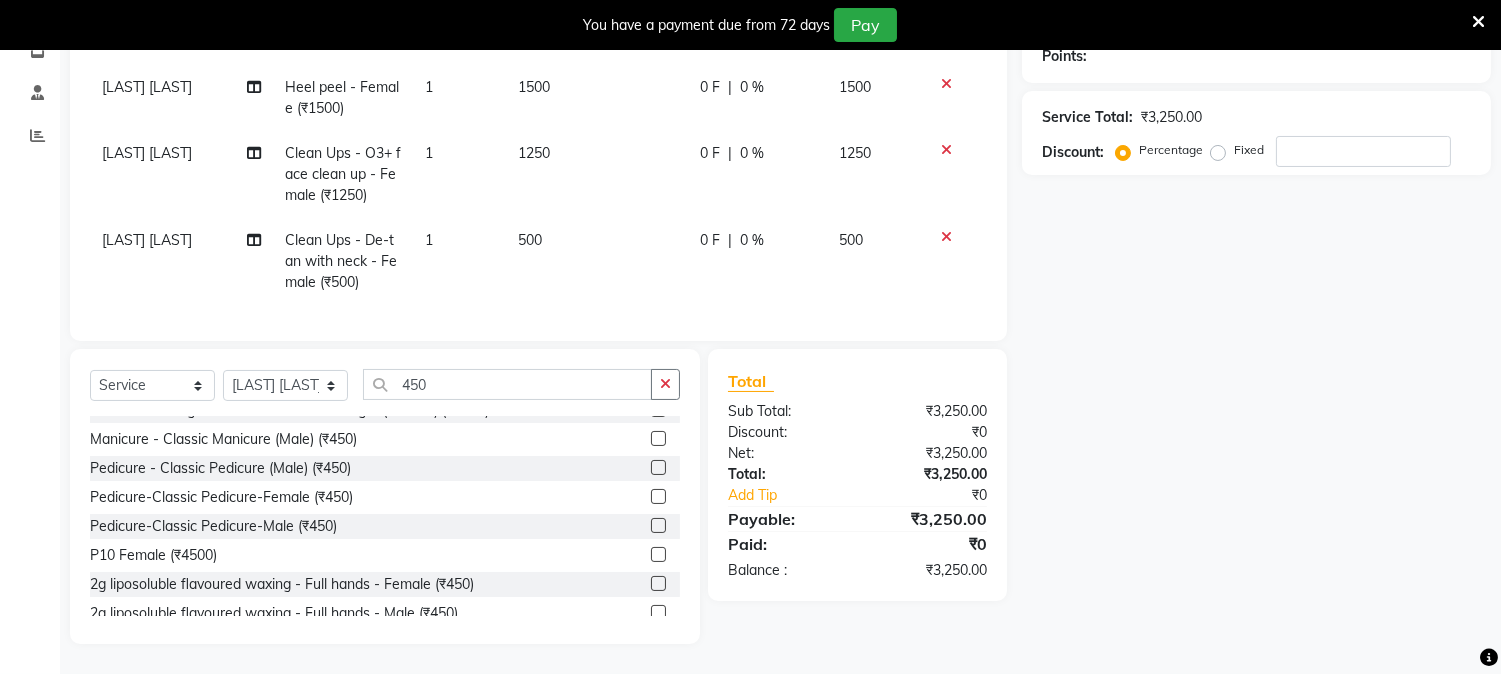 click 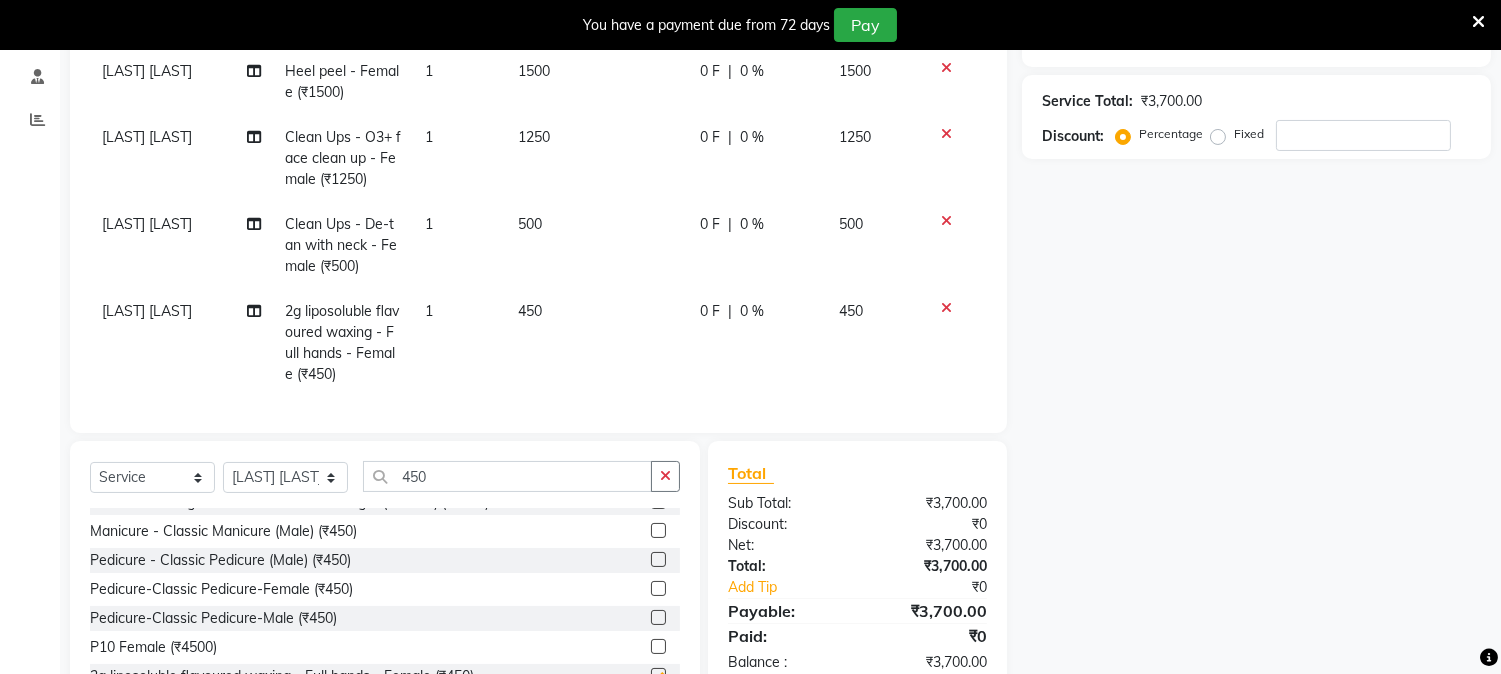 checkbox on "false" 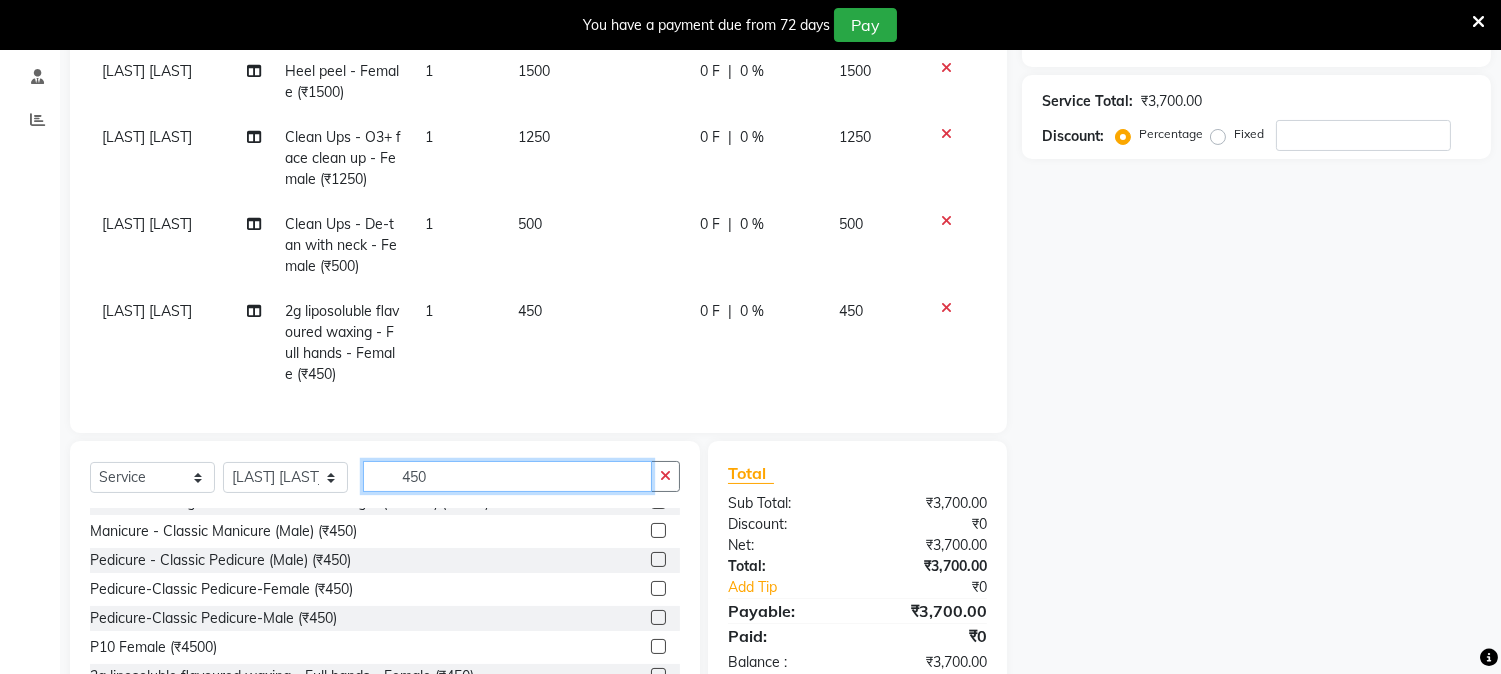 click on "450" 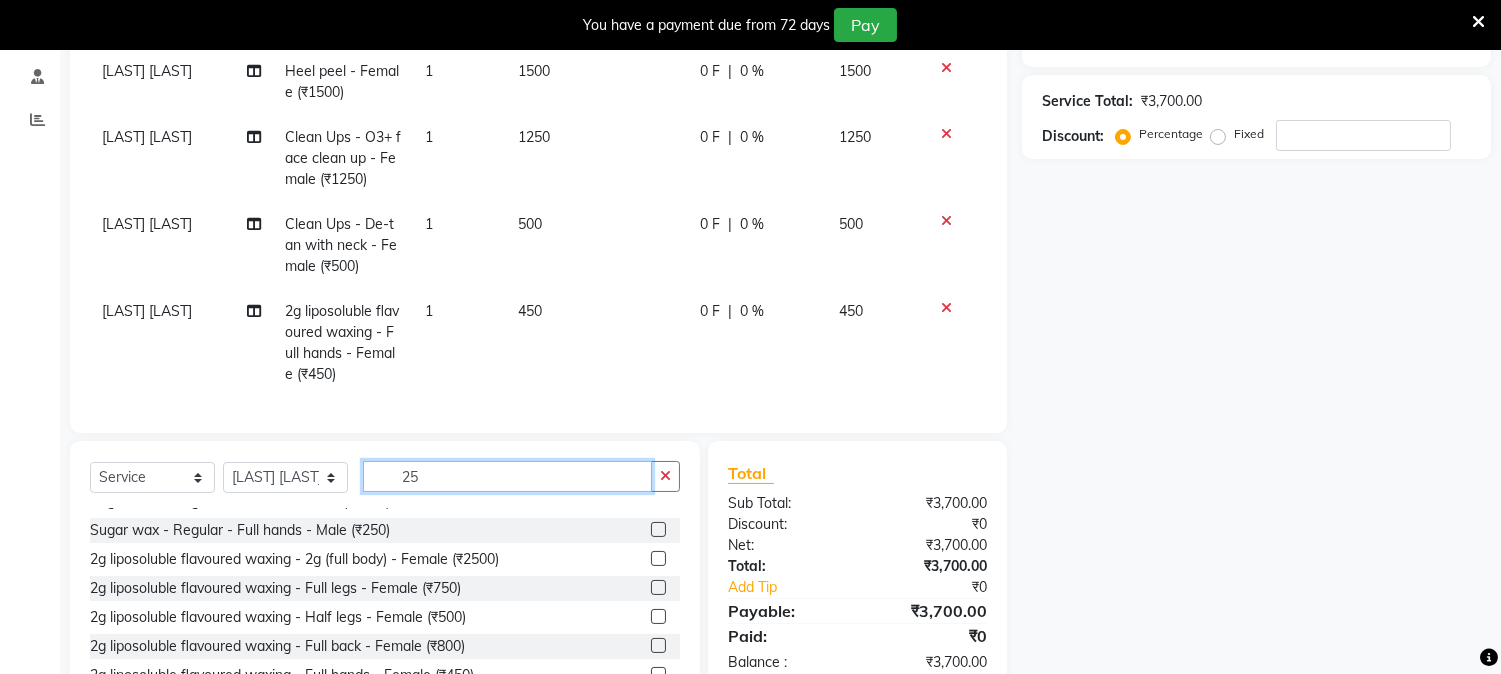 scroll, scrollTop: 281, scrollLeft: 0, axis: vertical 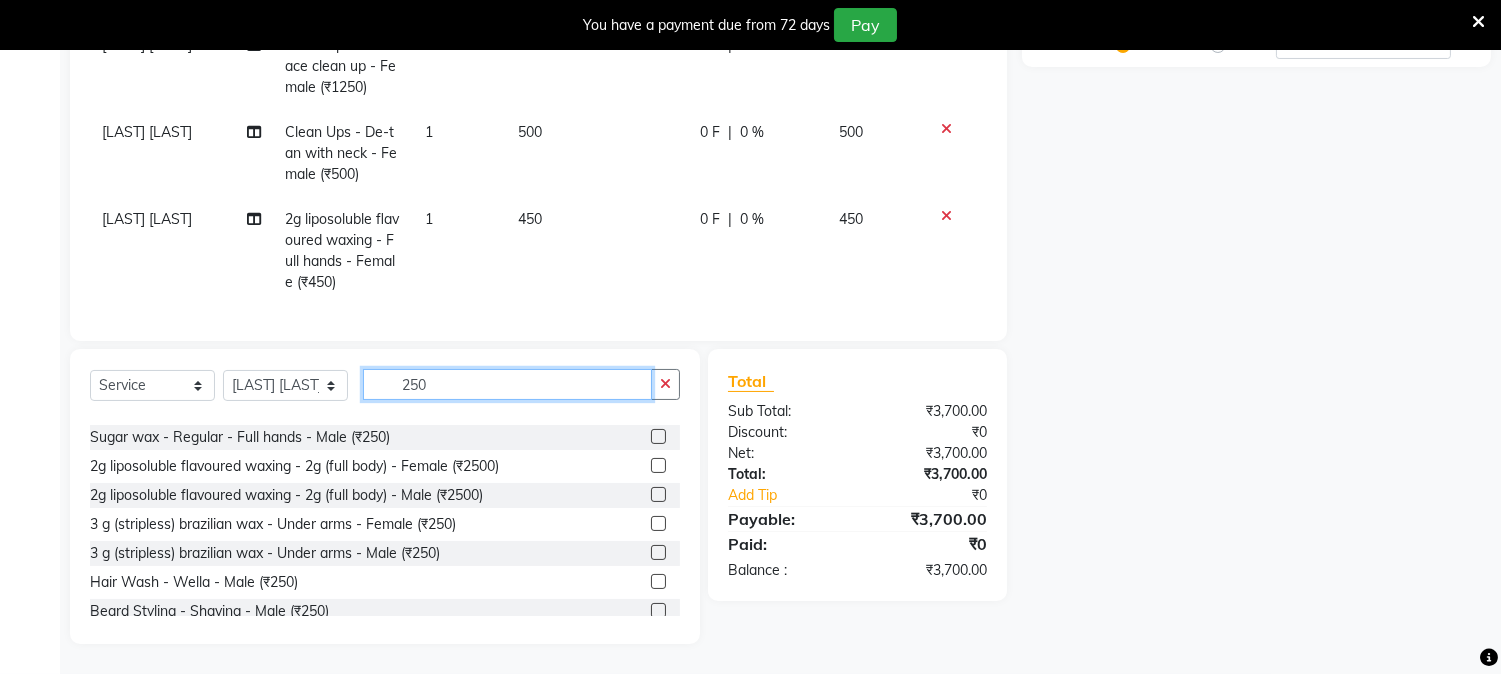 type on "250" 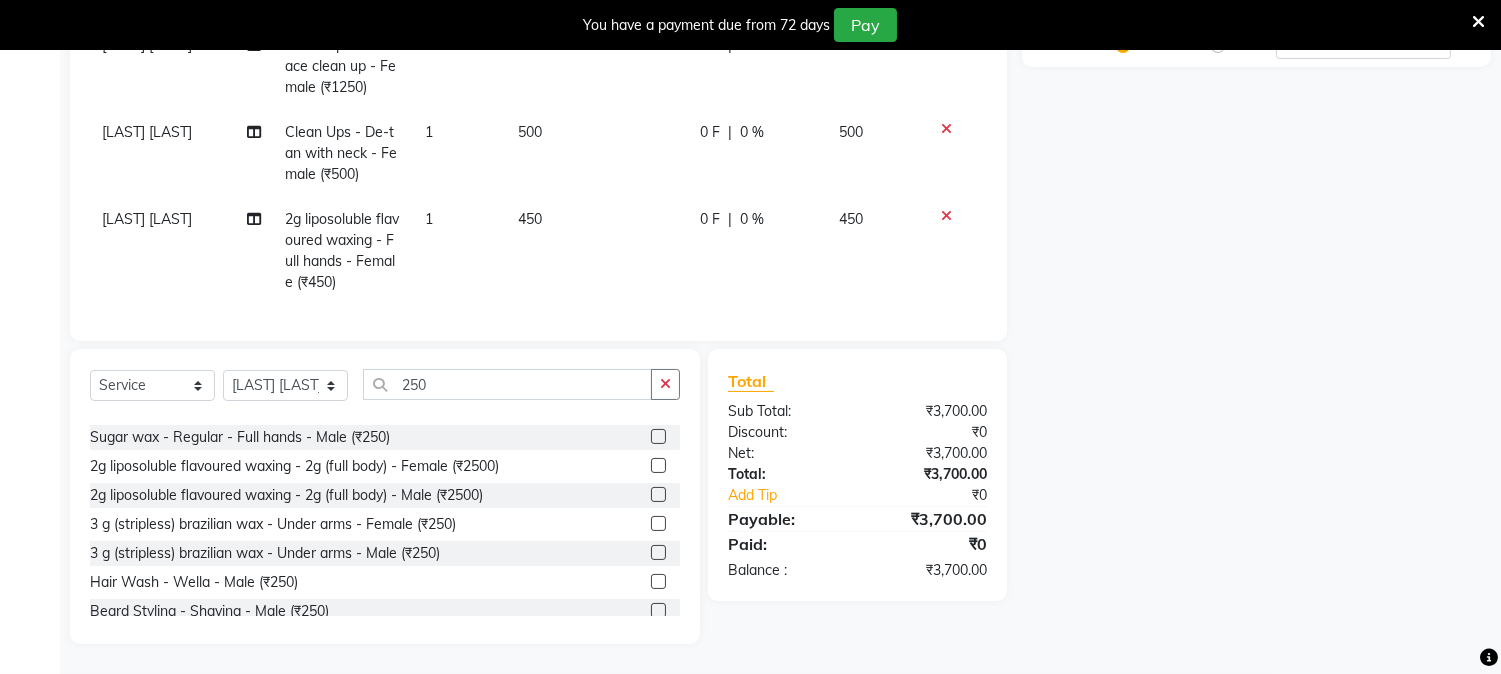 click 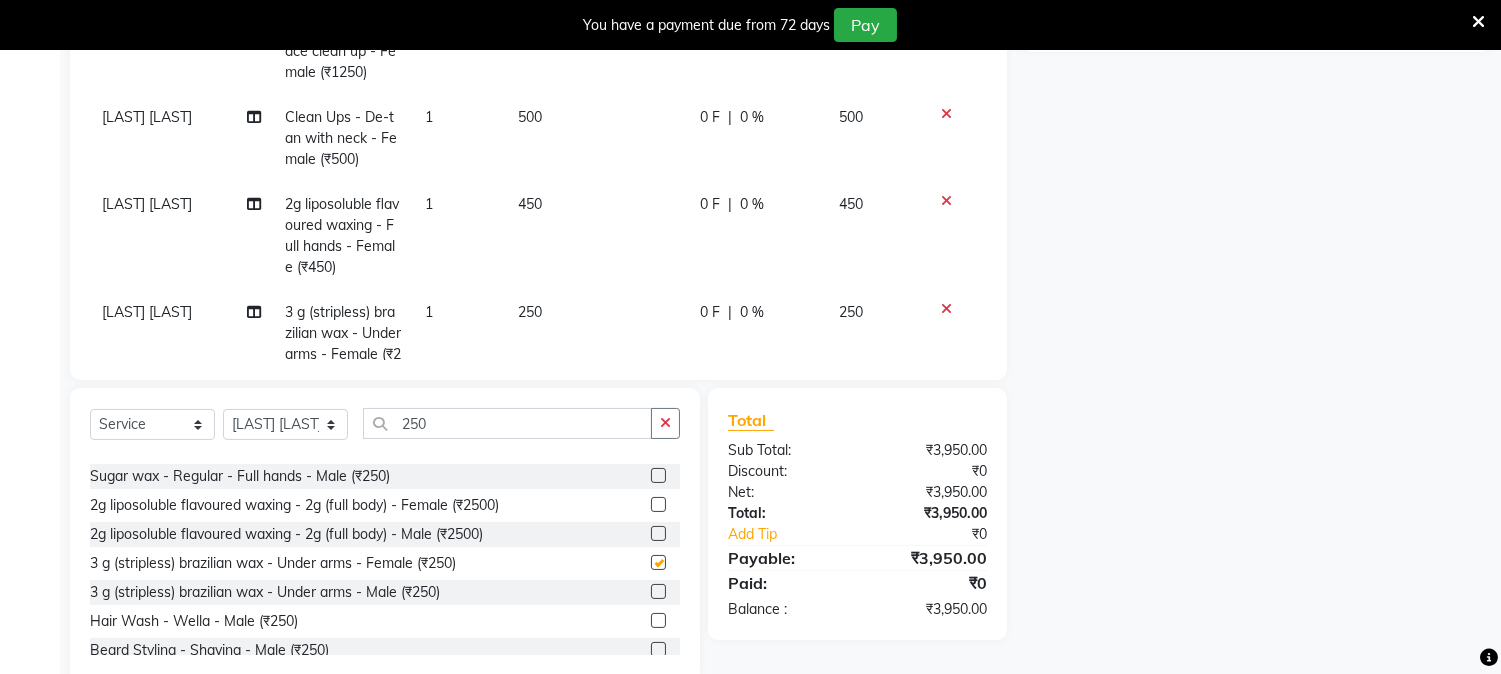 checkbox on "false" 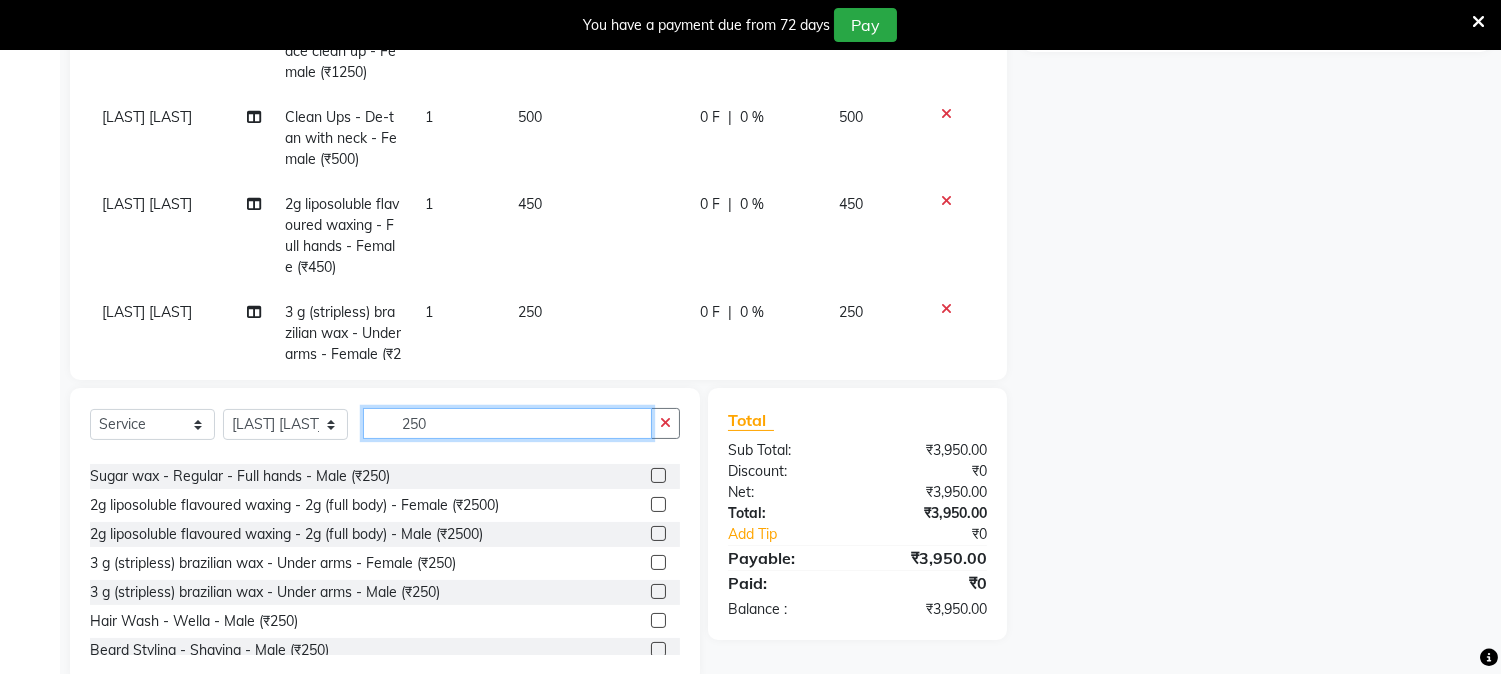 click on "250" 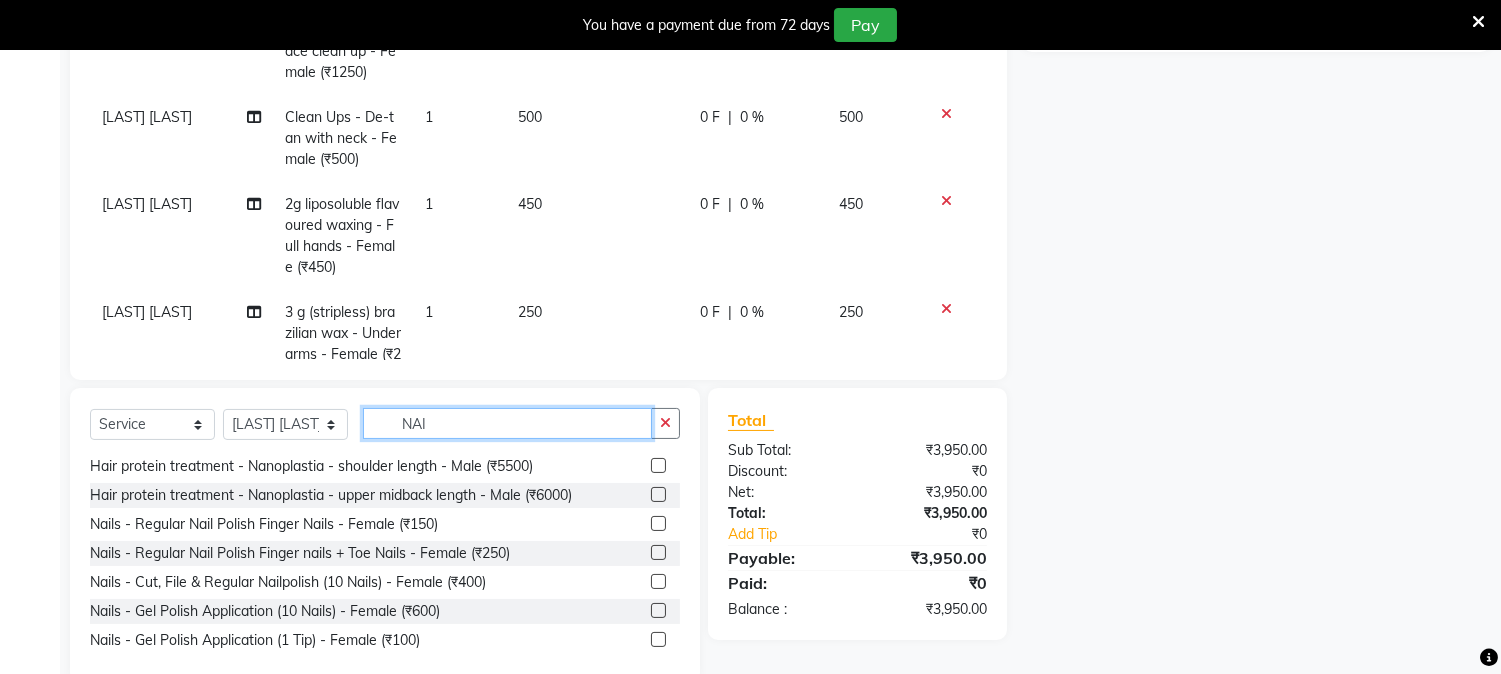 scroll, scrollTop: 0, scrollLeft: 0, axis: both 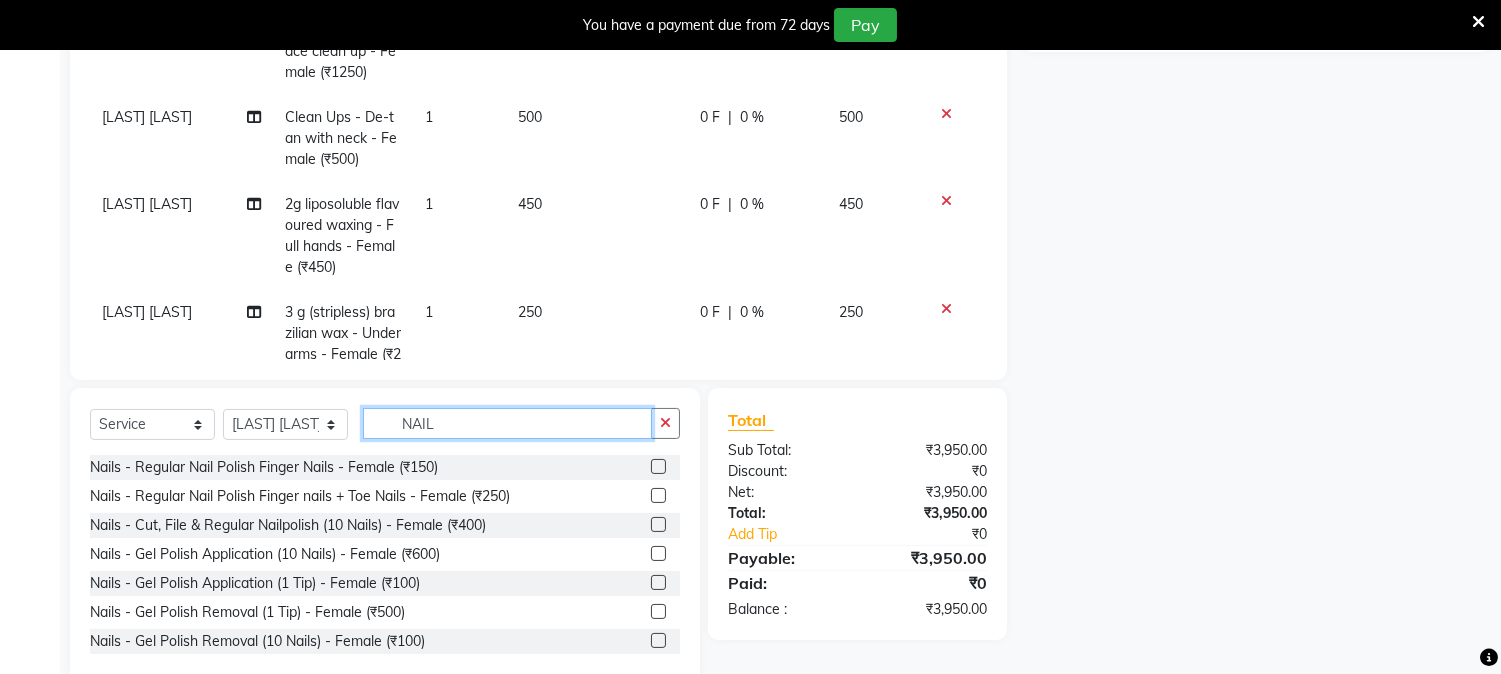 type on "NAIL" 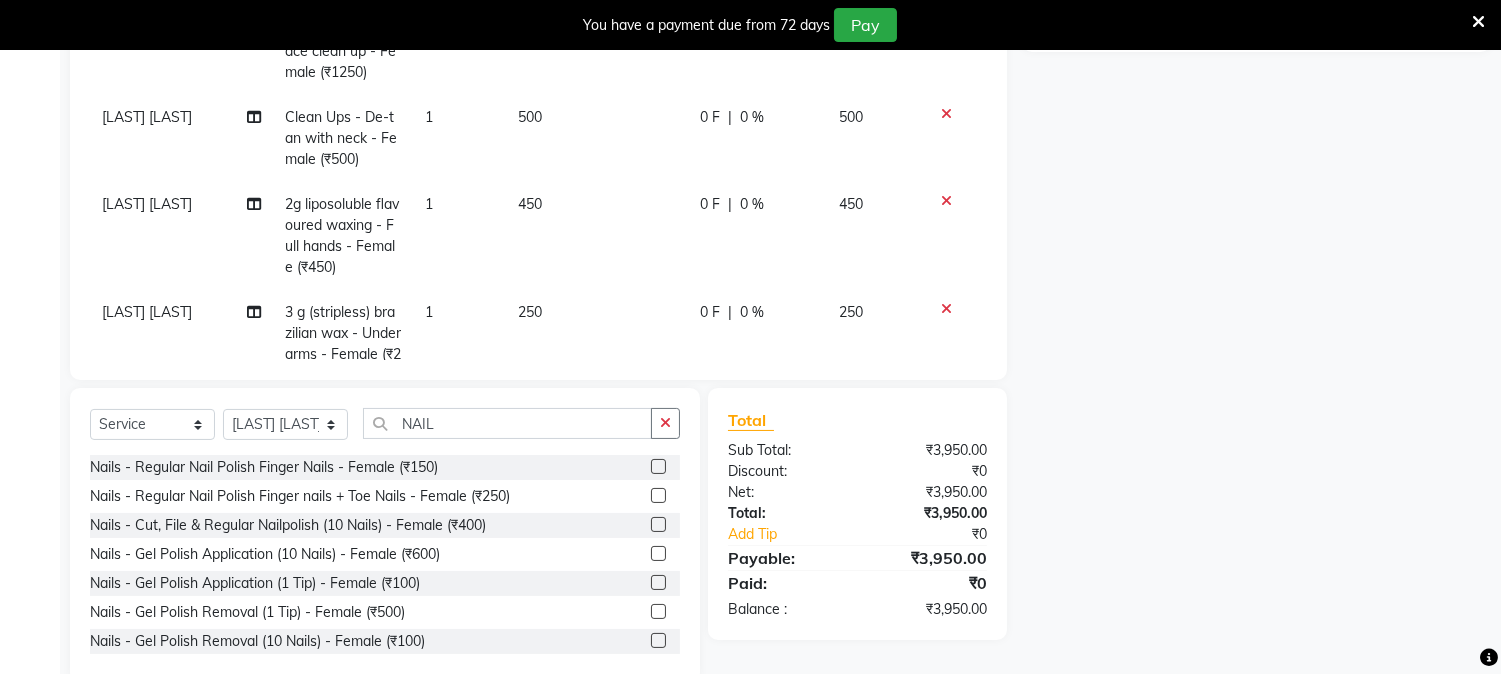 click 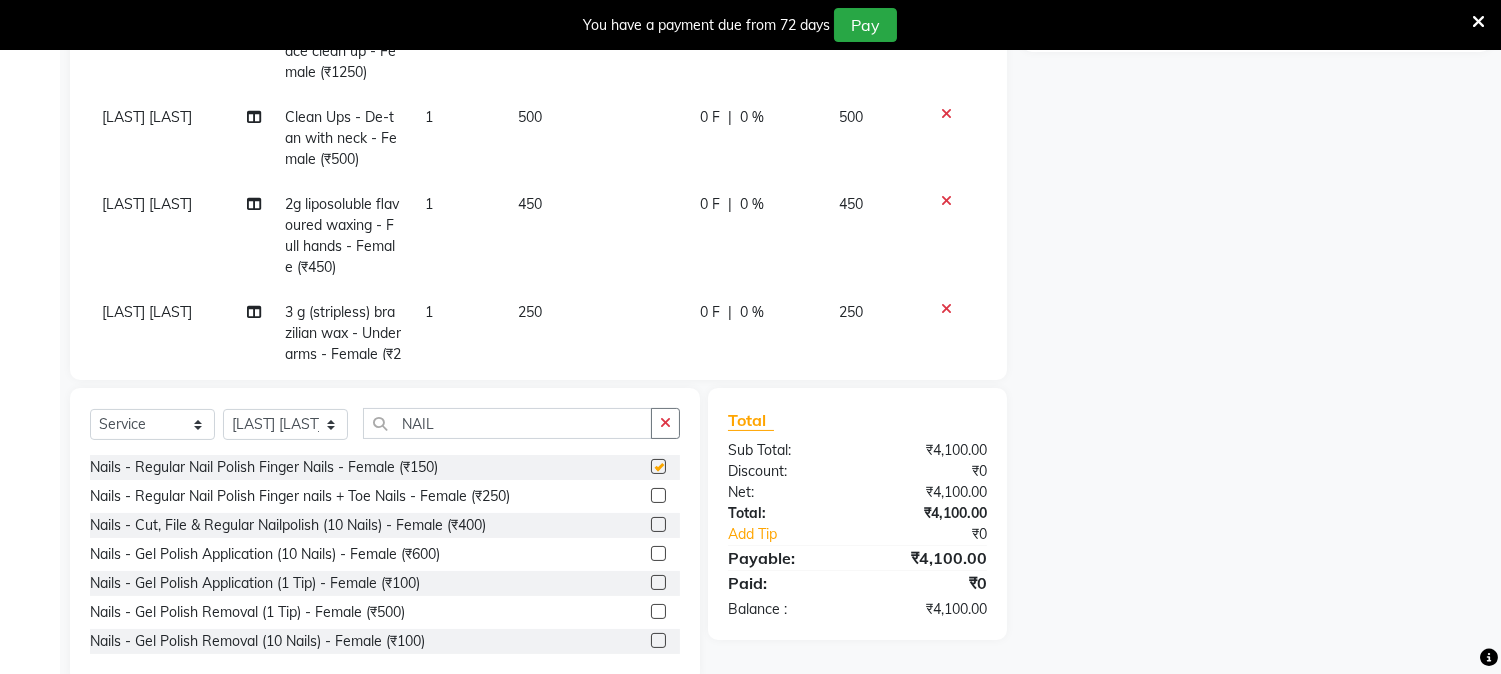 checkbox on "false" 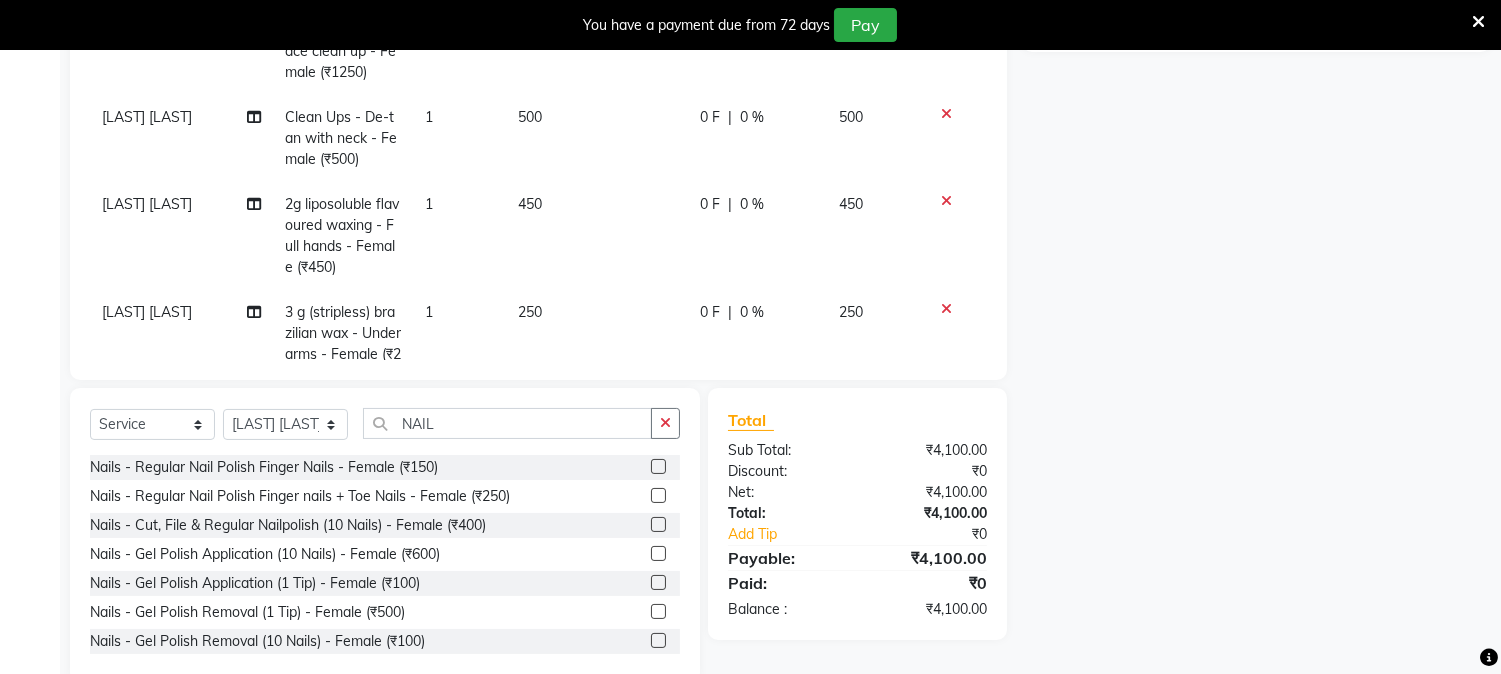 scroll, scrollTop: 178, scrollLeft: 0, axis: vertical 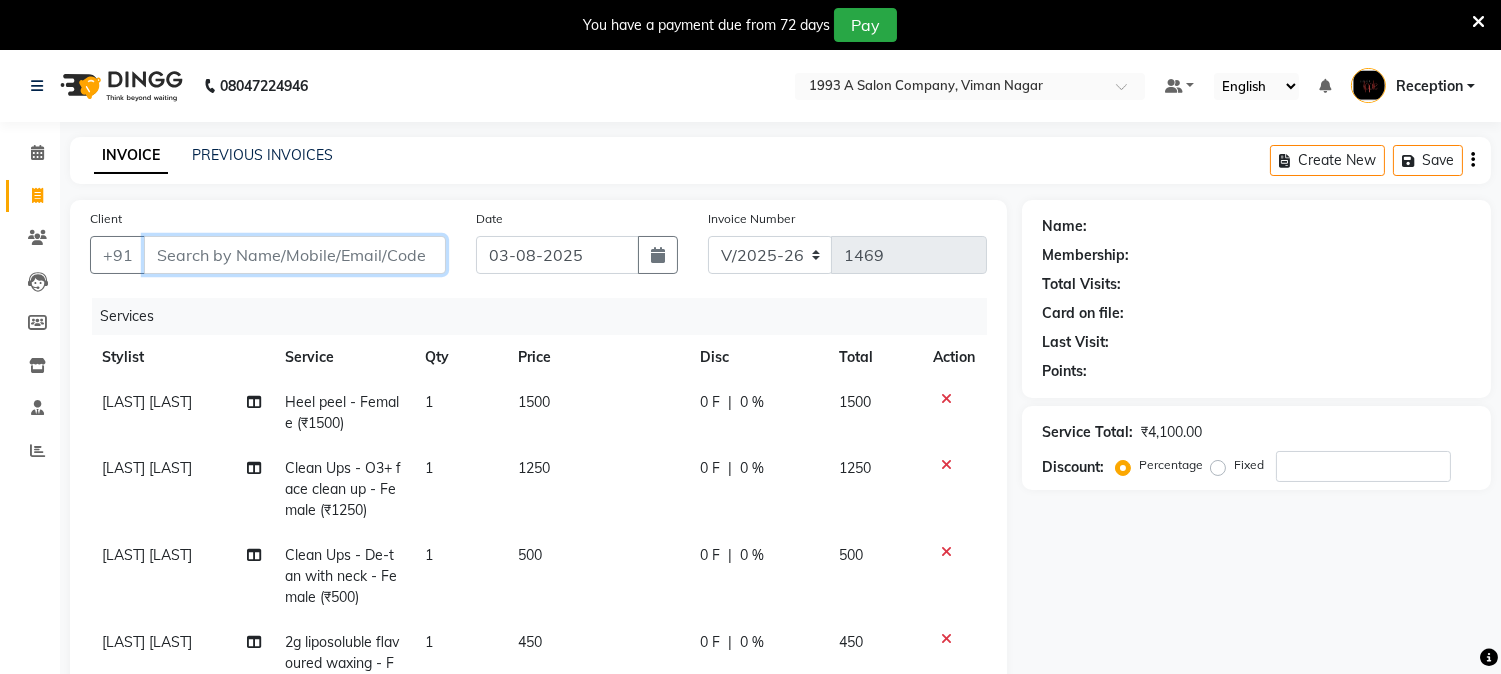 click on "Client" at bounding box center [295, 255] 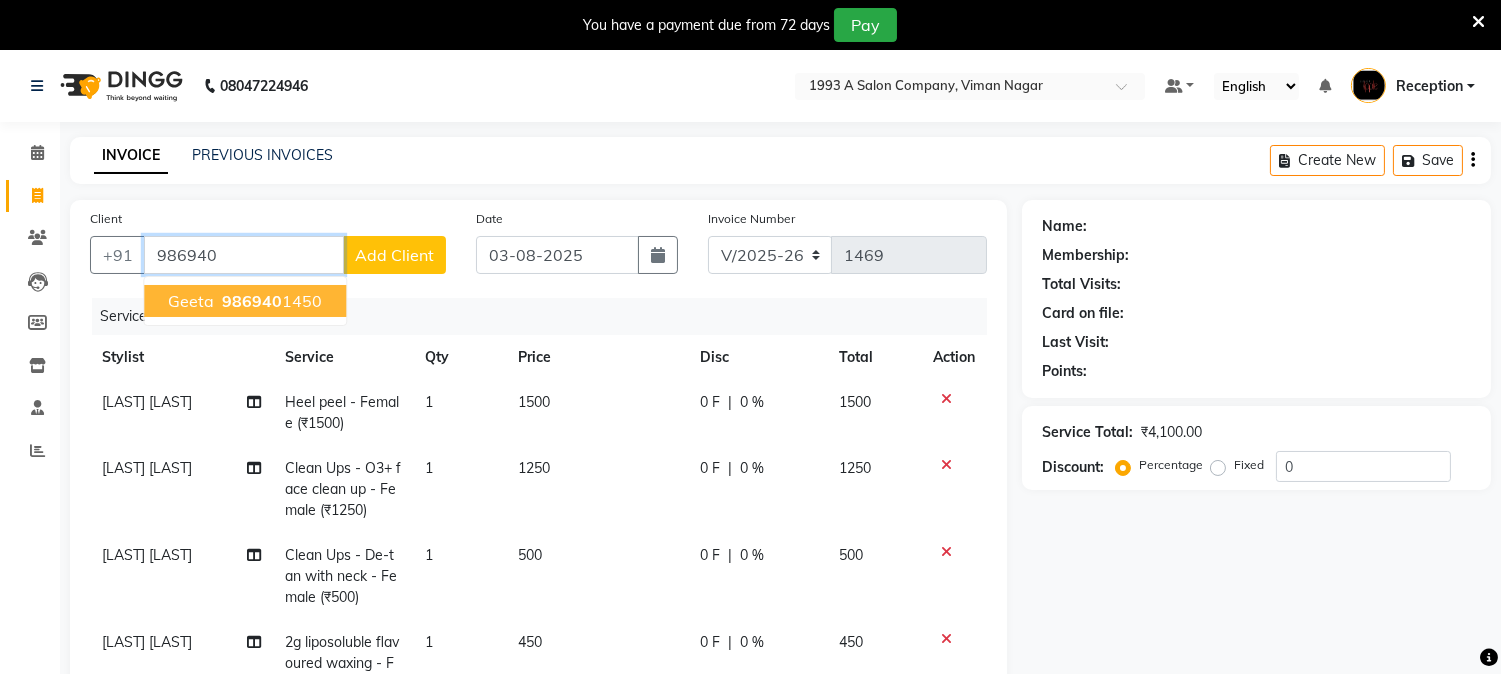 click on "986940" at bounding box center [252, 301] 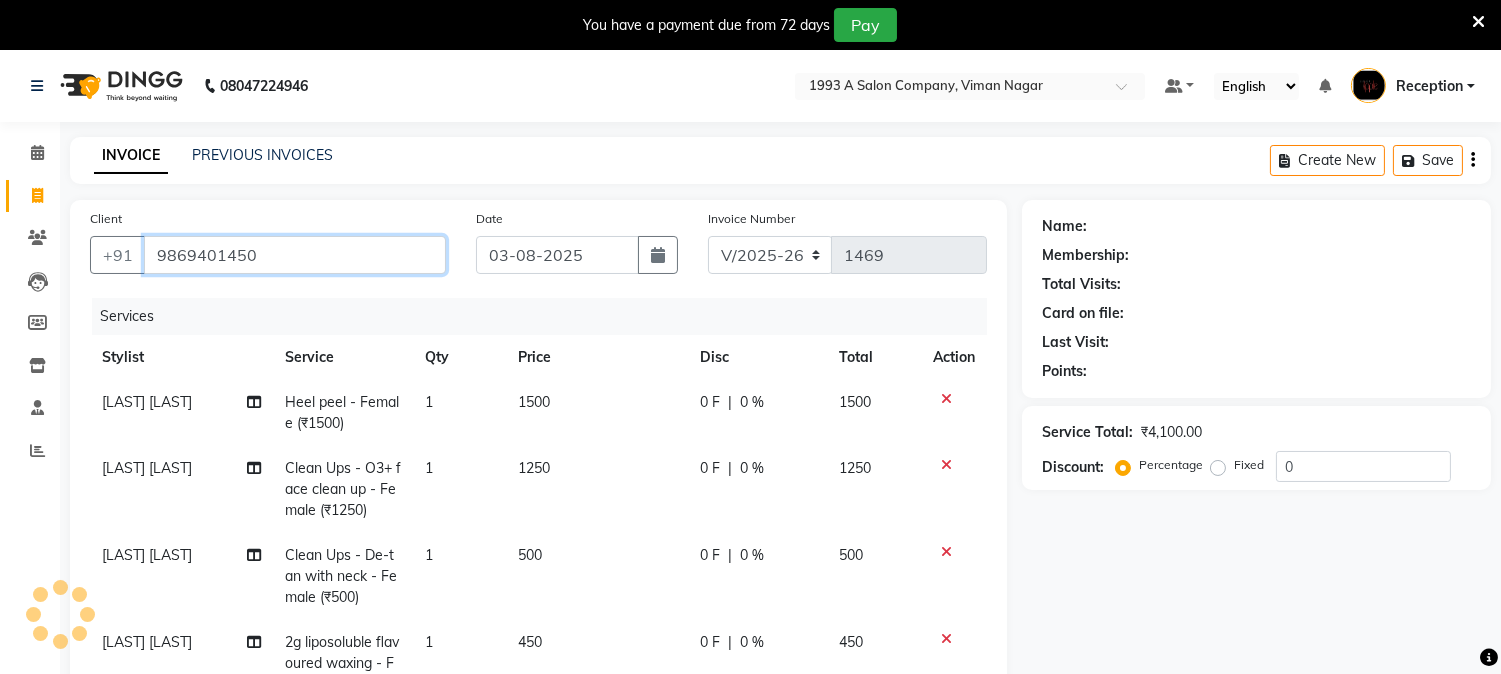 type on "9869401450" 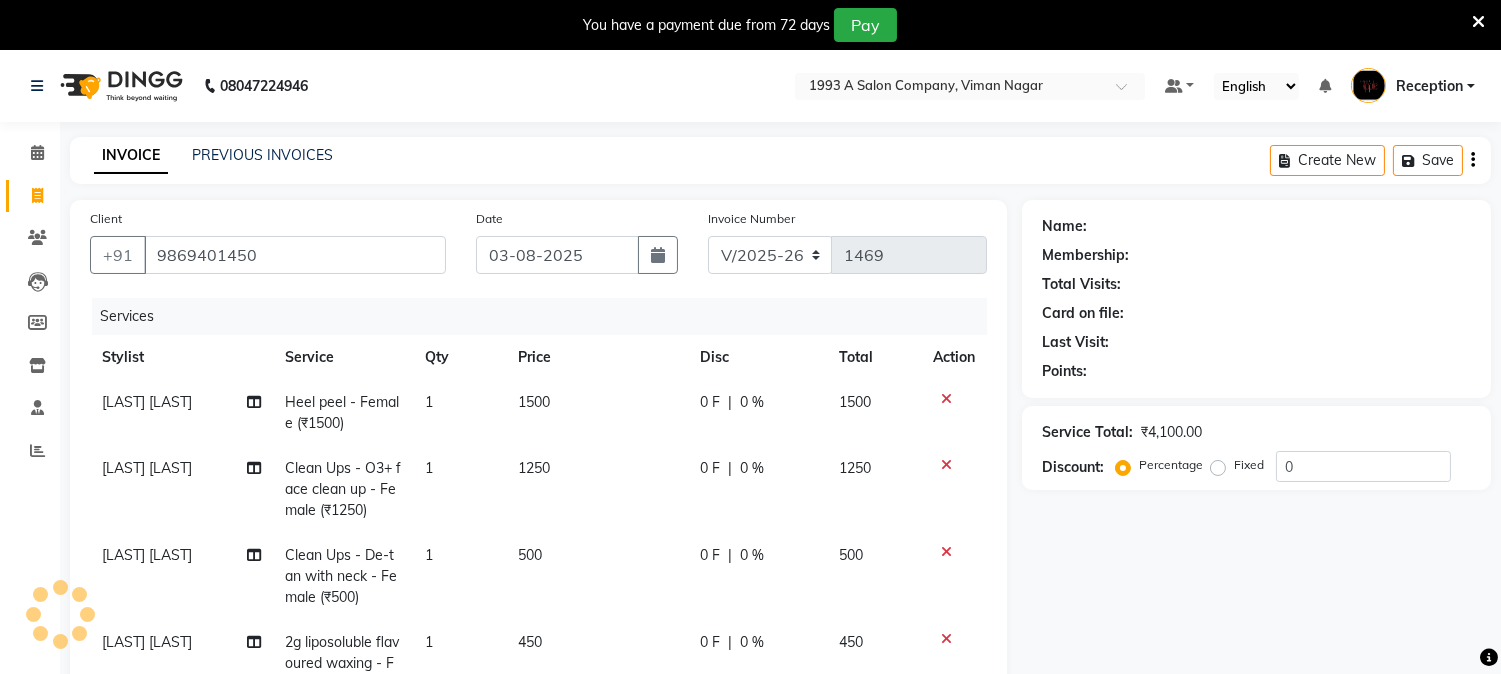 select on "1: Object" 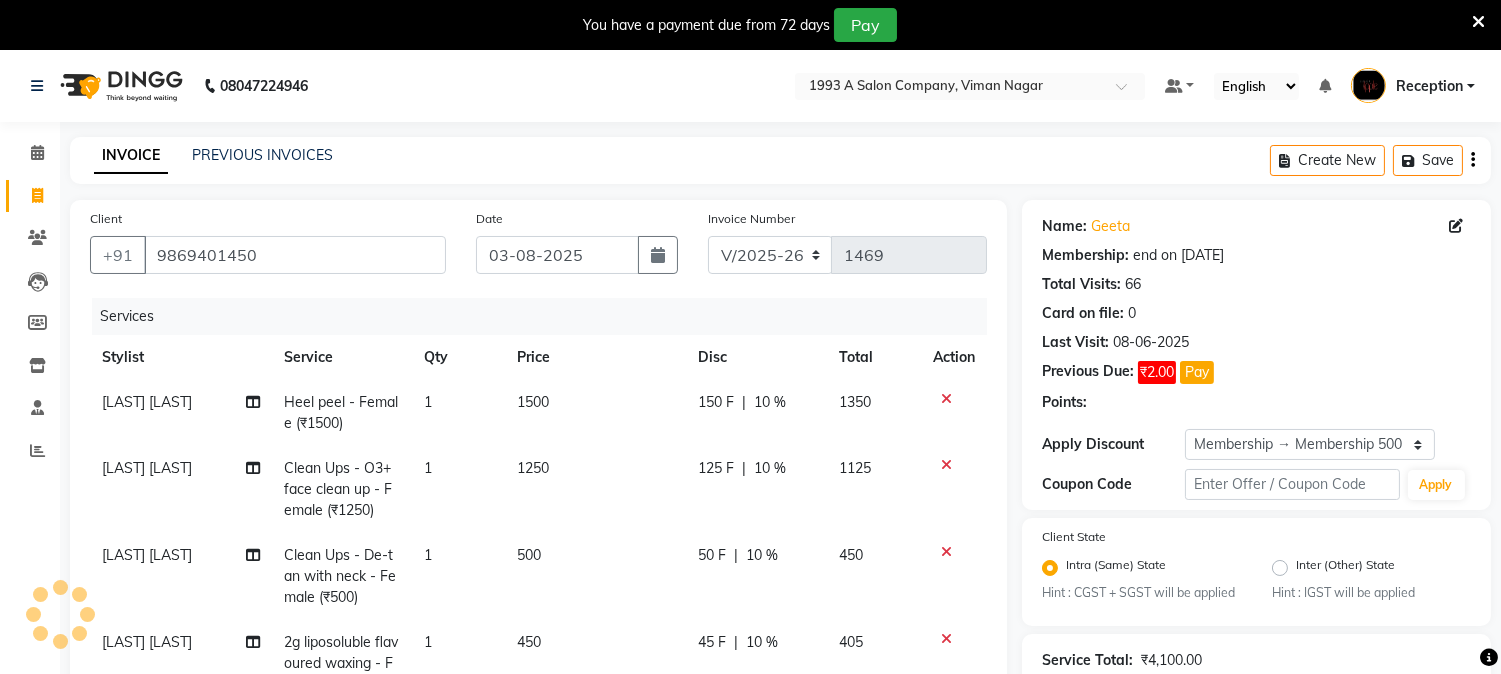 type on "10" 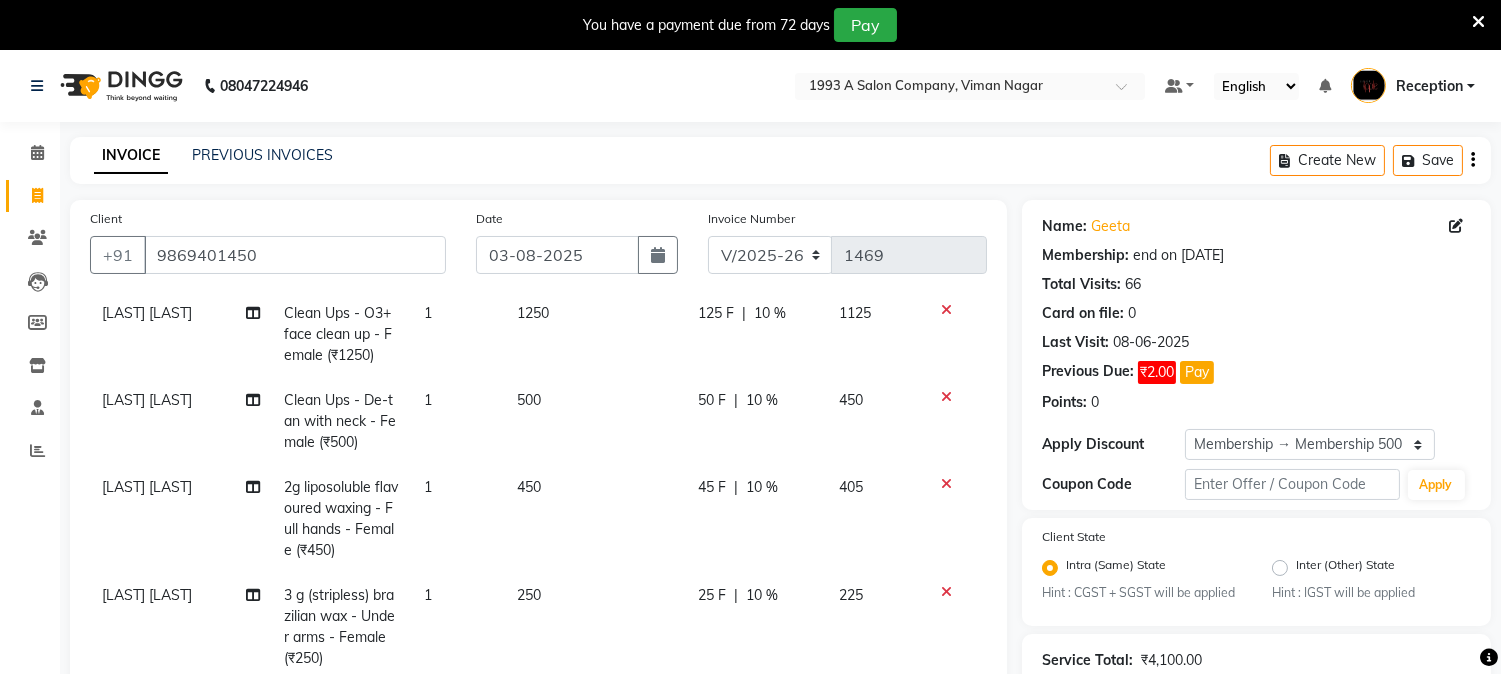scroll, scrollTop: 178, scrollLeft: 0, axis: vertical 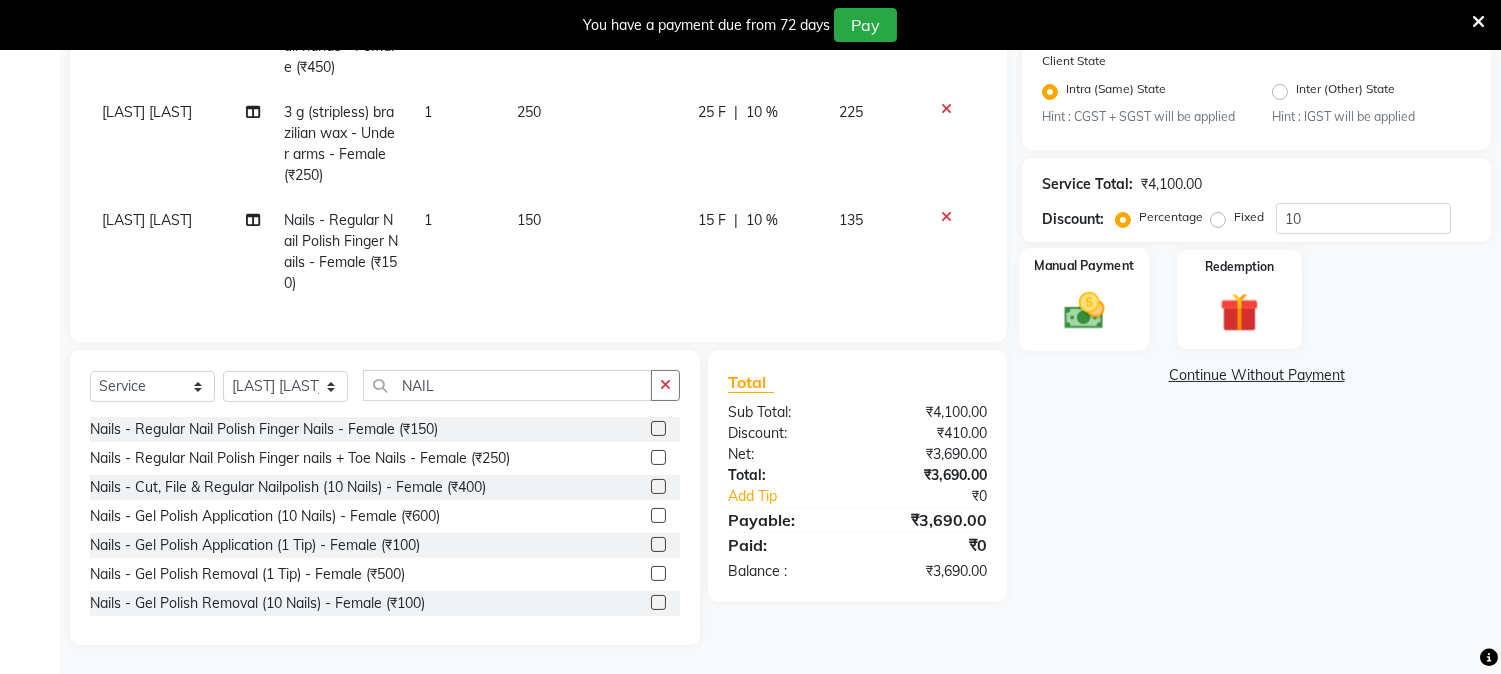 click 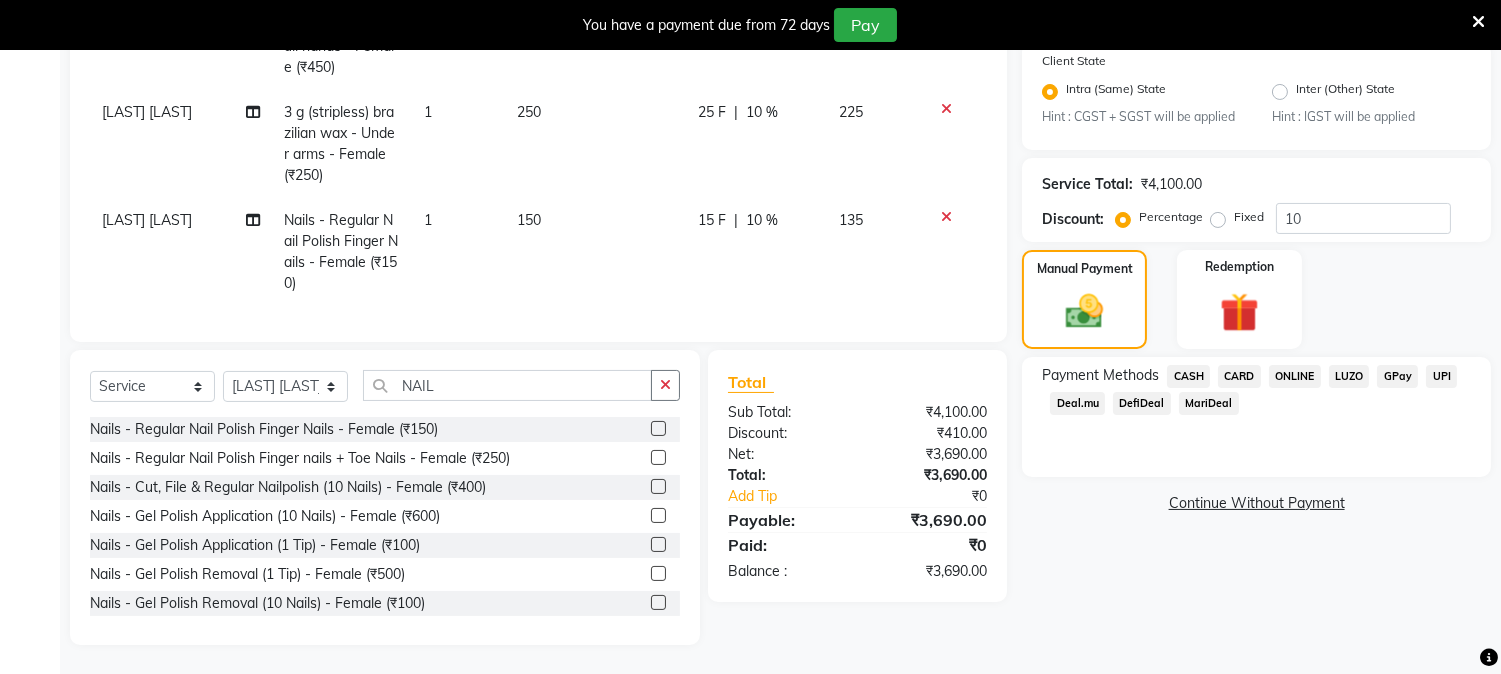 click on "ONLINE" 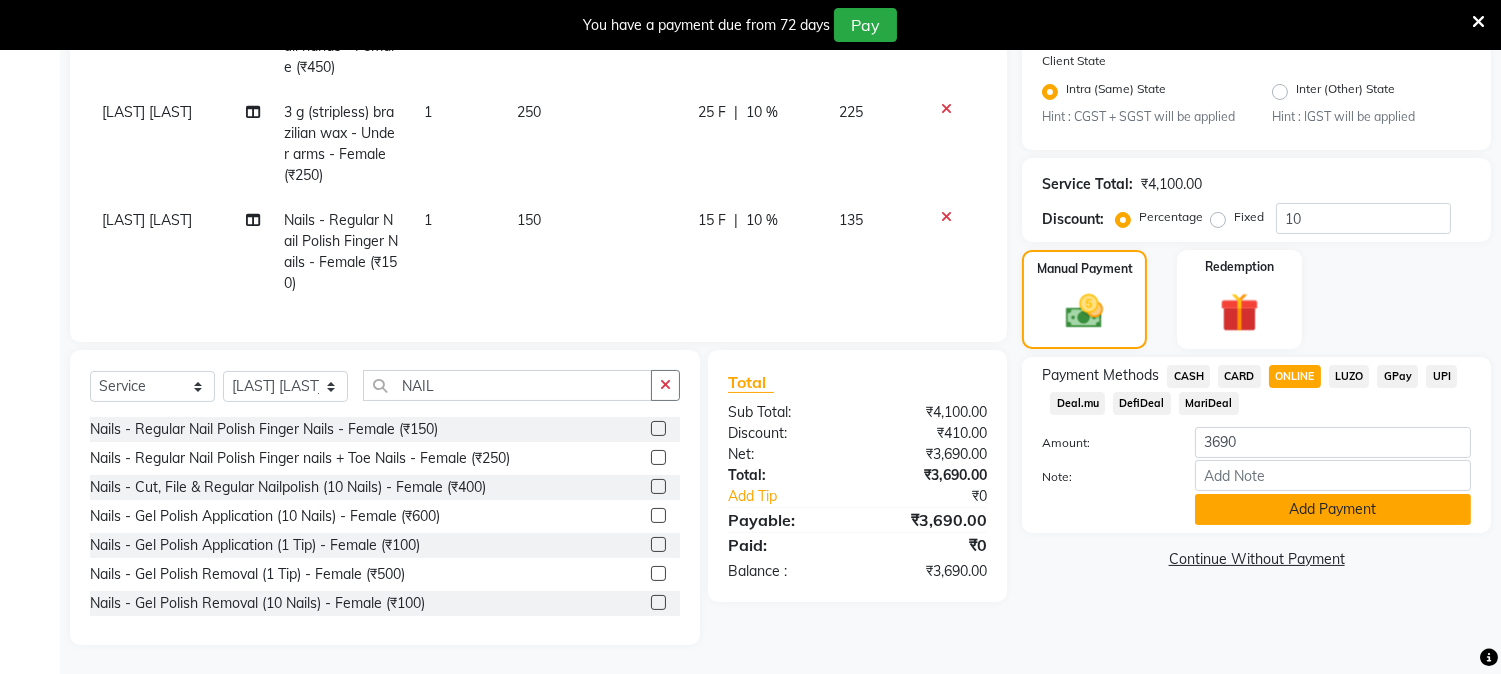 click on "Add Payment" 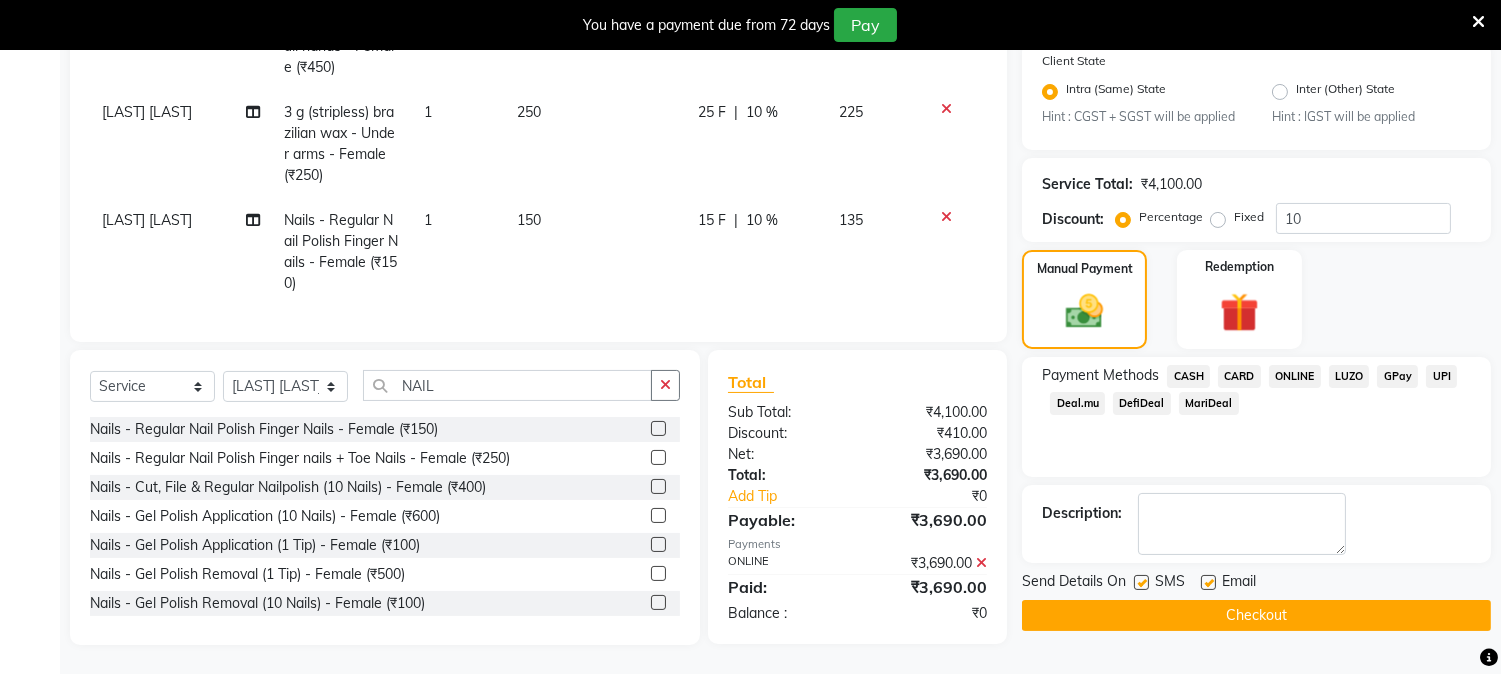 click on "Checkout" 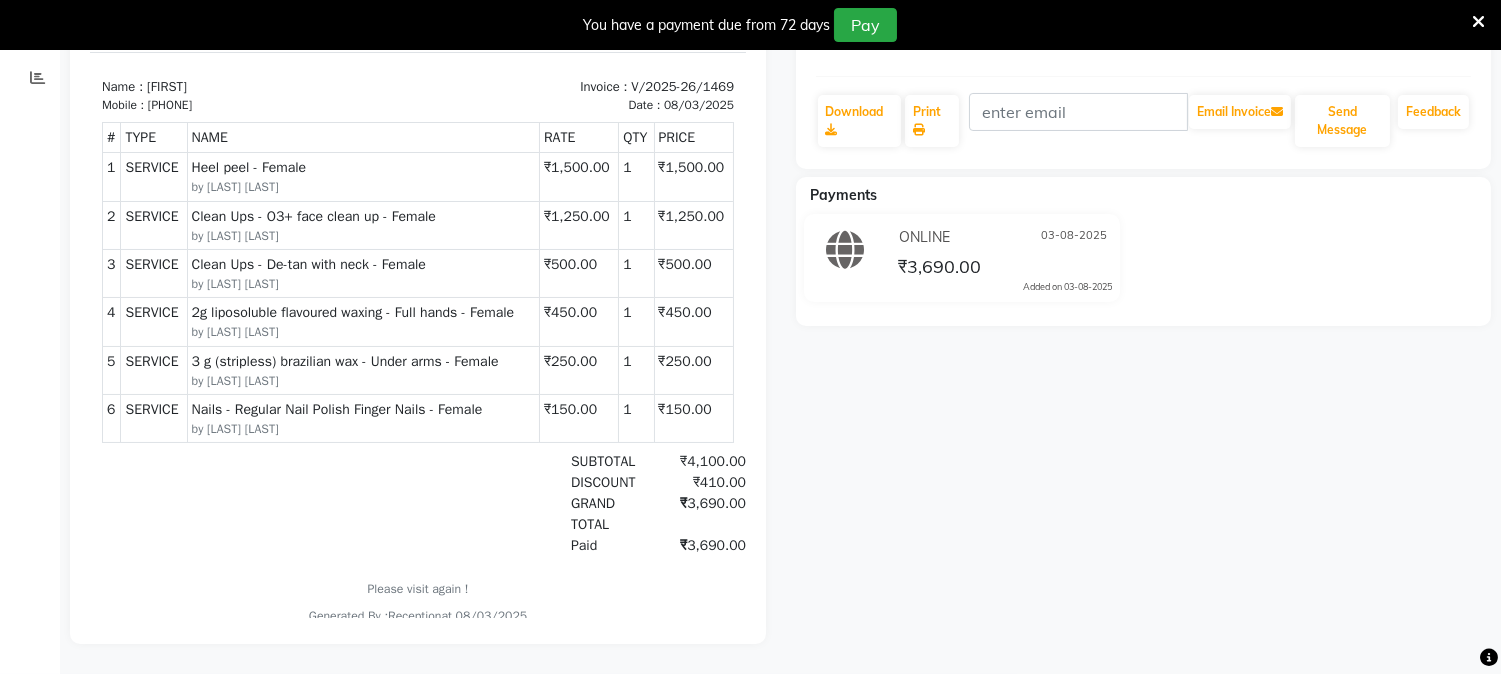 scroll, scrollTop: 0, scrollLeft: 0, axis: both 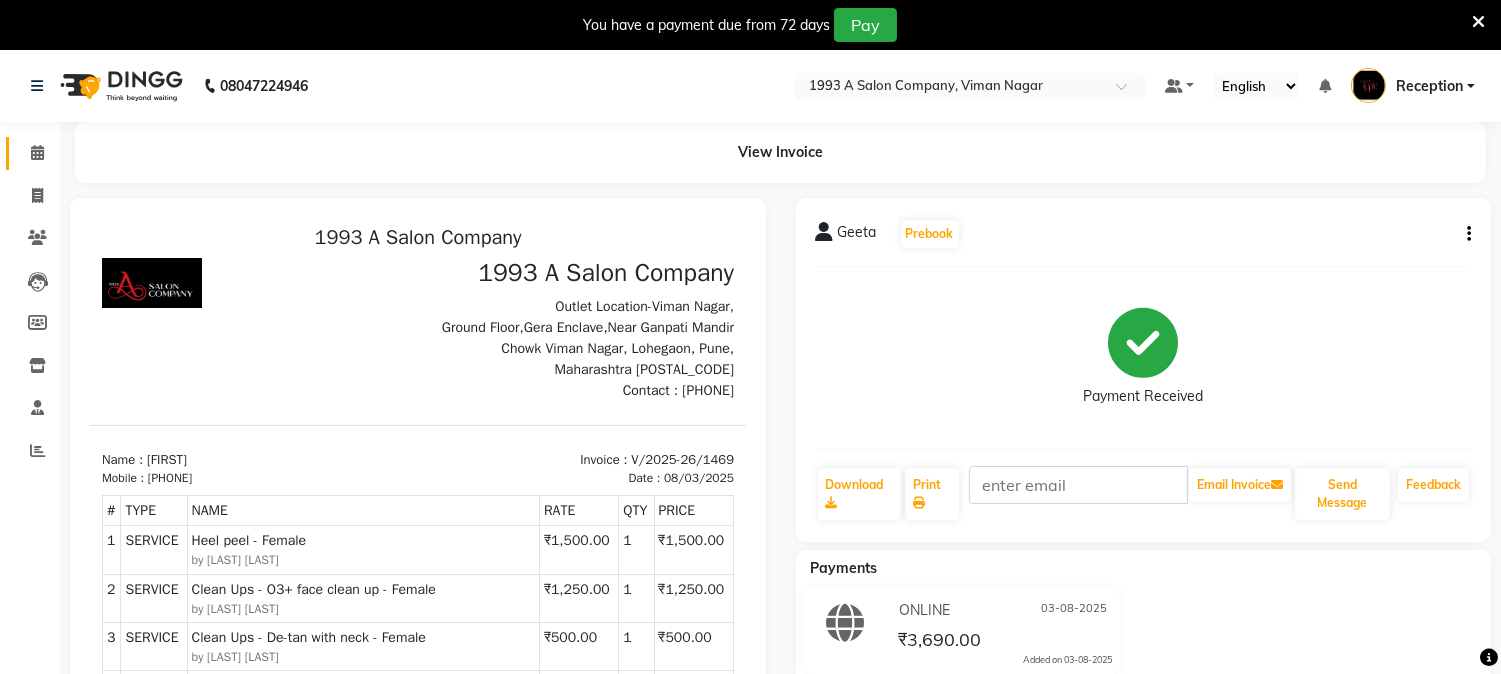 click on "Calendar" 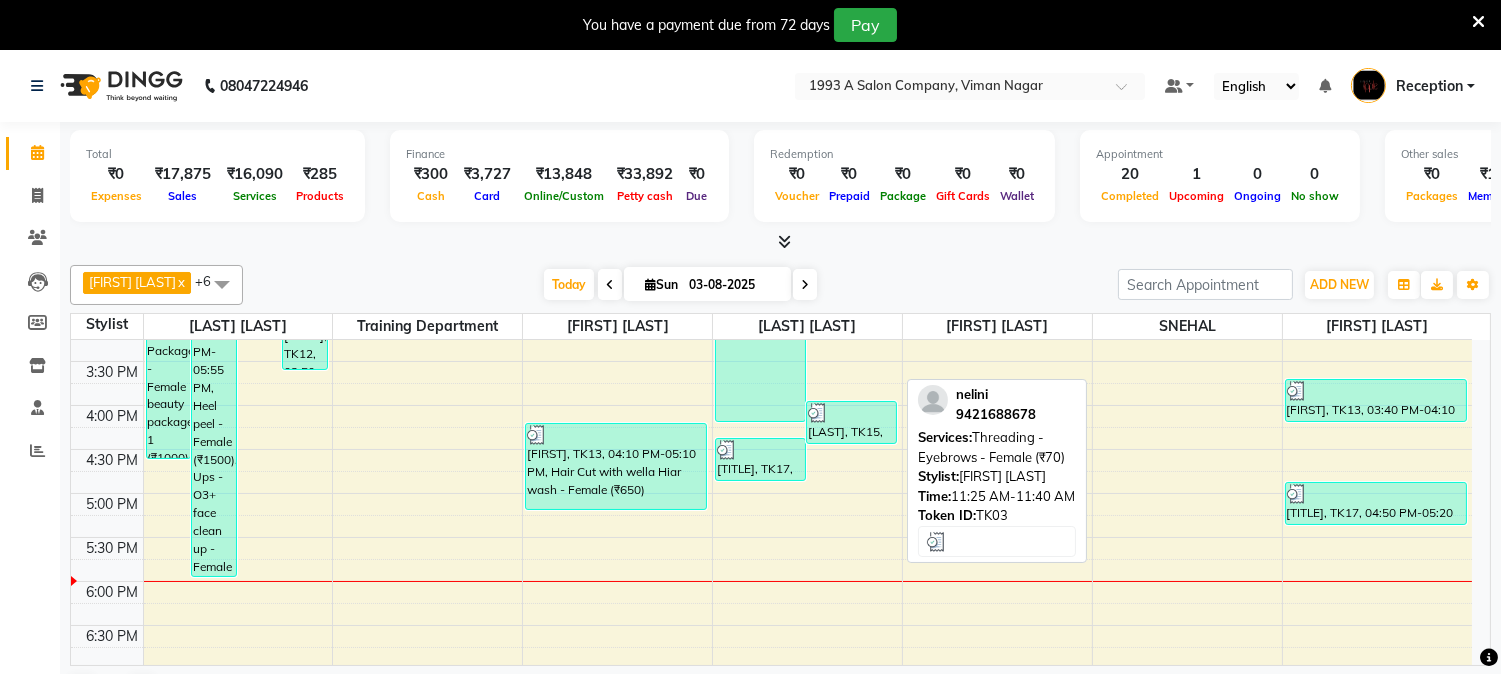 scroll, scrollTop: 555, scrollLeft: 0, axis: vertical 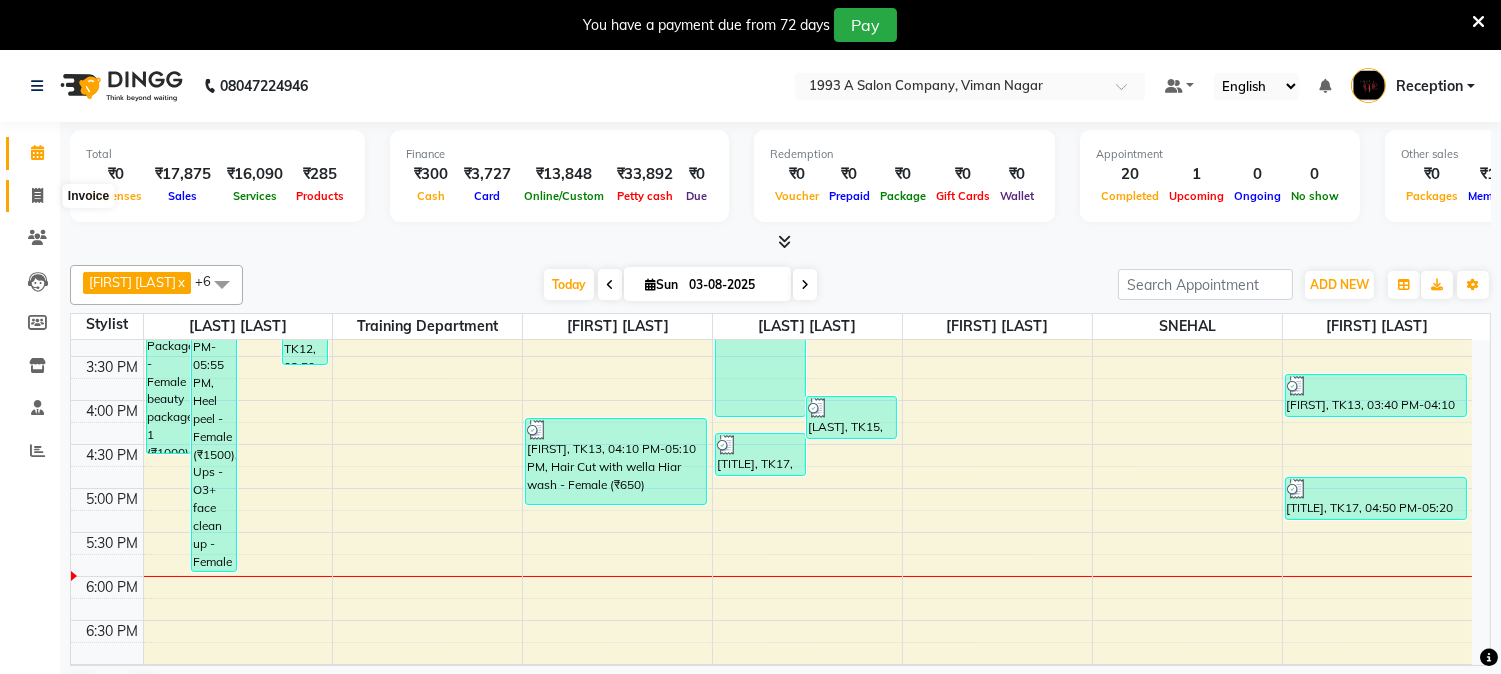click 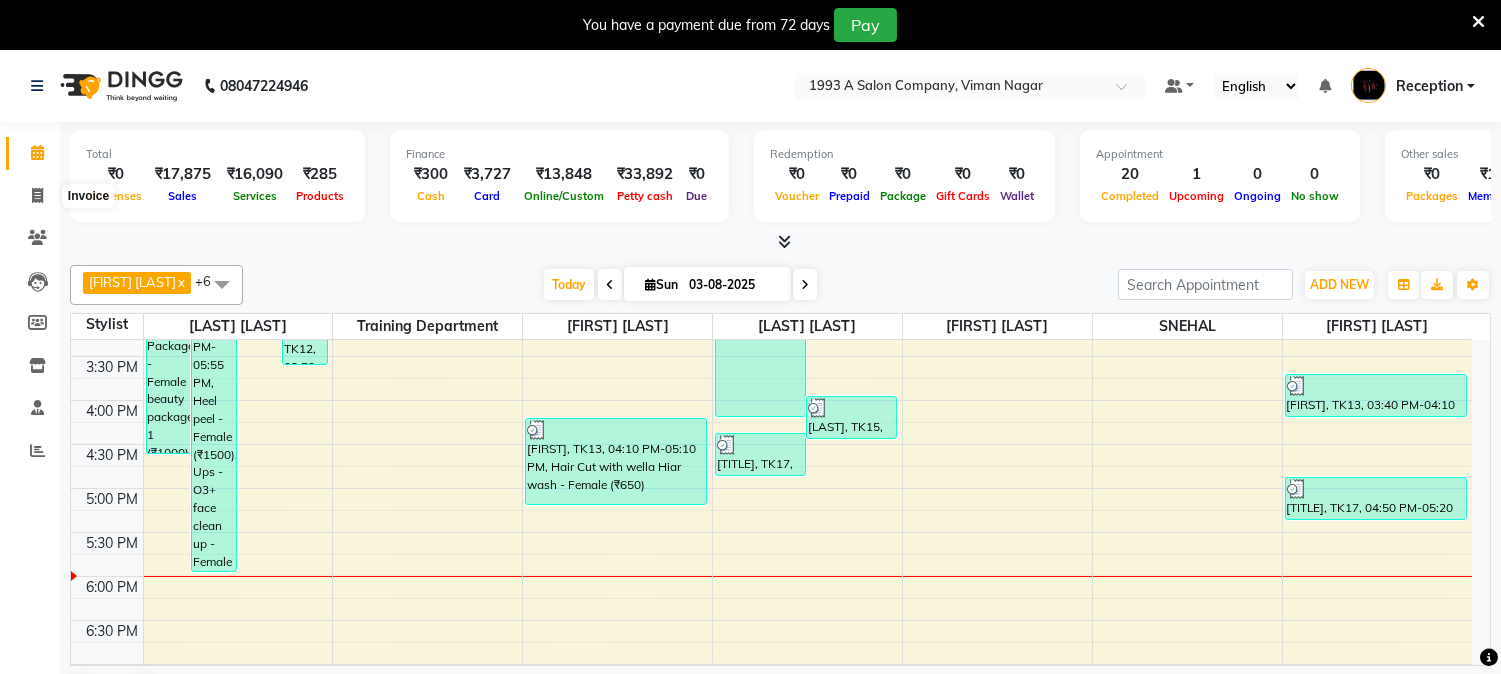select on "service" 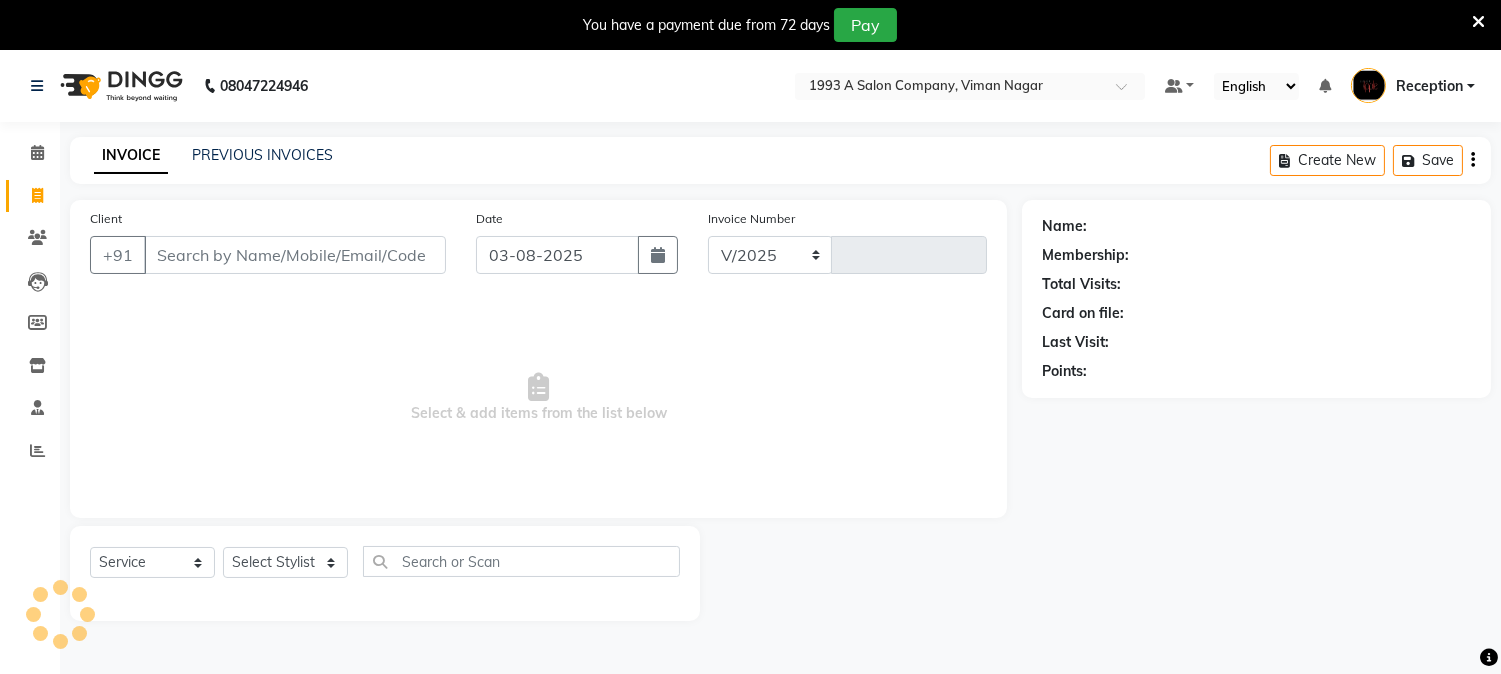 select on "144" 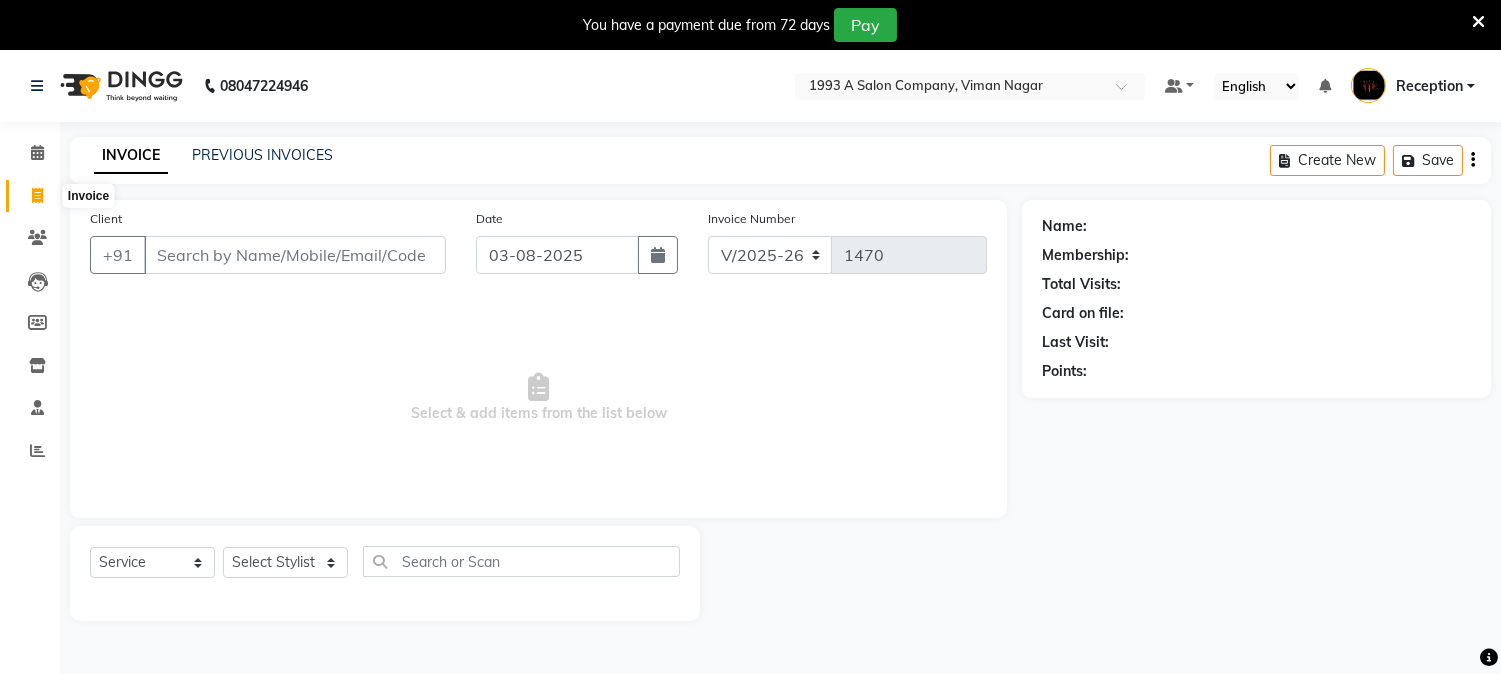click 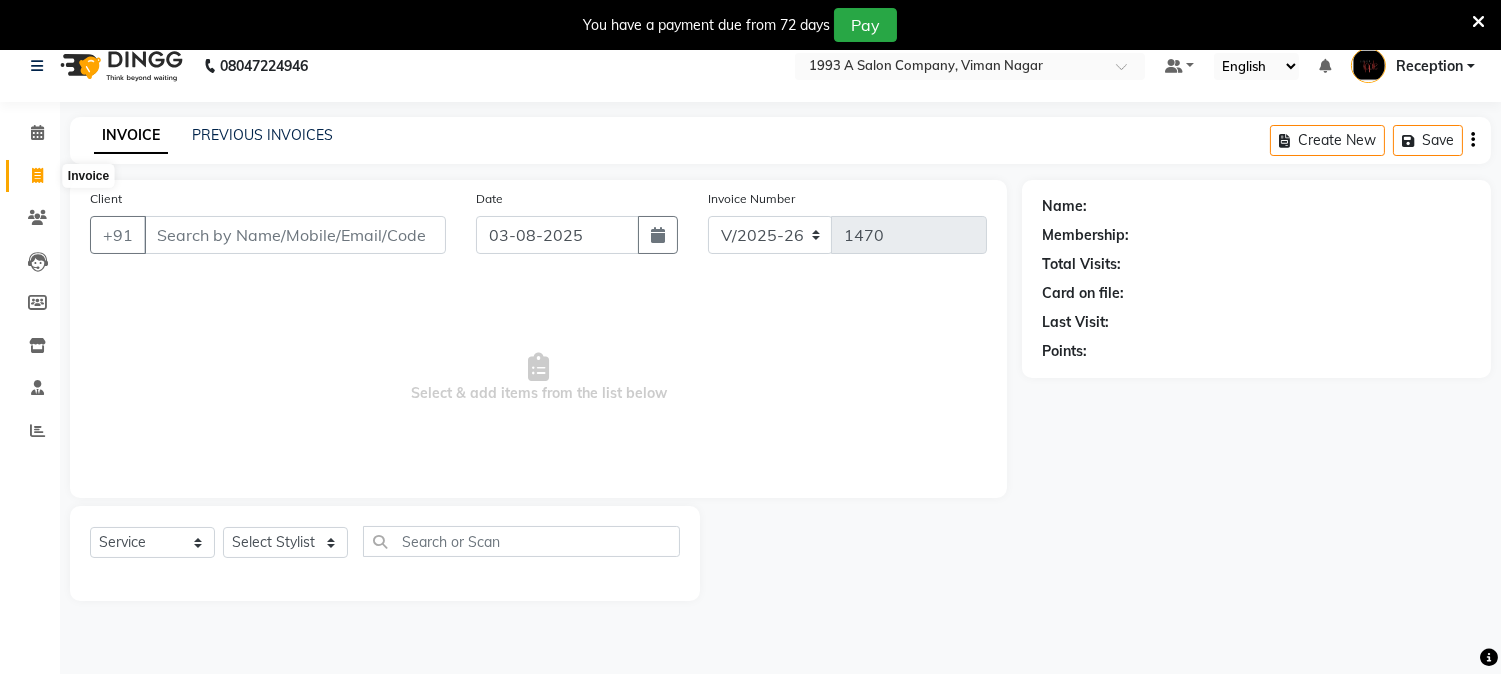 select on "service" 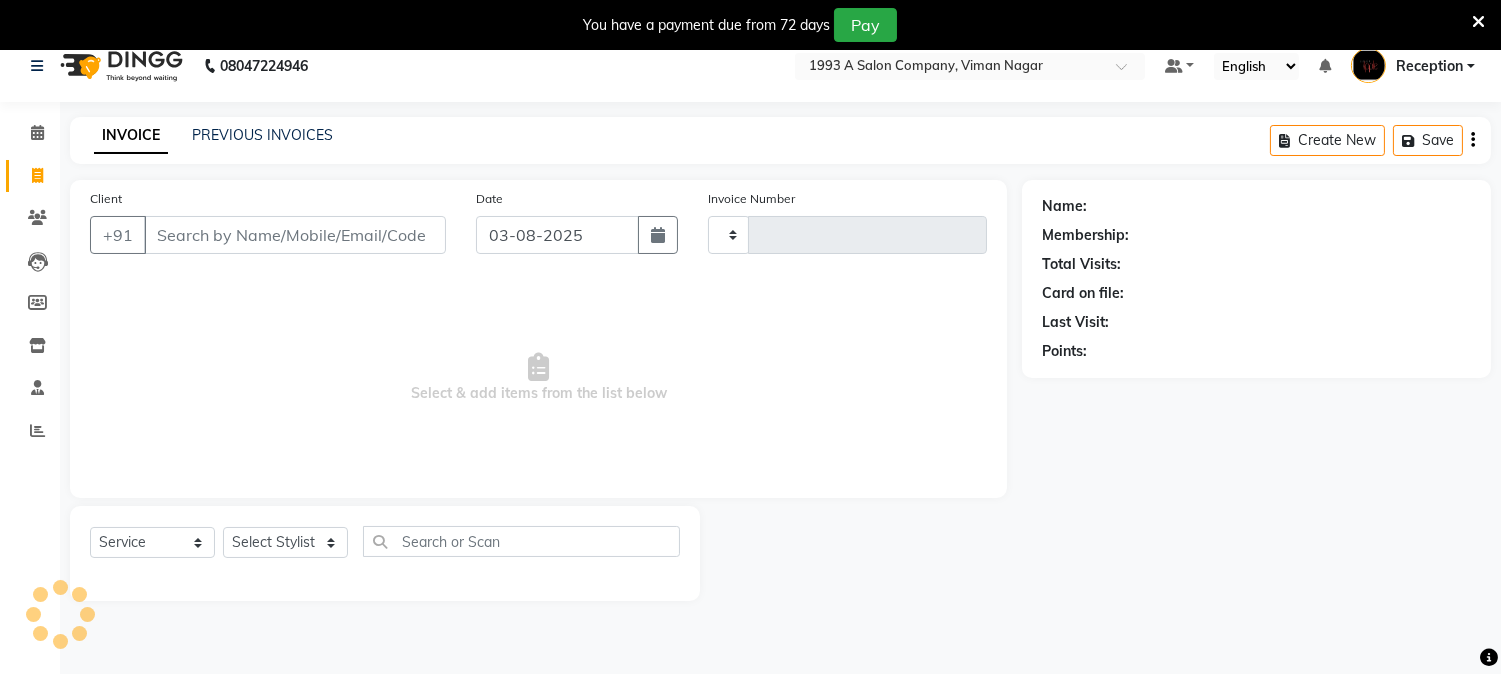 type on "1471" 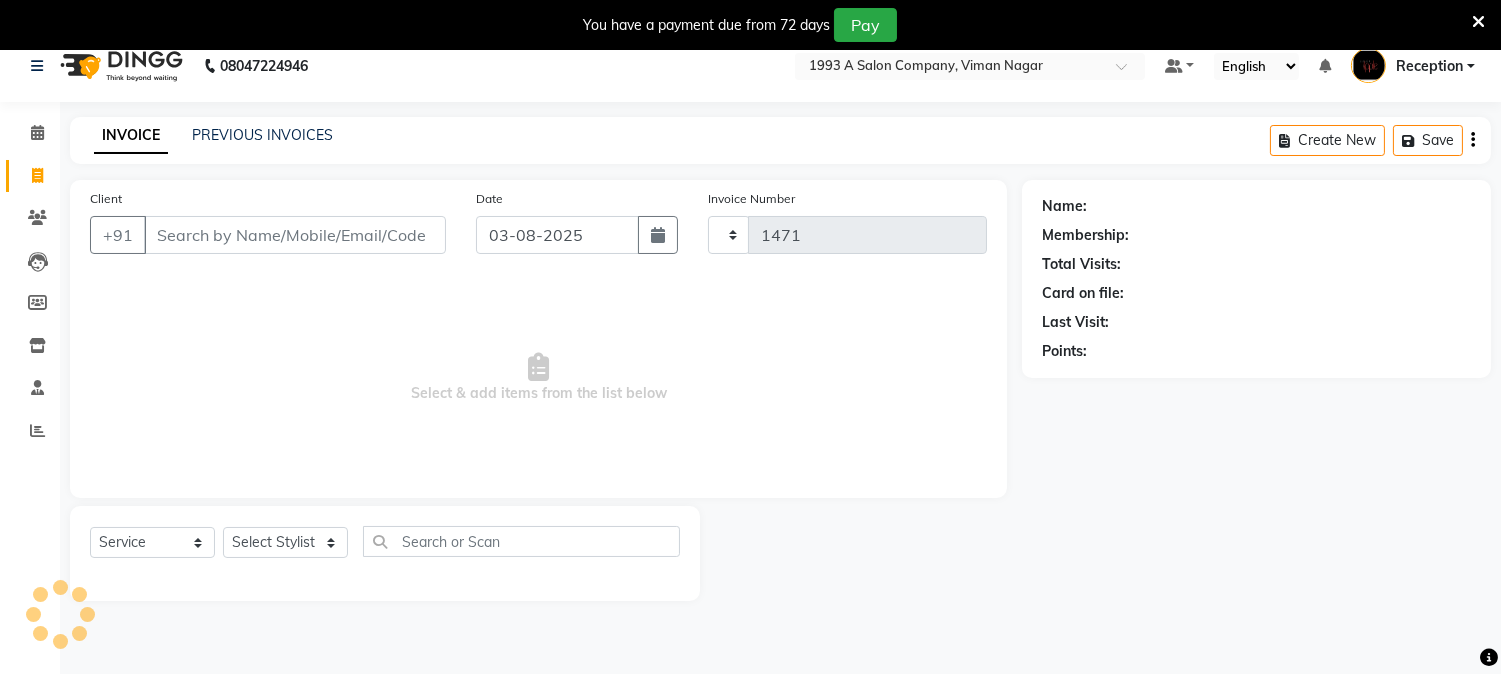 select on "144" 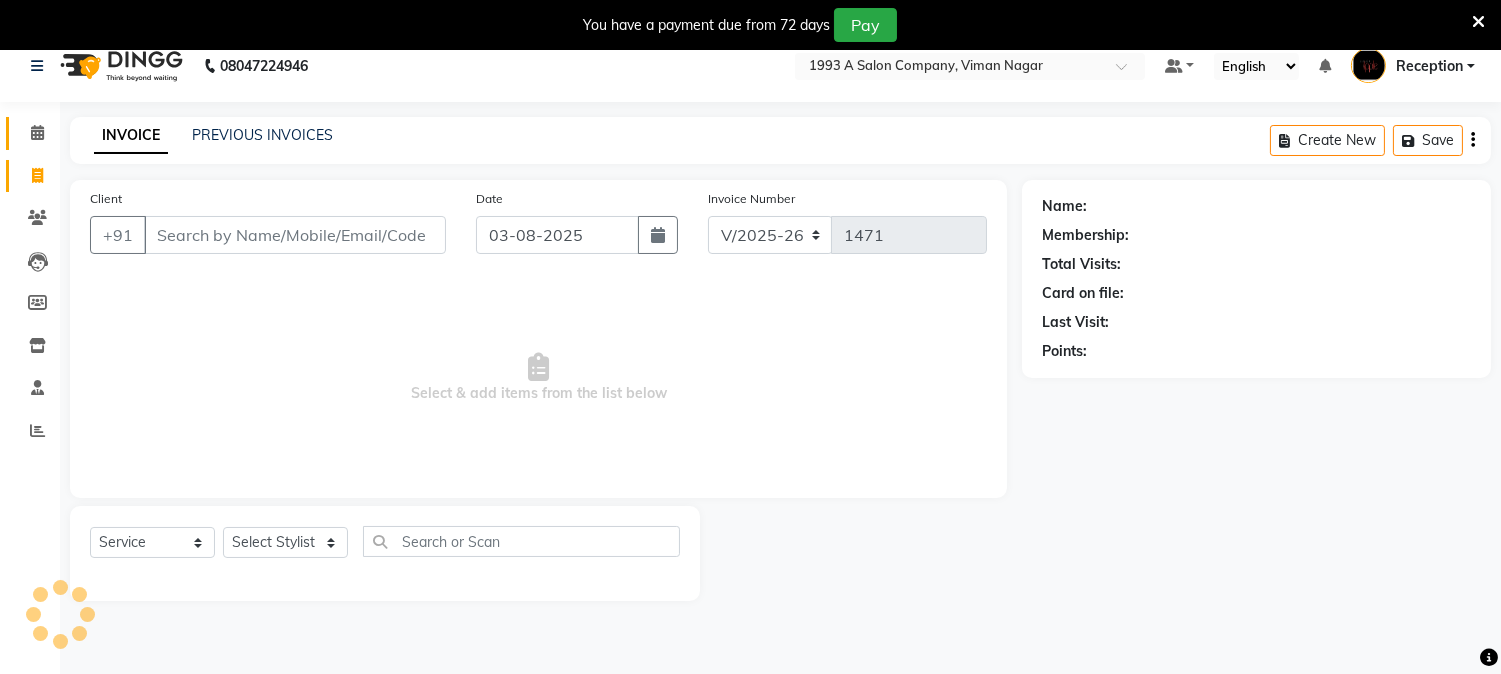 scroll, scrollTop: 50, scrollLeft: 0, axis: vertical 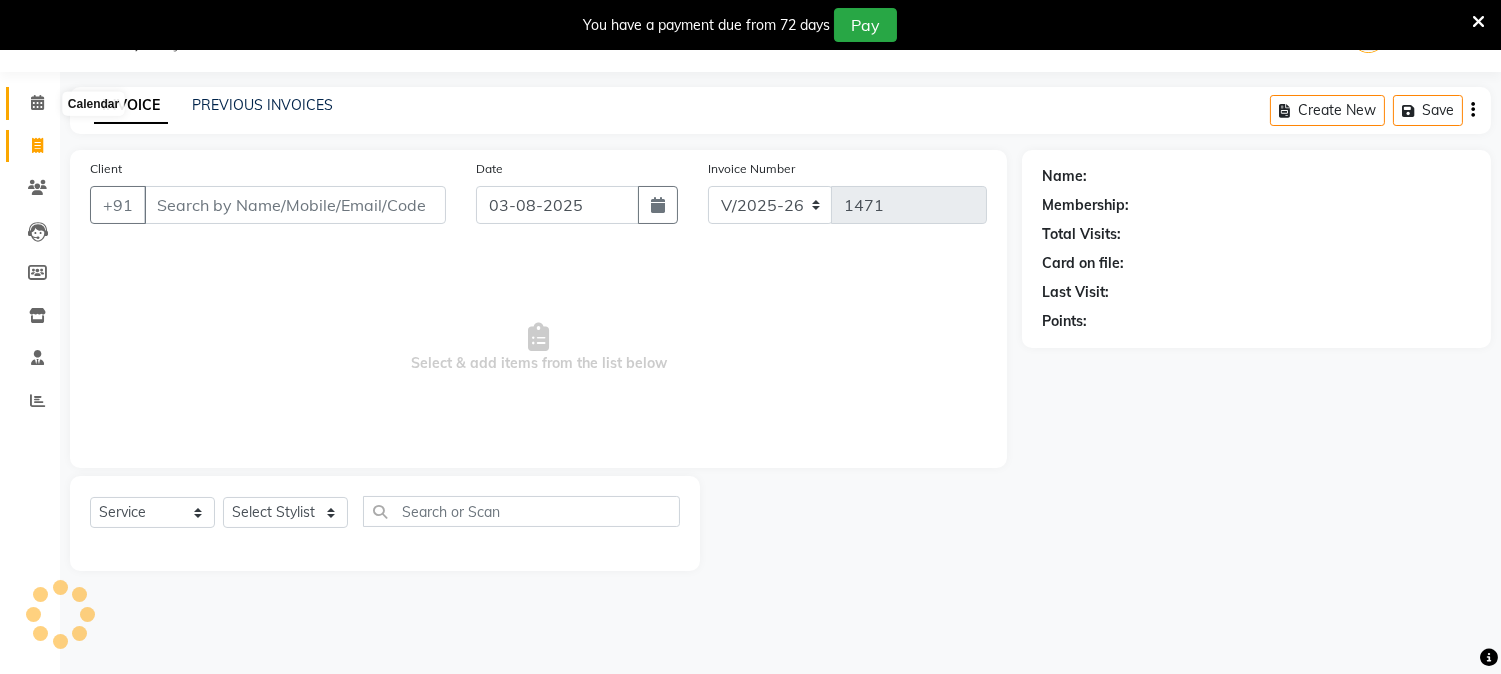 click 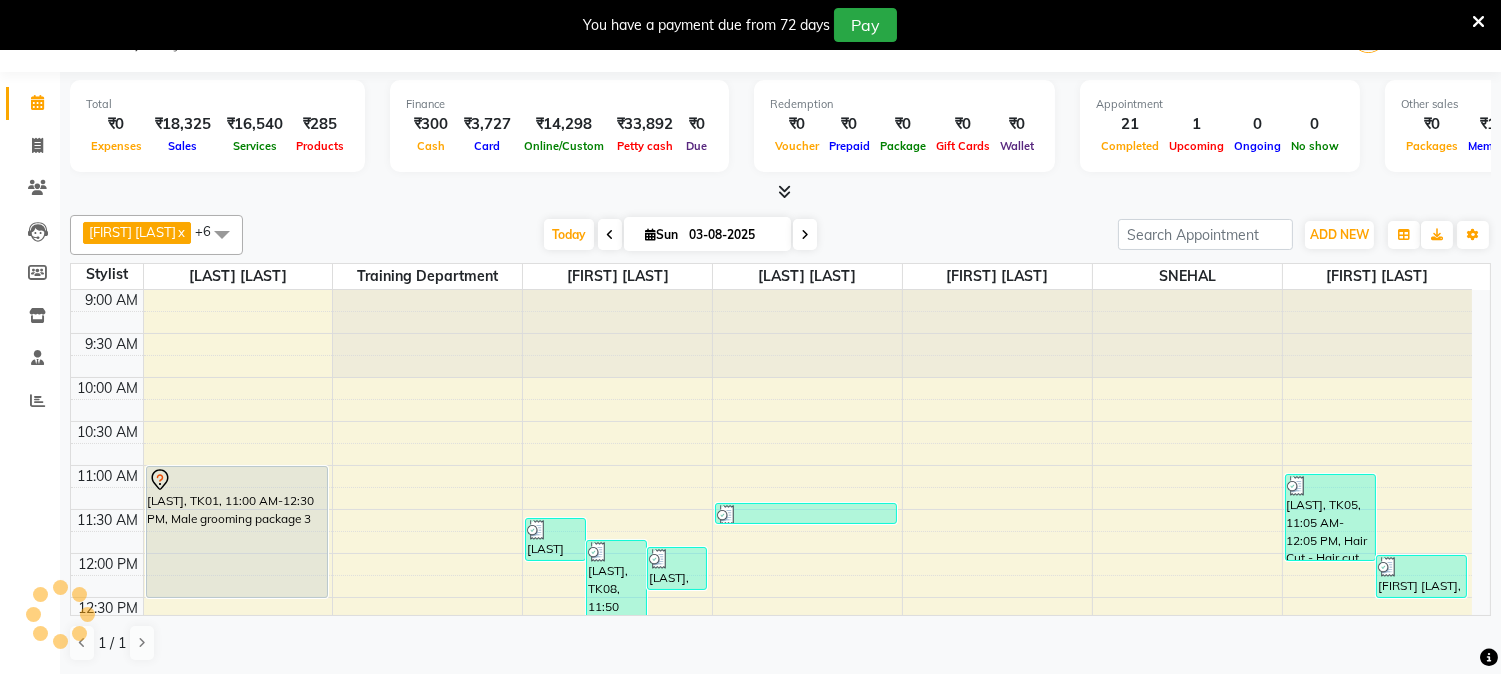 scroll, scrollTop: 0, scrollLeft: 0, axis: both 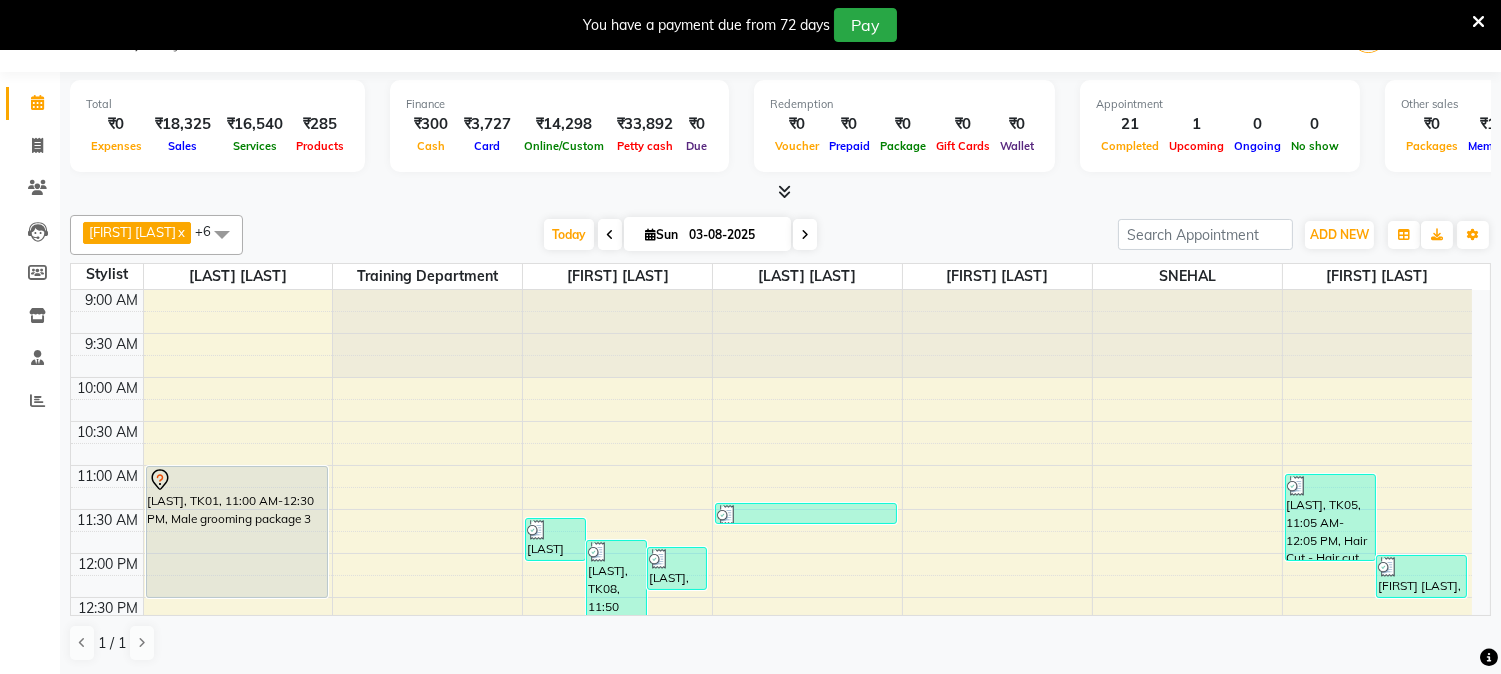 click at bounding box center (784, 191) 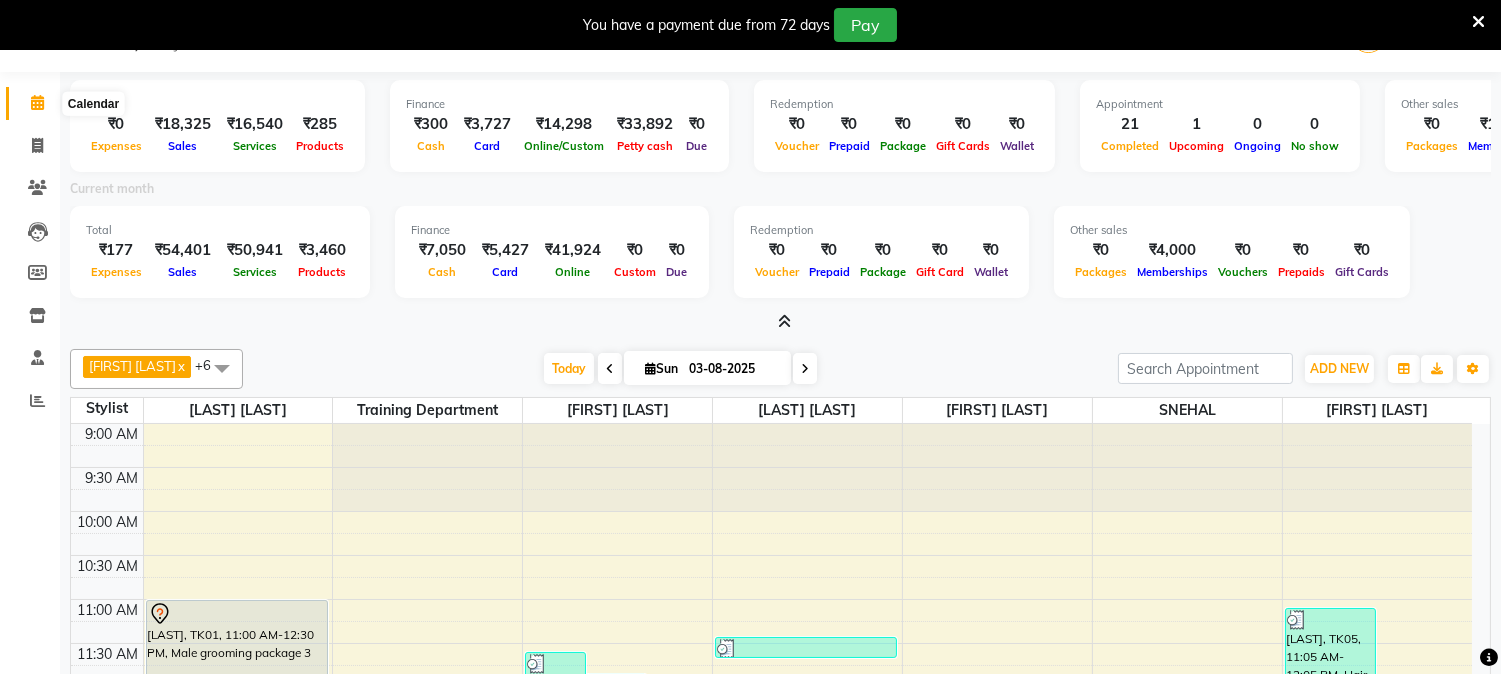 click 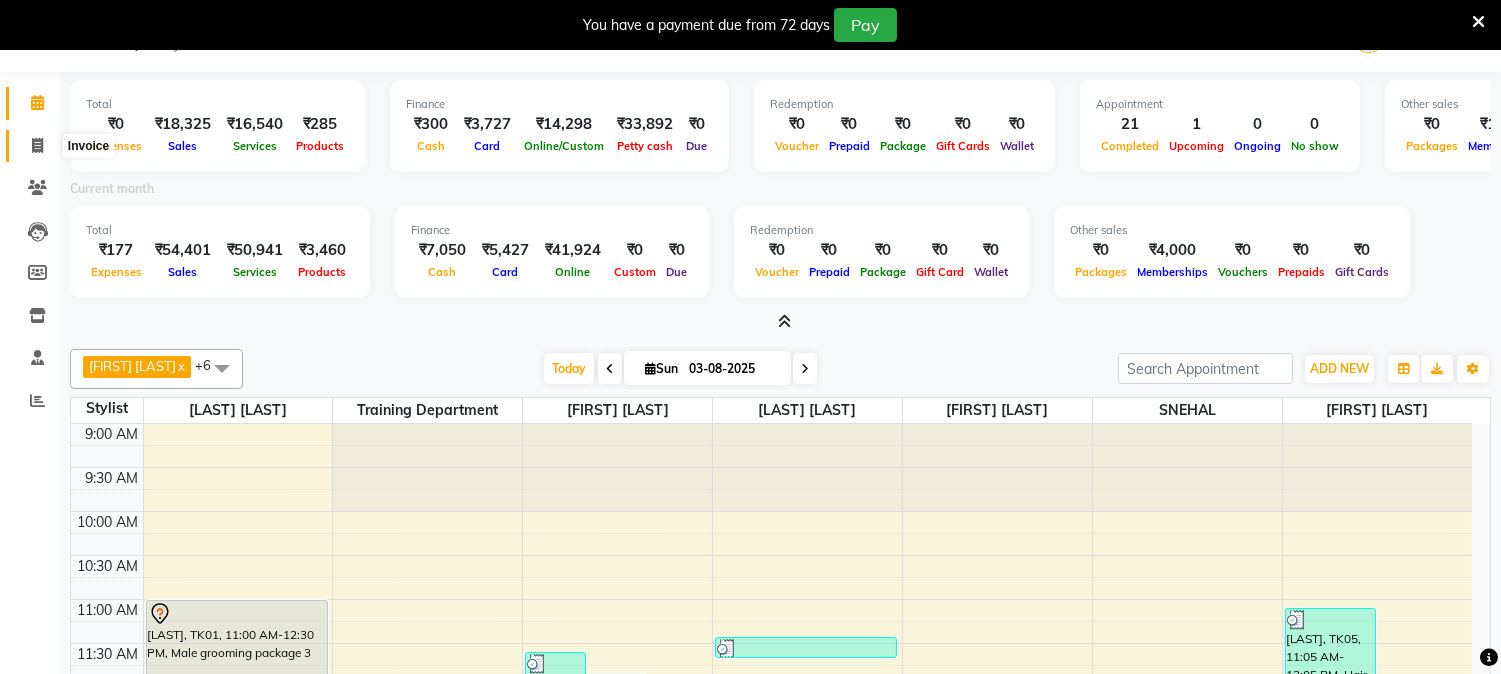 click 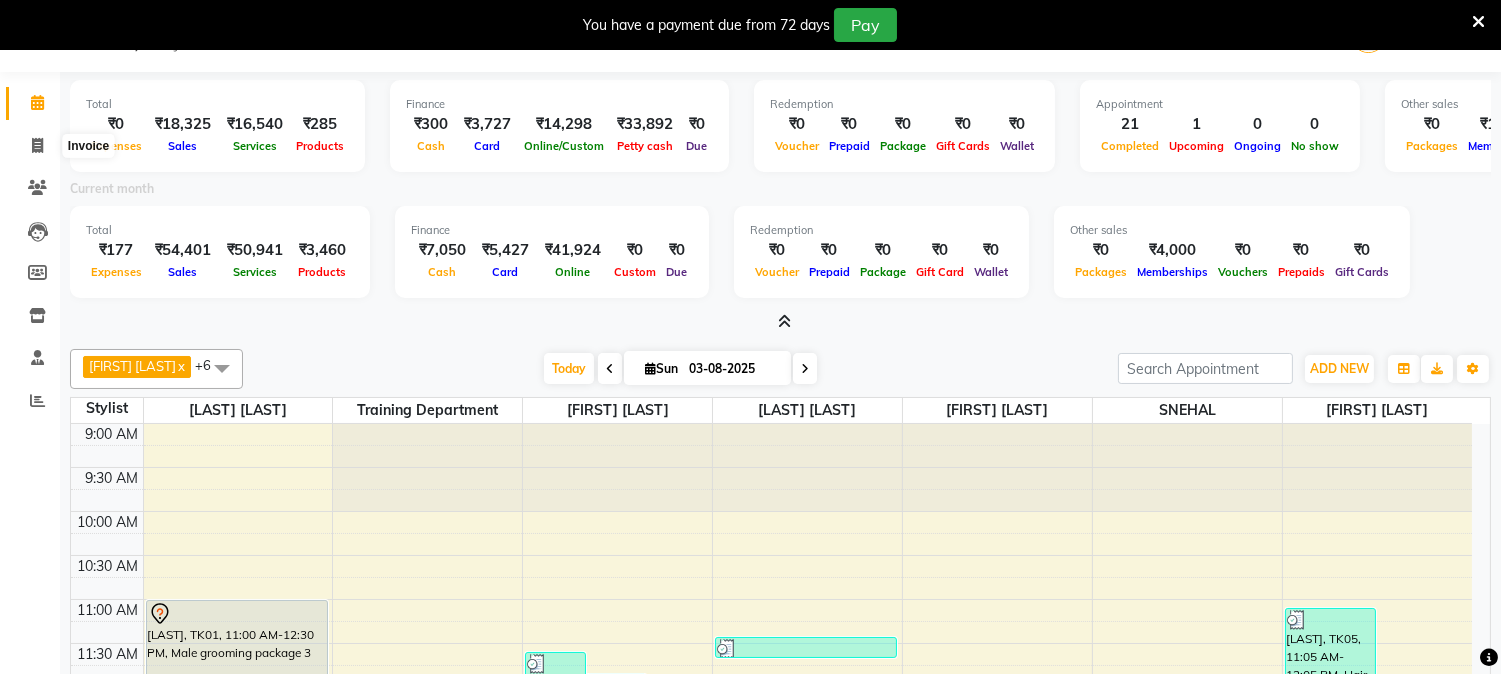 select on "service" 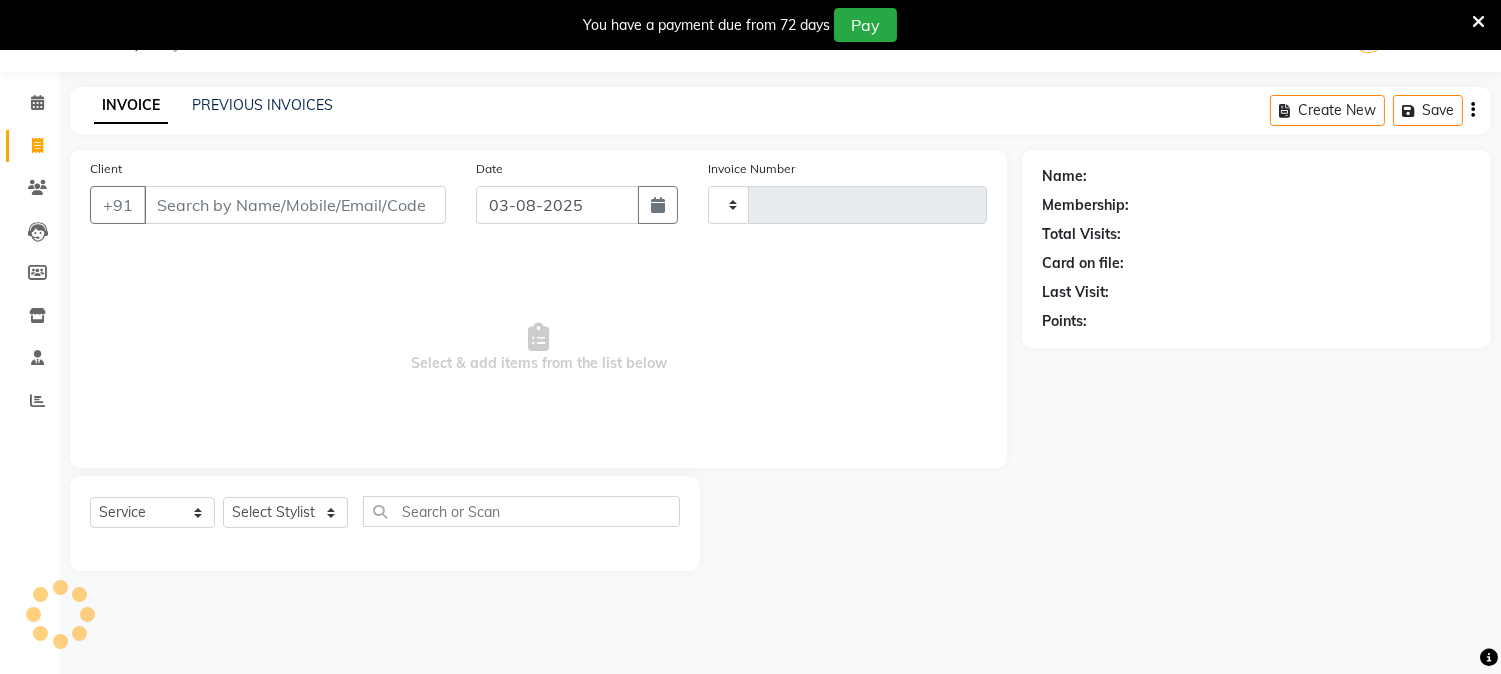 type on "1471" 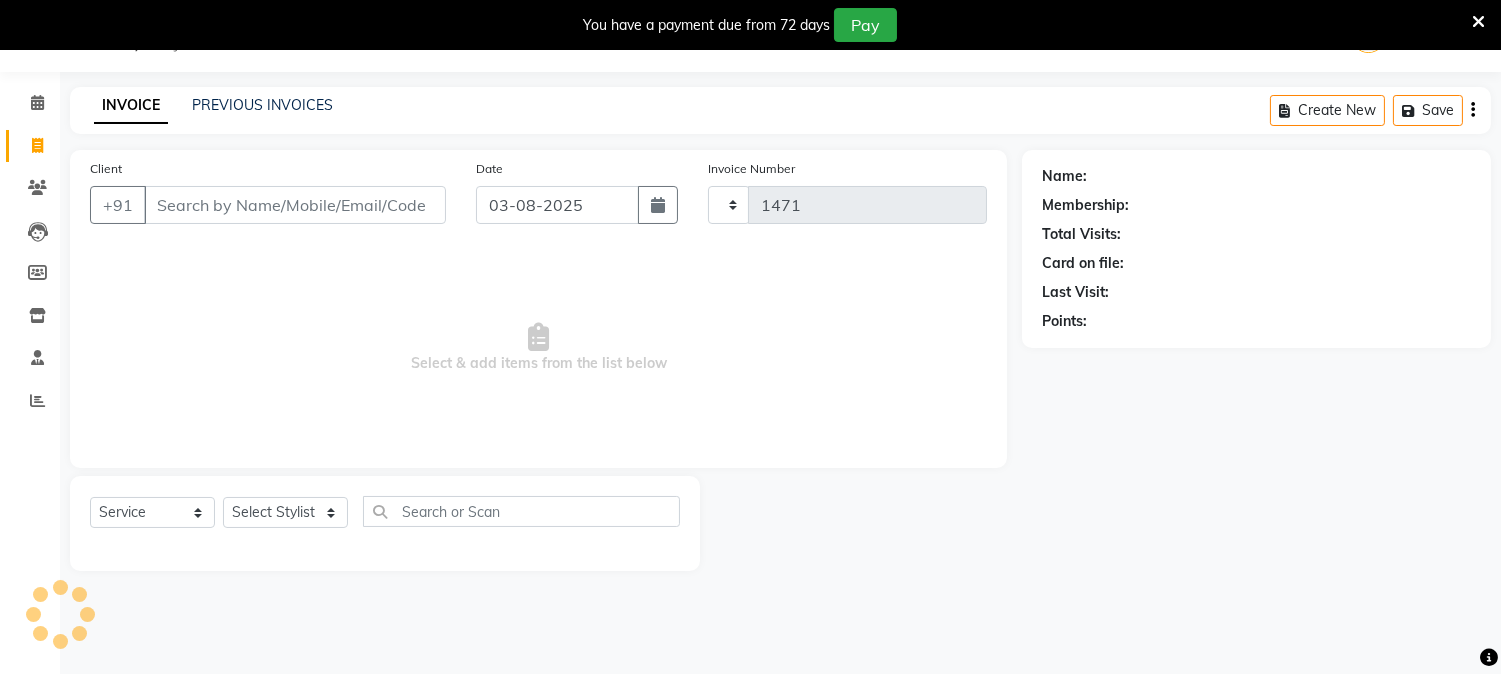 select on "144" 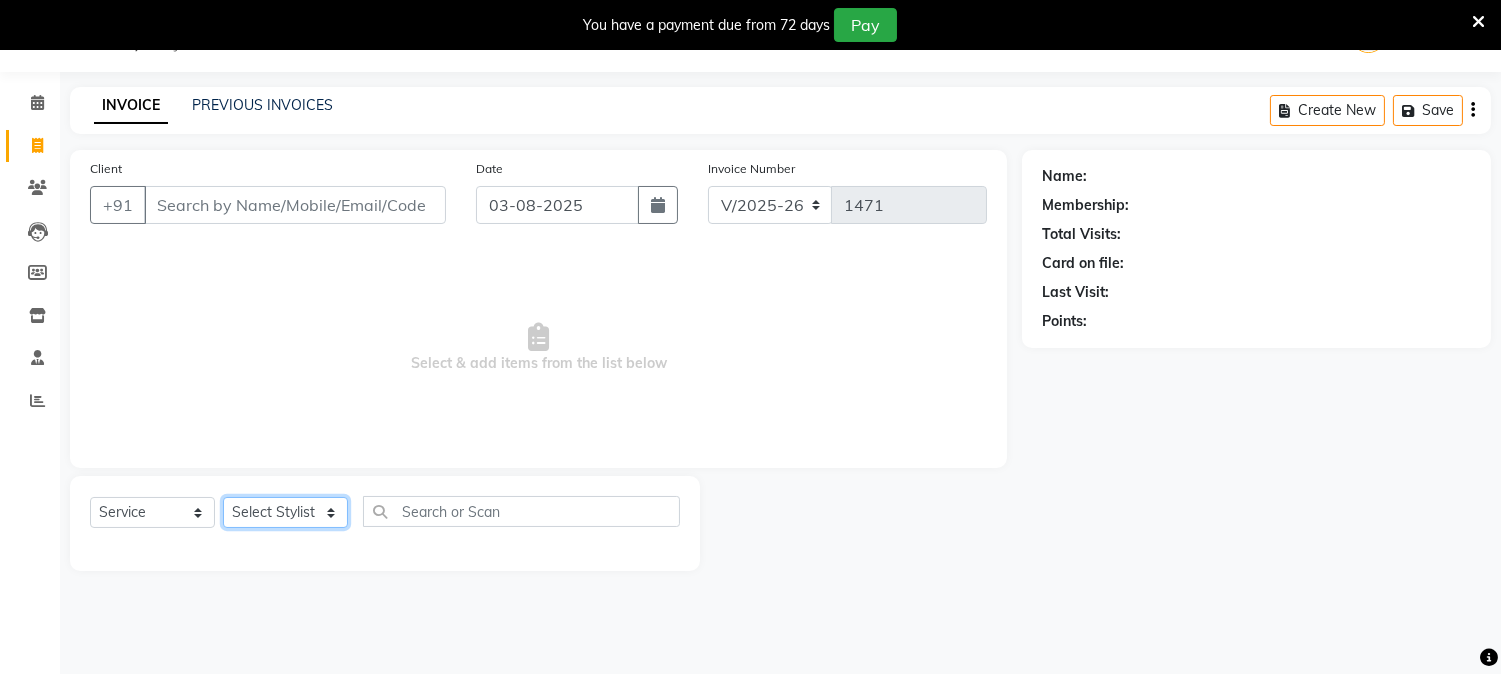 click on "Select Stylist Aniket Mane HEENA GAIKWAD kanchan tripathi  Reception  SAIRAJ BHANDARE sarika yadav SNEHAL Training Department Vaibhav Randive Vinit Sir" 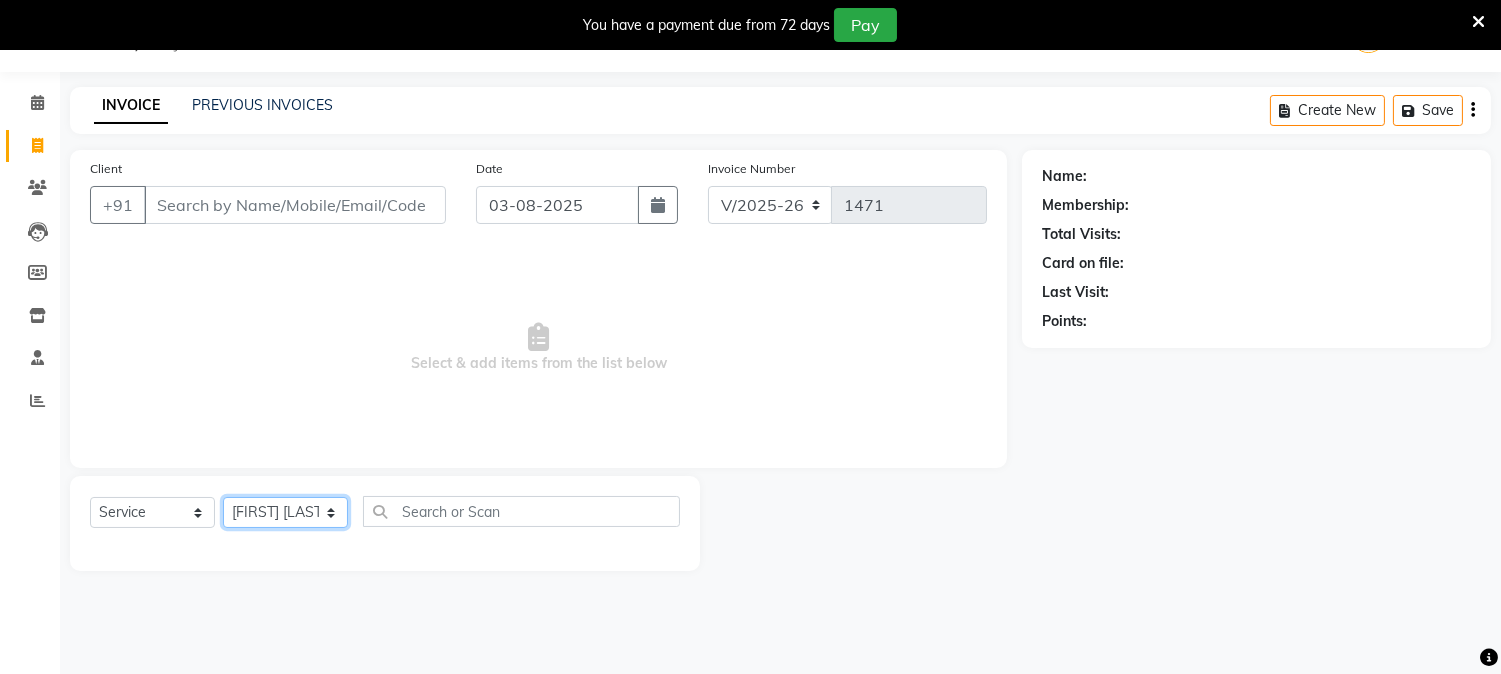 click on "Select Stylist Aniket Mane HEENA GAIKWAD kanchan tripathi  Reception  SAIRAJ BHANDARE sarika yadav SNEHAL Training Department Vaibhav Randive Vinit Sir" 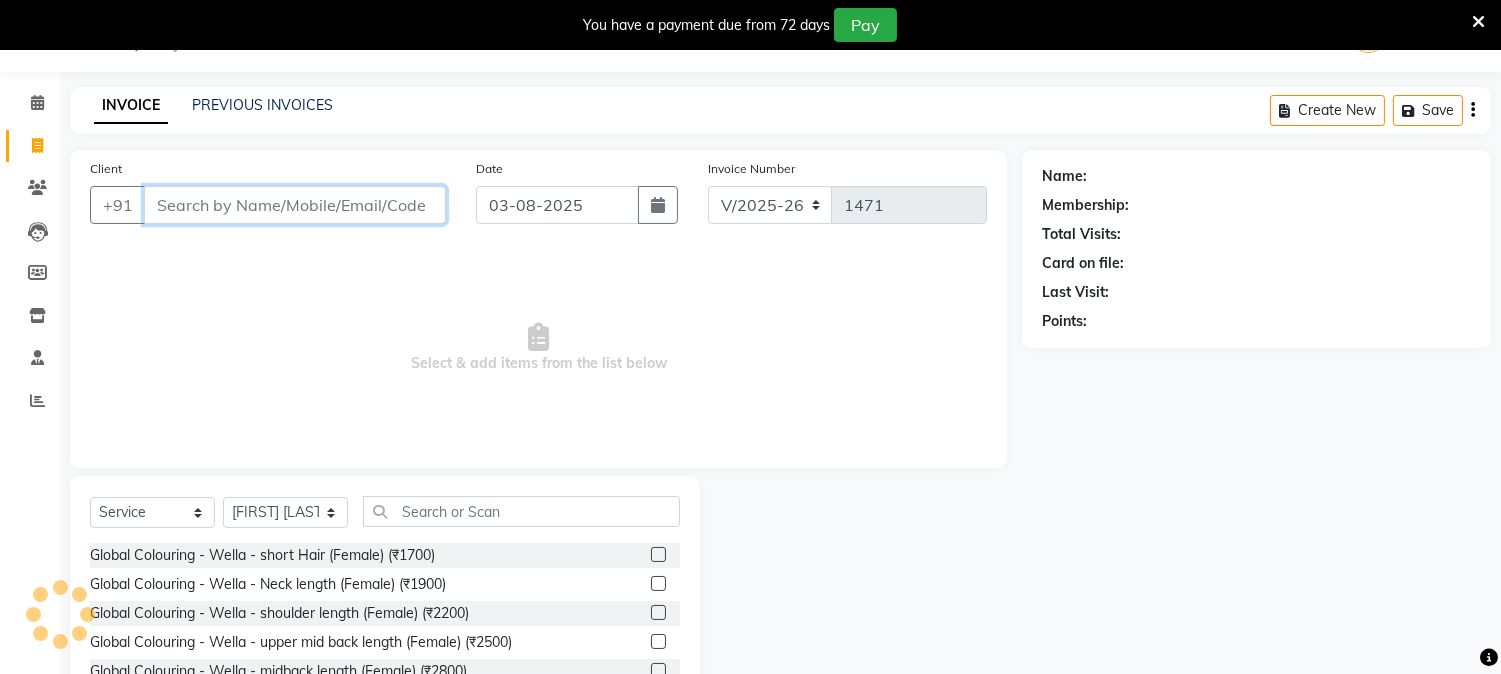 click on "Client" at bounding box center [295, 205] 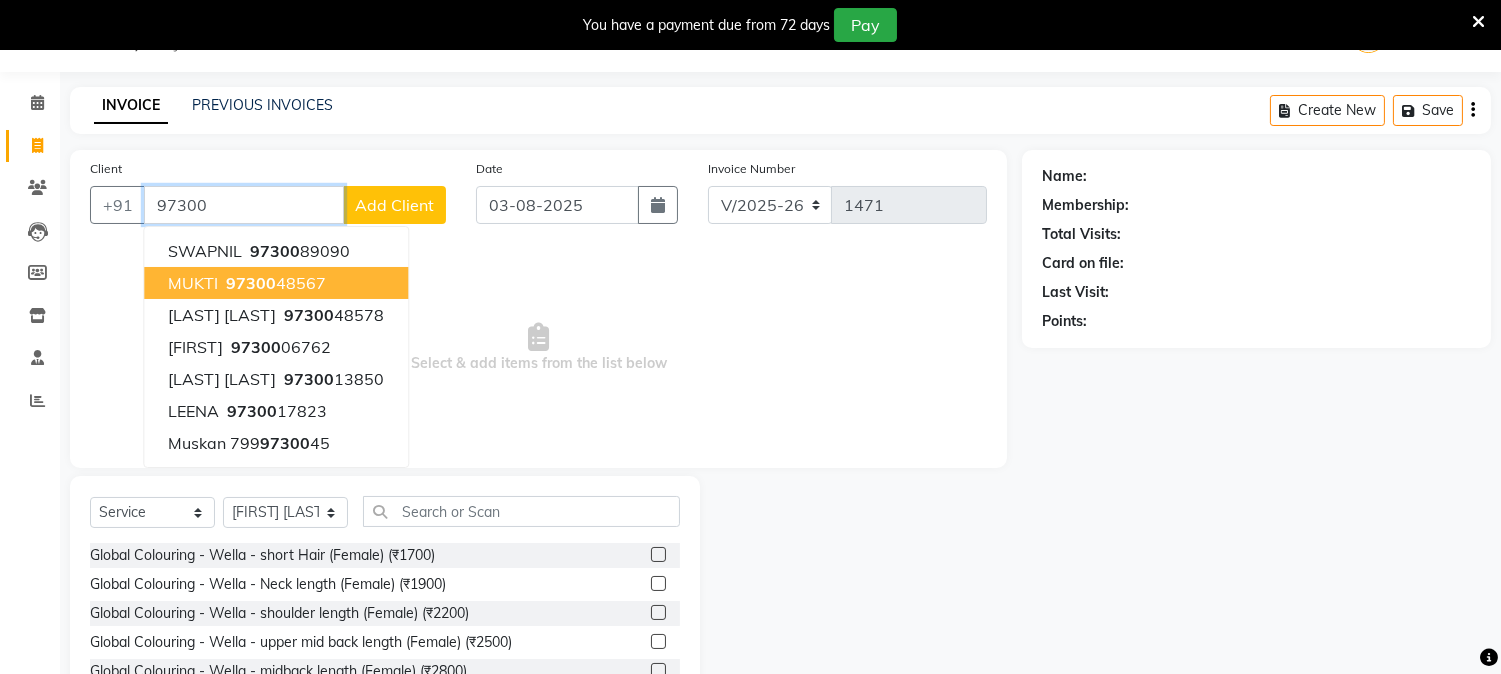 click on "97300 48567" at bounding box center [274, 283] 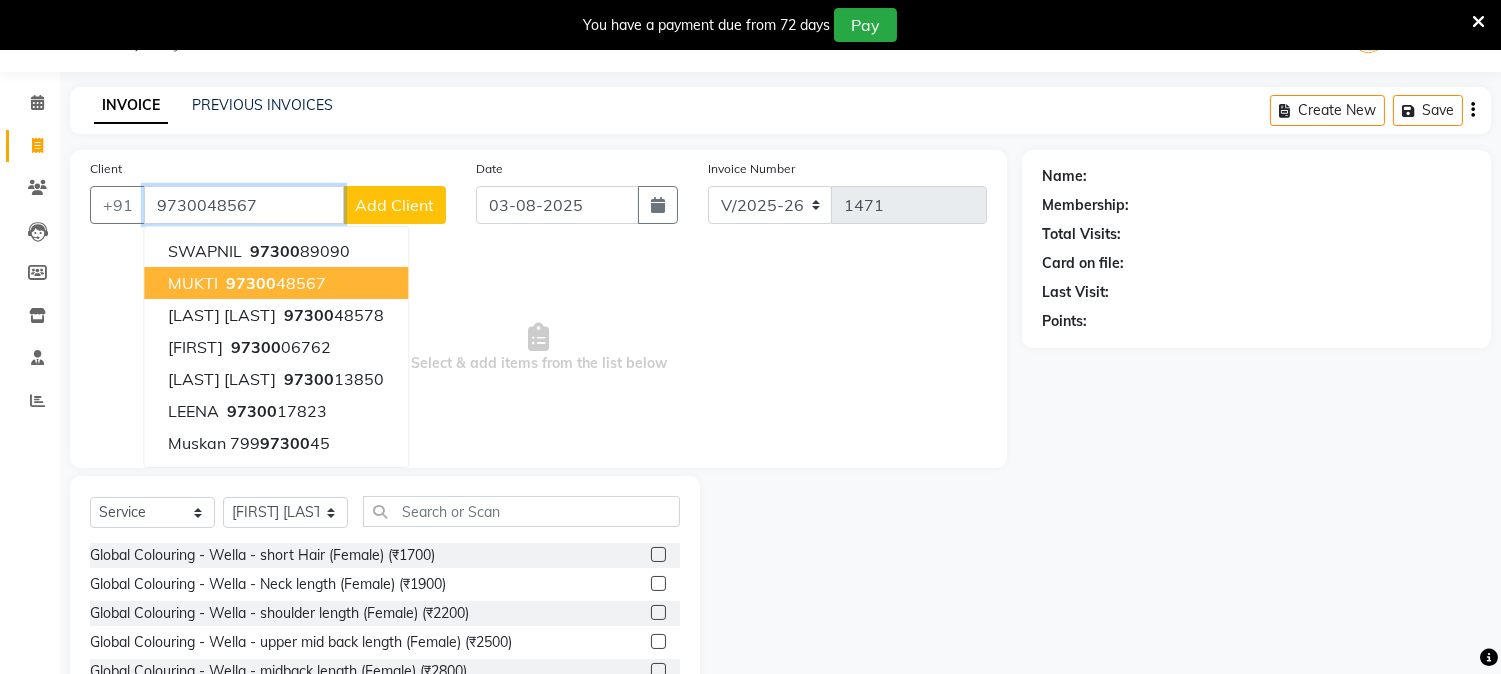 type on "9730048567" 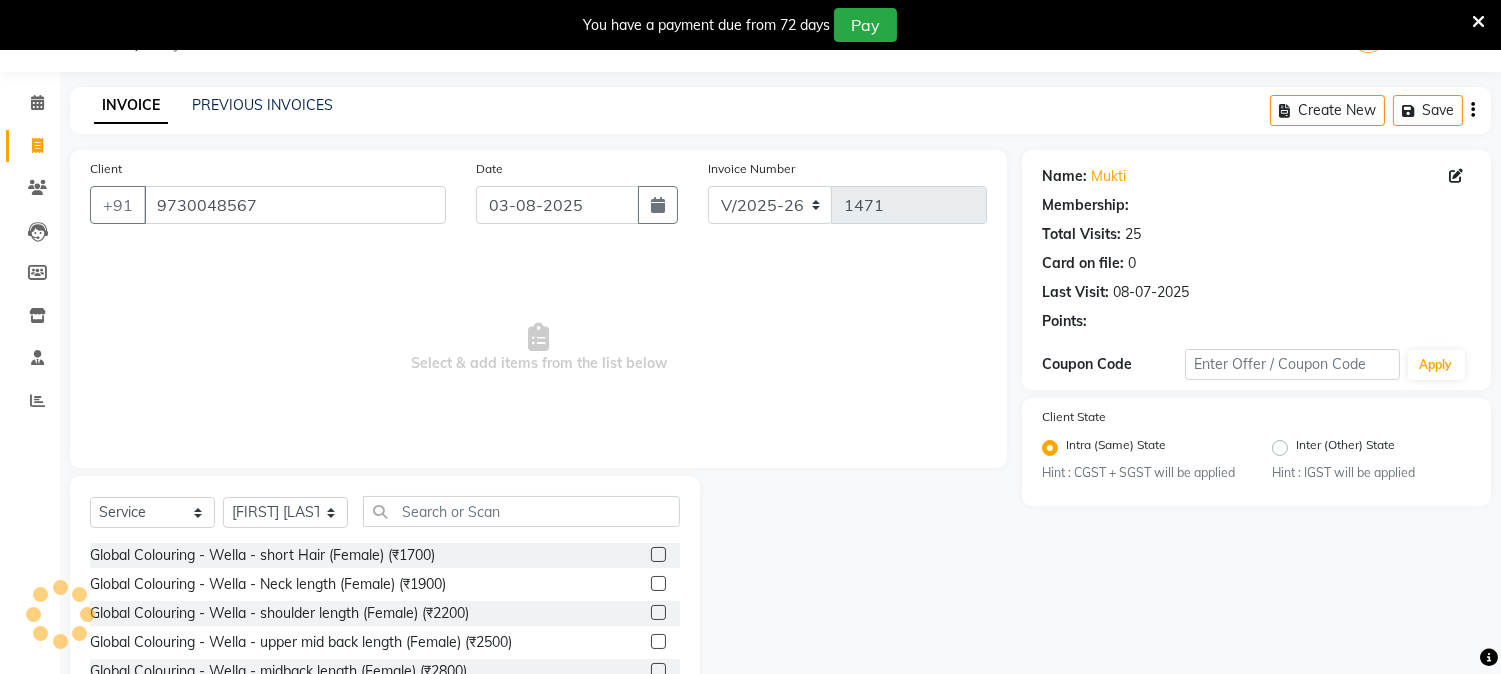 select on "1: Object" 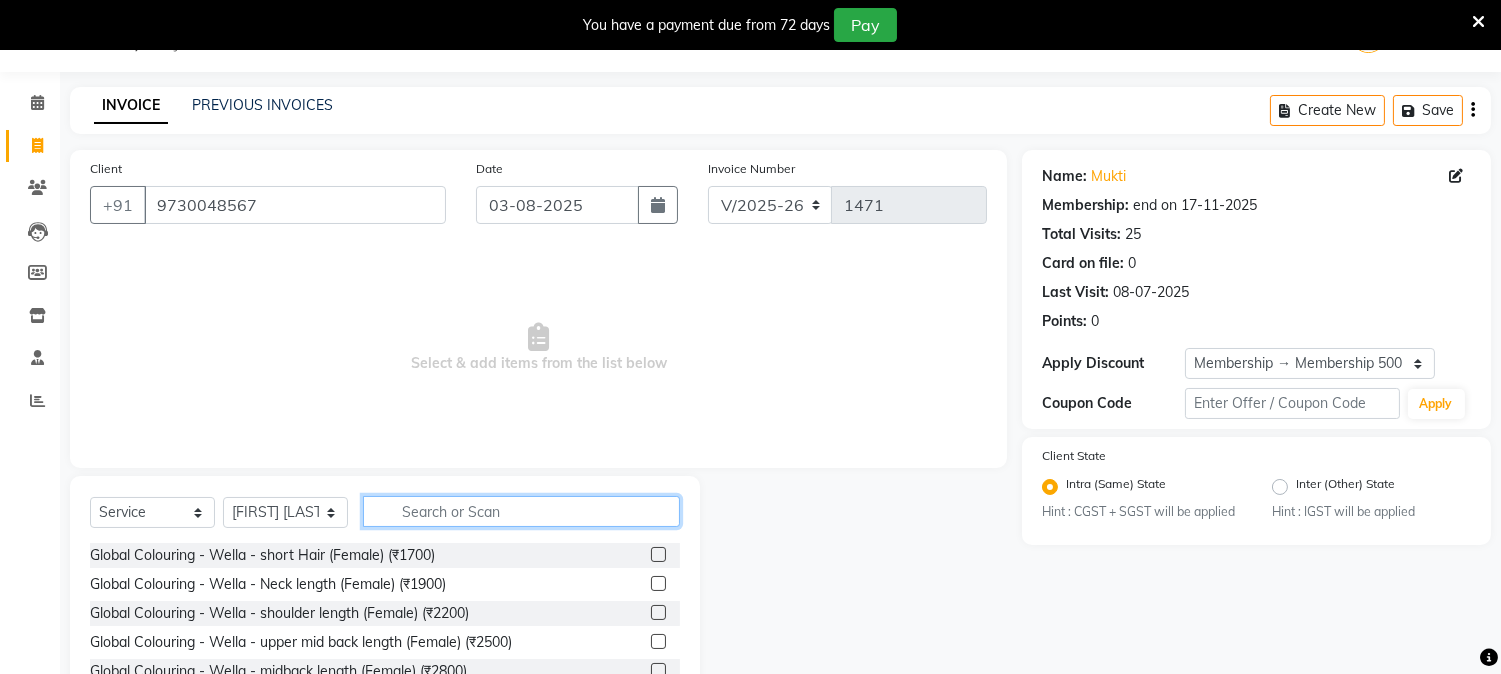 click 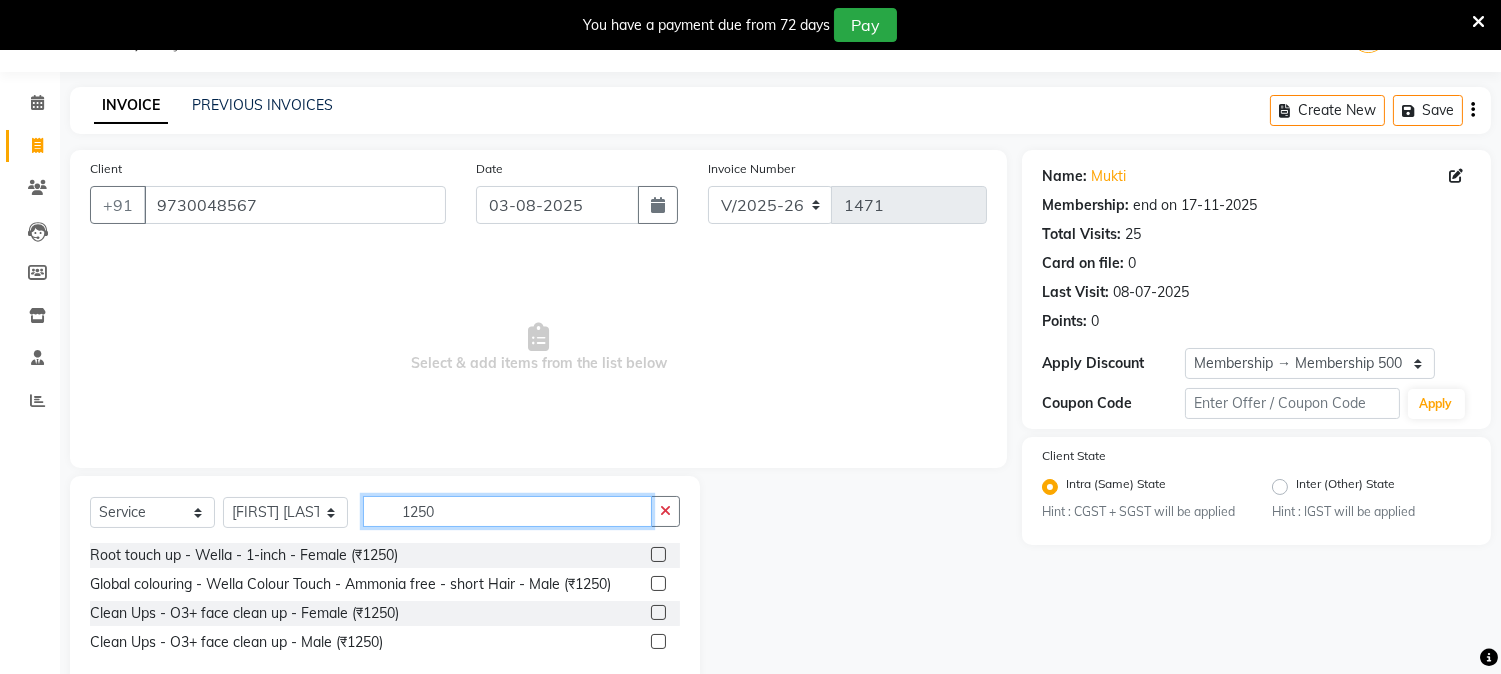 type on "1250" 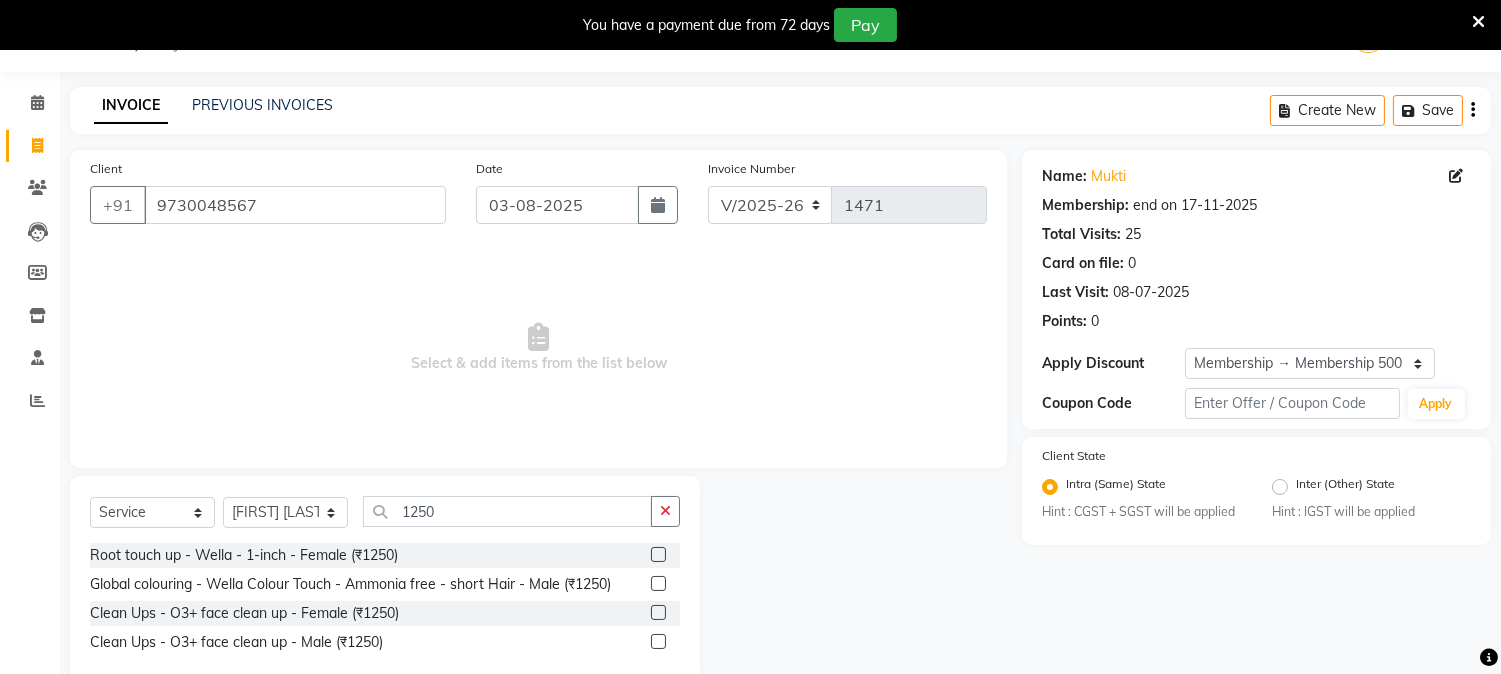 click 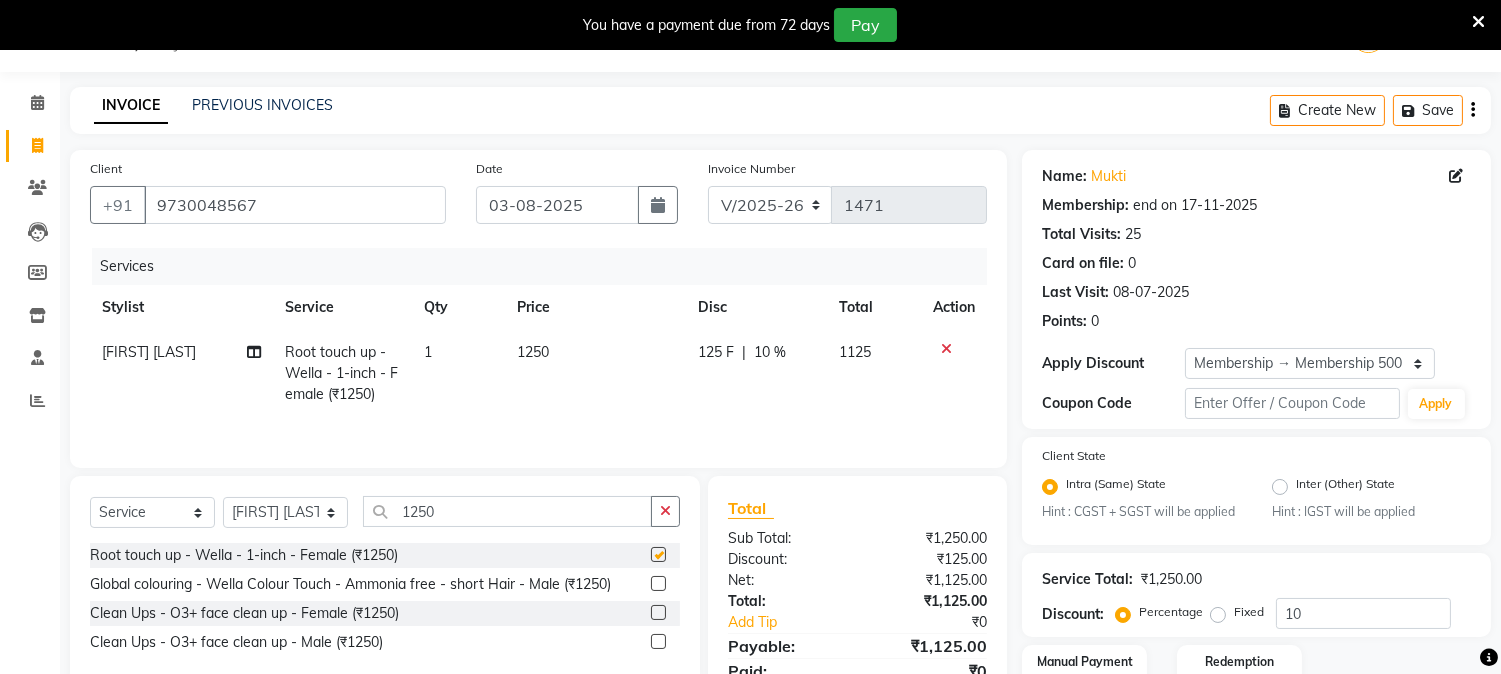 checkbox on "false" 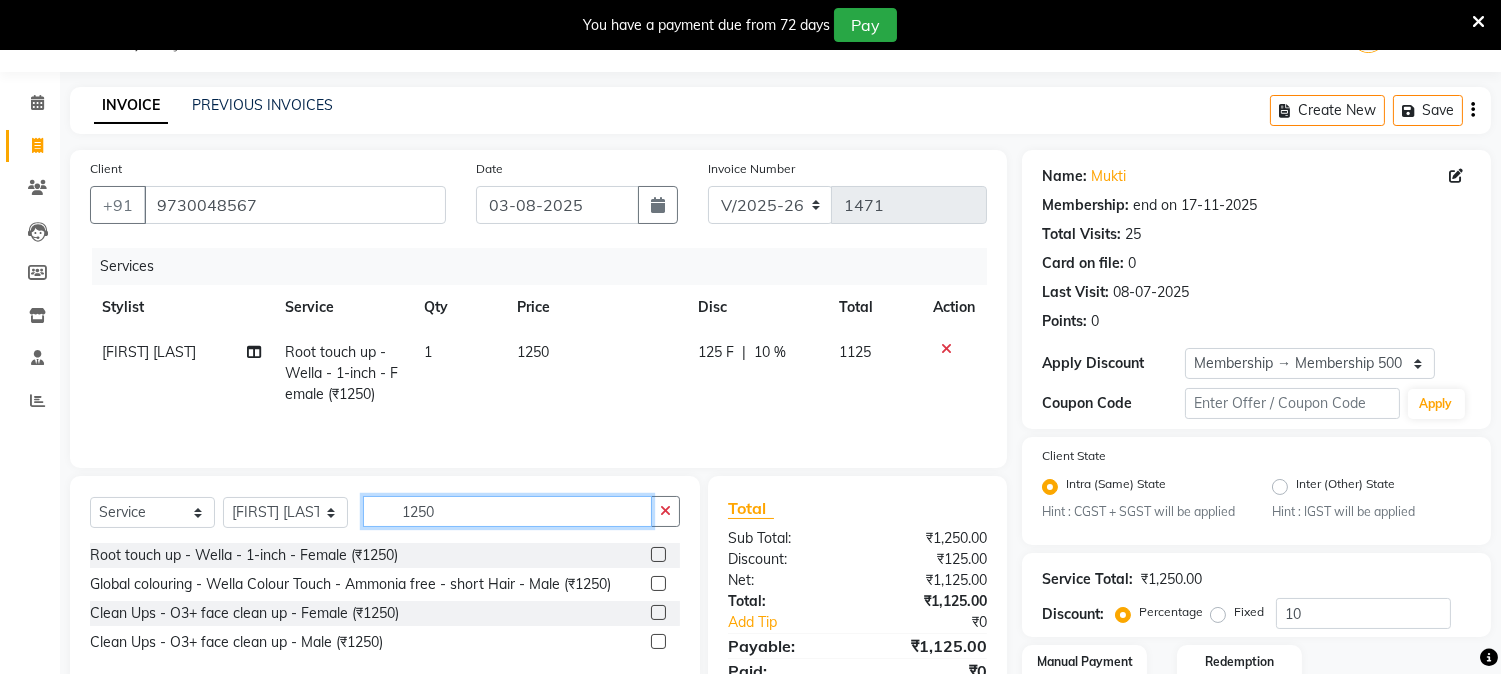 click on "1250" 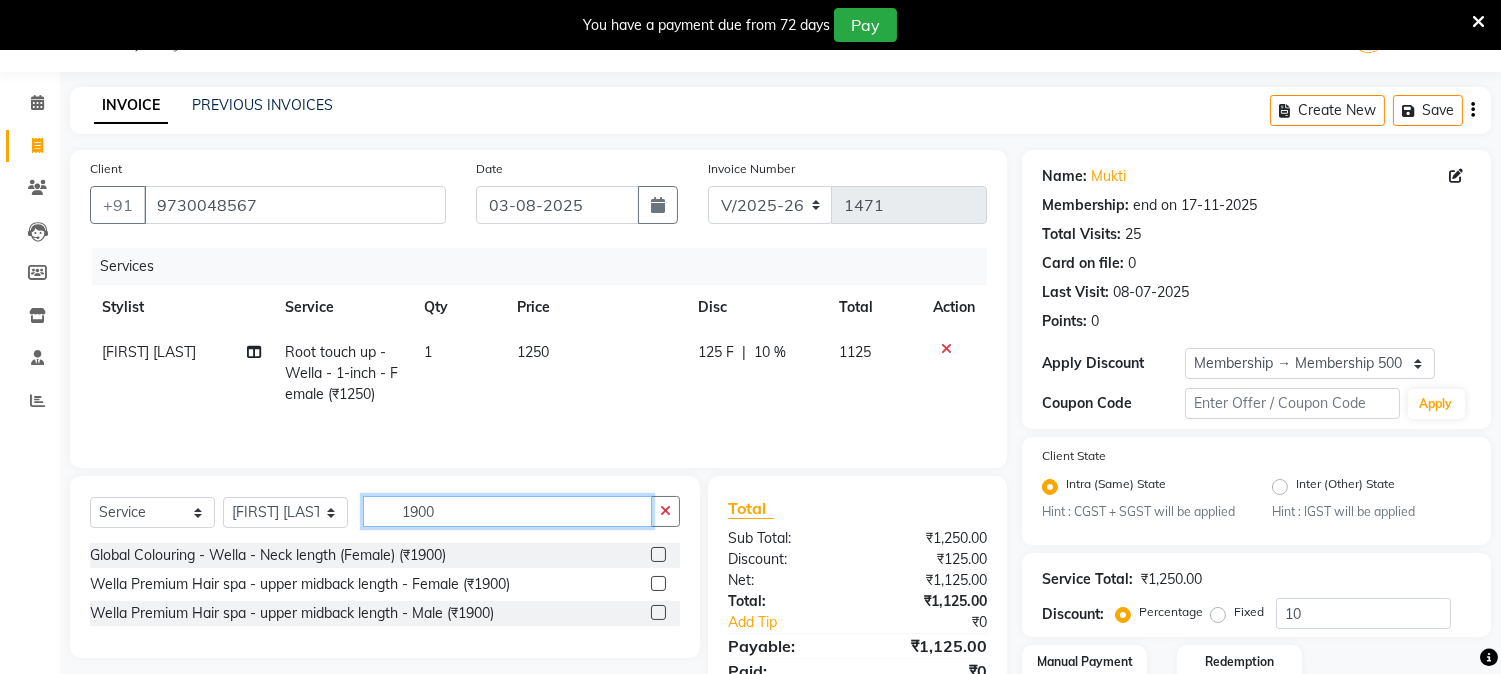 type on "1900" 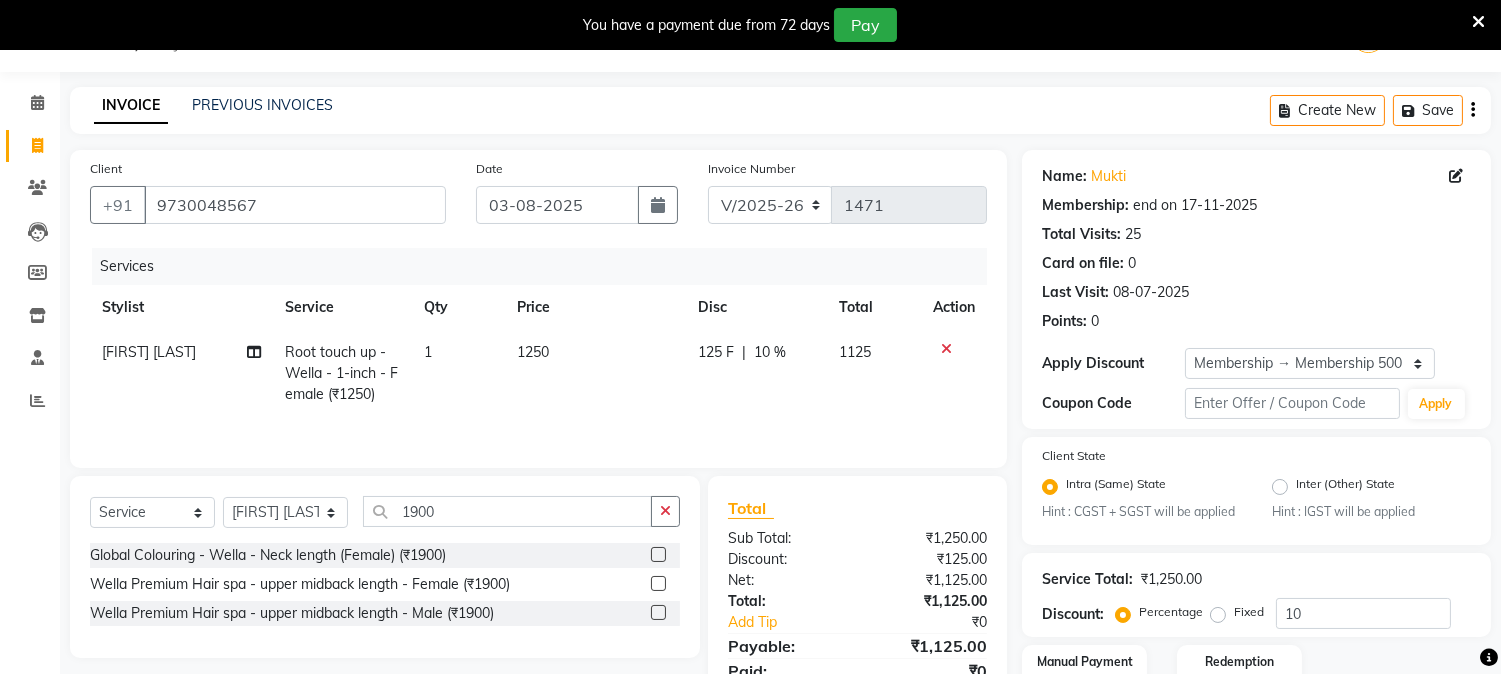 click 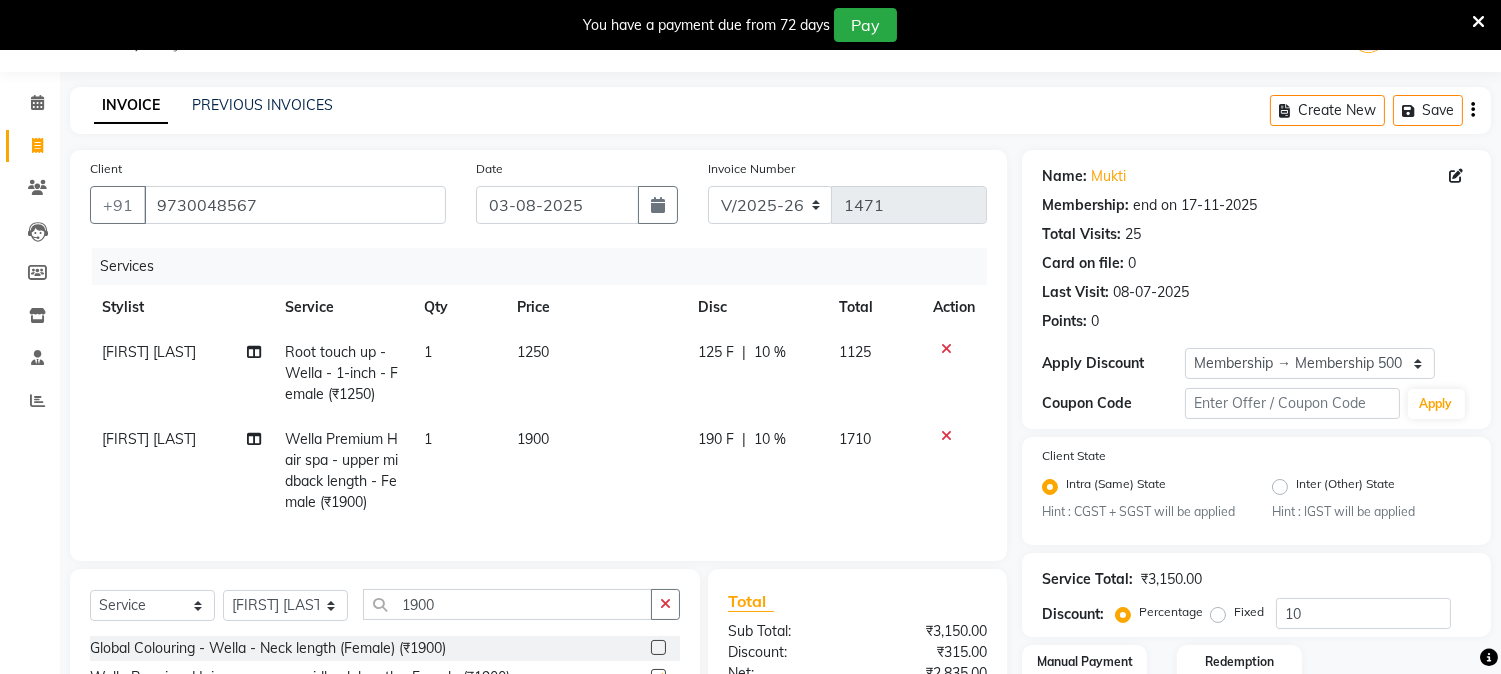 checkbox on "false" 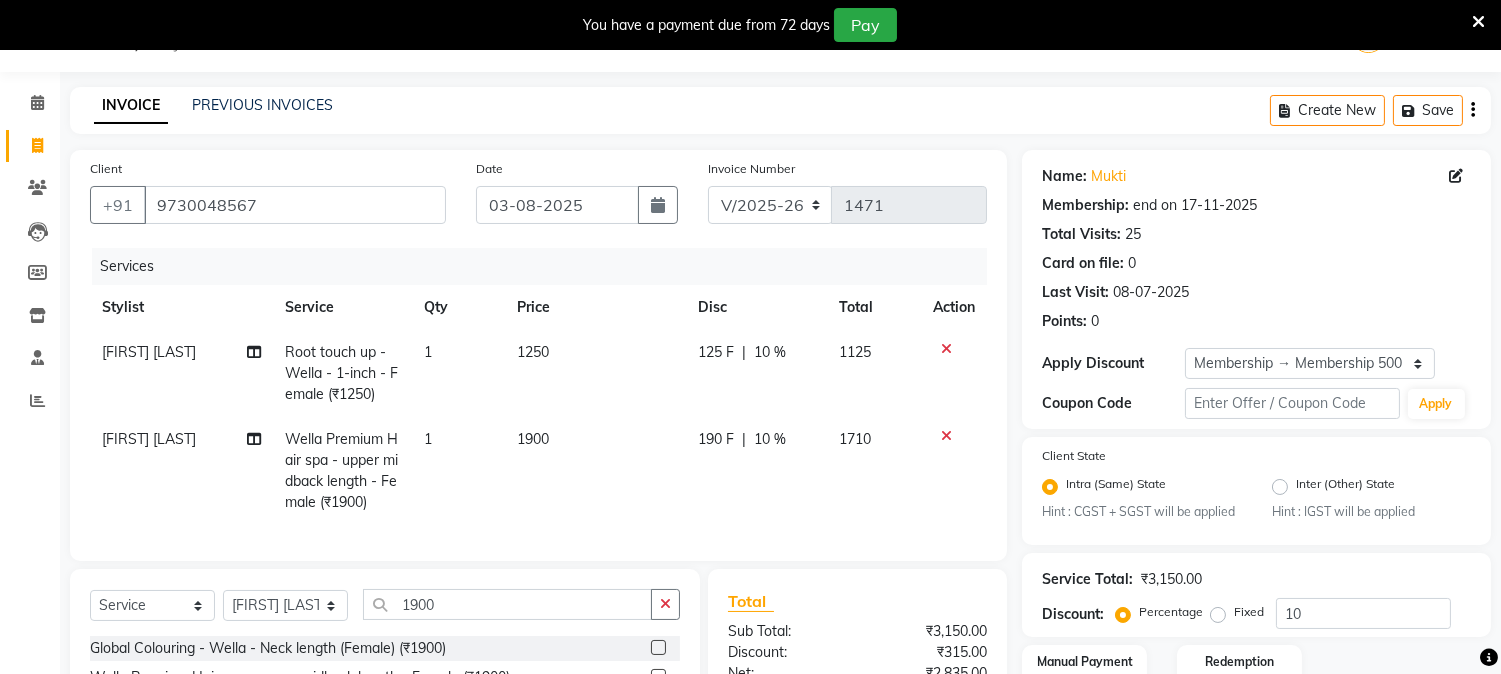 scroll, scrollTop: 243, scrollLeft: 0, axis: vertical 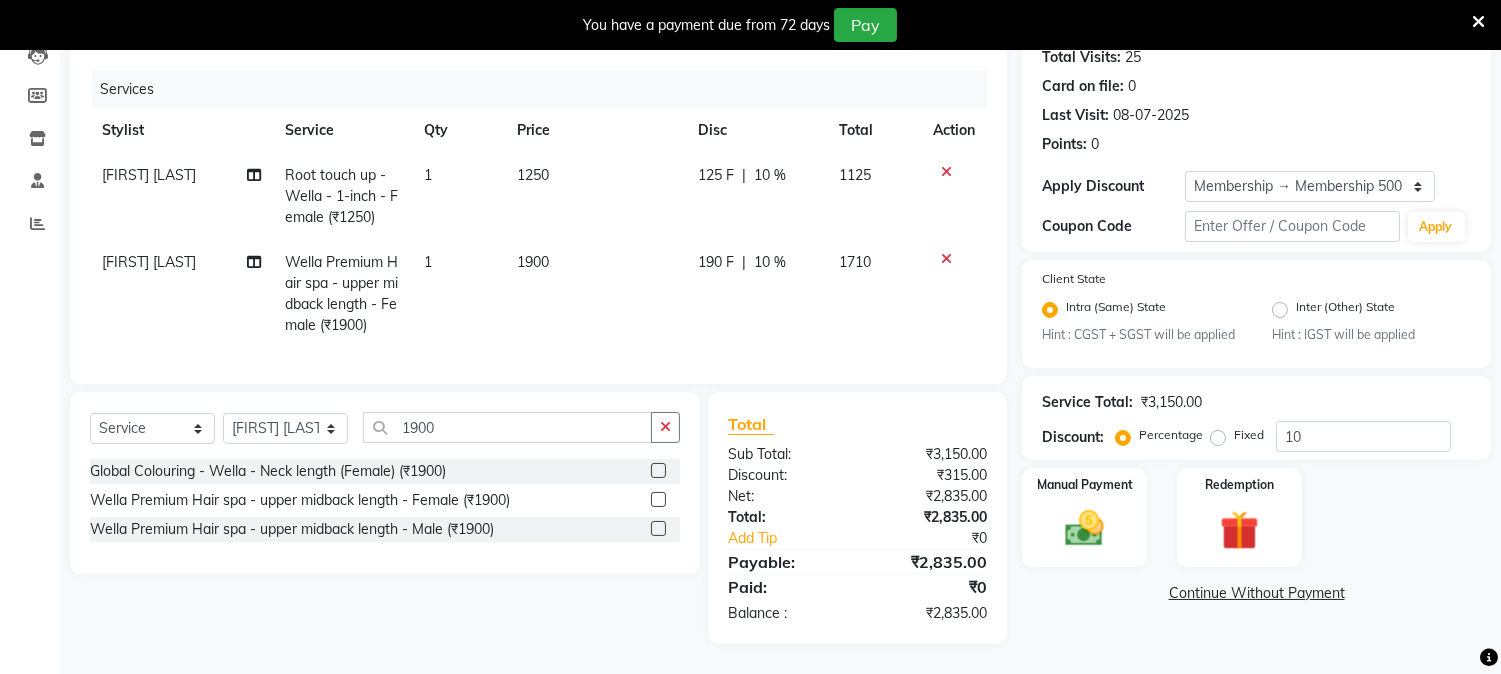 click on "Select  Service  Product  Membership  Package Voucher Prepaid Gift Card  Select Stylist Aniket Mane HEENA GAIKWAD kanchan tripathi  Reception  SAIRAJ BHANDARE sarika yadav SNEHAL Training Department Vaibhav Randive Vinit Sir 1900" 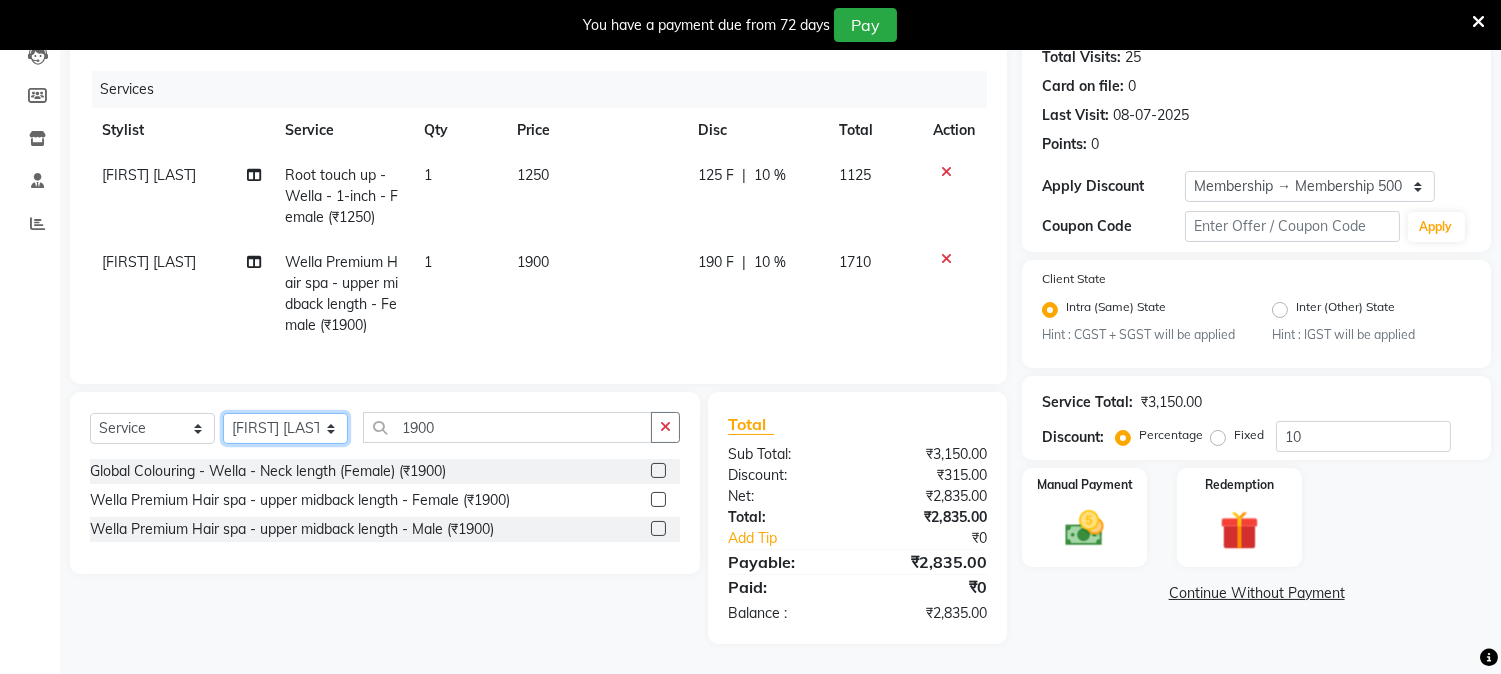 click on "Select Stylist Aniket Mane HEENA GAIKWAD kanchan tripathi  Reception  SAIRAJ BHANDARE sarika yadav SNEHAL Training Department Vaibhav Randive Vinit Sir" 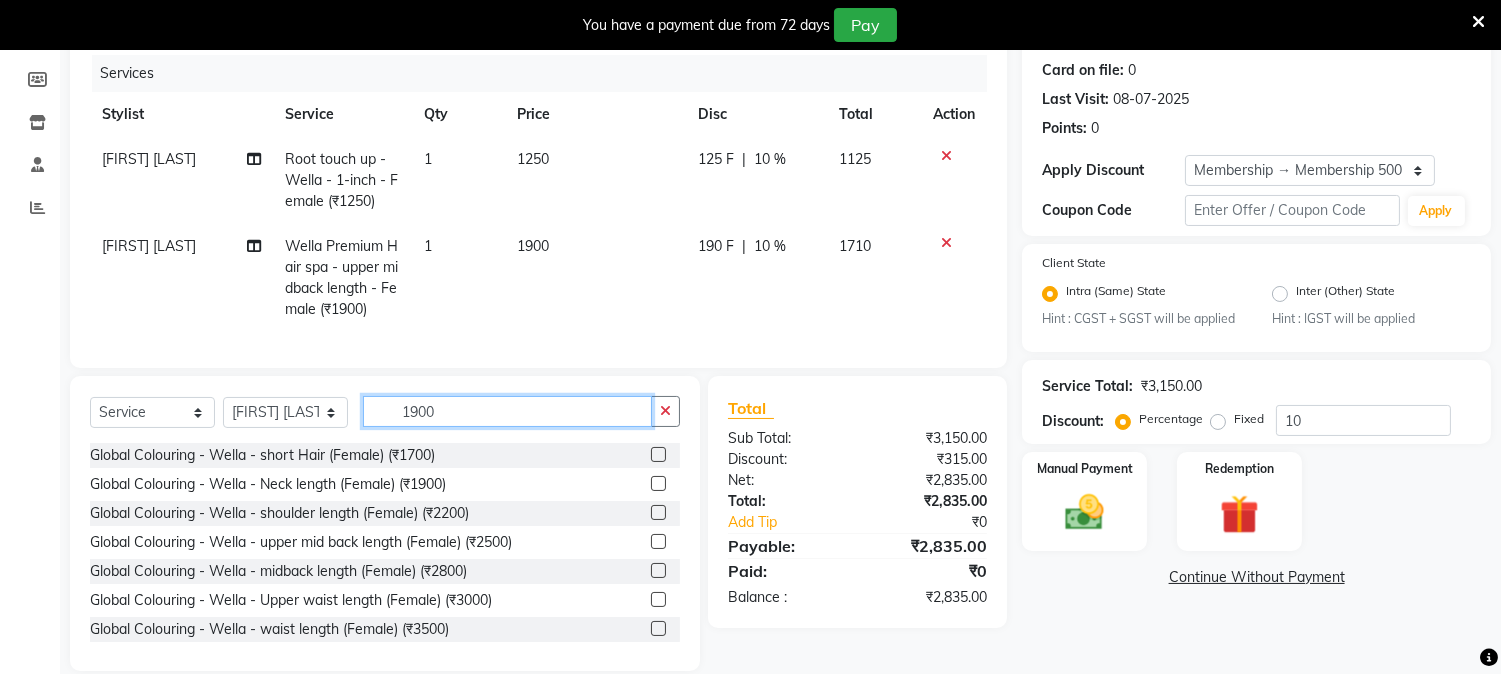 click on "1900" 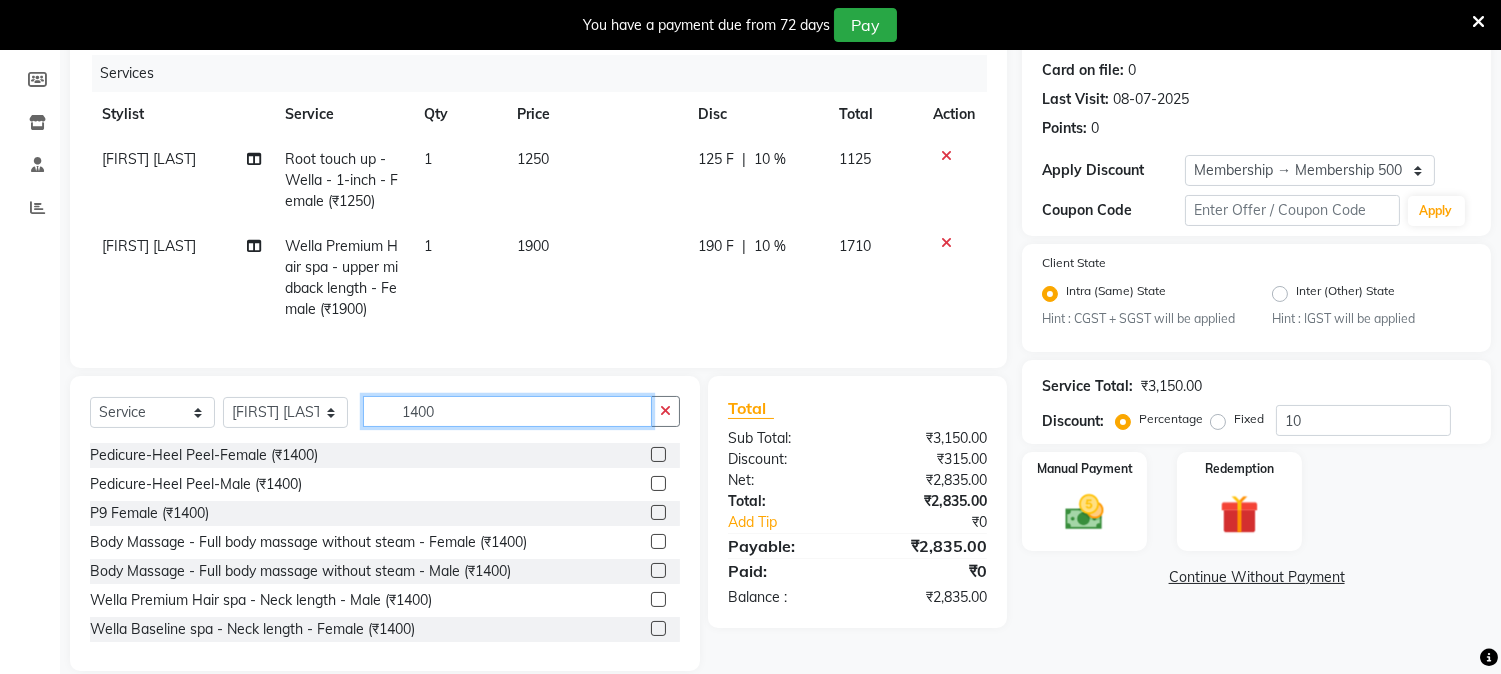 type on "1400" 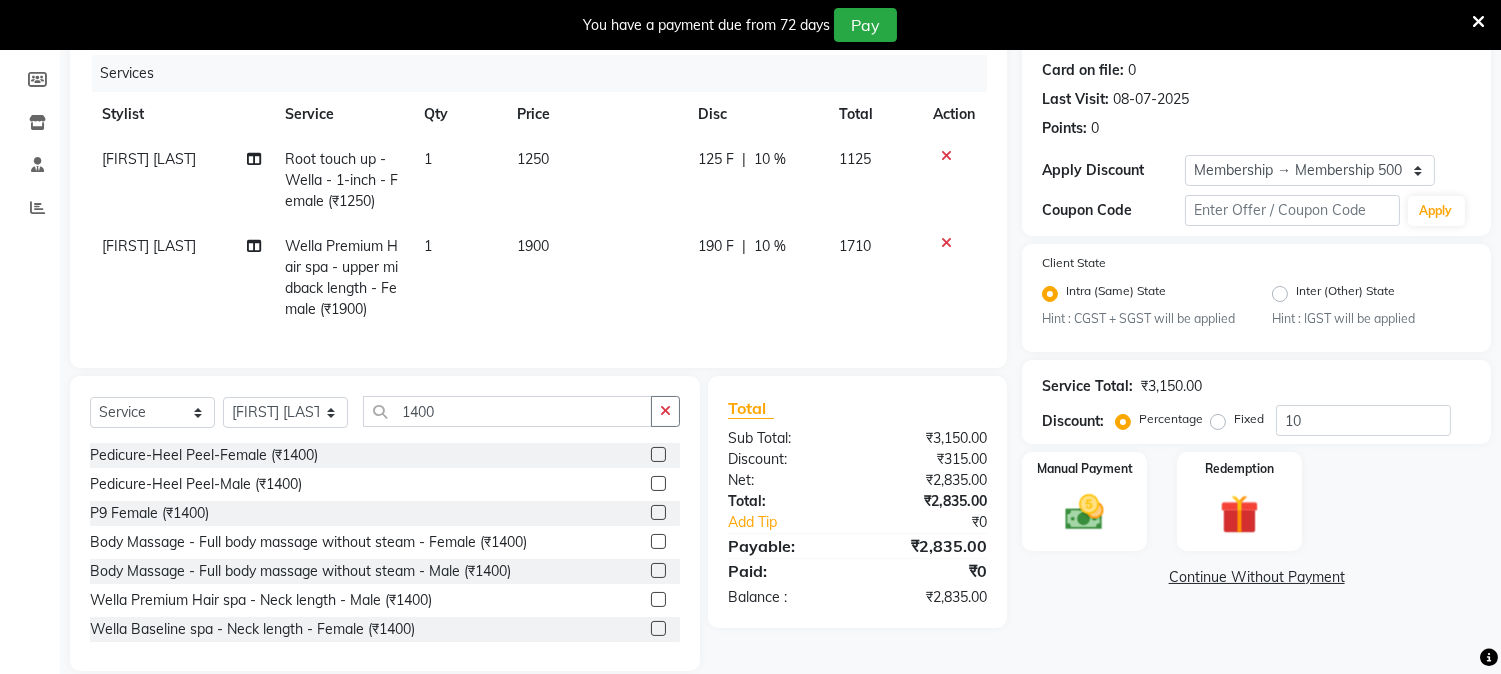 click 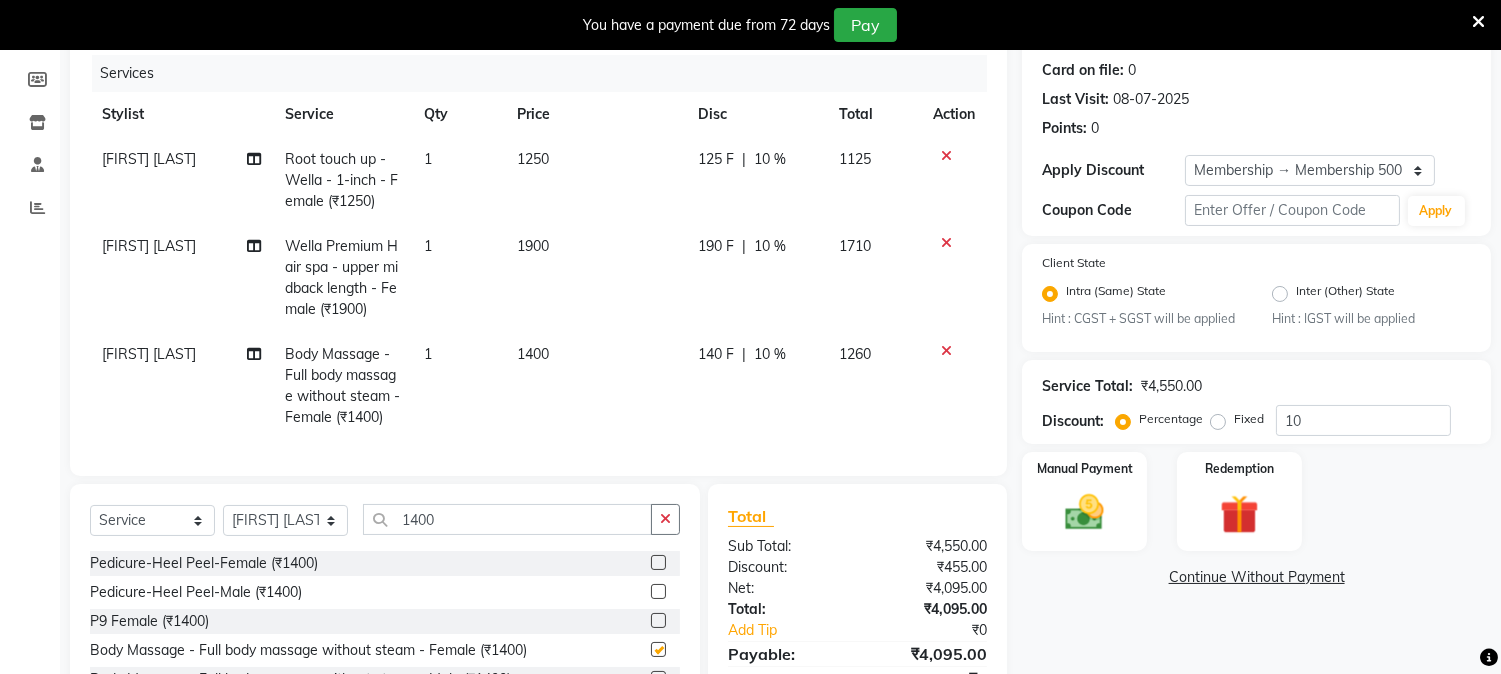 checkbox on "false" 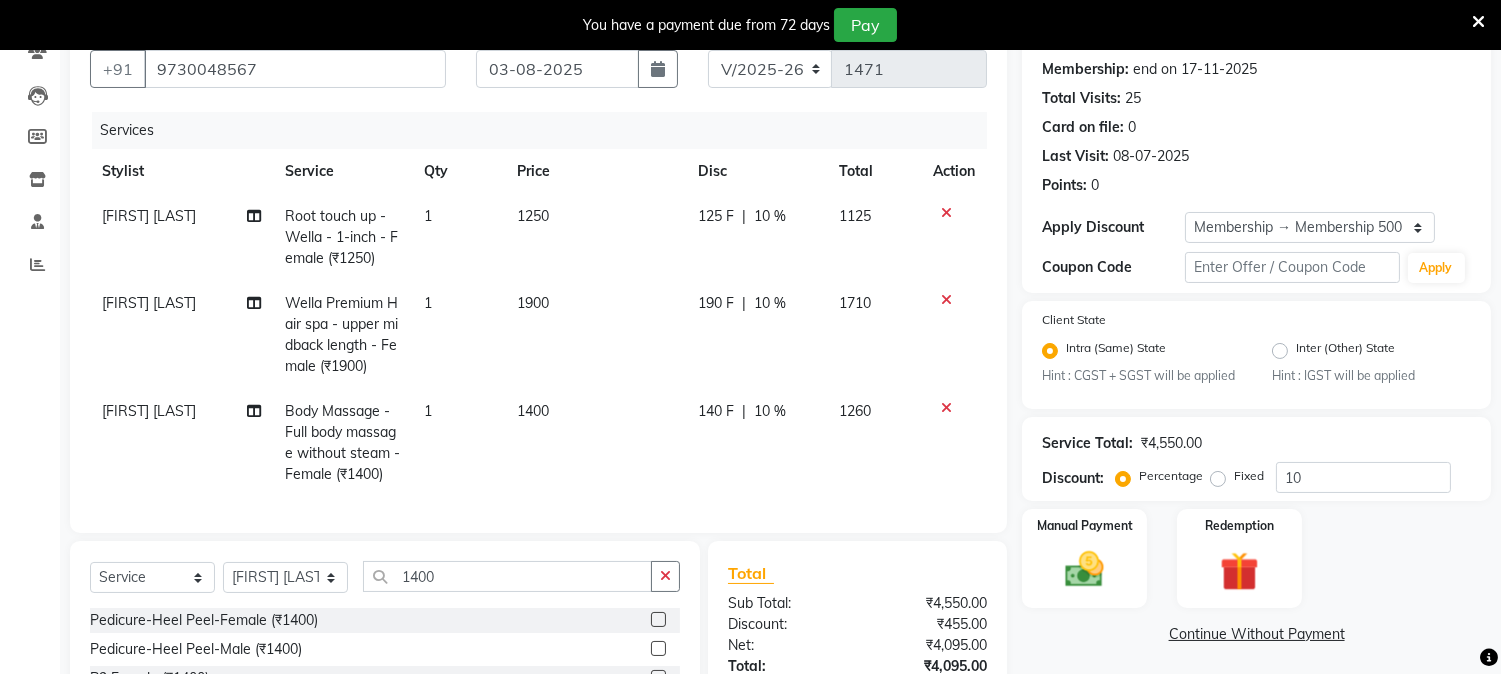 scroll, scrollTop: 222, scrollLeft: 0, axis: vertical 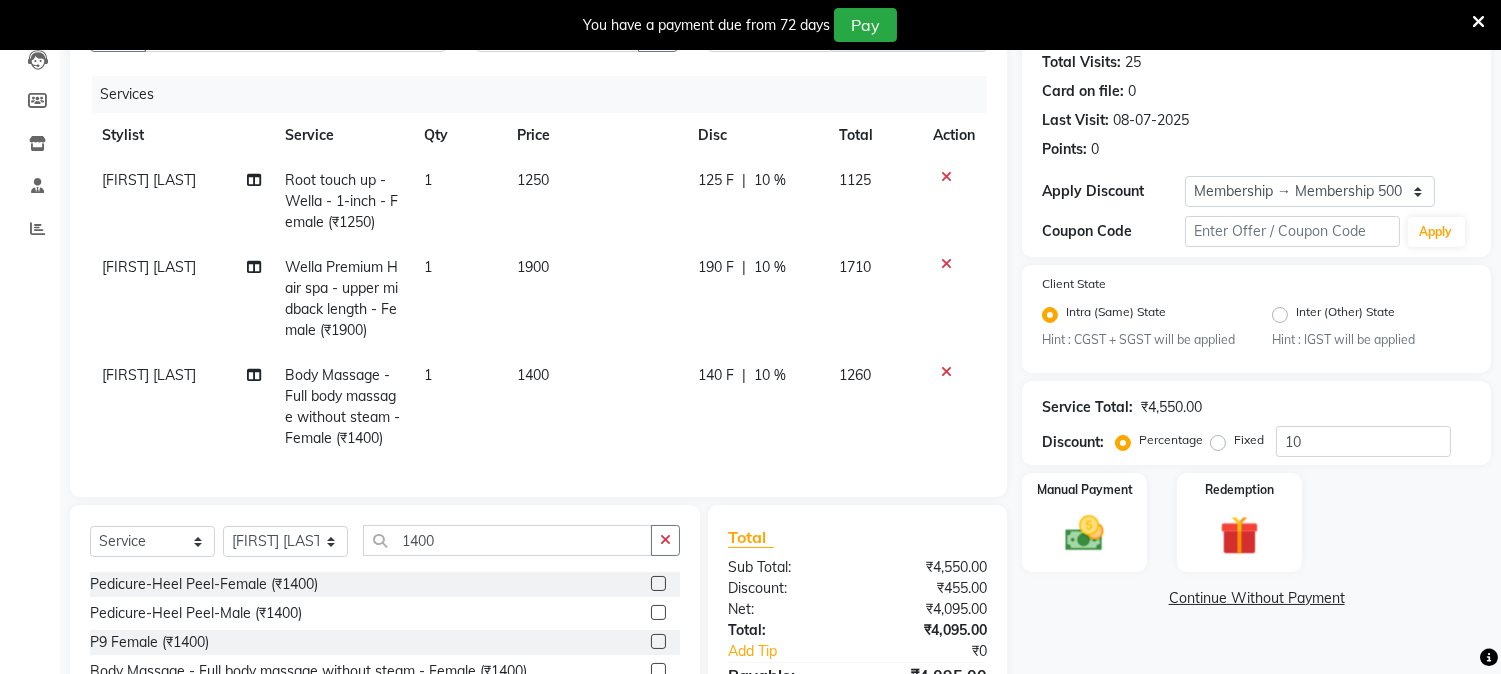 click on "Fixed" 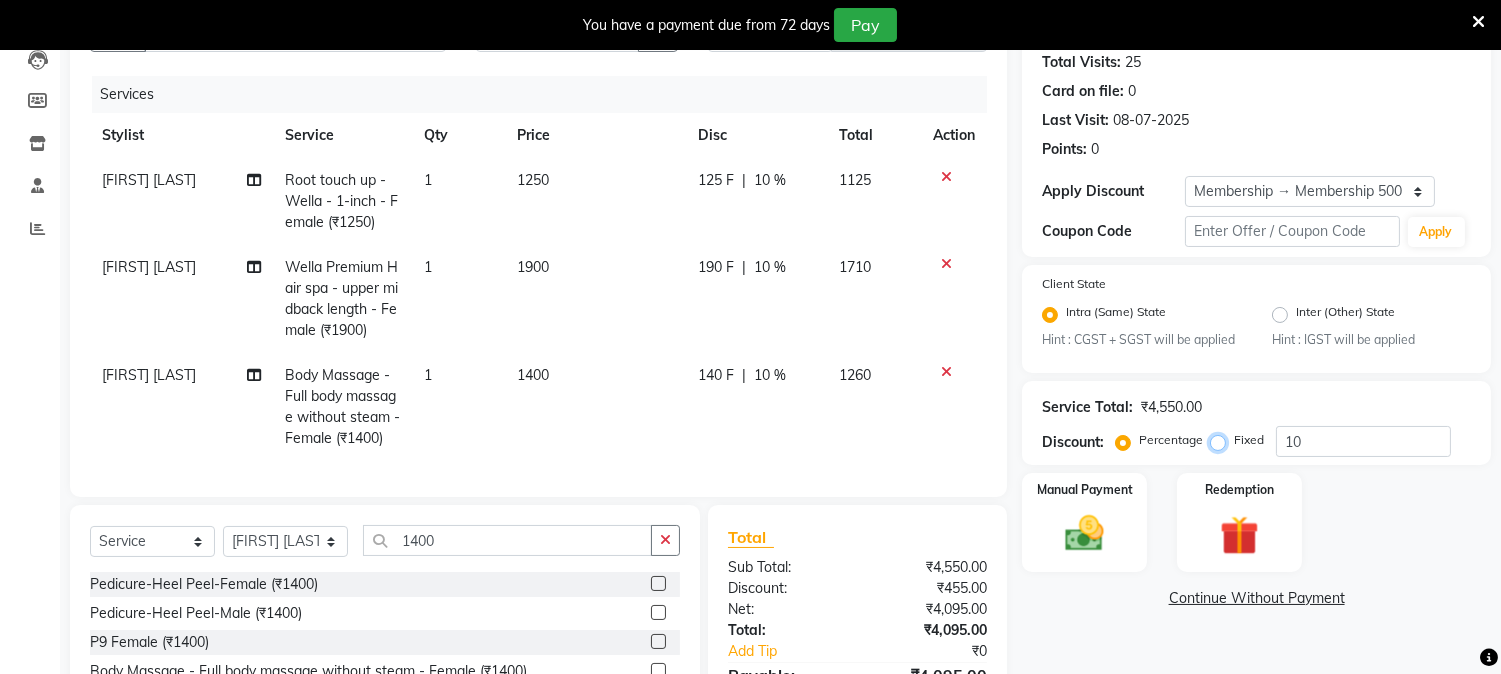 click on "Fixed" at bounding box center [1222, 440] 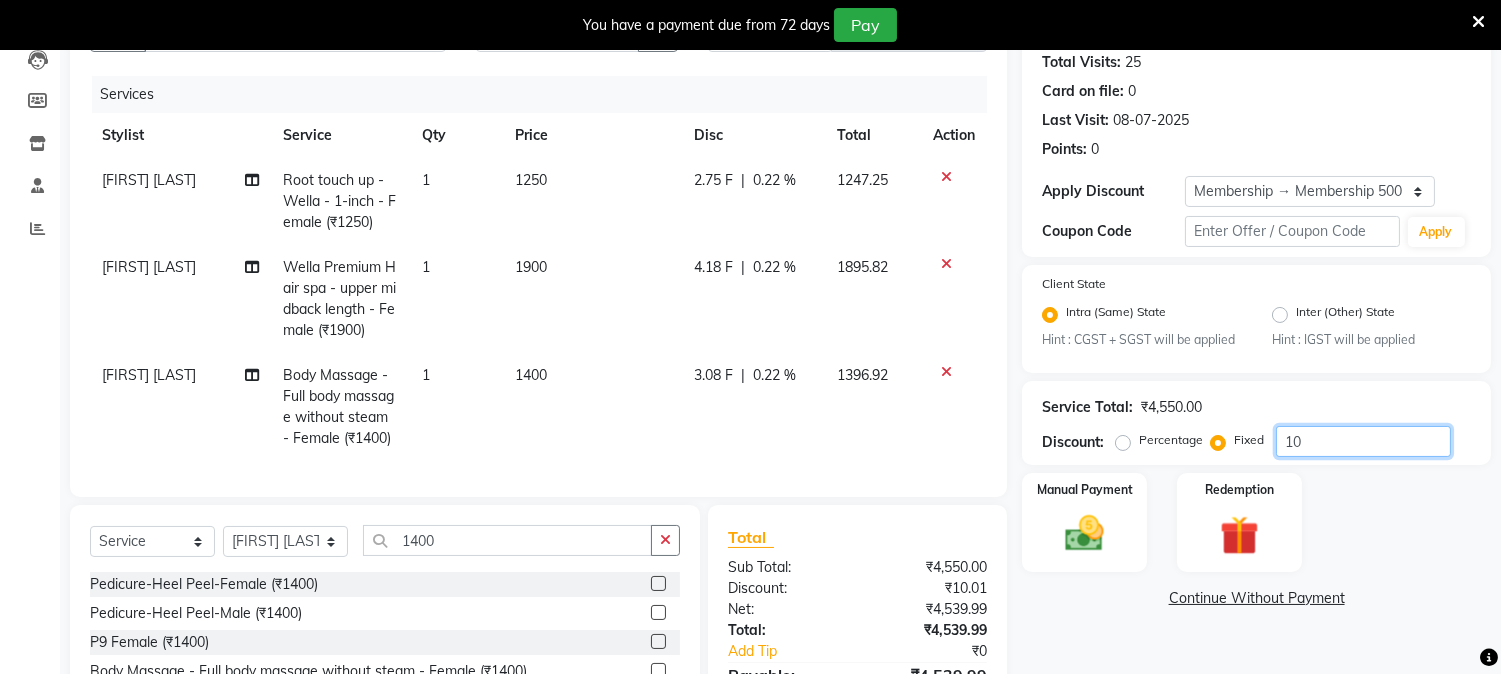 click on "10" 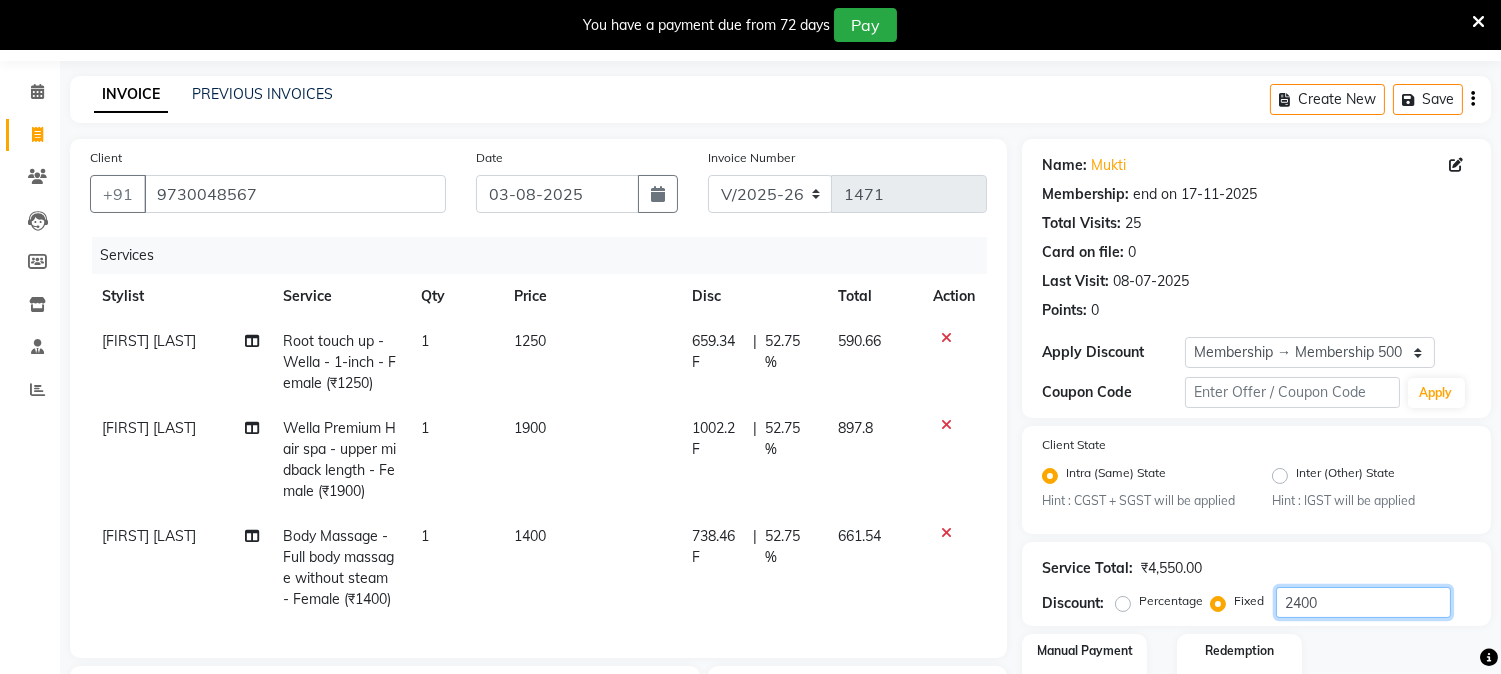 scroll, scrollTop: 394, scrollLeft: 0, axis: vertical 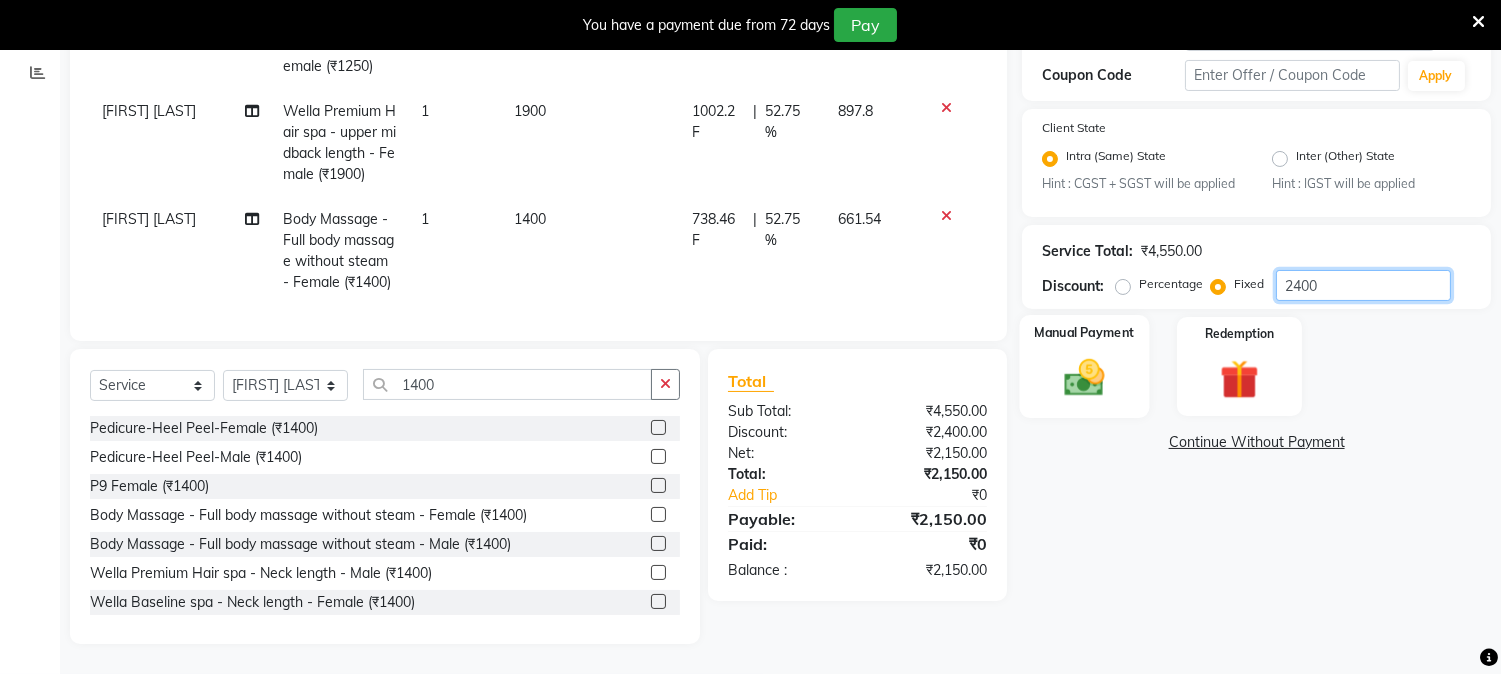 type on "2400" 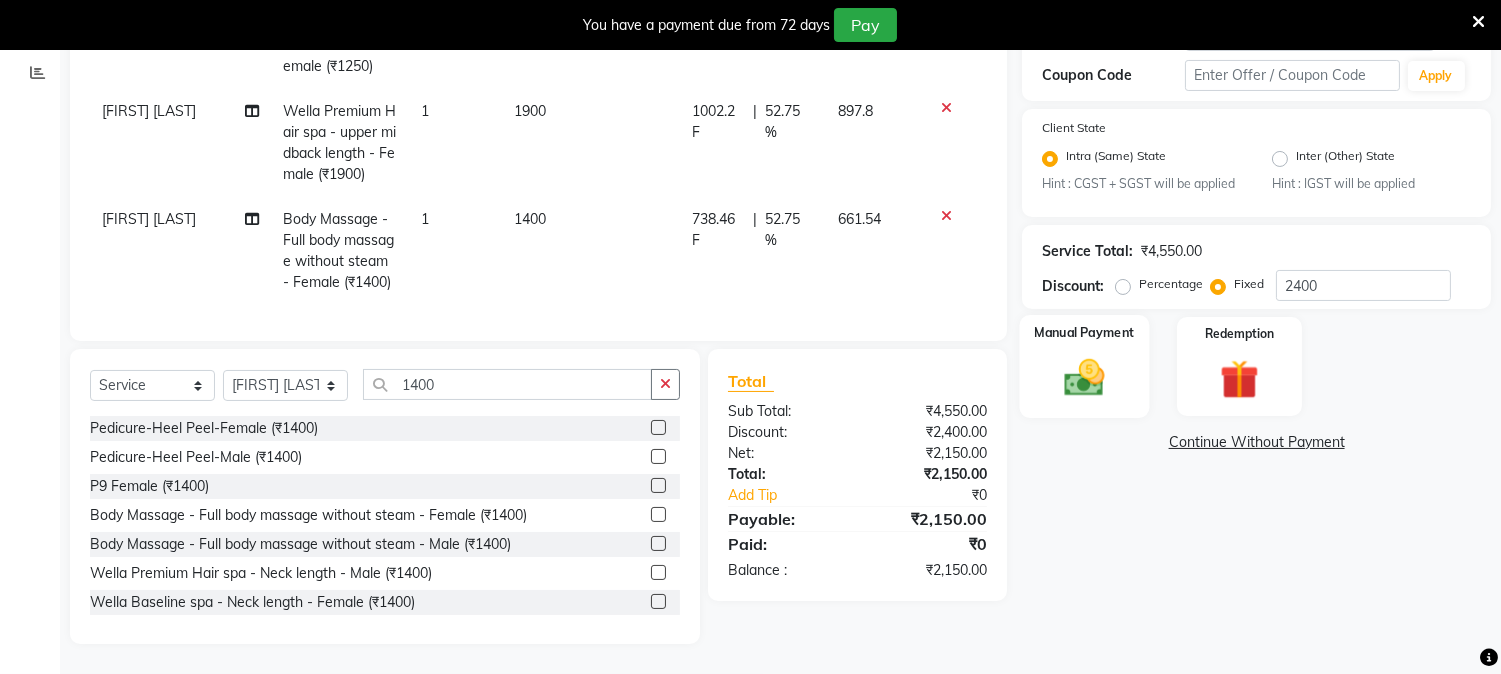 click 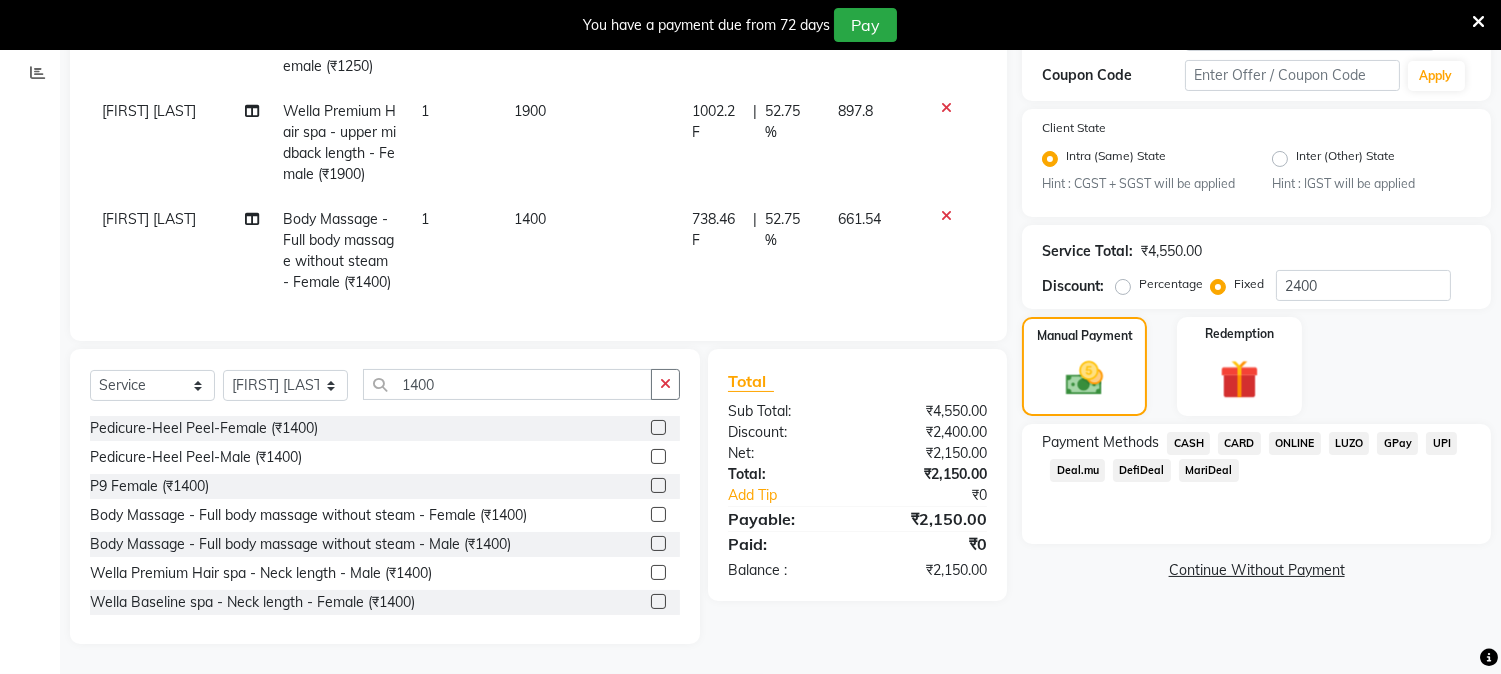 click on "ONLINE" 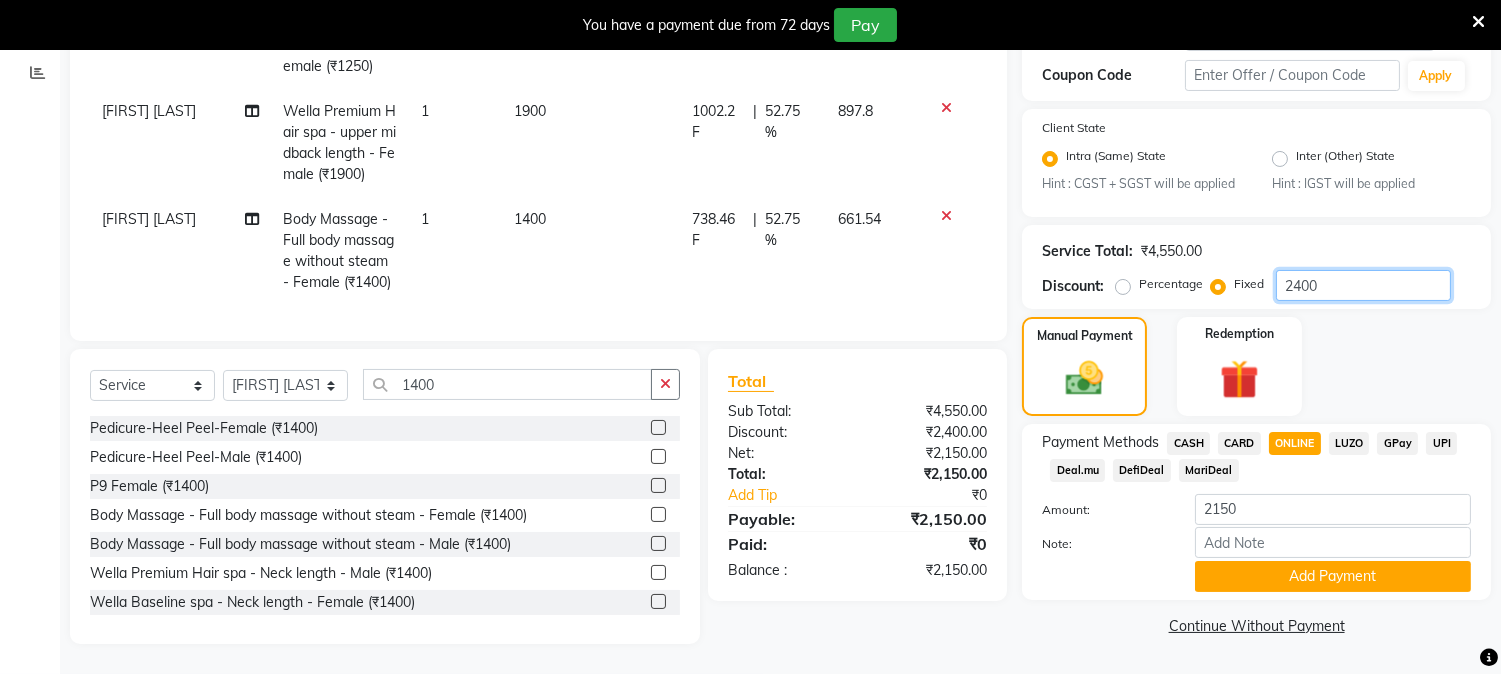 click on "2400" 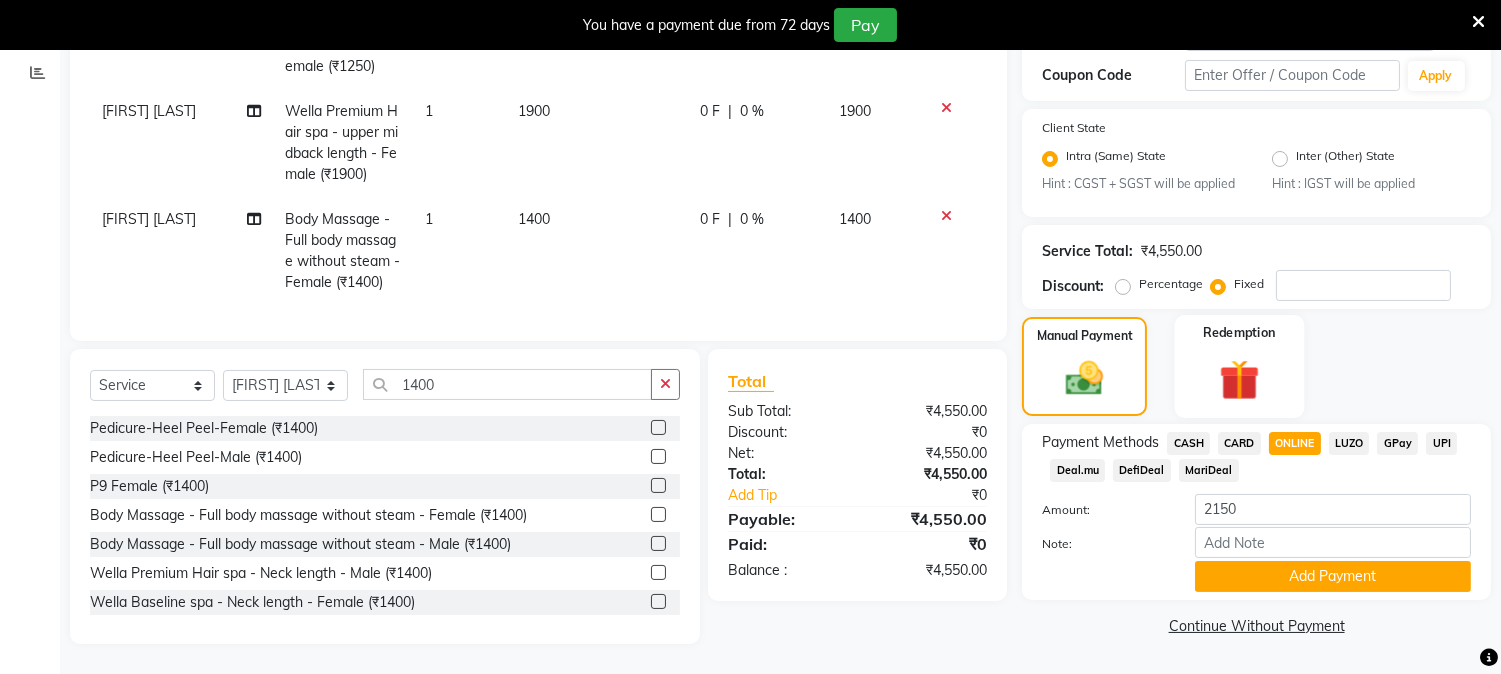 click 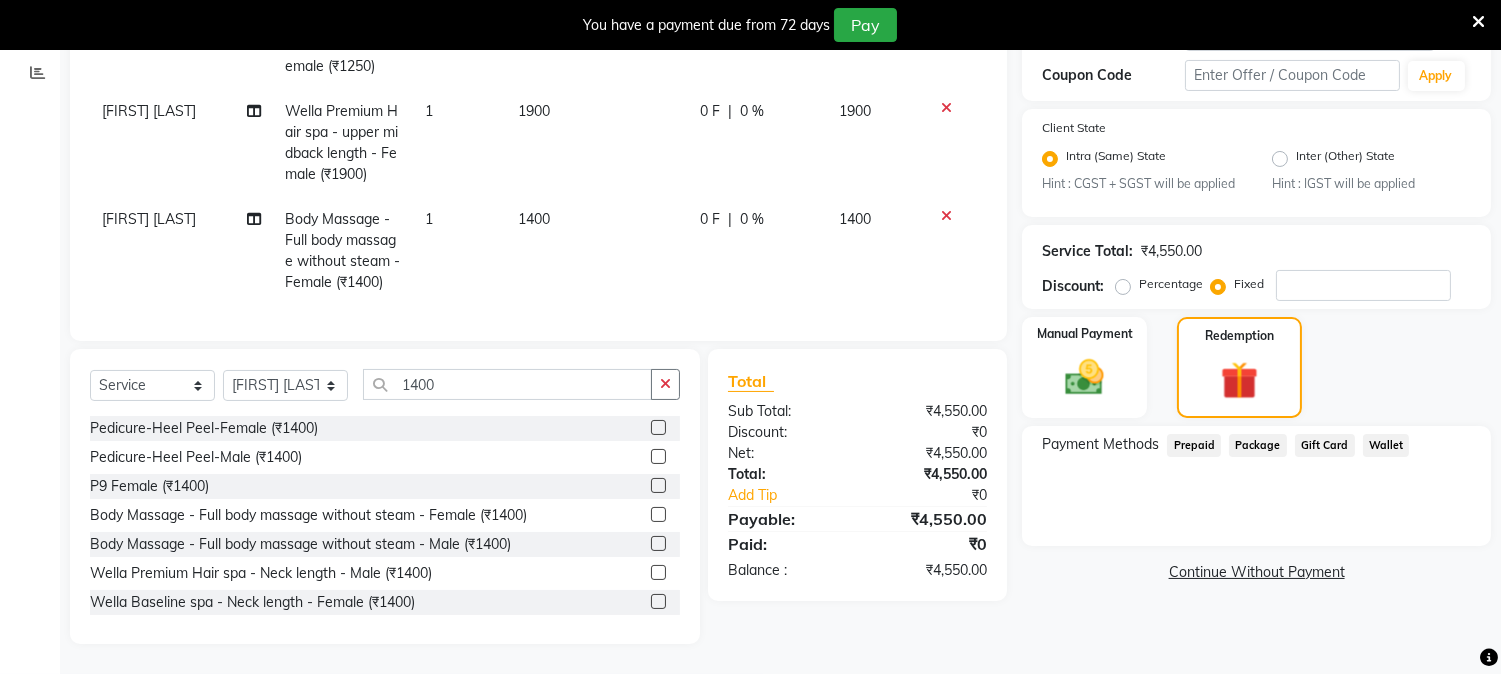 click on "Prepaid" 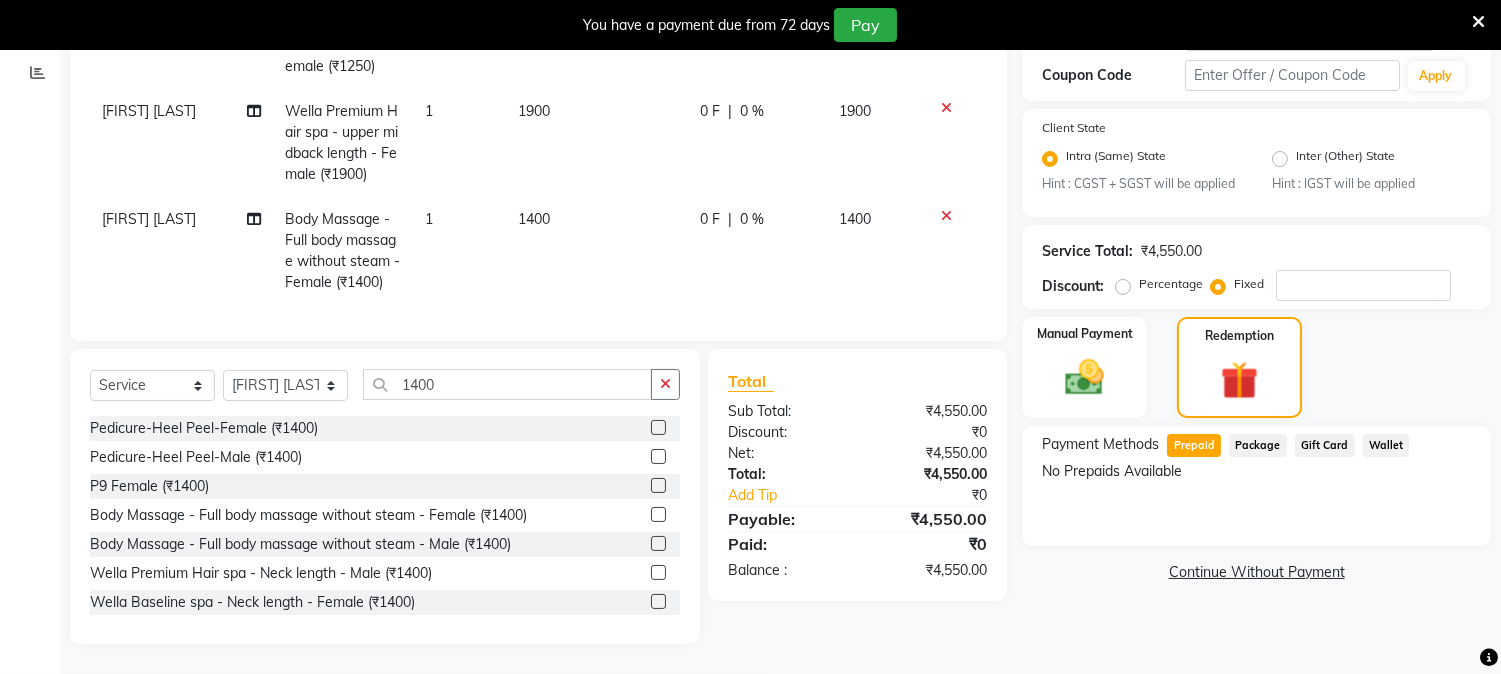 click on "Prepaid" 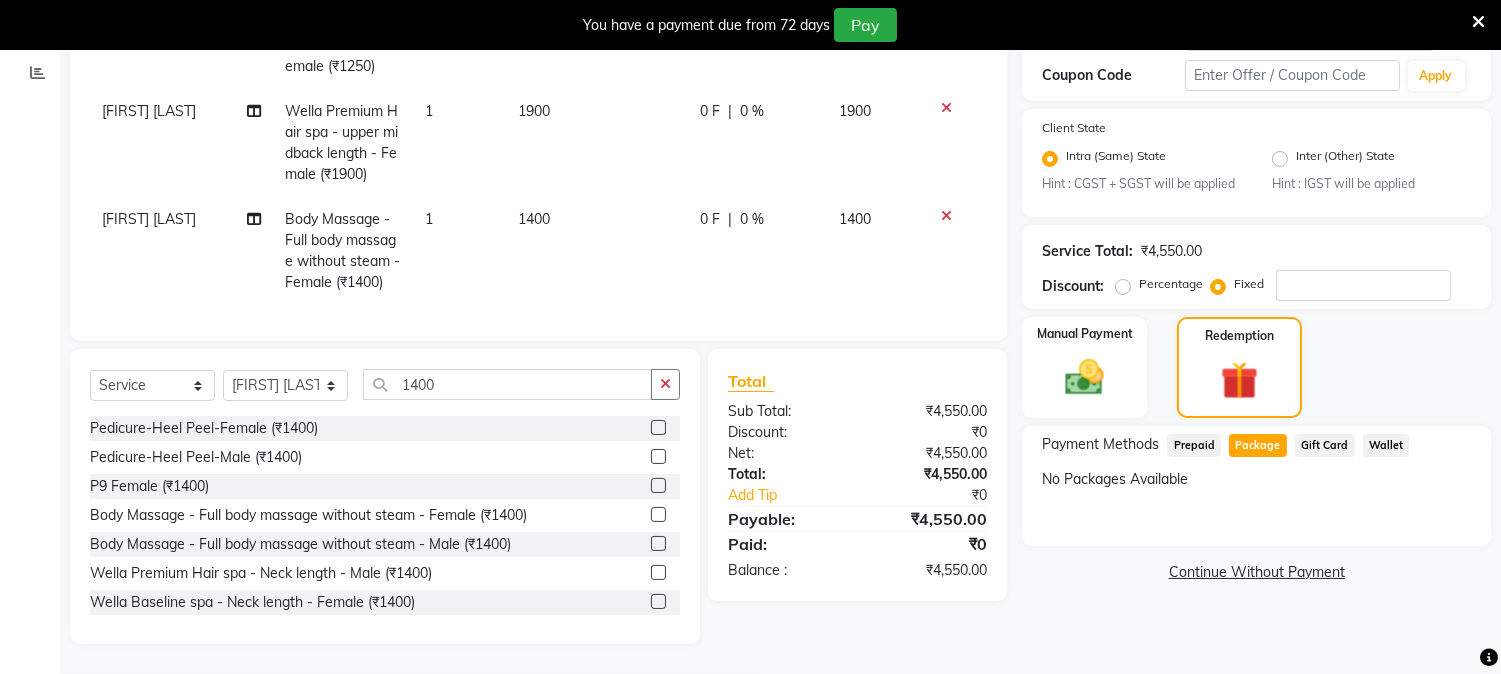 click on "Gift Card" 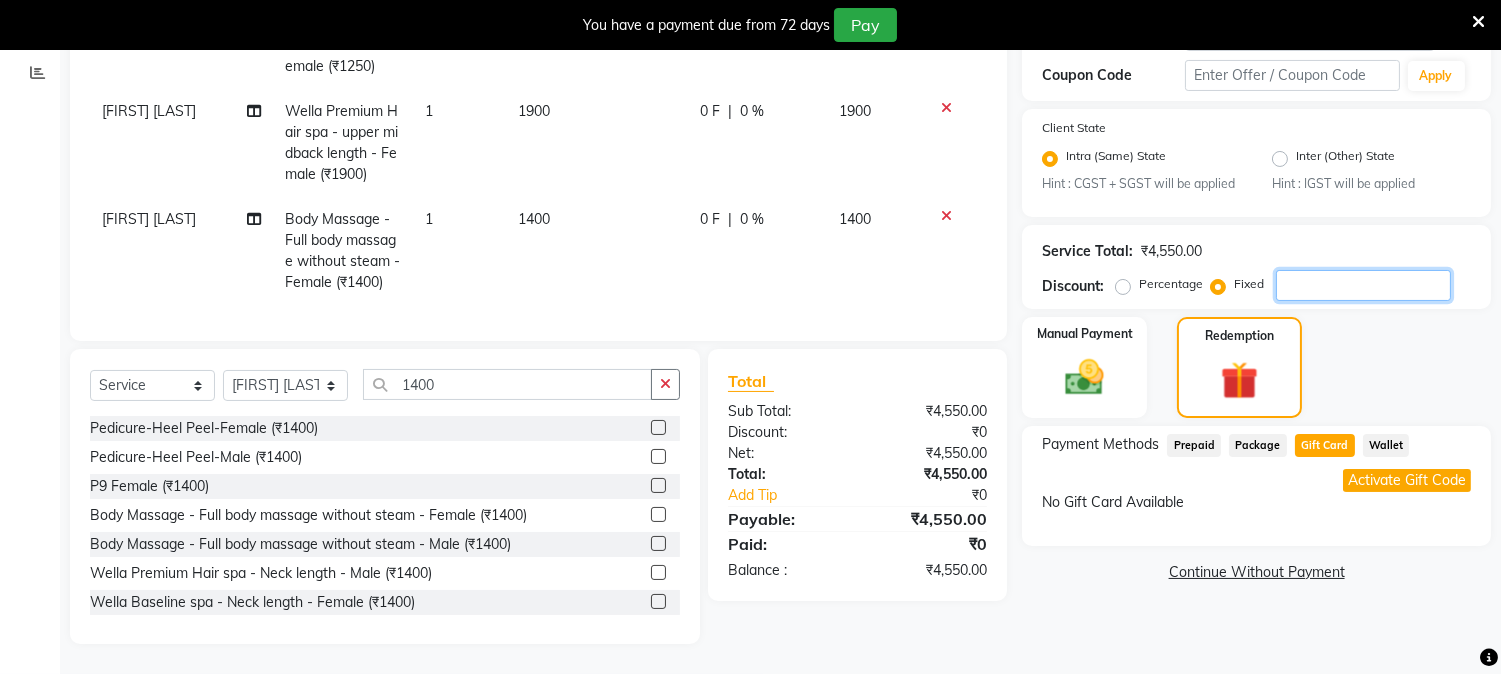 click 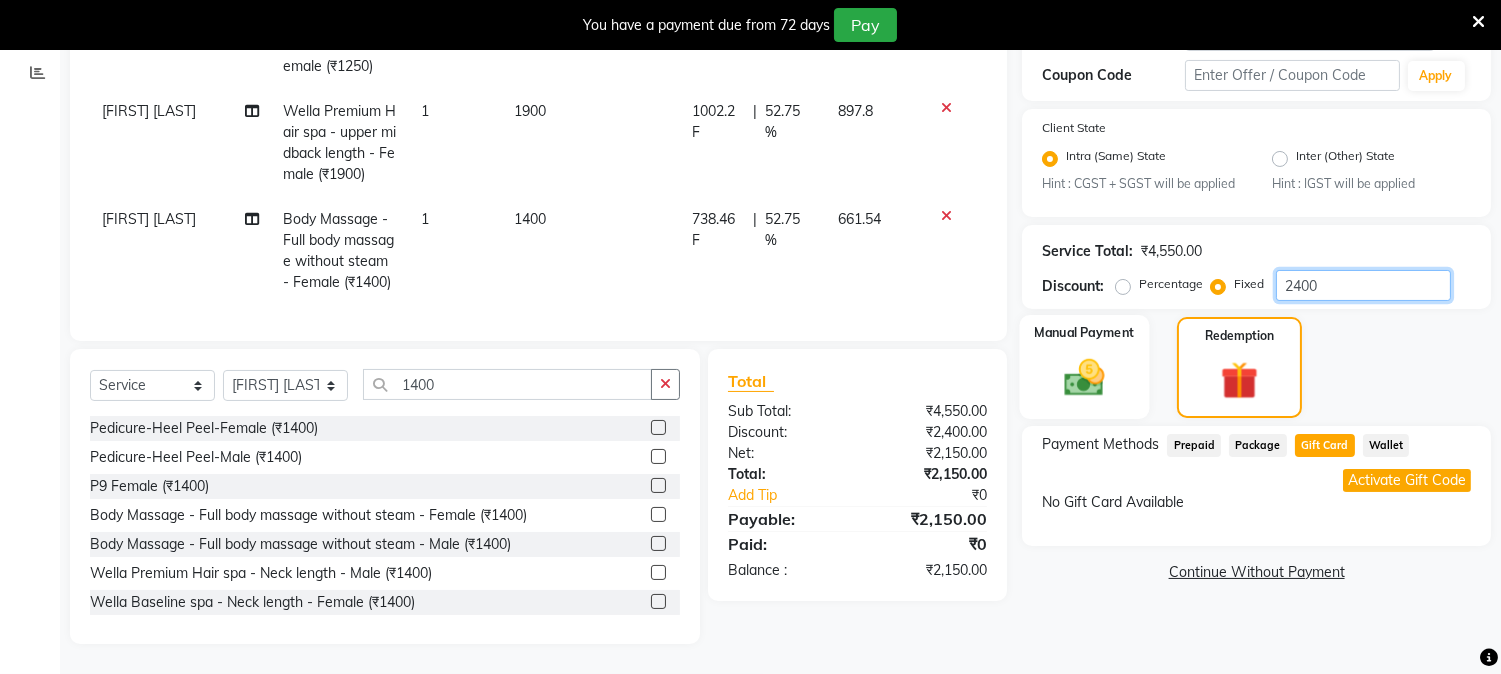 type on "2400" 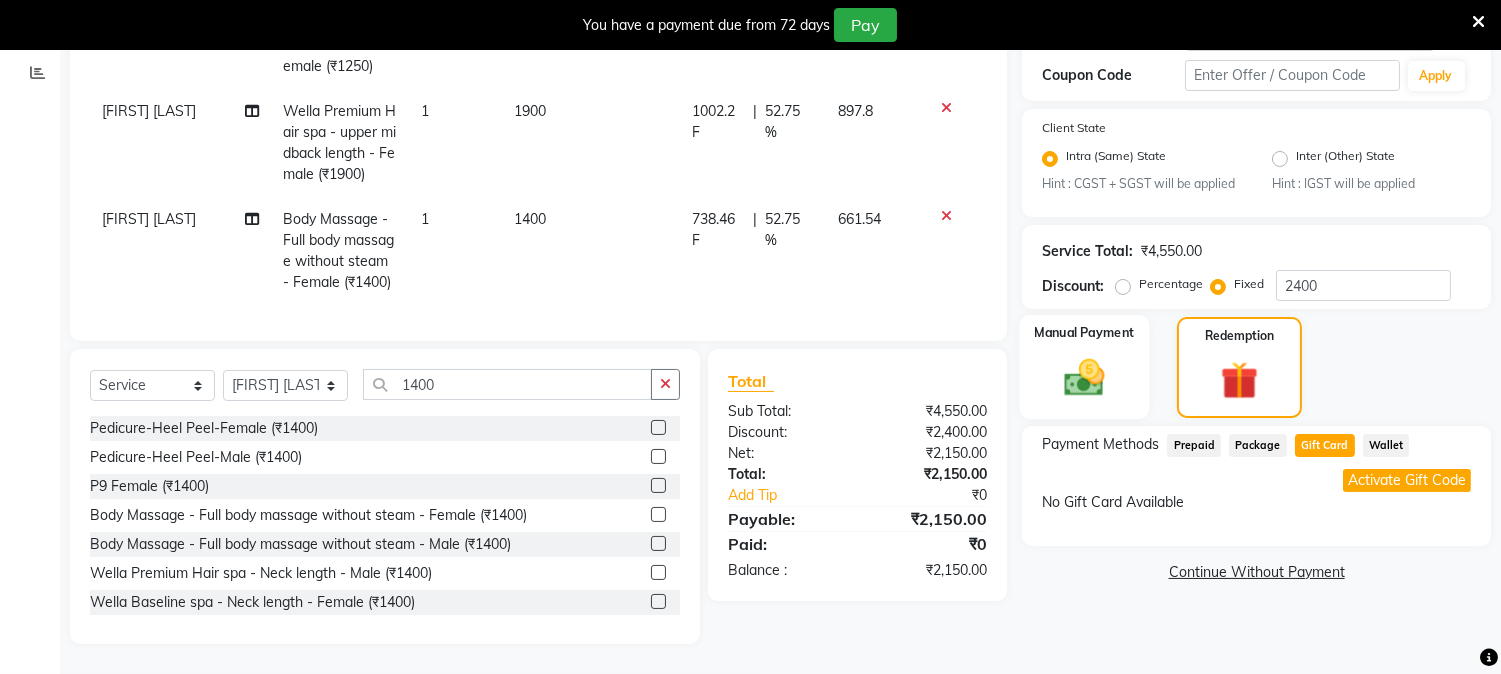 click on "Manual Payment" 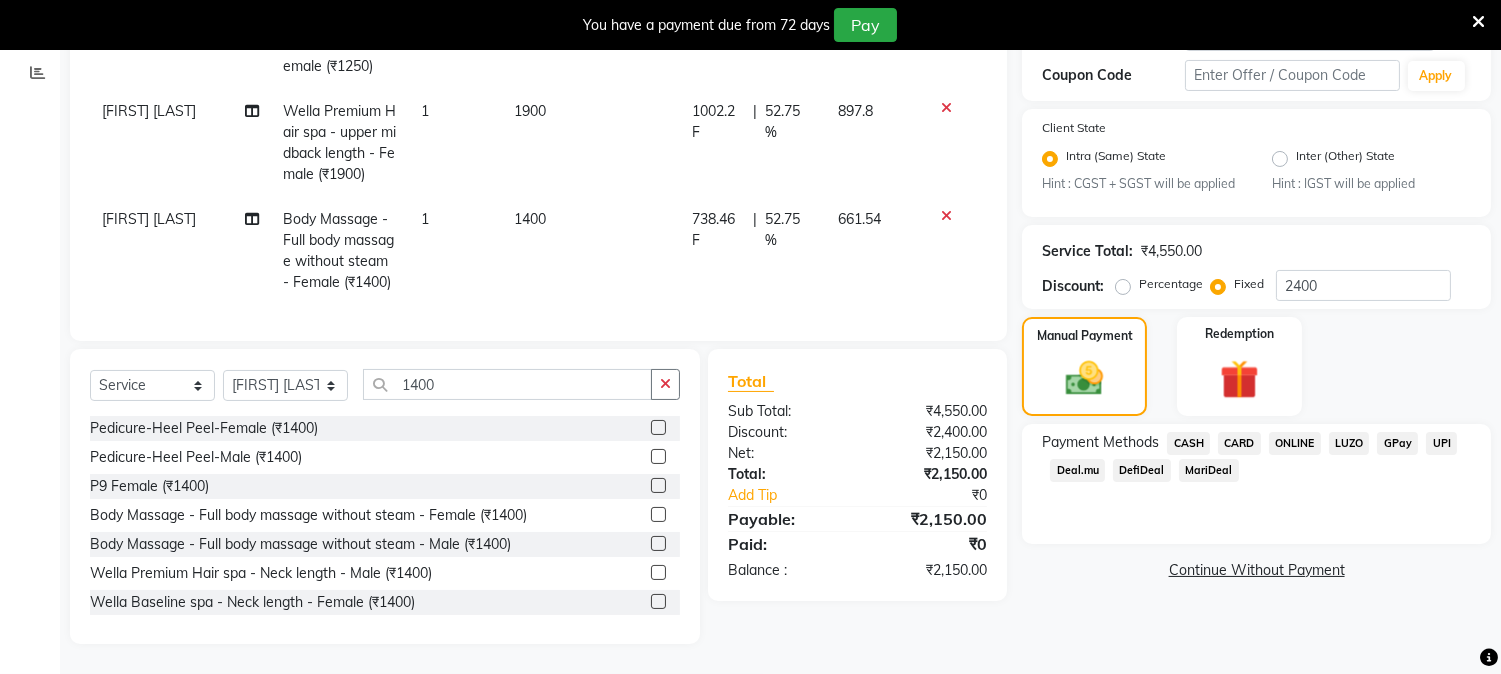 click on "ONLINE" 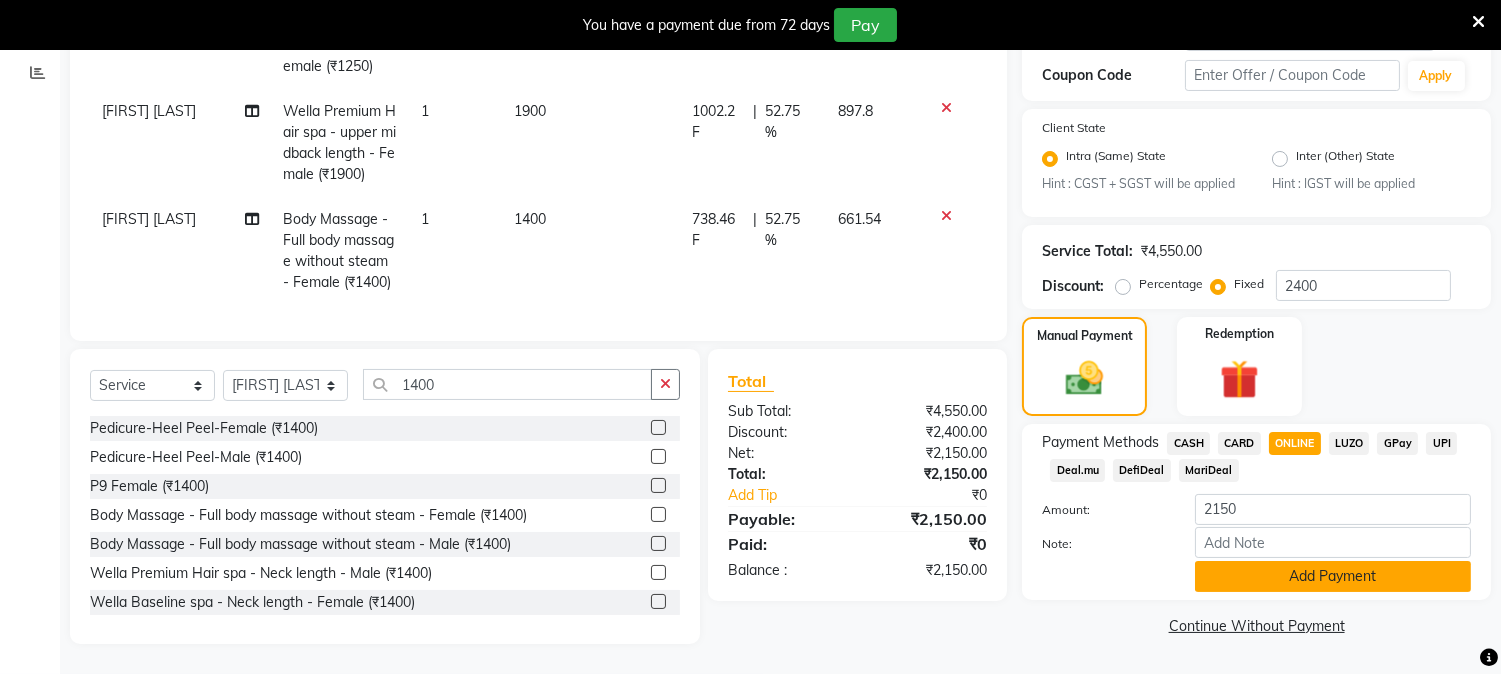 click on "Add Payment" 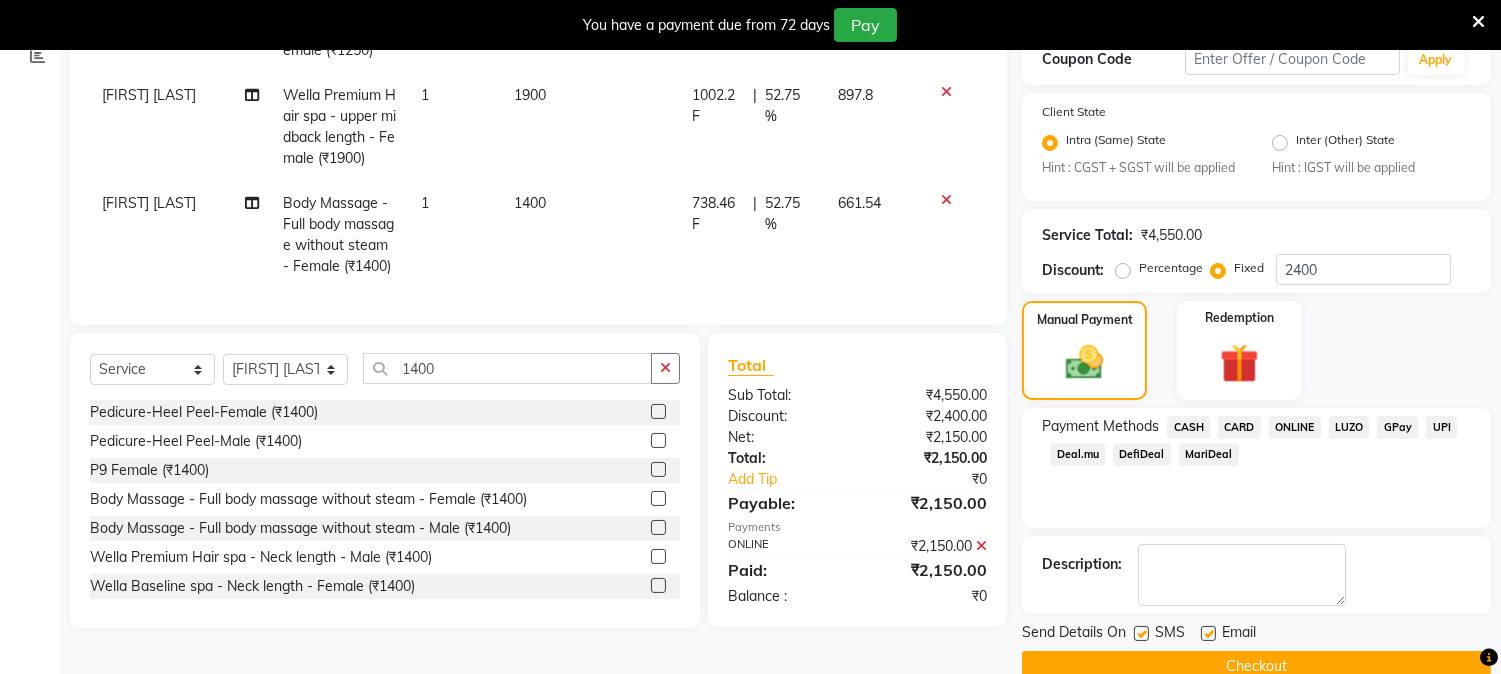 scroll, scrollTop: 432, scrollLeft: 0, axis: vertical 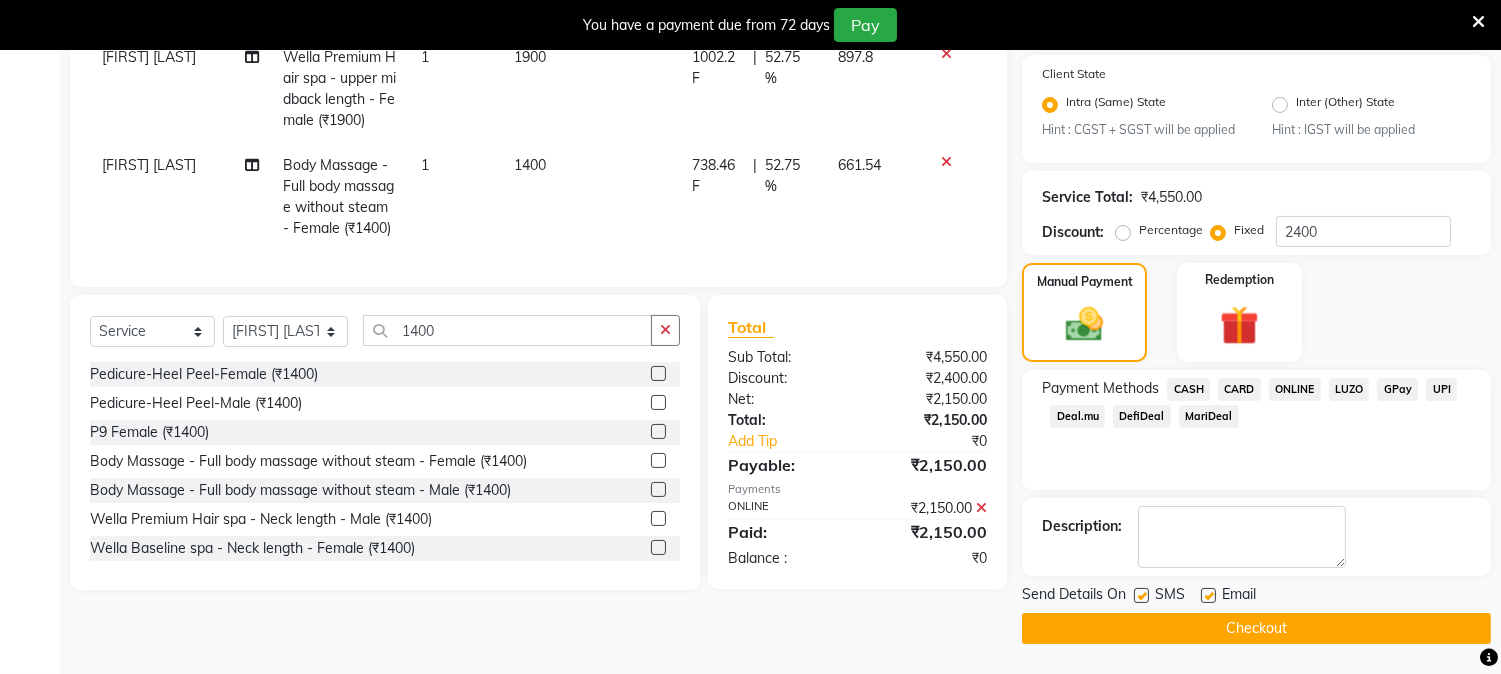 click on "Checkout" 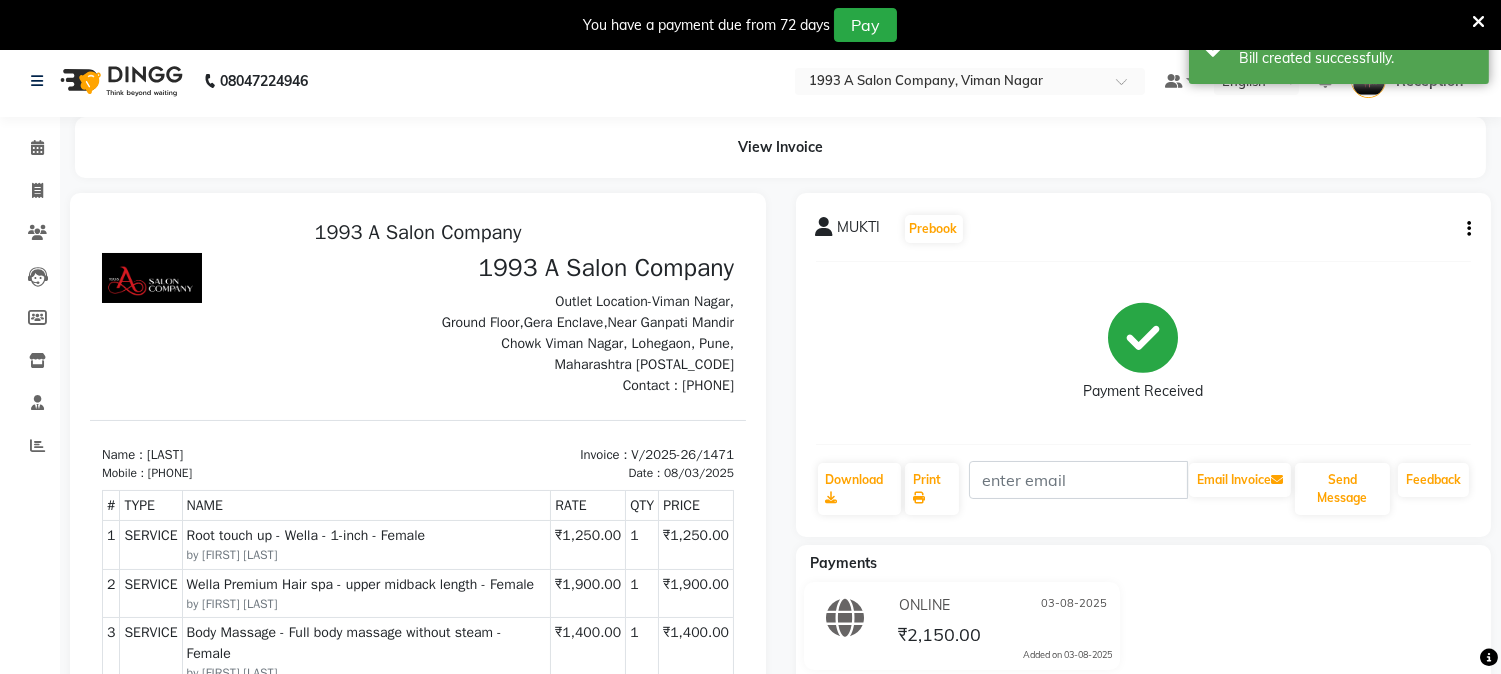 scroll, scrollTop: 0, scrollLeft: 0, axis: both 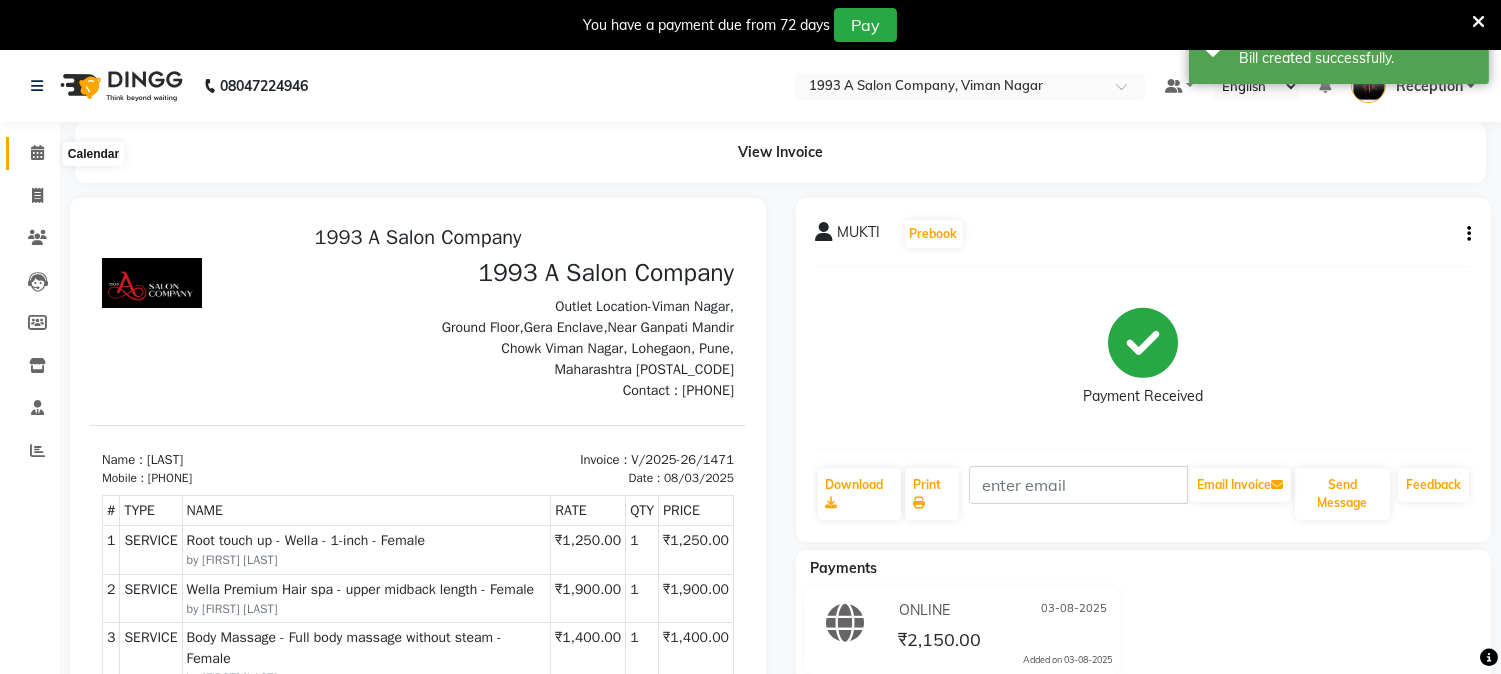 click 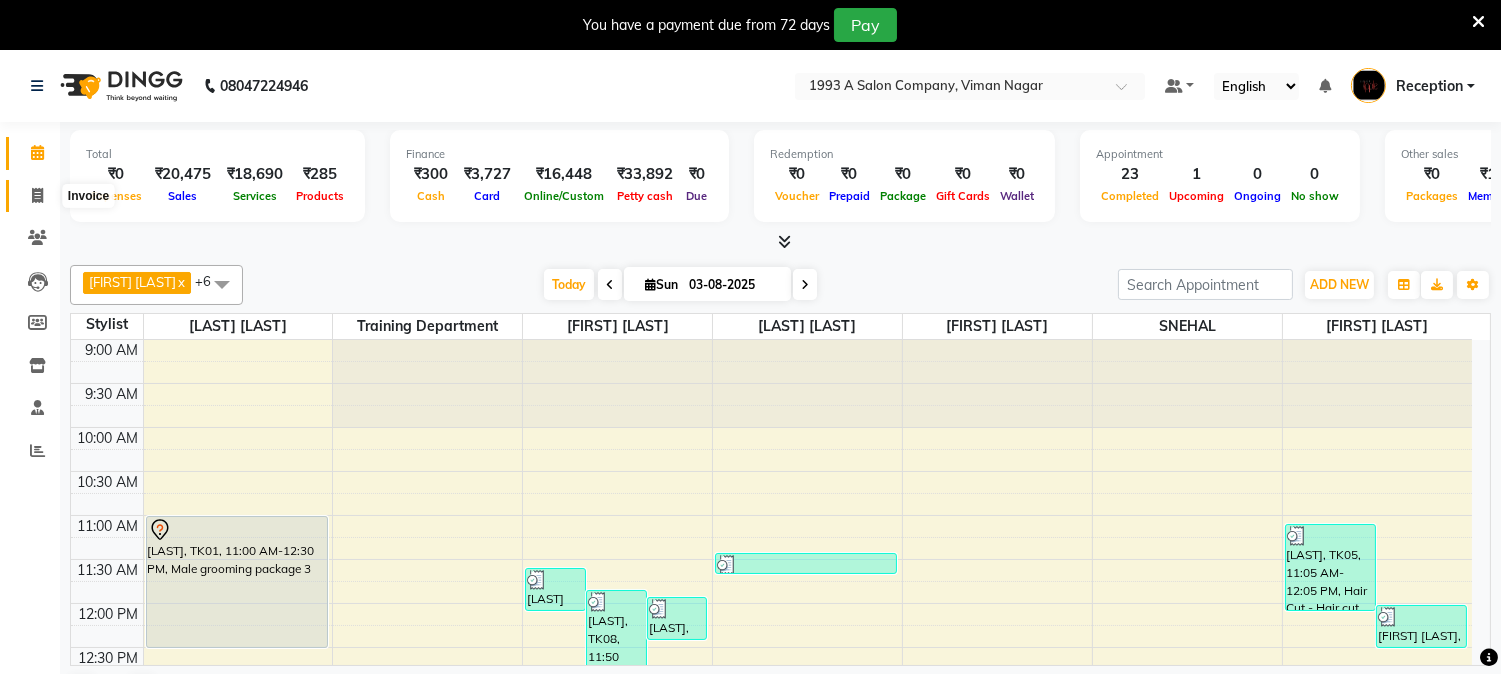 click 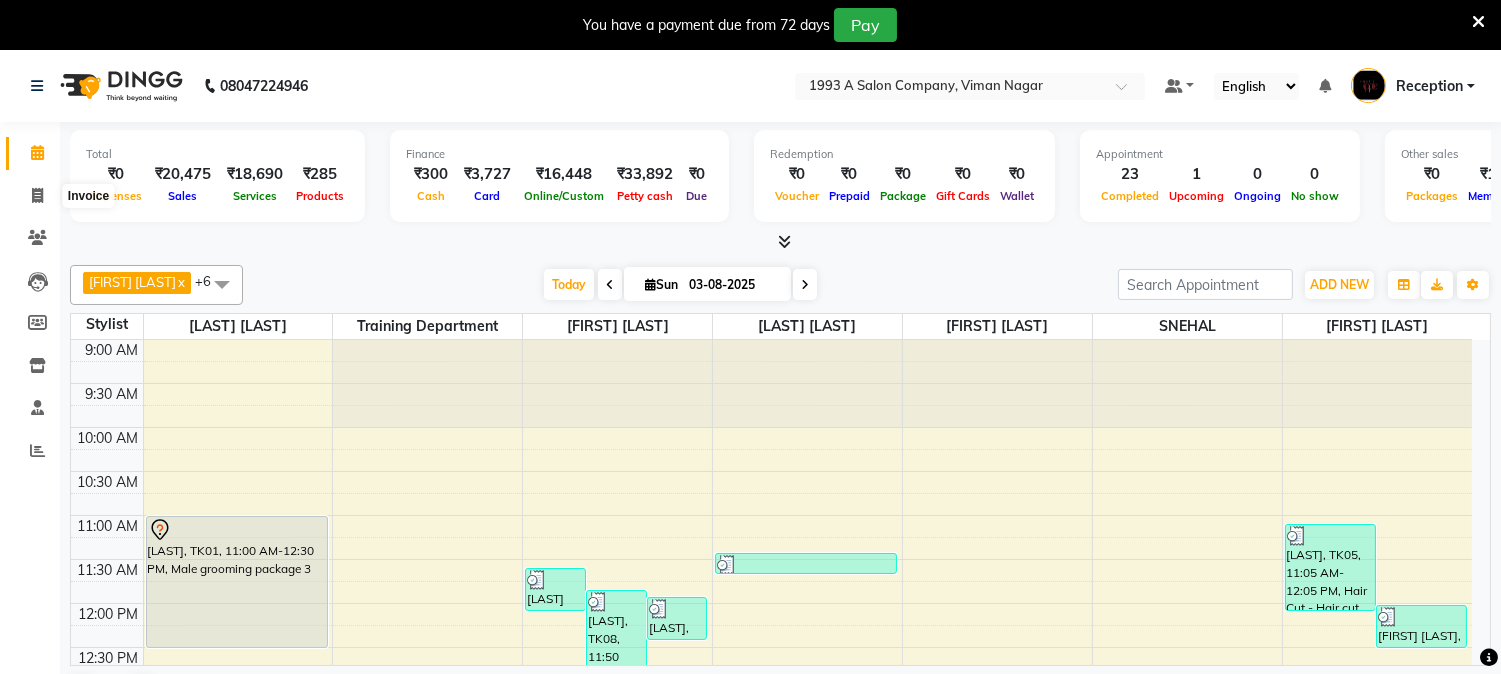 select on "service" 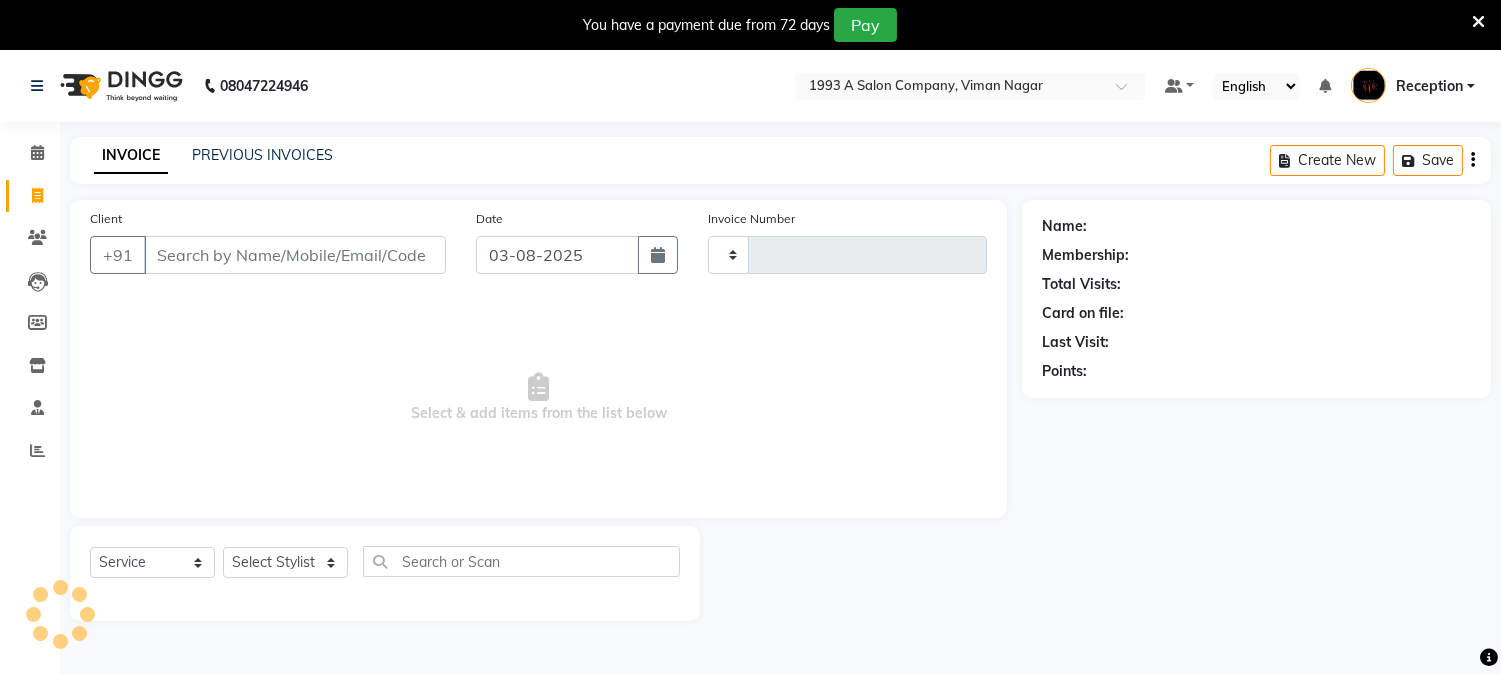 type on "1472" 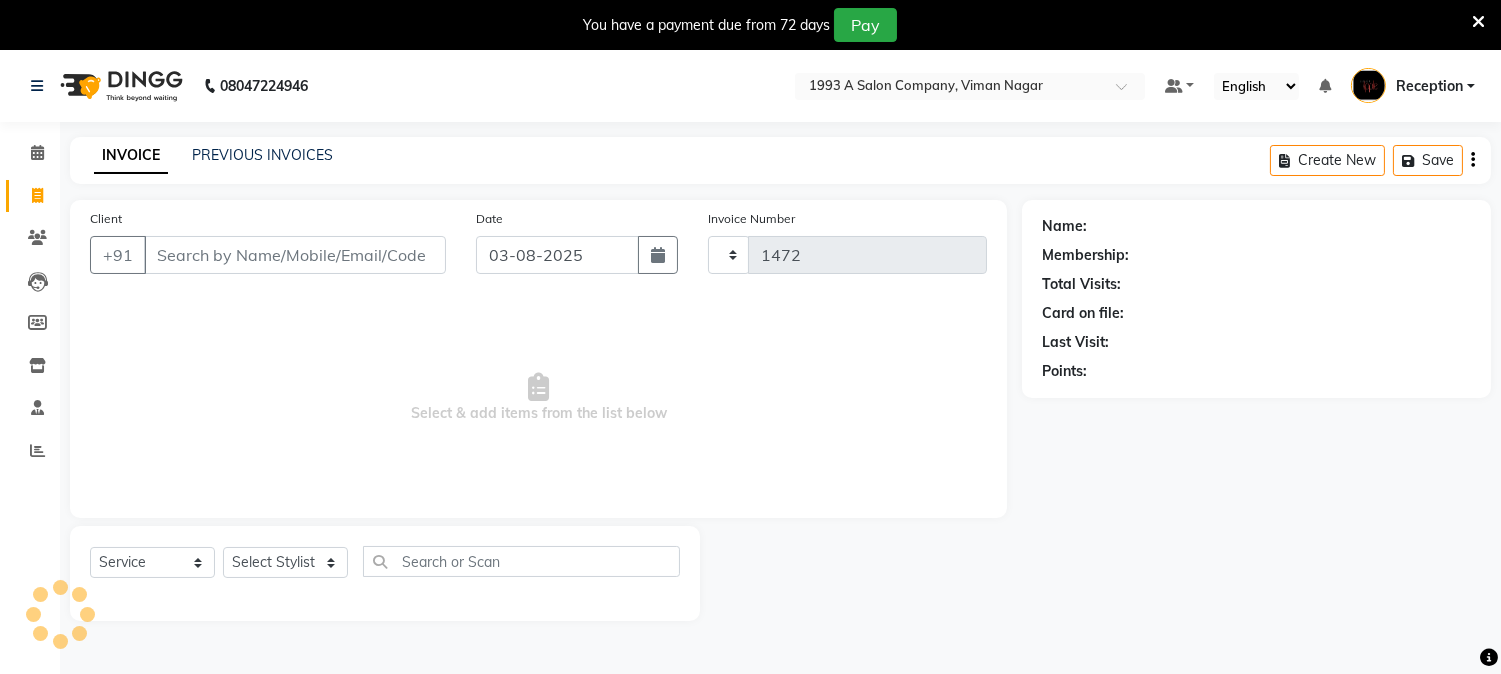 select on "144" 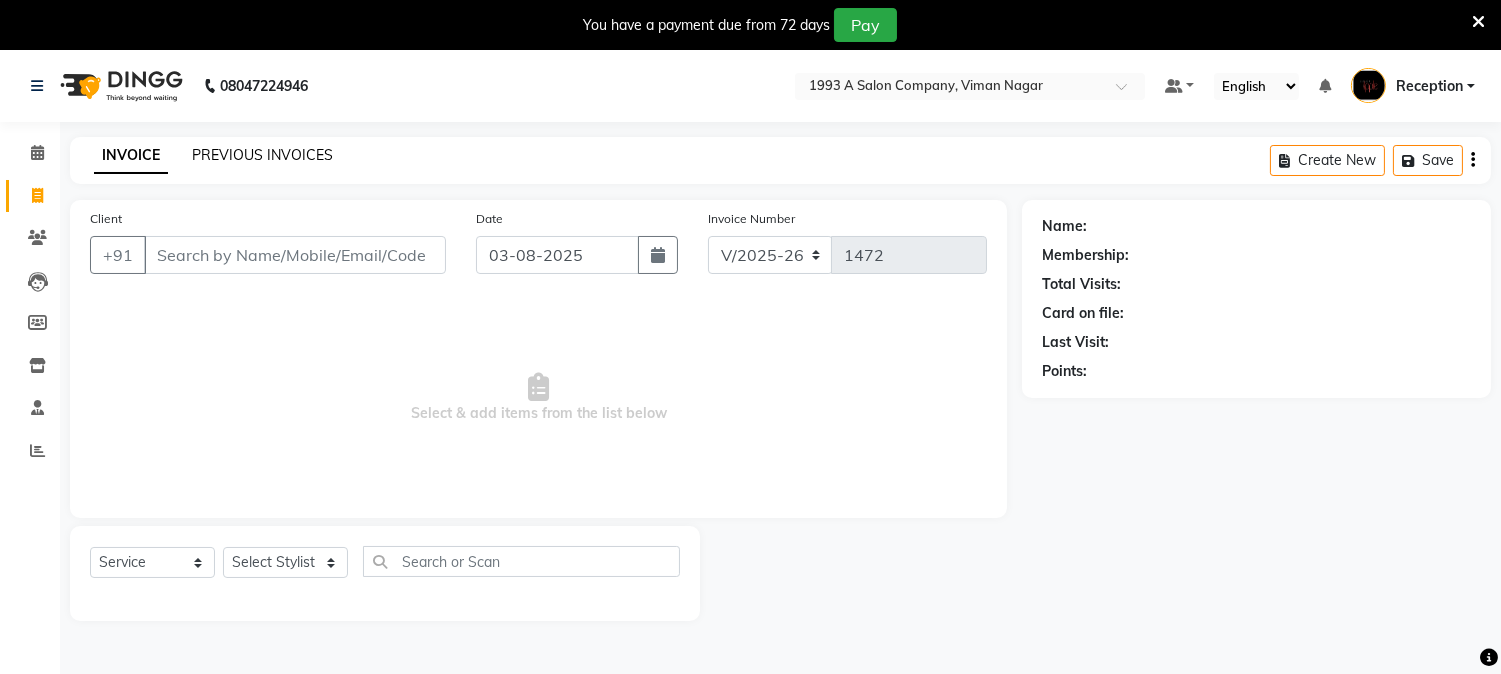 click on "PREVIOUS INVOICES" 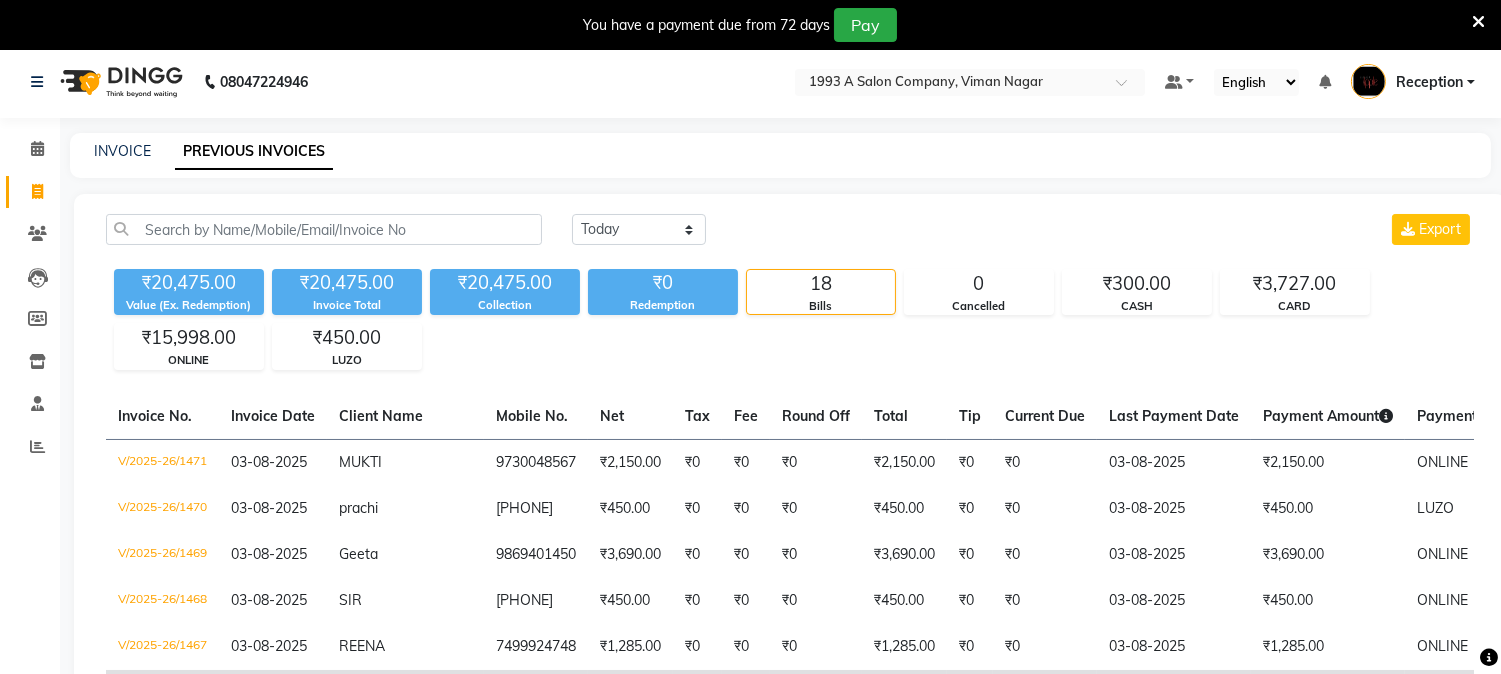 scroll, scrollTop: 0, scrollLeft: 0, axis: both 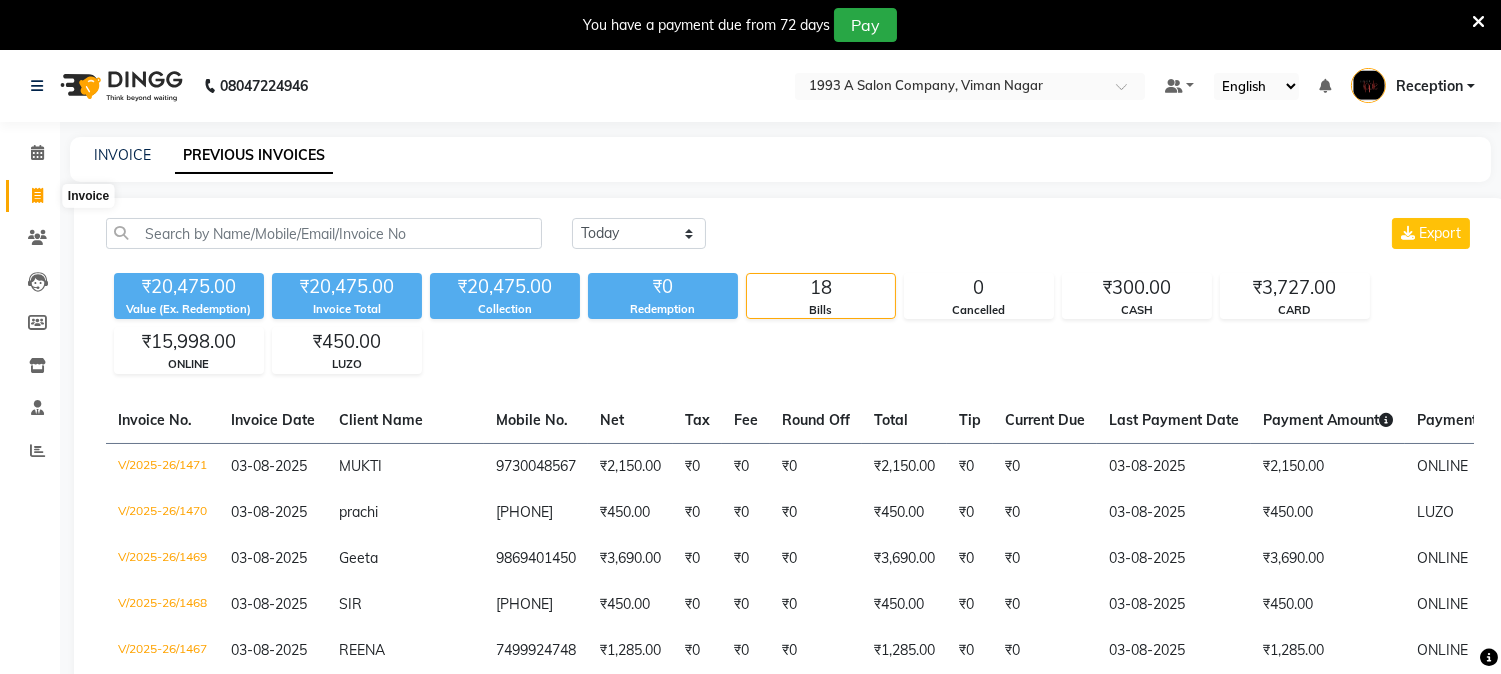 click 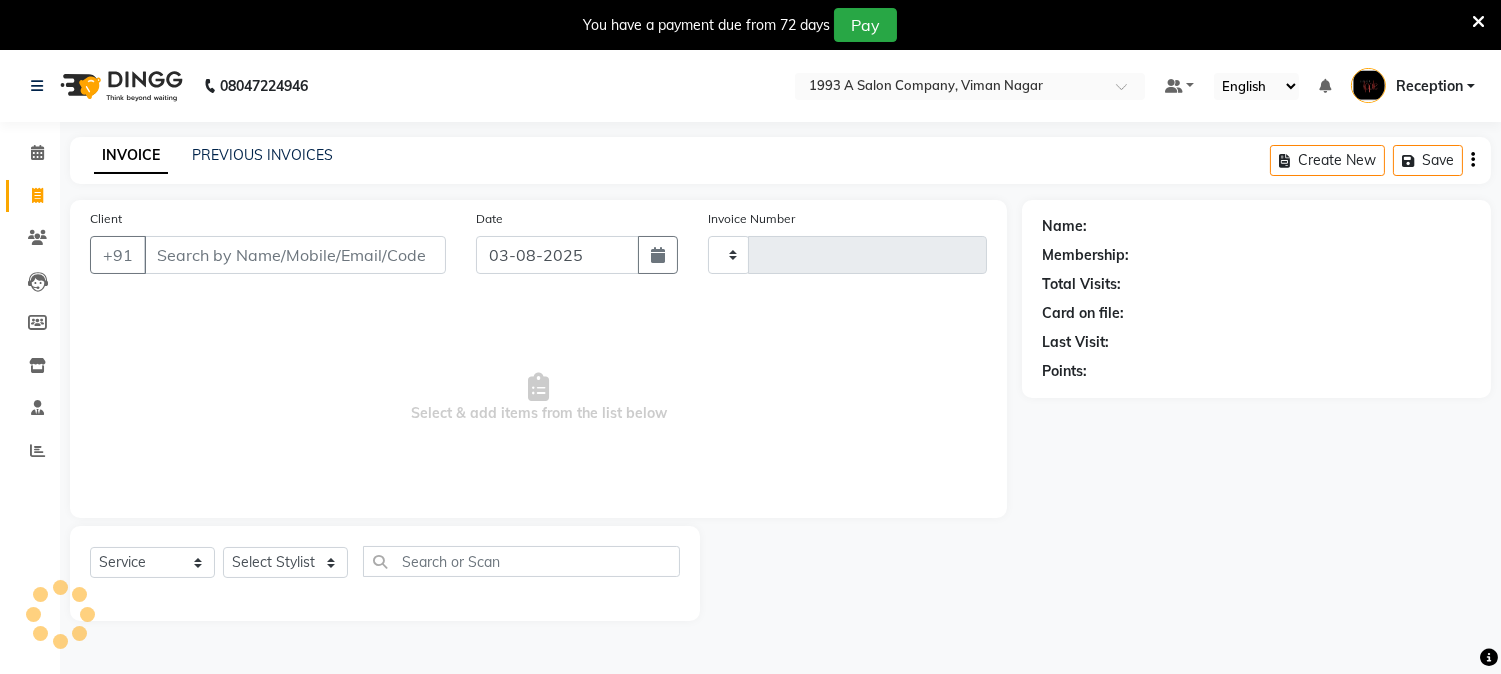 scroll, scrollTop: 50, scrollLeft: 0, axis: vertical 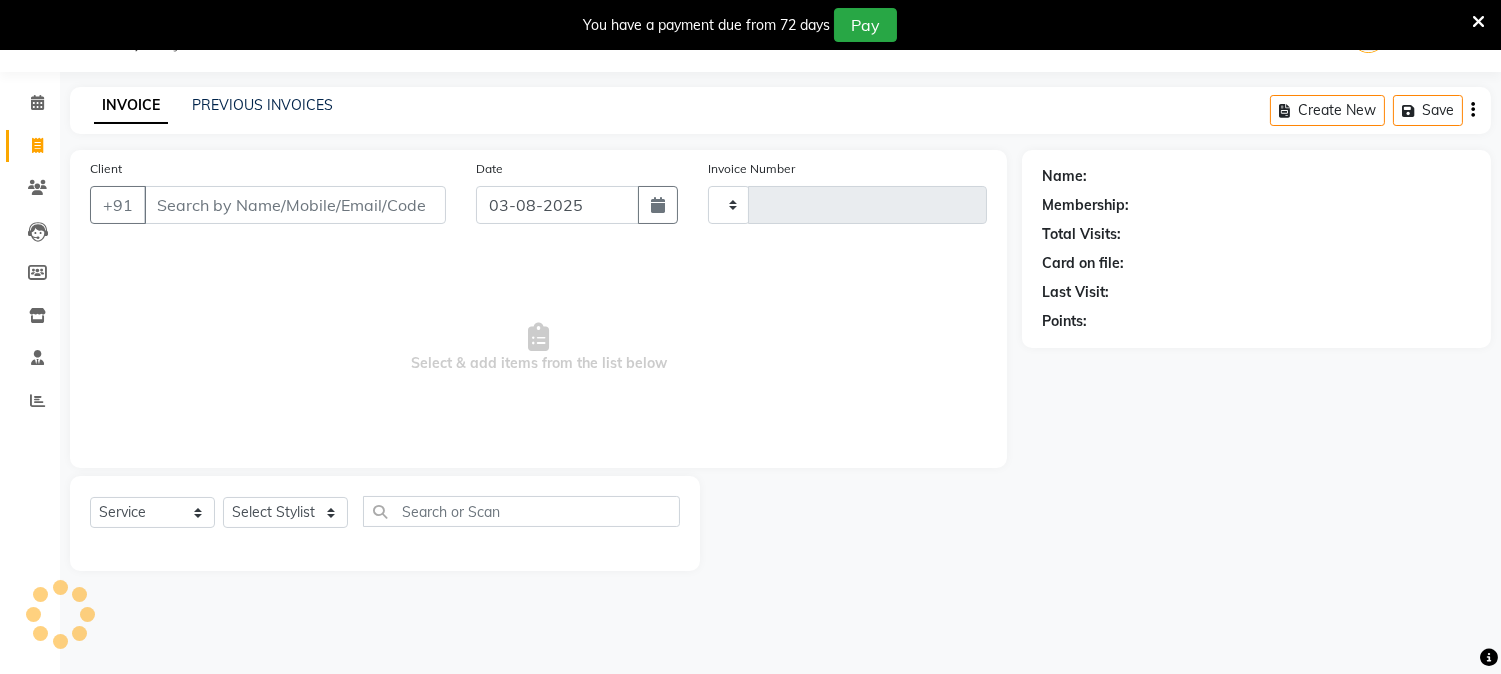 type on "1472" 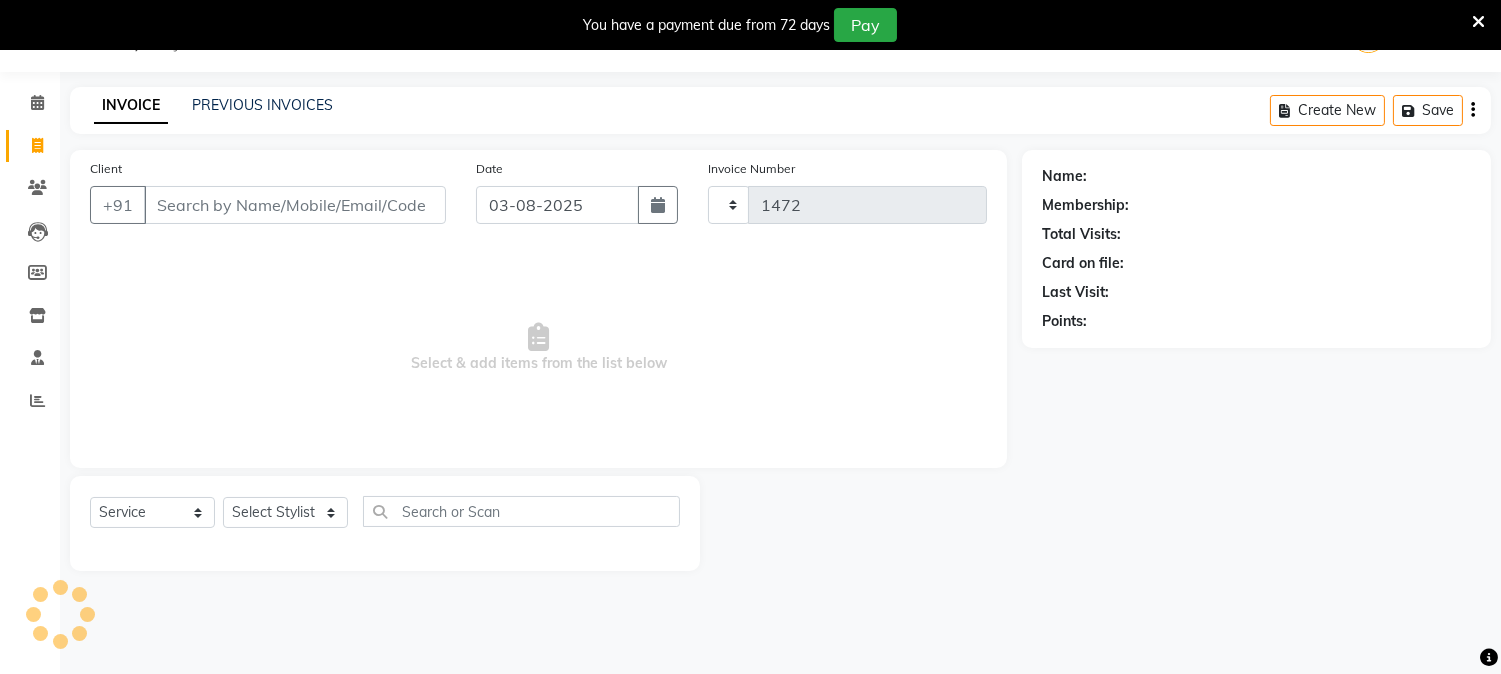 select on "144" 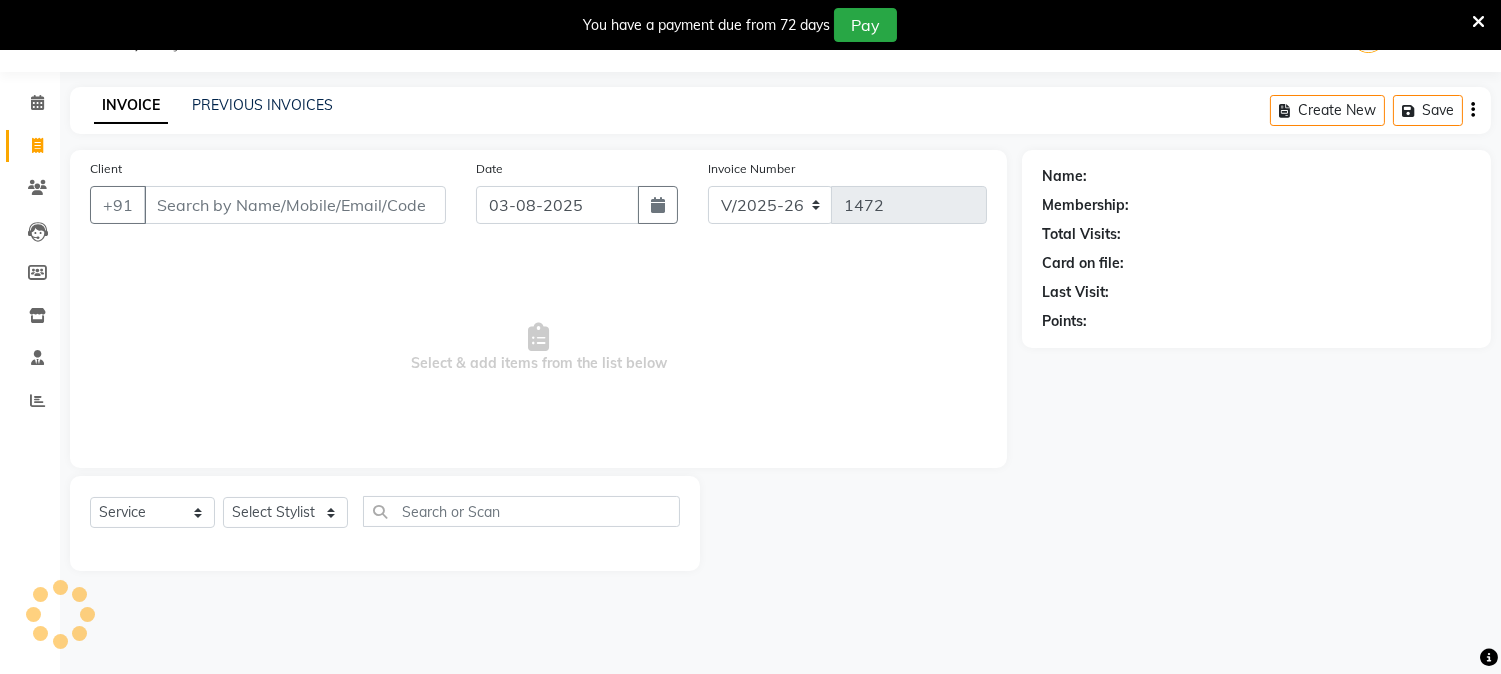 click on "Client" at bounding box center [295, 205] 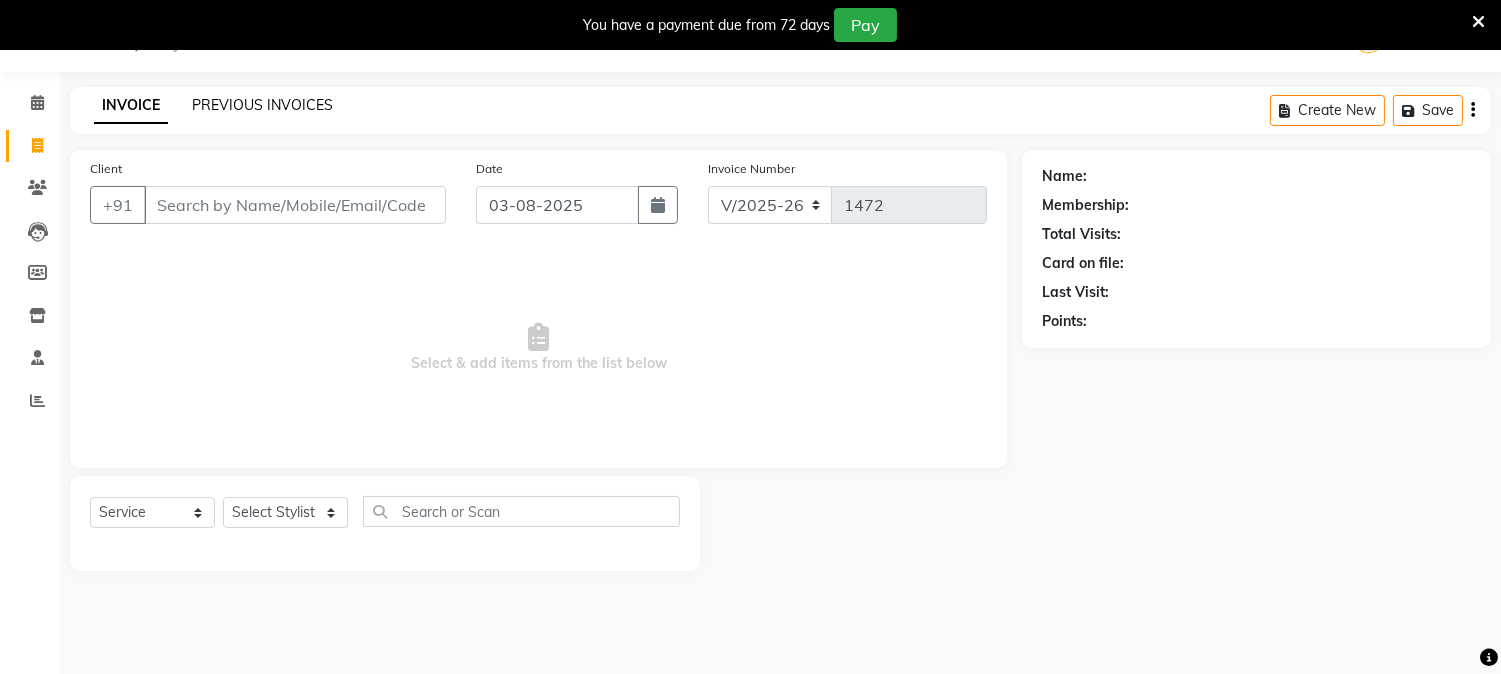click on "PREVIOUS INVOICES" 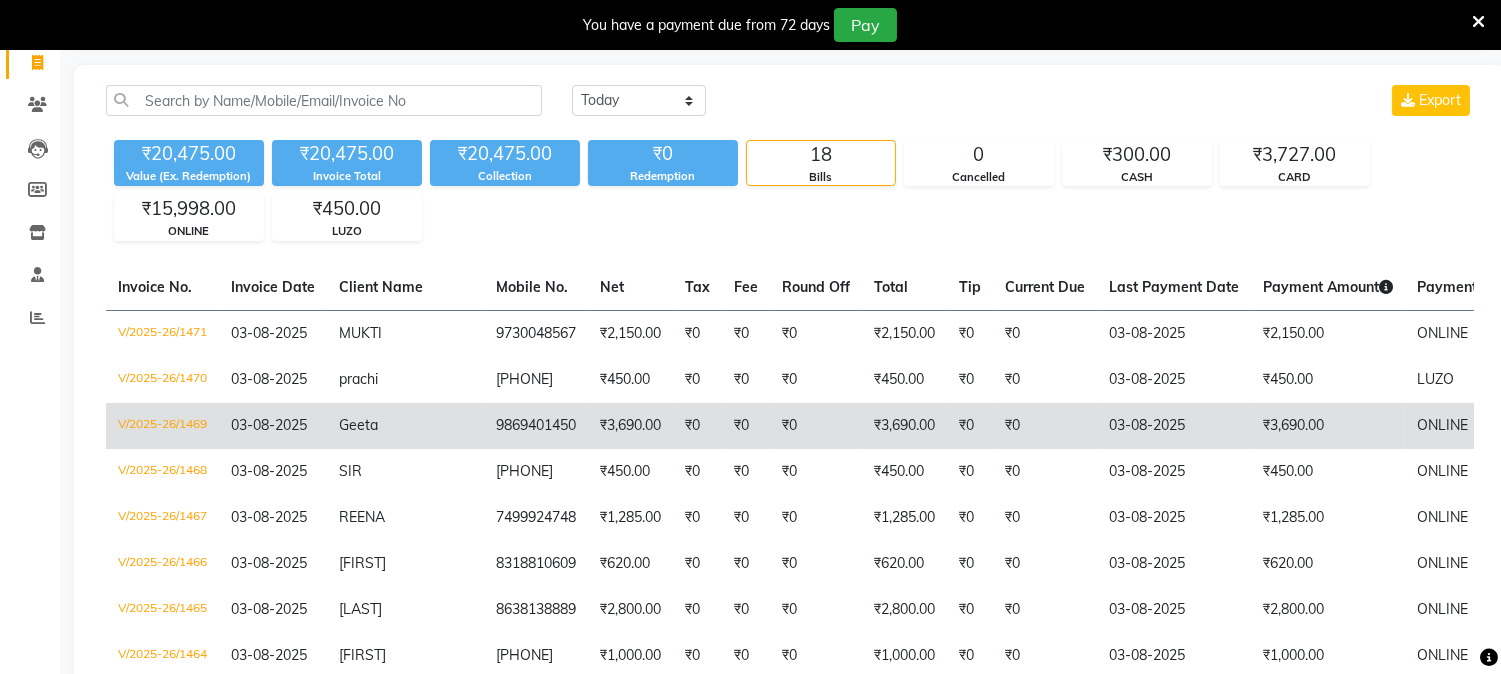 scroll, scrollTop: 111, scrollLeft: 0, axis: vertical 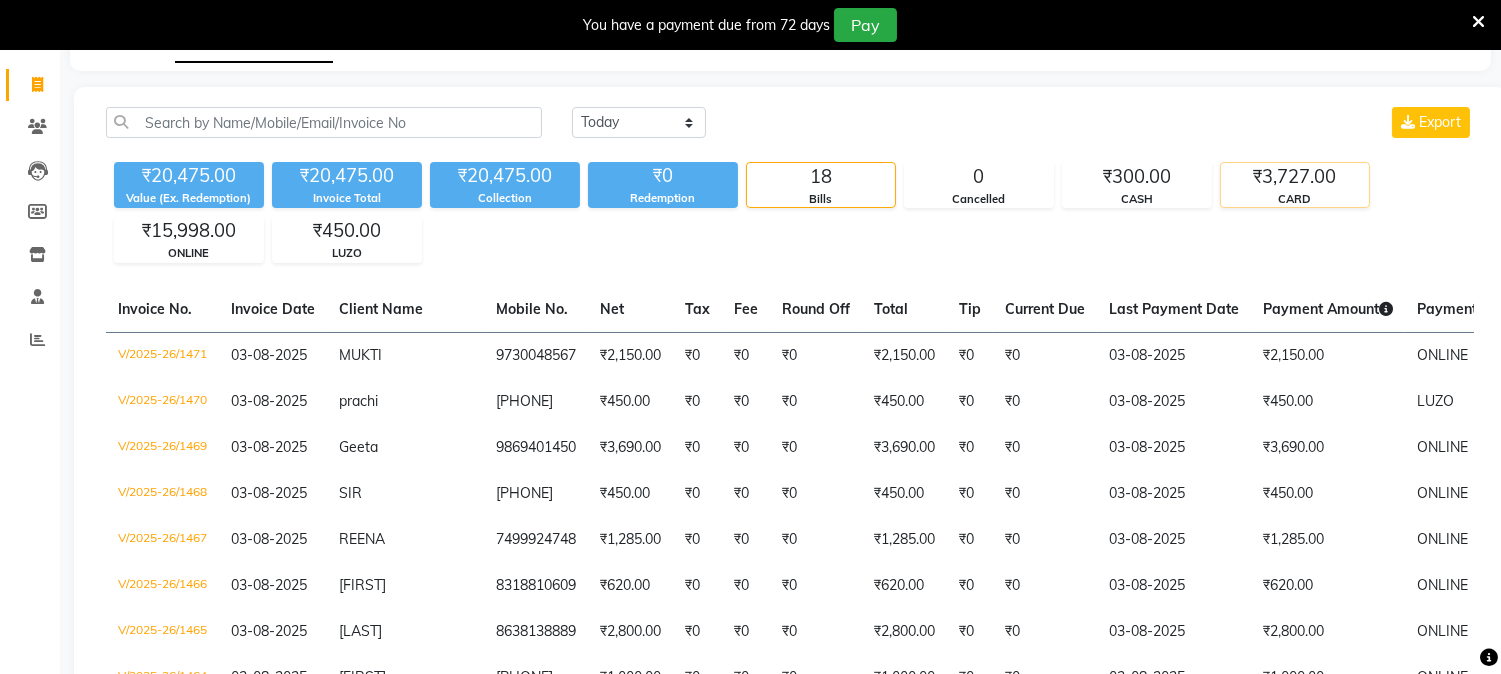 click on "₹3,727.00" 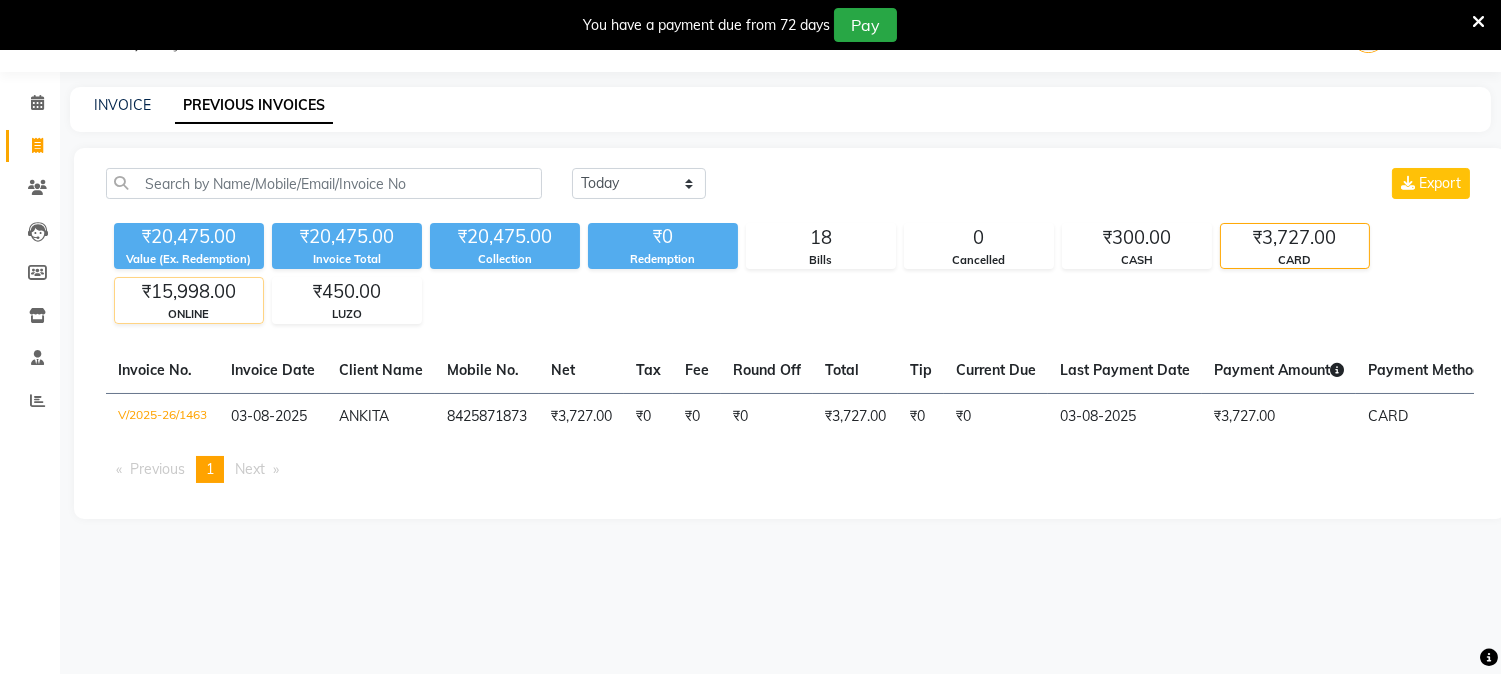 click on "ONLINE" 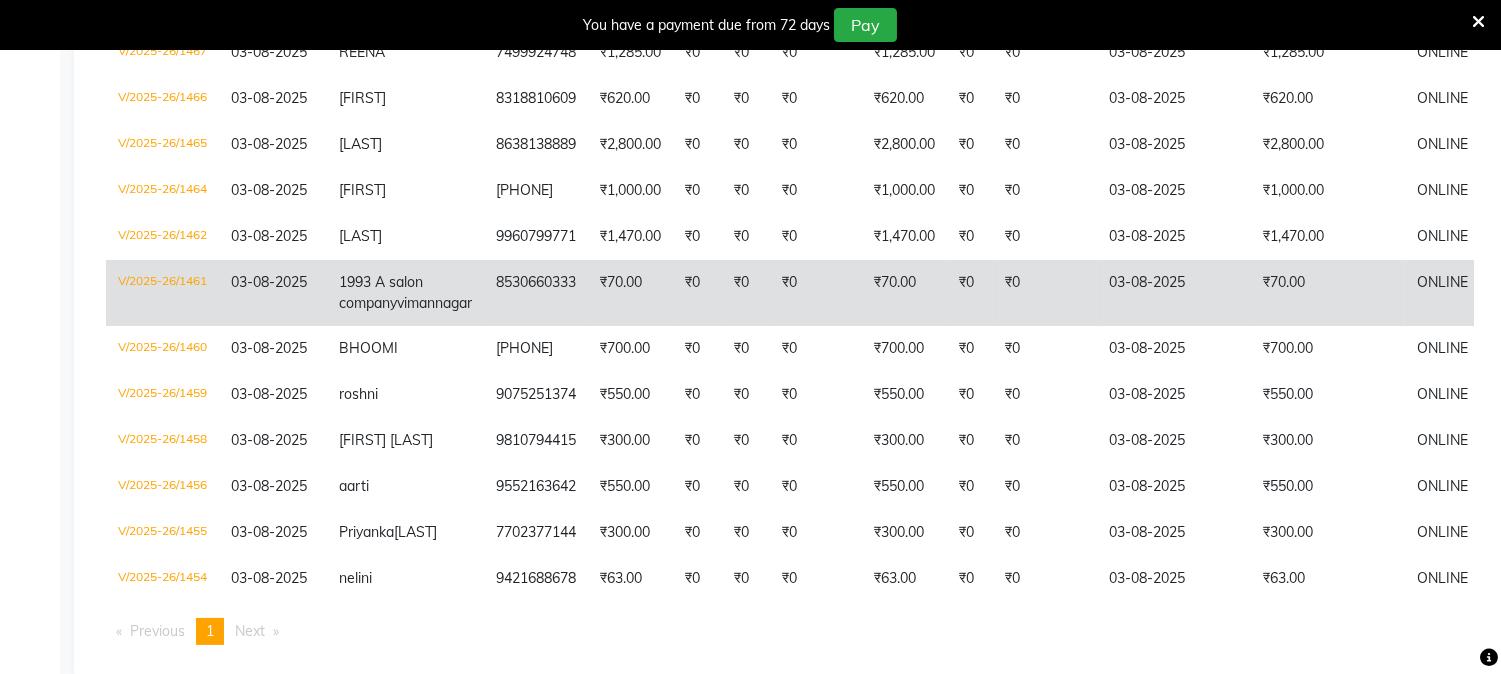 scroll, scrollTop: 555, scrollLeft: 0, axis: vertical 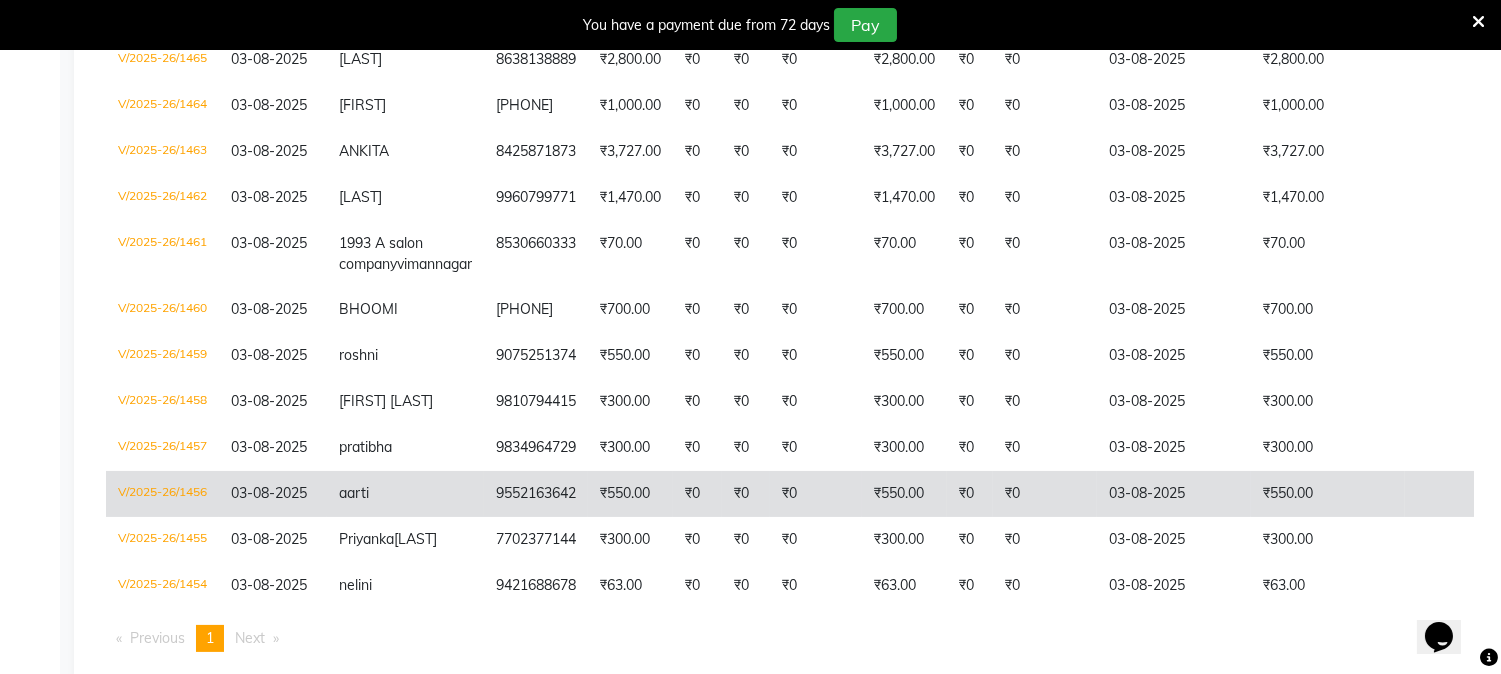 click on "₹550.00" 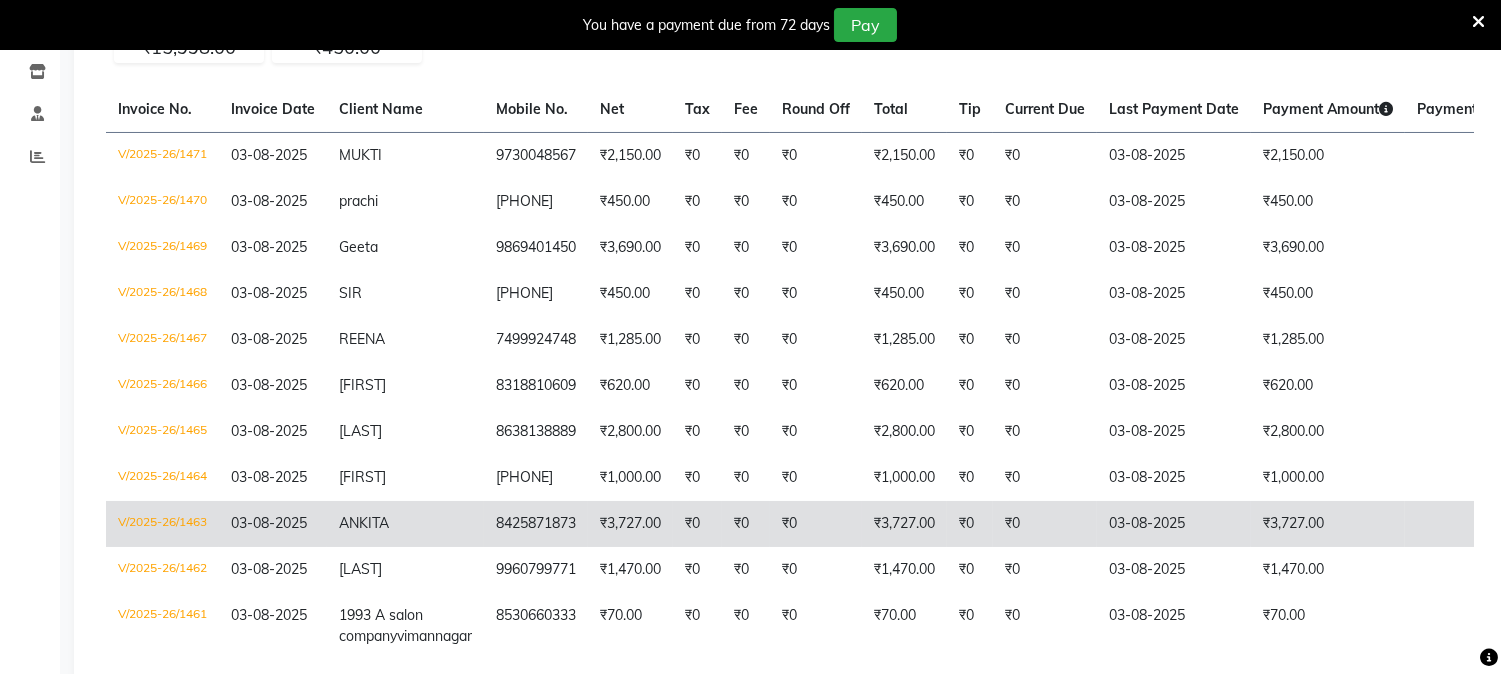 scroll, scrollTop: 333, scrollLeft: 0, axis: vertical 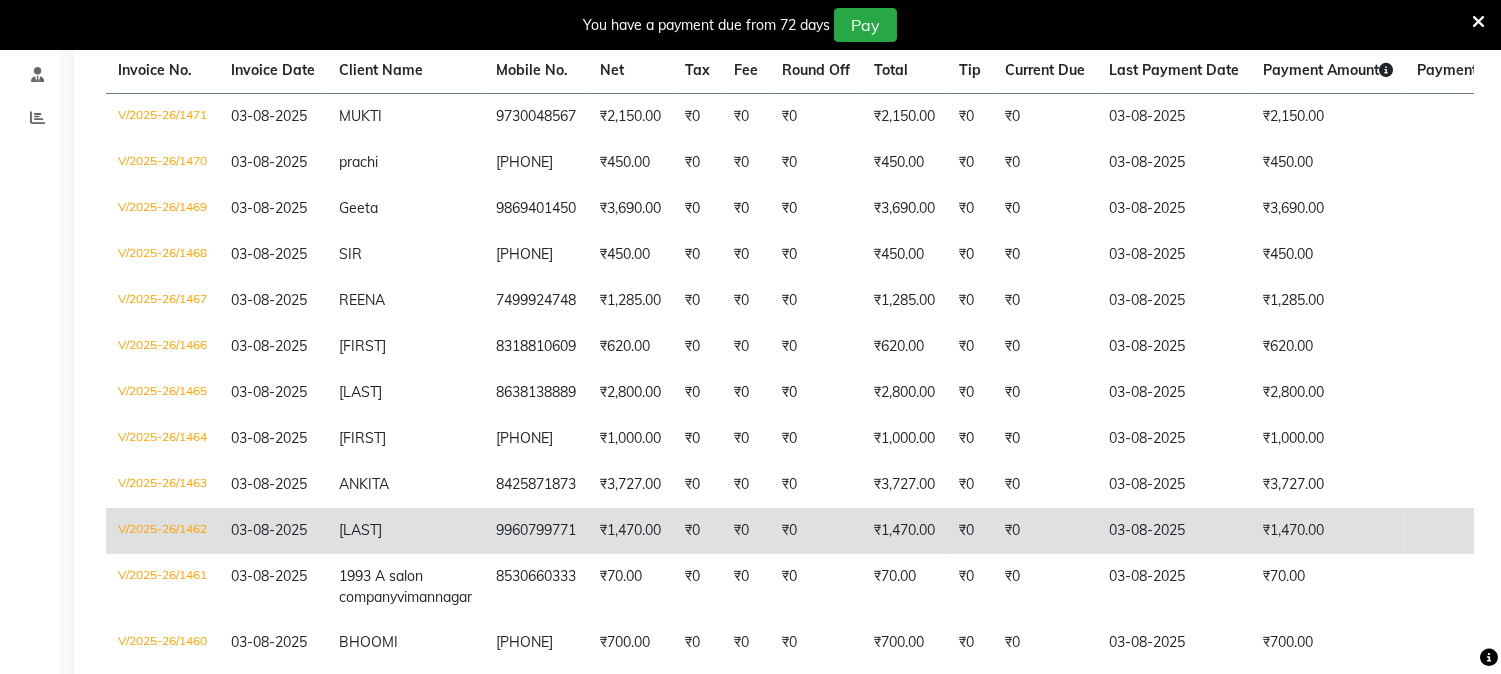 click on "9960799771" 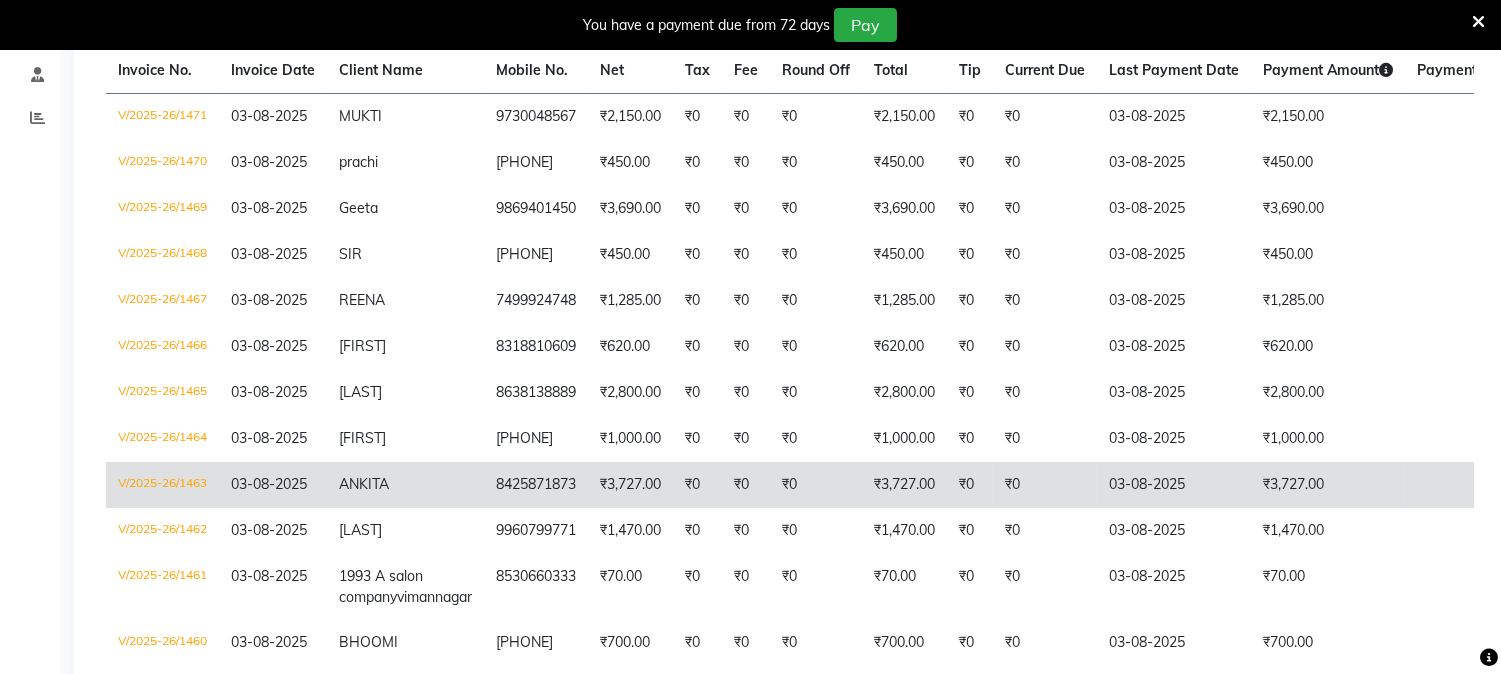 click on "₹3,727.00" 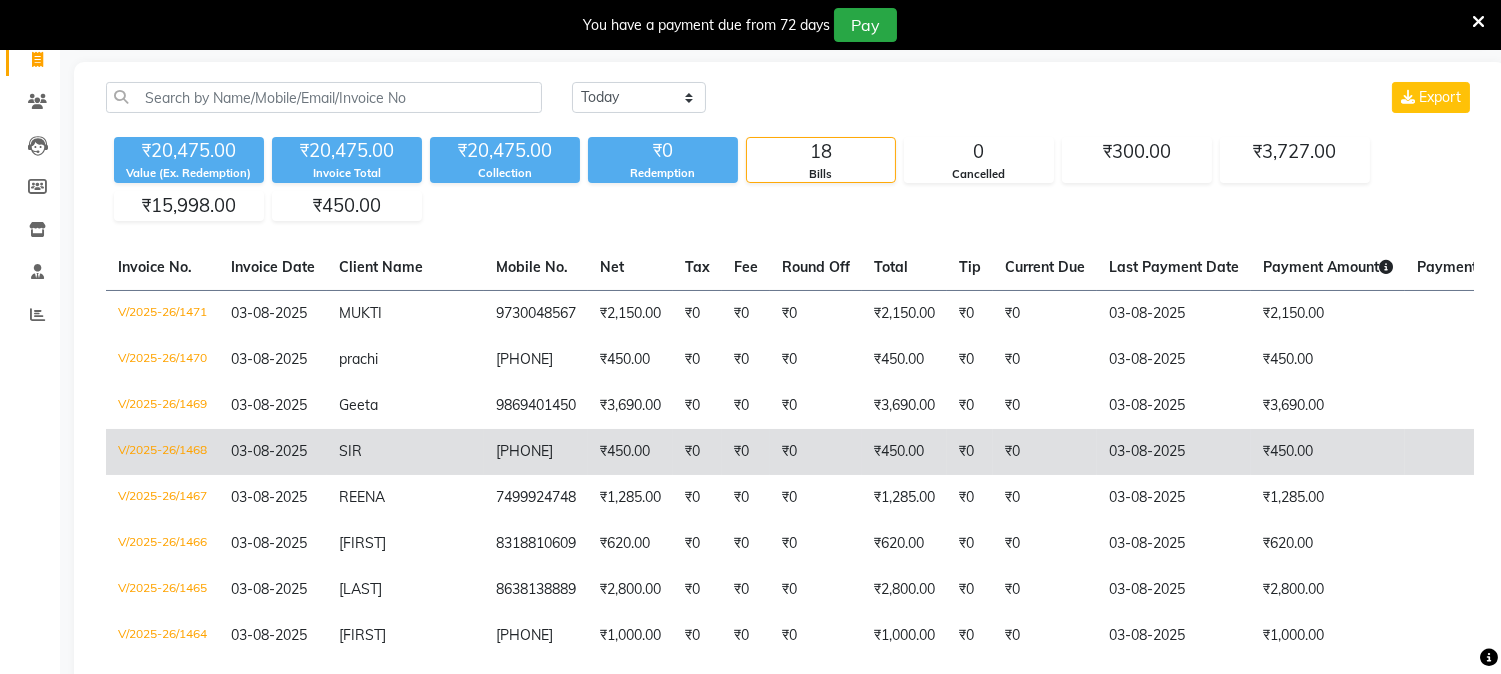 scroll, scrollTop: 111, scrollLeft: 0, axis: vertical 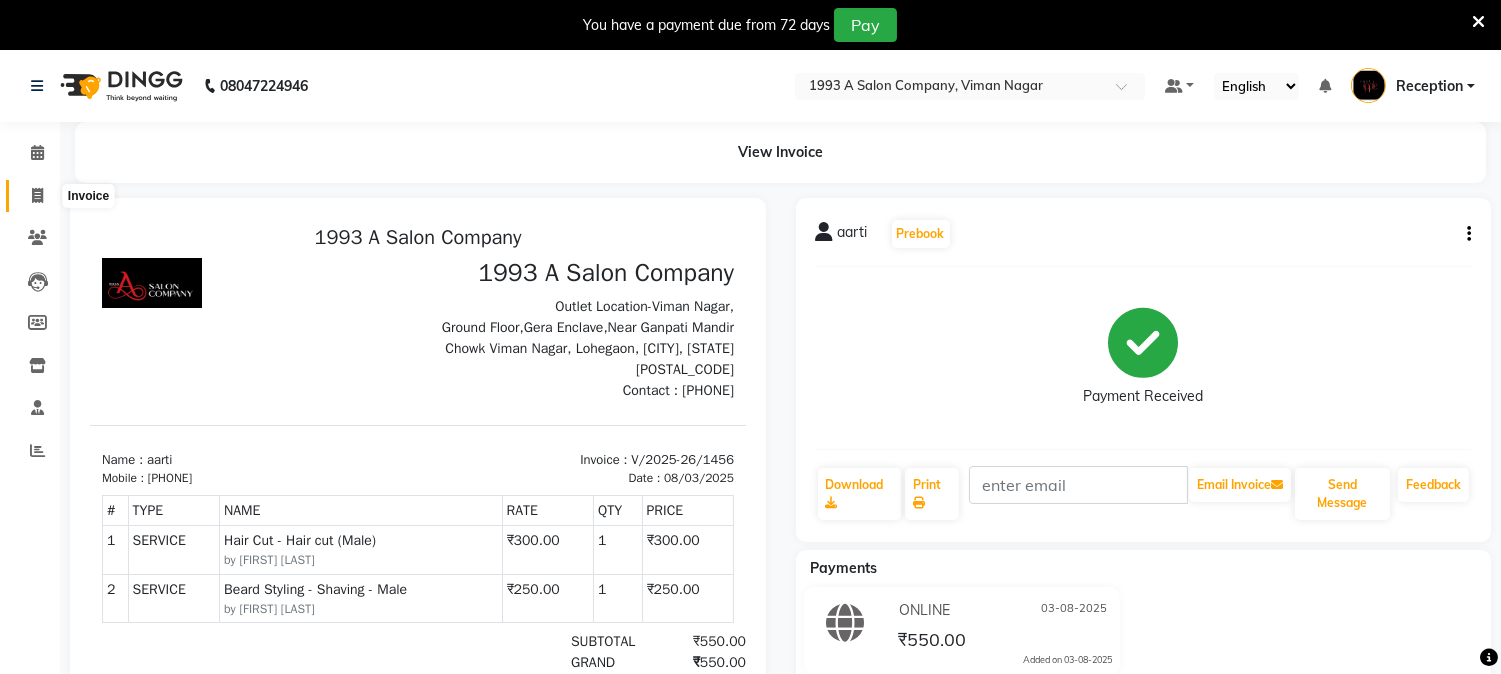 click 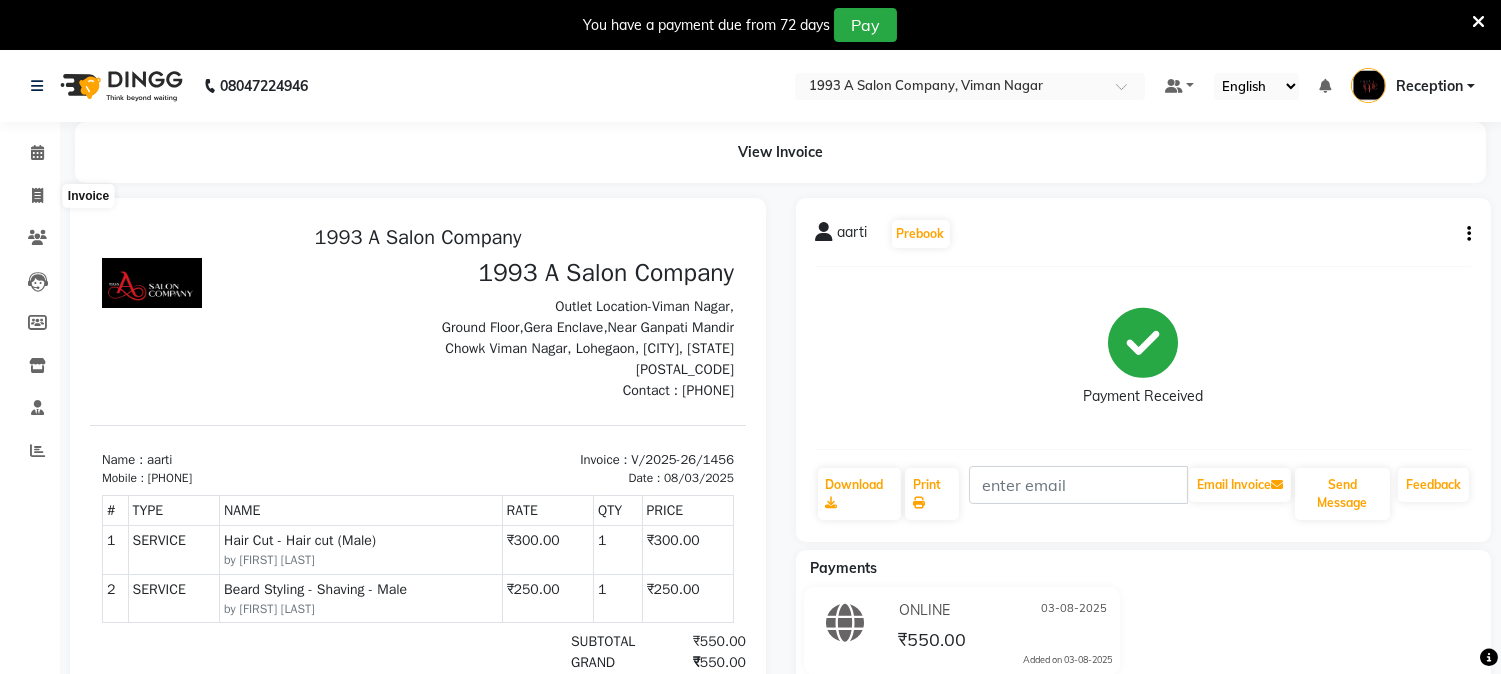 select on "service" 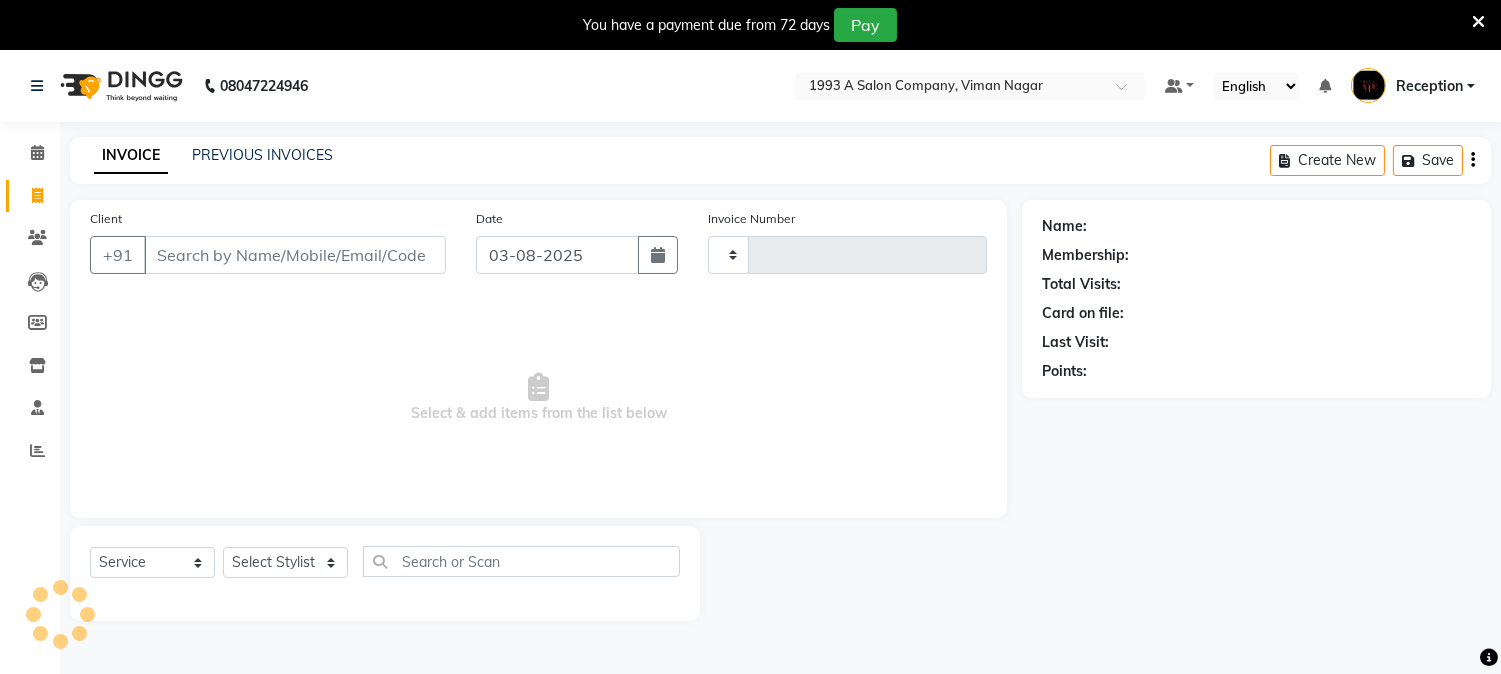 scroll, scrollTop: 50, scrollLeft: 0, axis: vertical 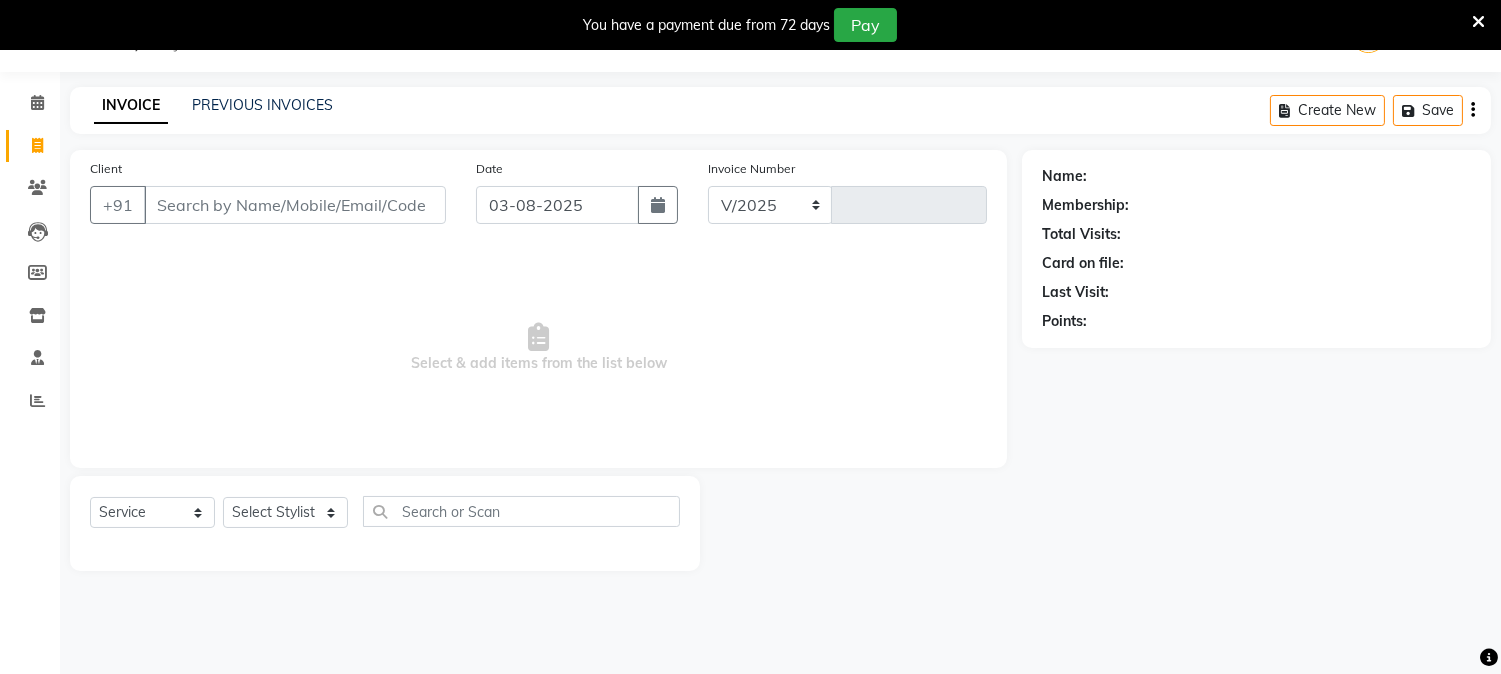 select on "144" 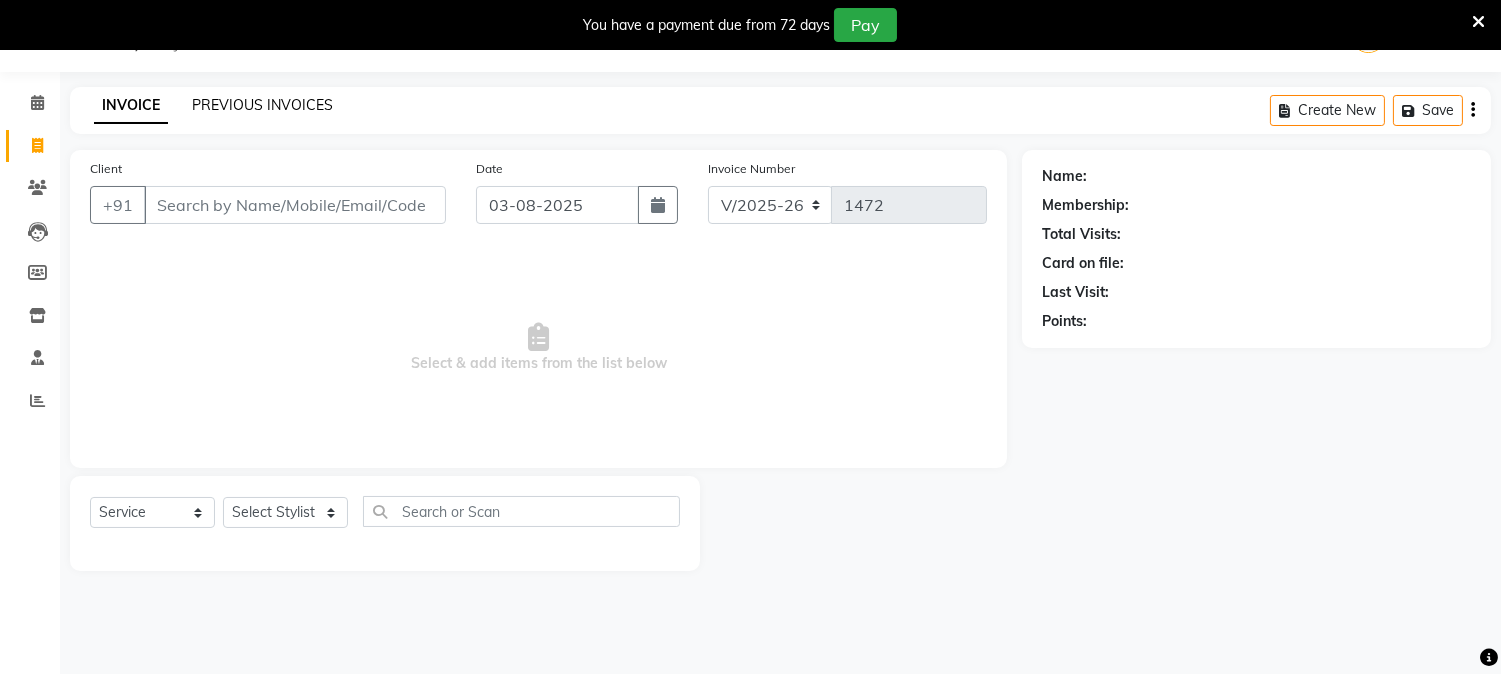 click on "PREVIOUS INVOICES" 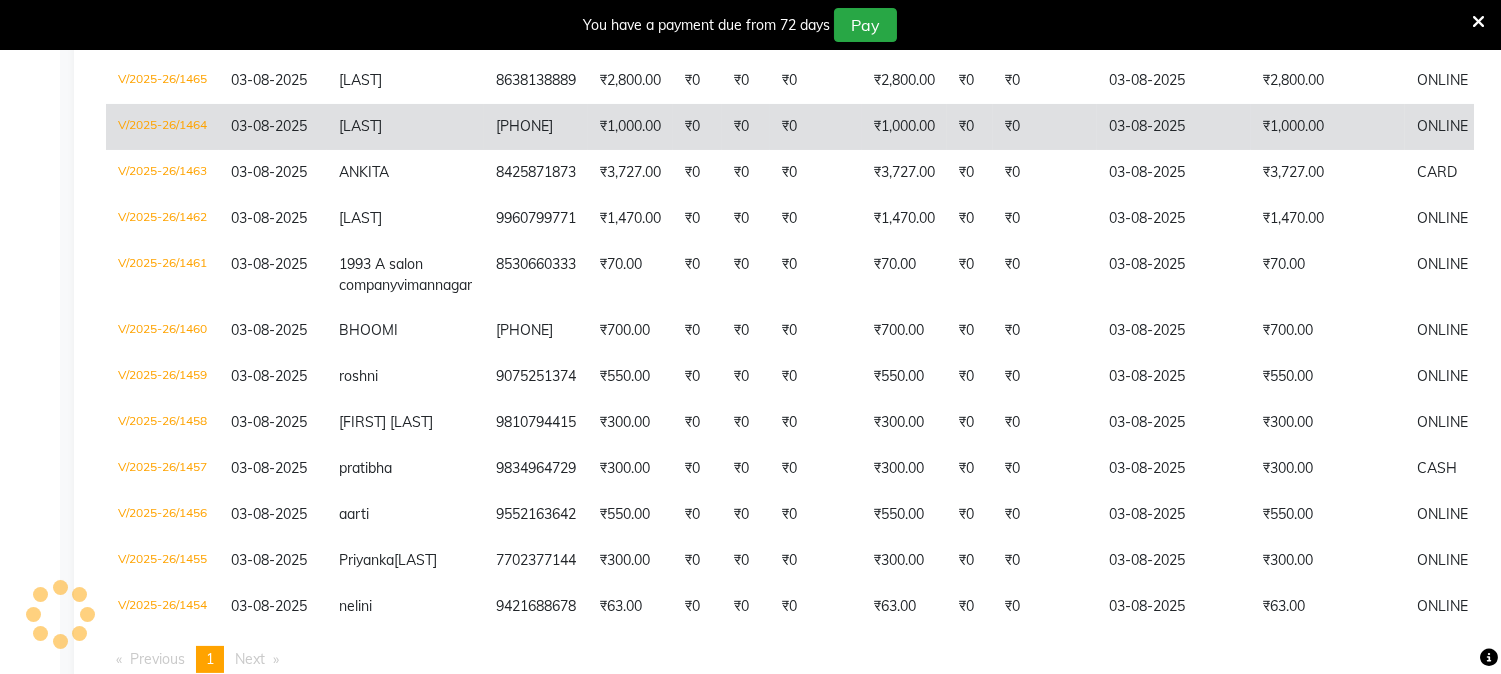 scroll, scrollTop: 716, scrollLeft: 0, axis: vertical 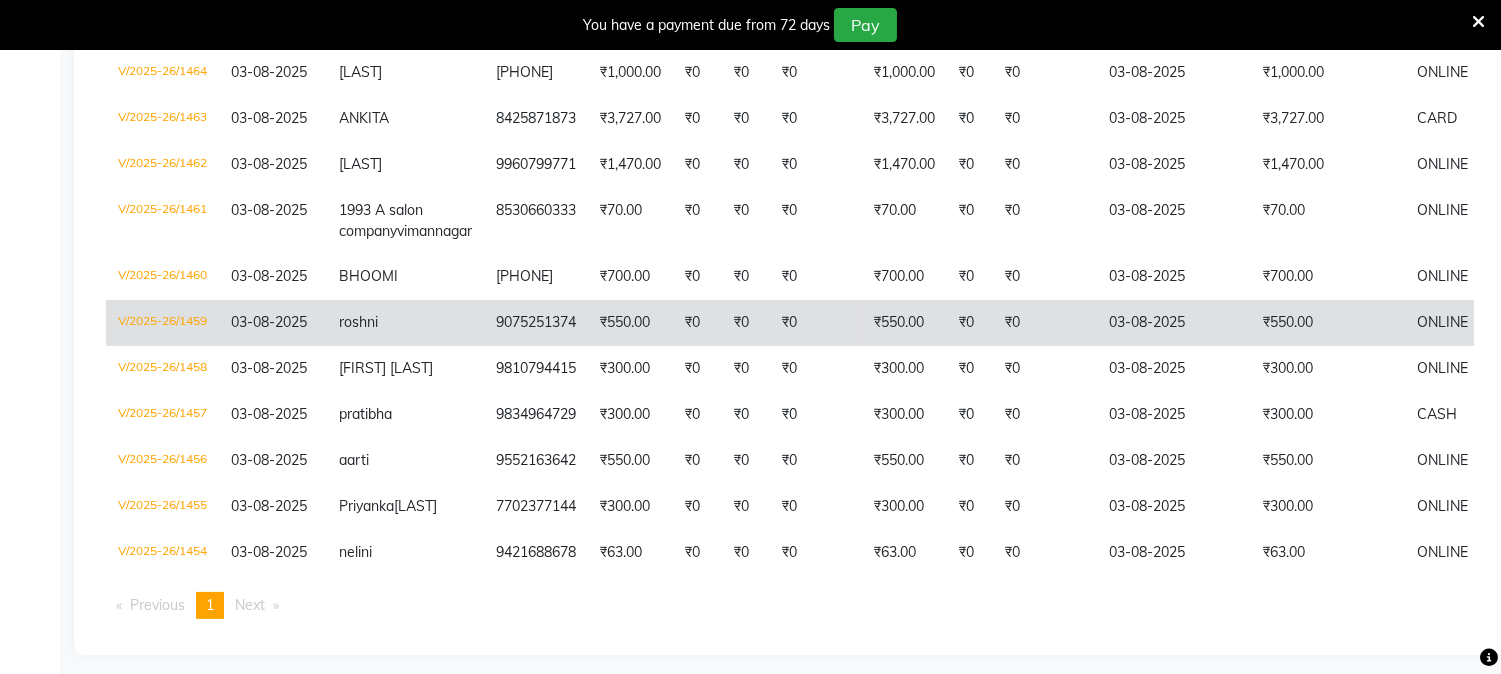 click on "₹550.00" 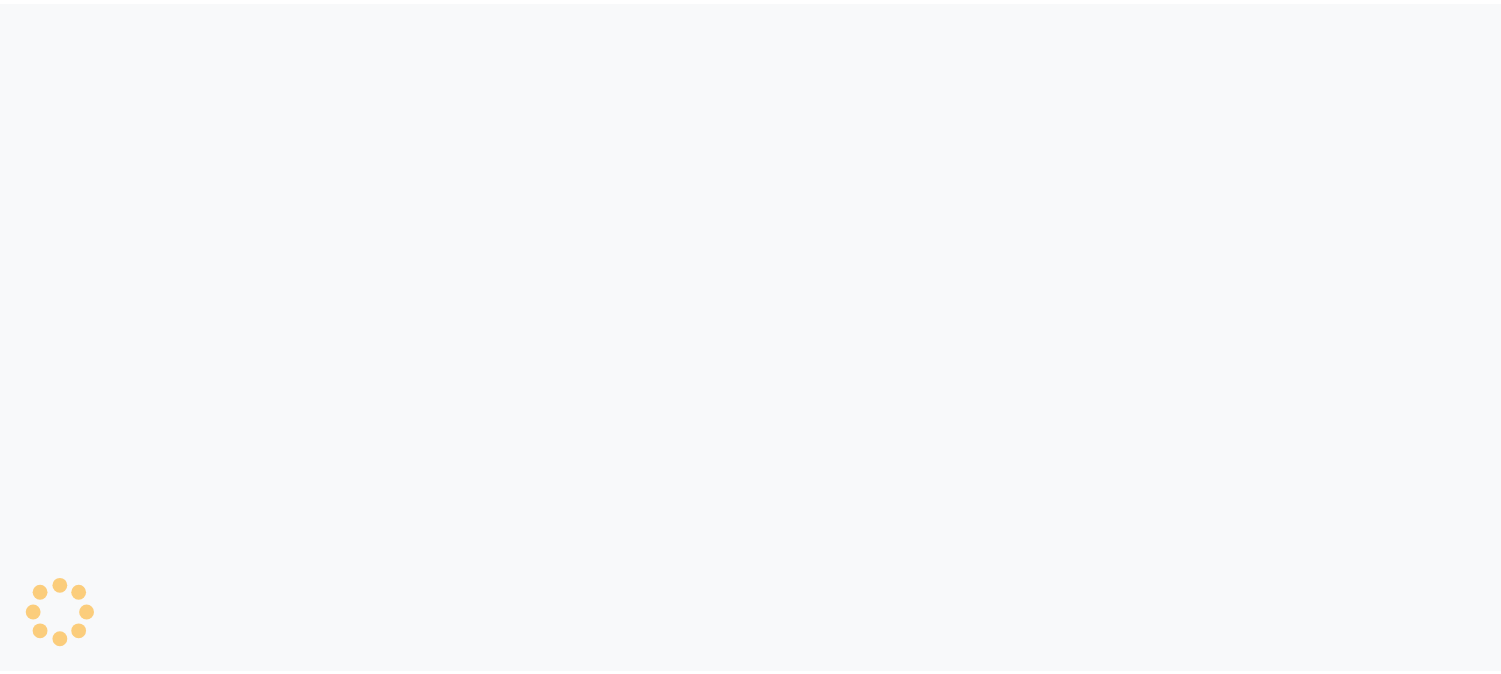 scroll, scrollTop: 0, scrollLeft: 0, axis: both 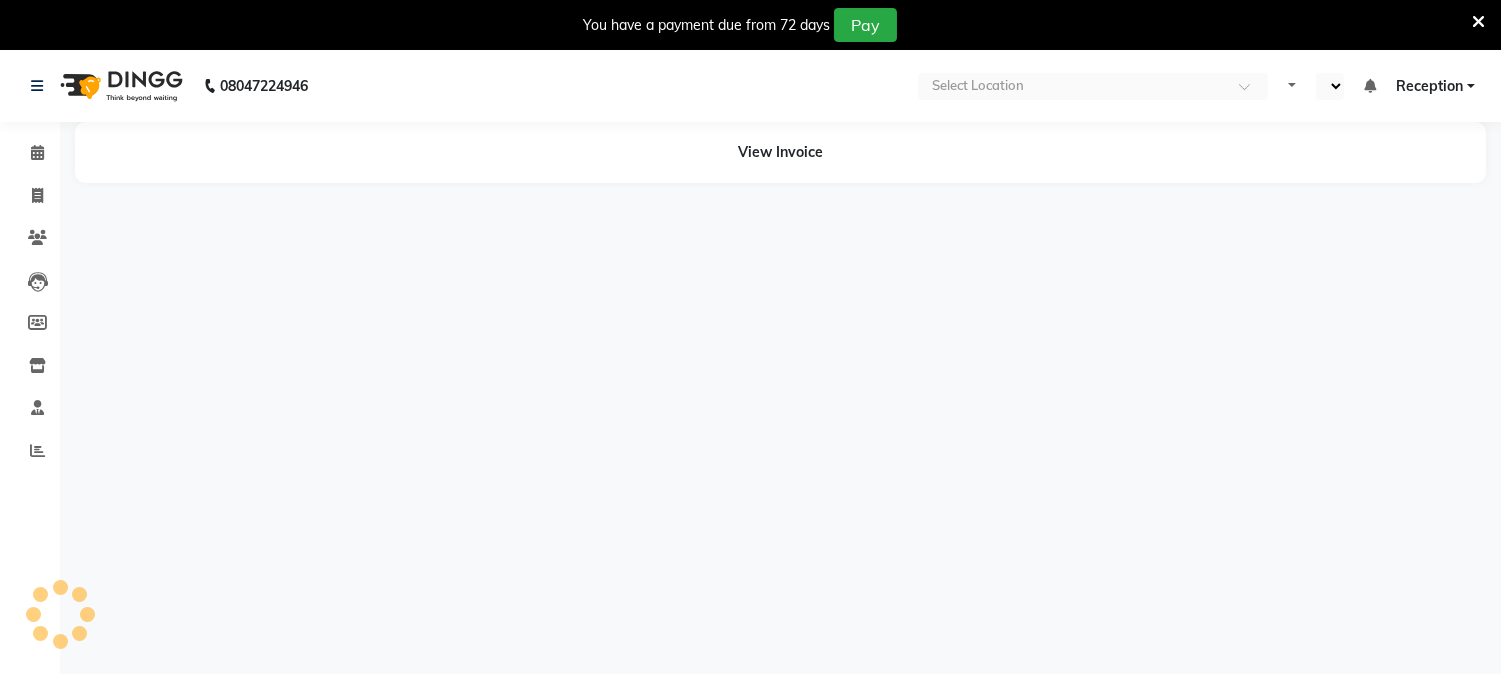 select on "en" 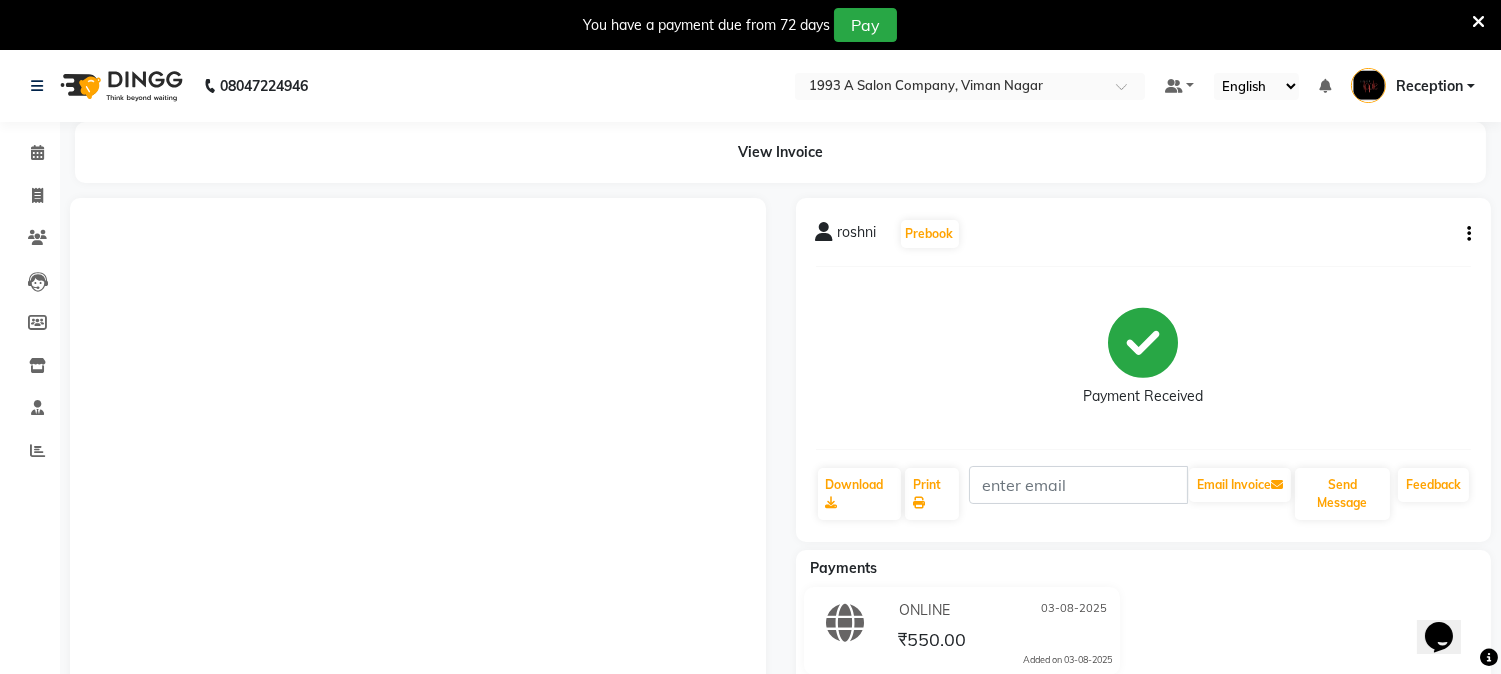 scroll, scrollTop: 0, scrollLeft: 0, axis: both 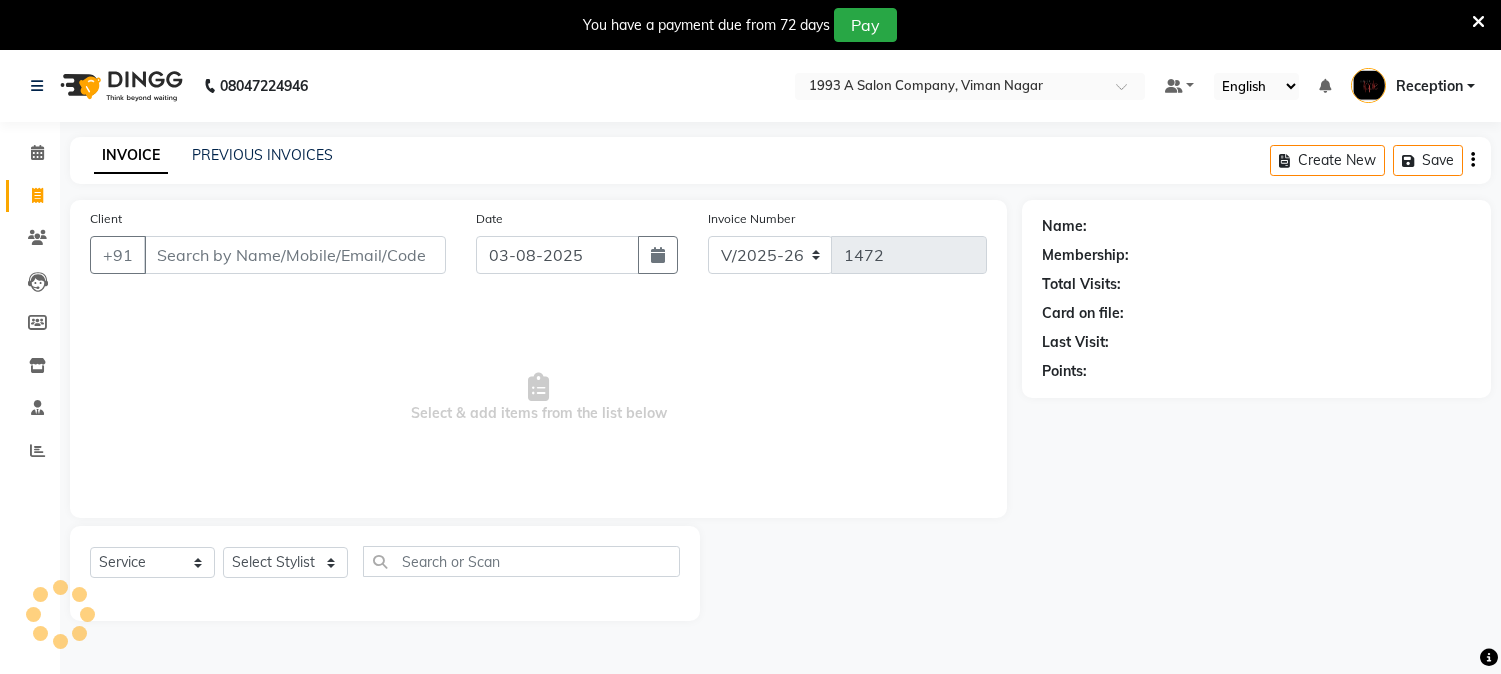 select on "144" 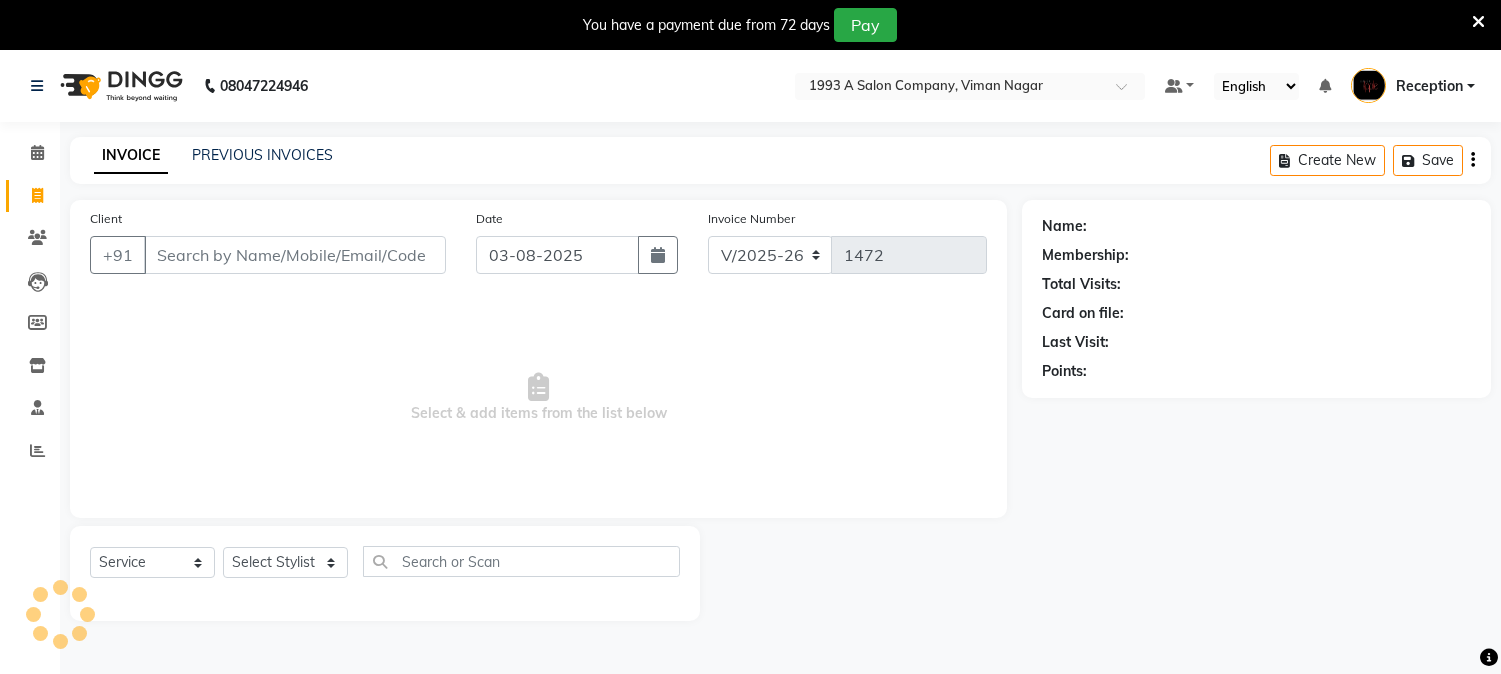 scroll, scrollTop: 0, scrollLeft: 0, axis: both 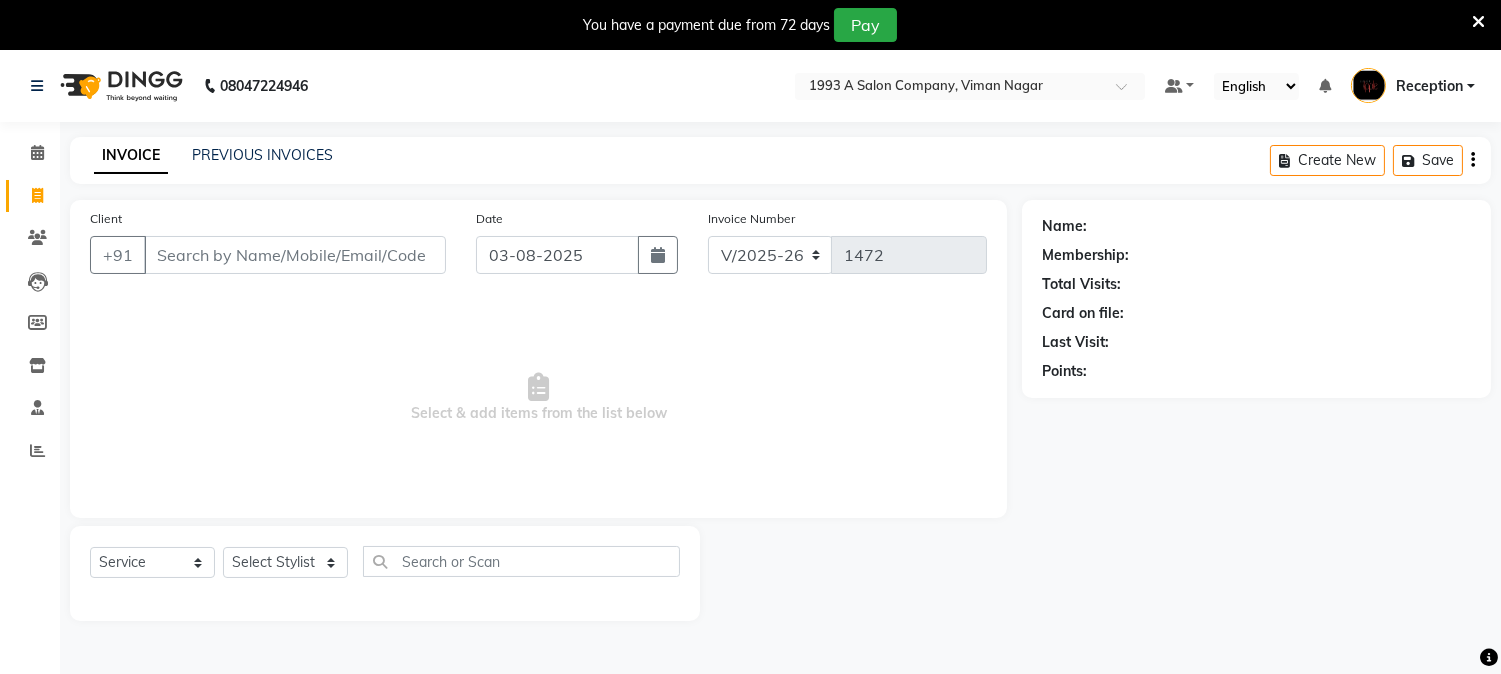 click on "Client" at bounding box center [295, 255] 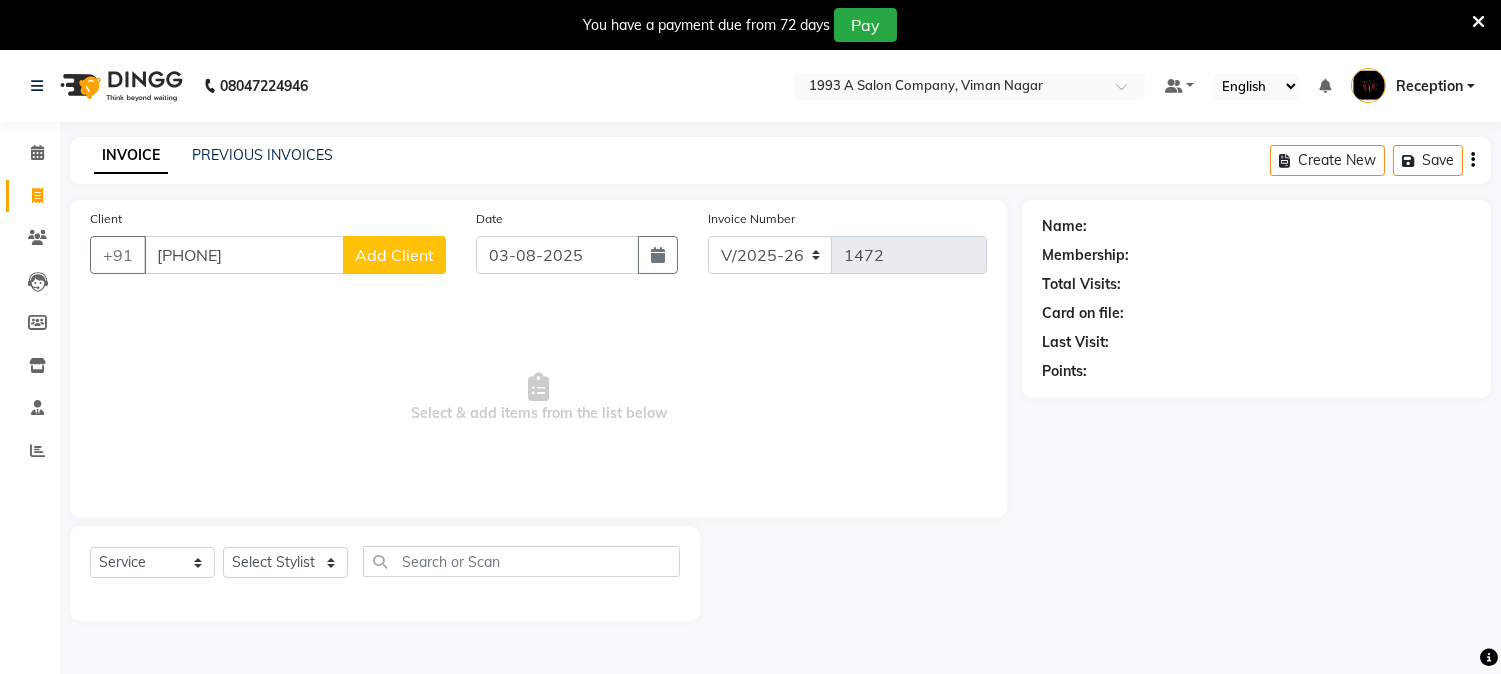 type on "8130528135" 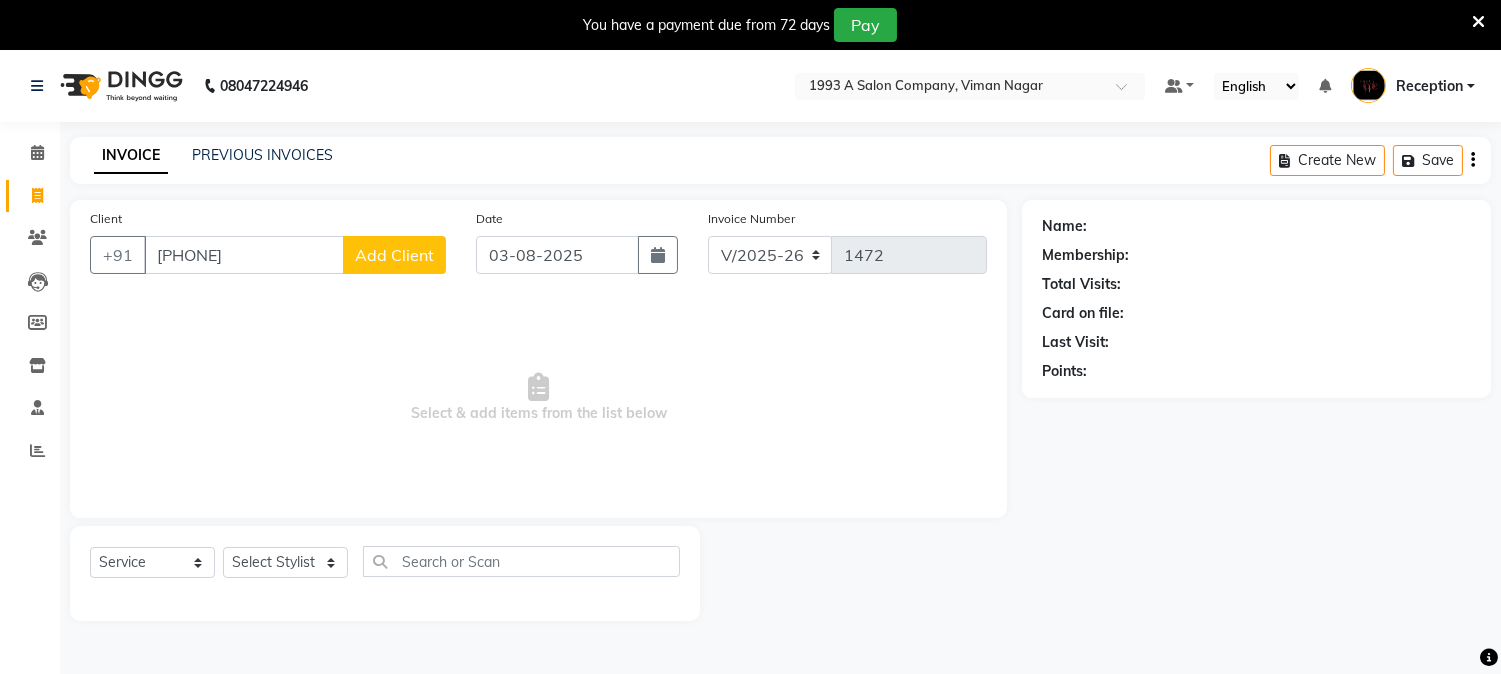click on "Add Client" 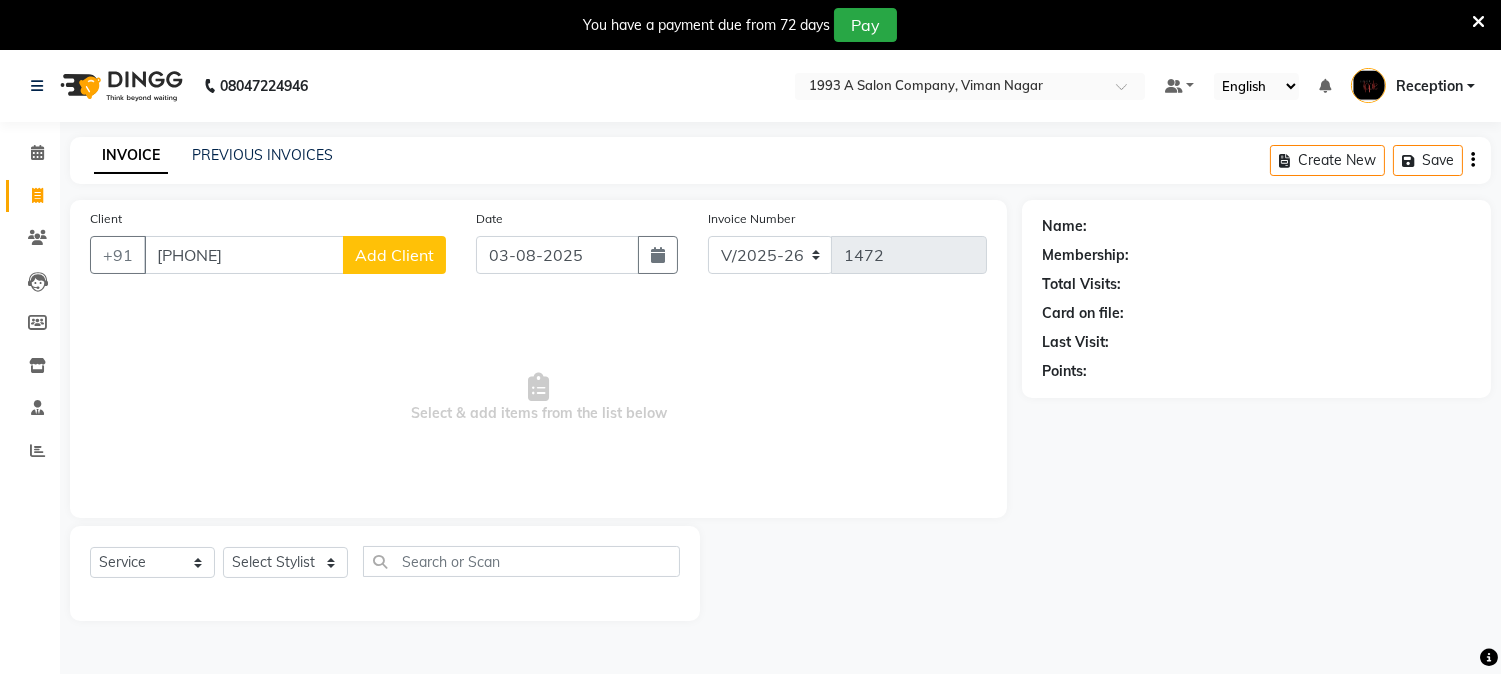 select on "22" 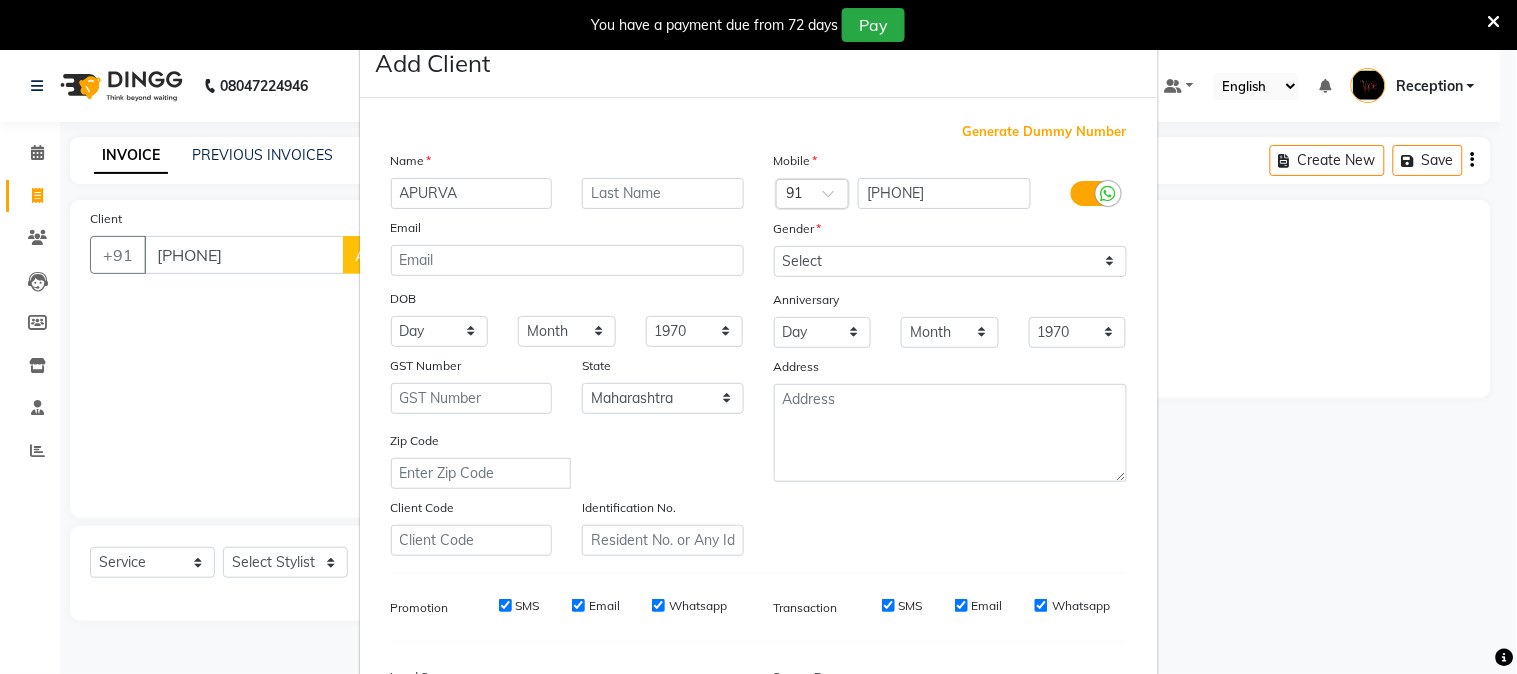 type on "APURVA" 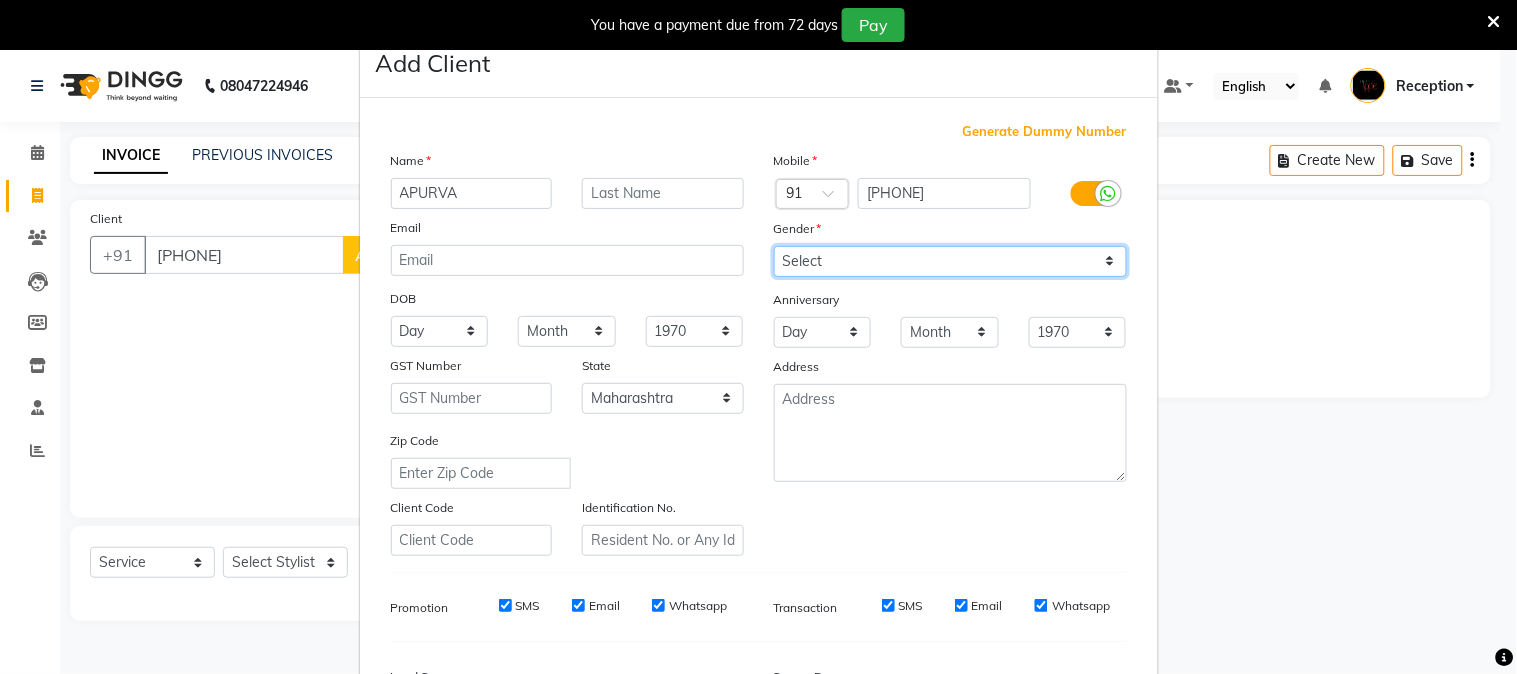 click on "Select Male Female Other Prefer Not To Say" at bounding box center [950, 261] 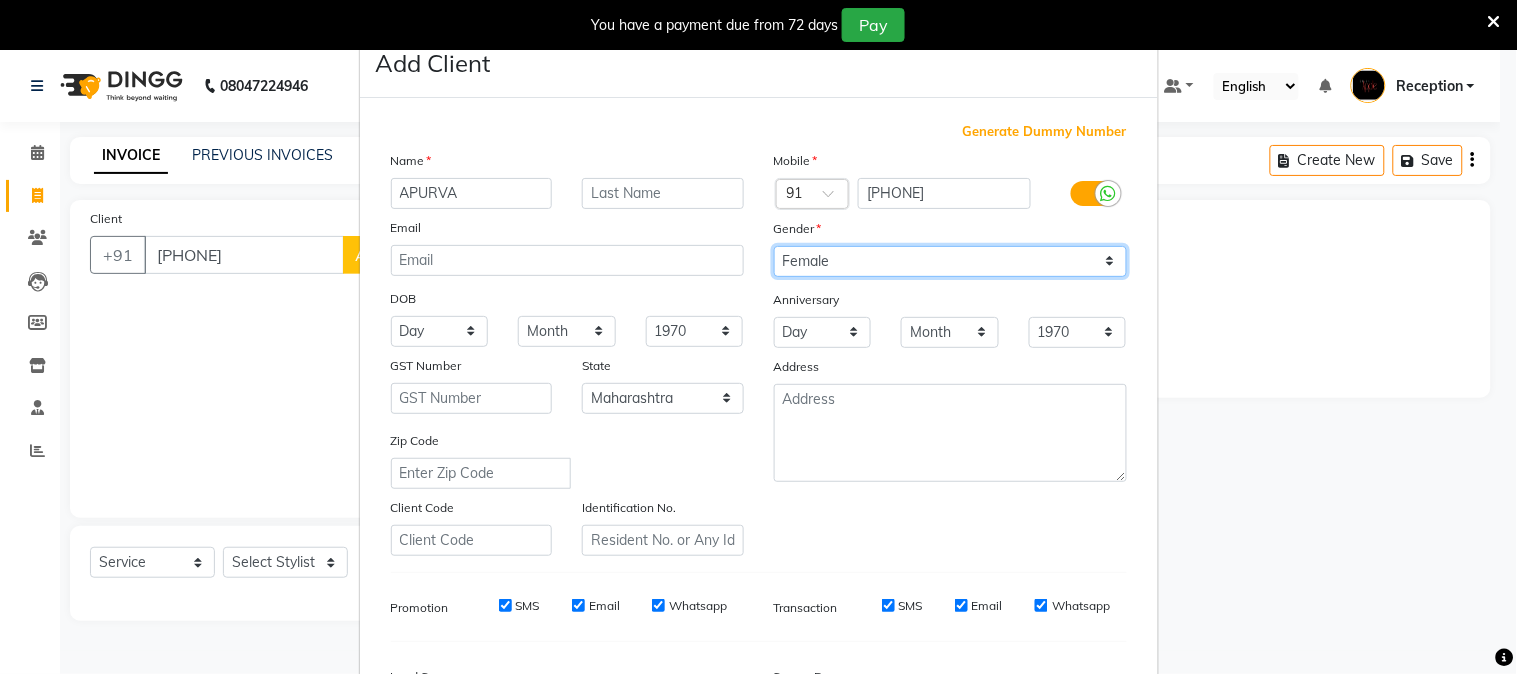 click on "Select Male Female Other Prefer Not To Say" at bounding box center [950, 261] 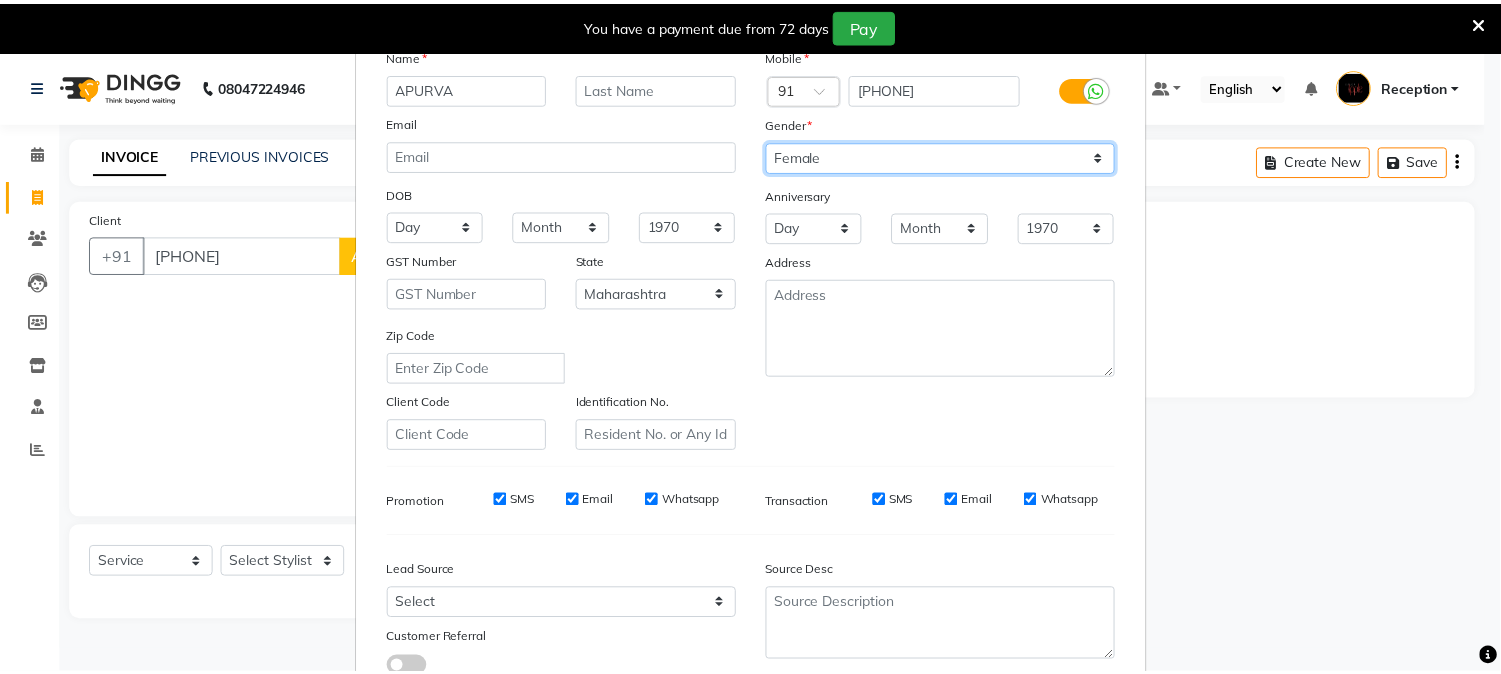 scroll, scrollTop: 250, scrollLeft: 0, axis: vertical 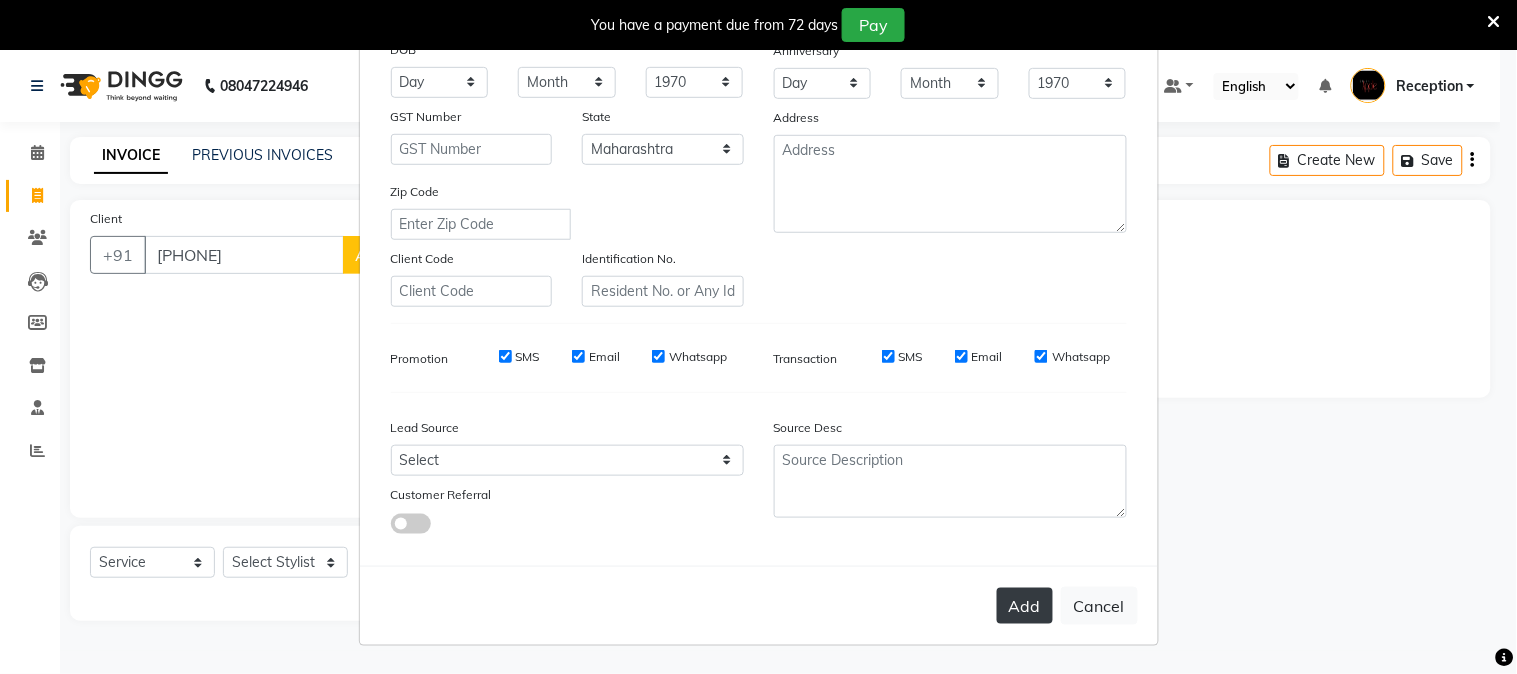 click on "Add" at bounding box center [1025, 606] 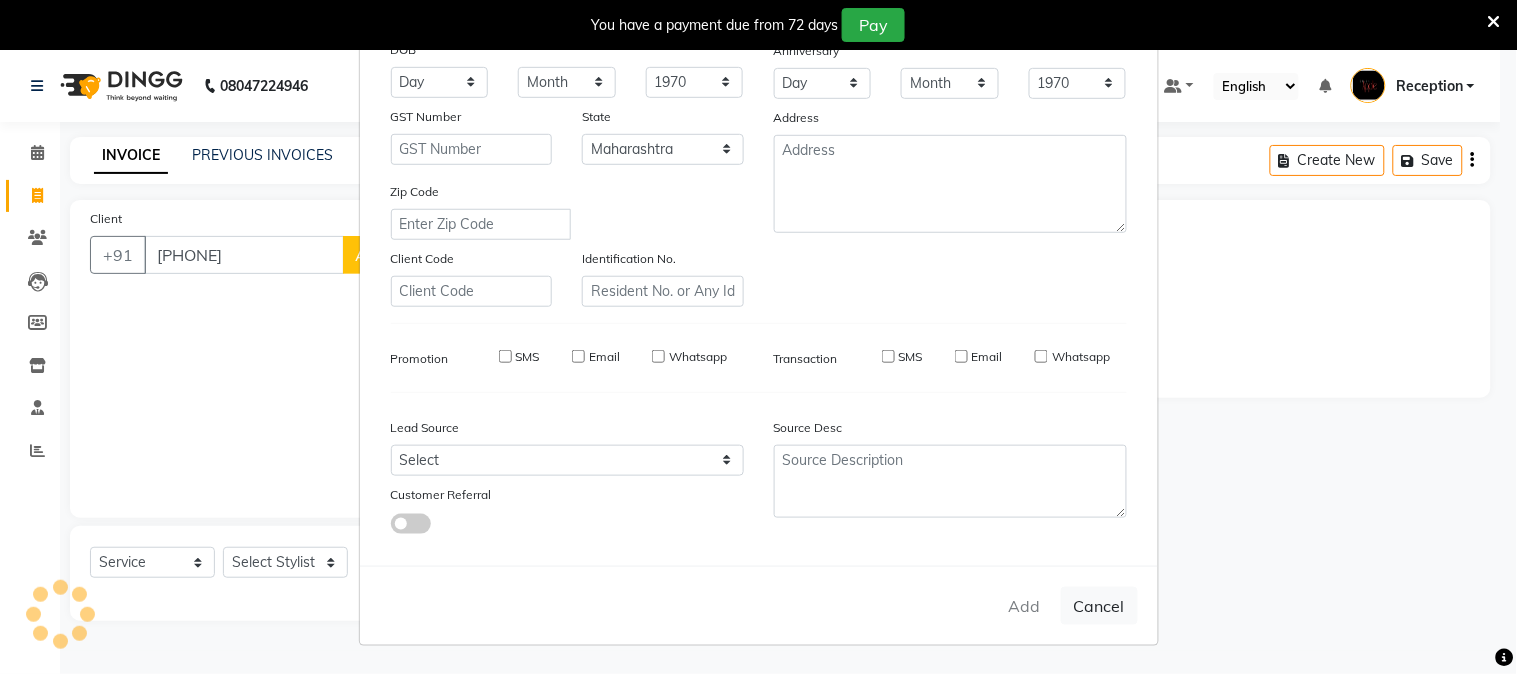 type 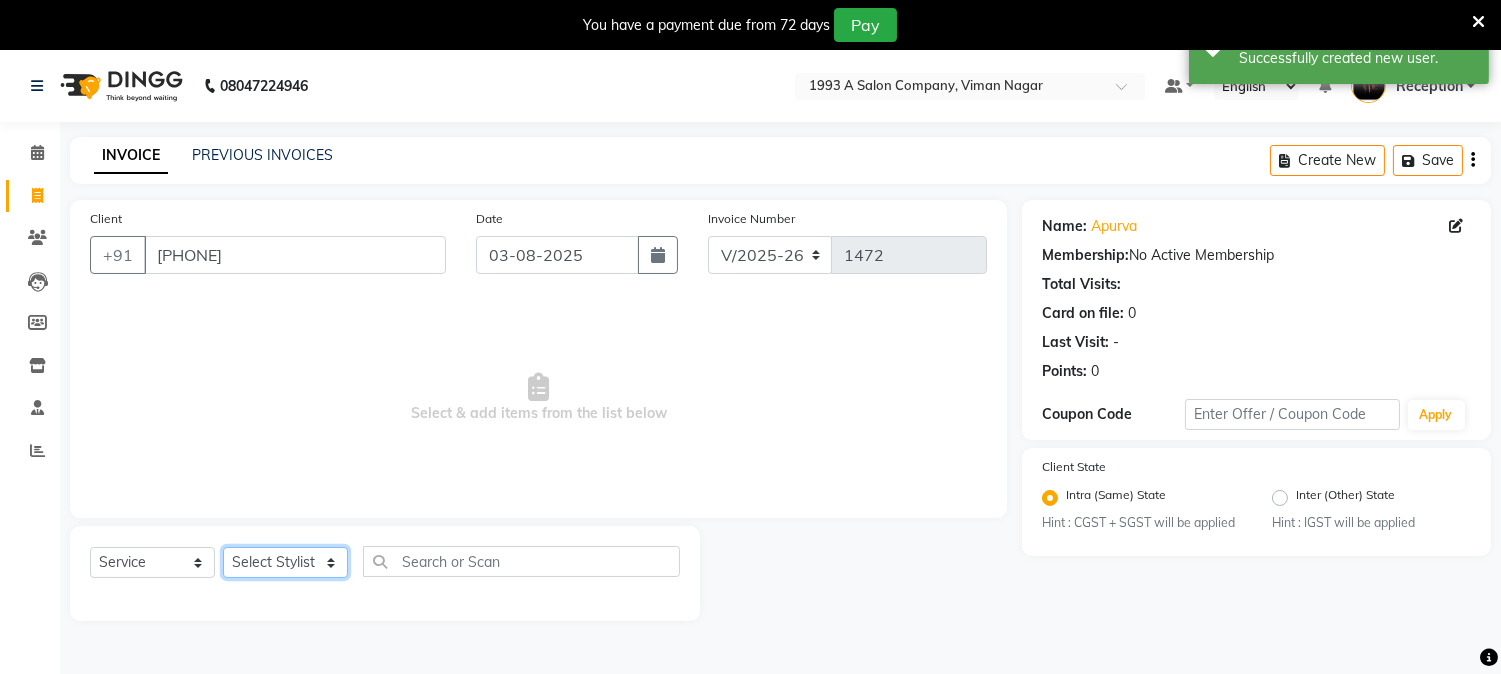 click on "Select Stylist Aniket Mane HEENA GAIKWAD kanchan tripathi  Reception  SAIRAJ BHANDARE sarika yadav SNEHAL Training Department Vaibhav Randive Vinit Sir" 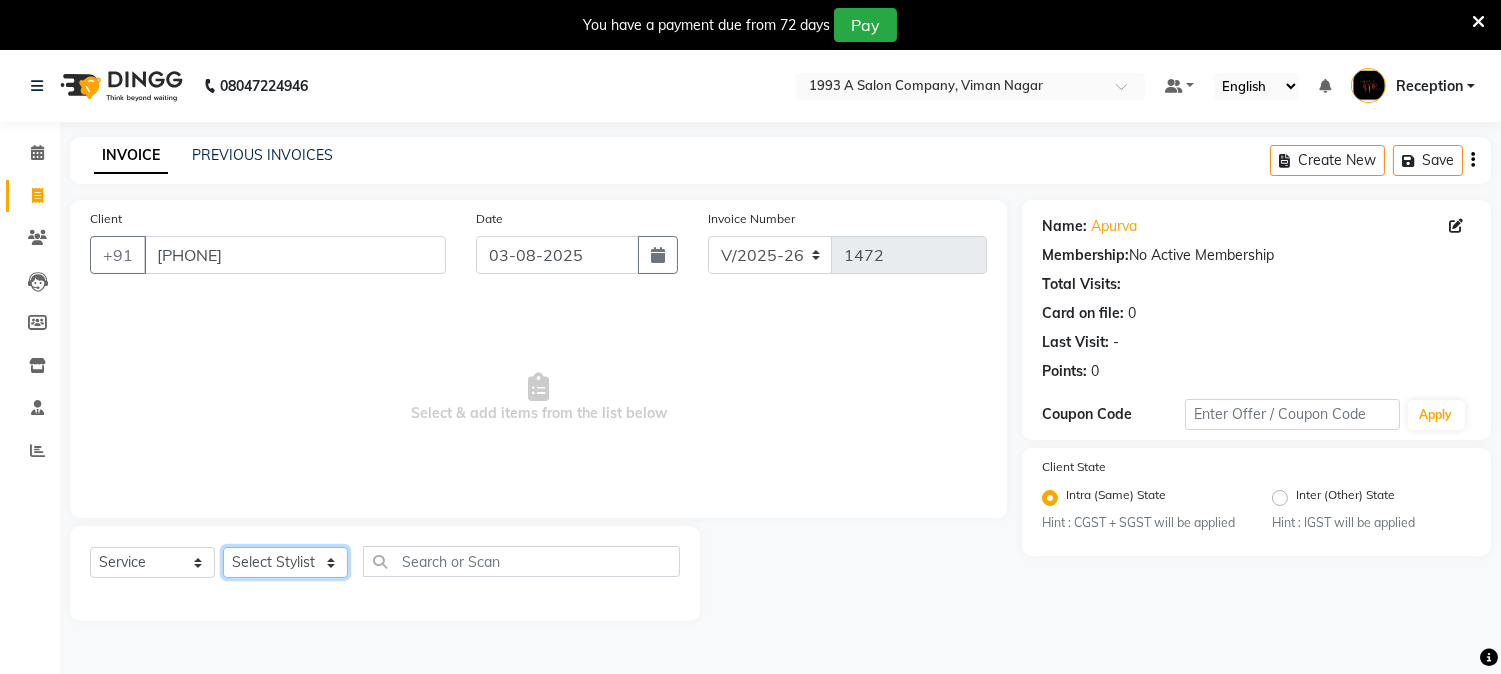 select on "41565" 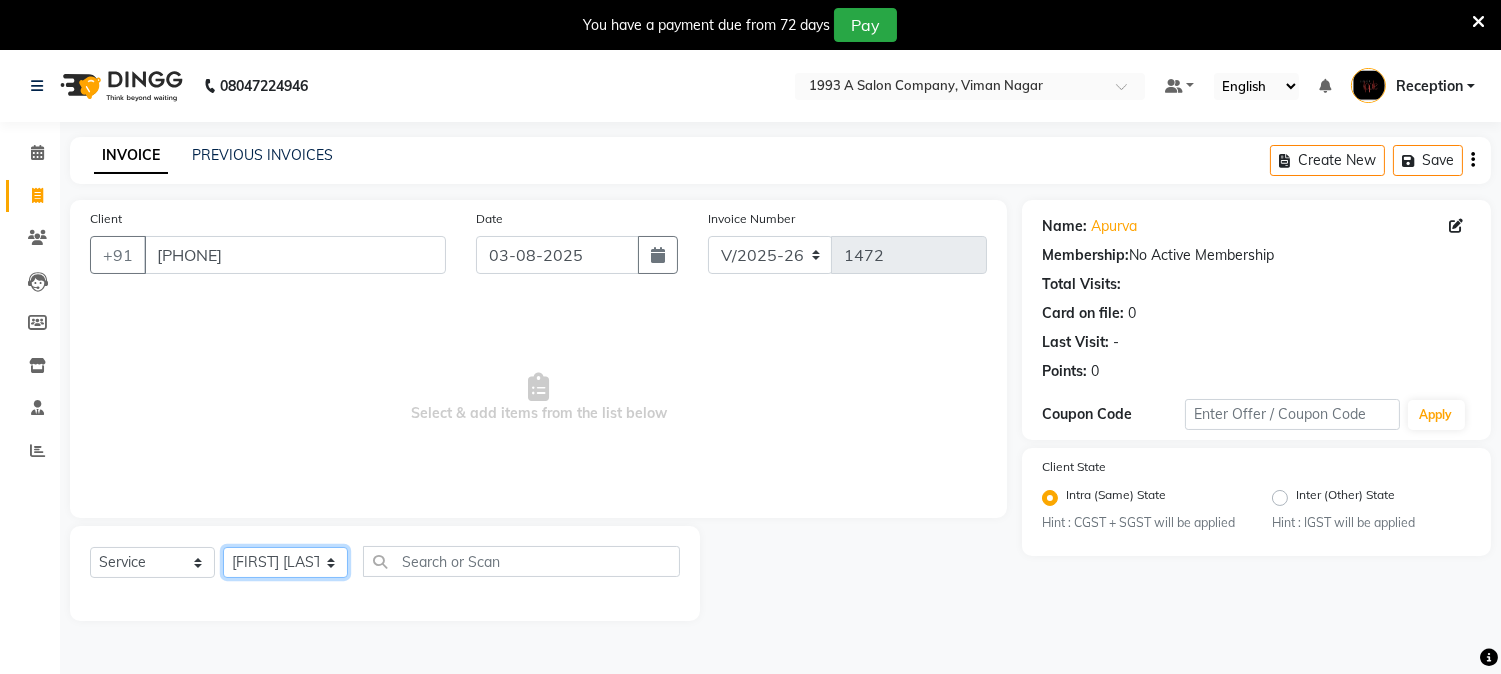 click on "Select Stylist Aniket Mane HEENA GAIKWAD kanchan tripathi  Reception  SAIRAJ BHANDARE sarika yadav SNEHAL Training Department Vaibhav Randive Vinit Sir" 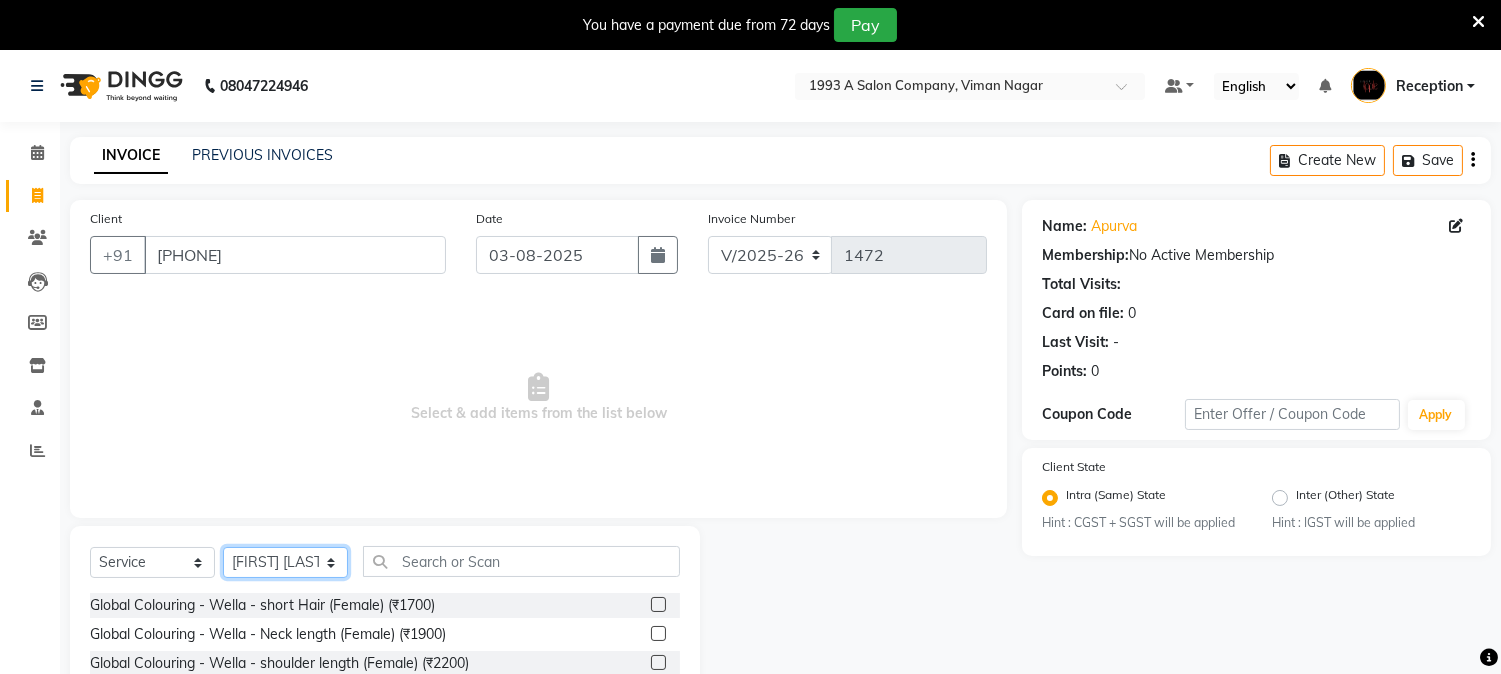 scroll, scrollTop: 111, scrollLeft: 0, axis: vertical 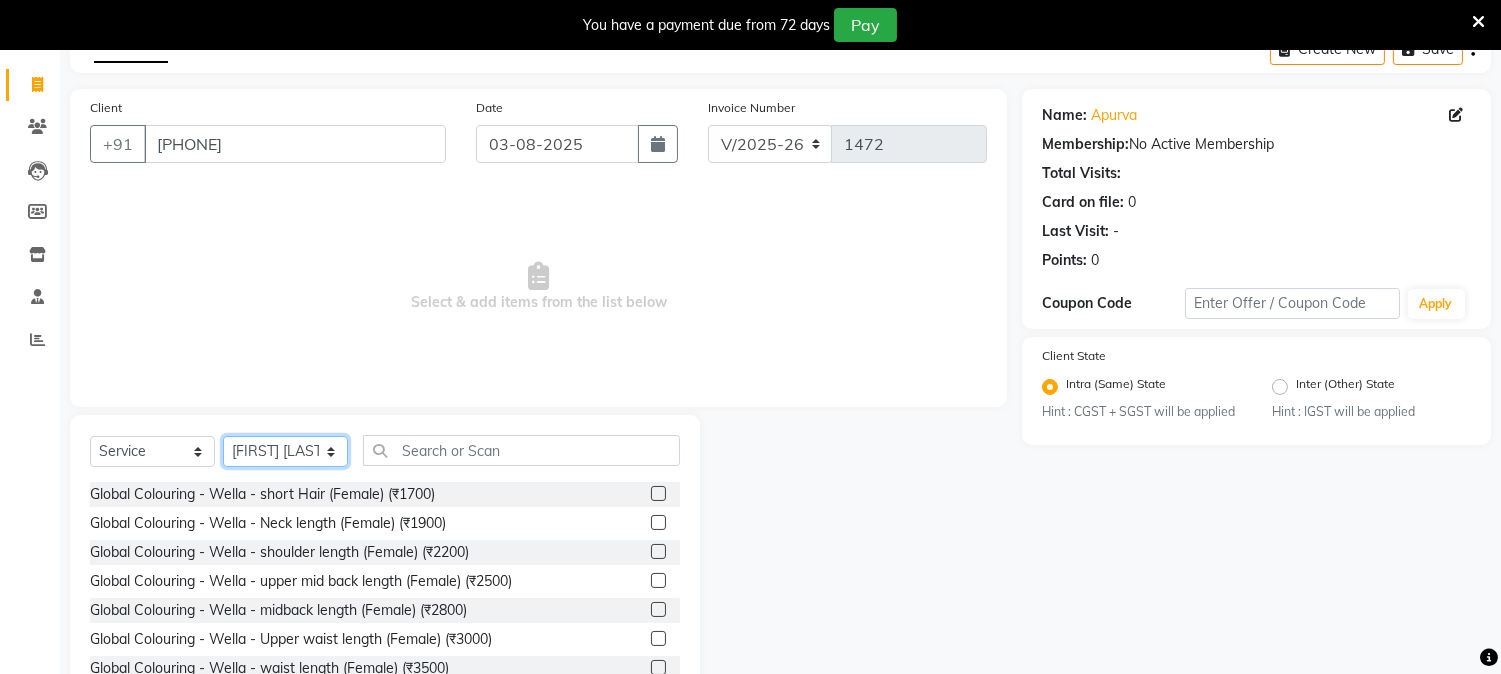 click on "Select Stylist Aniket Mane HEENA GAIKWAD kanchan tripathi  Reception  SAIRAJ BHANDARE sarika yadav SNEHAL Training Department Vaibhav Randive Vinit Sir" 